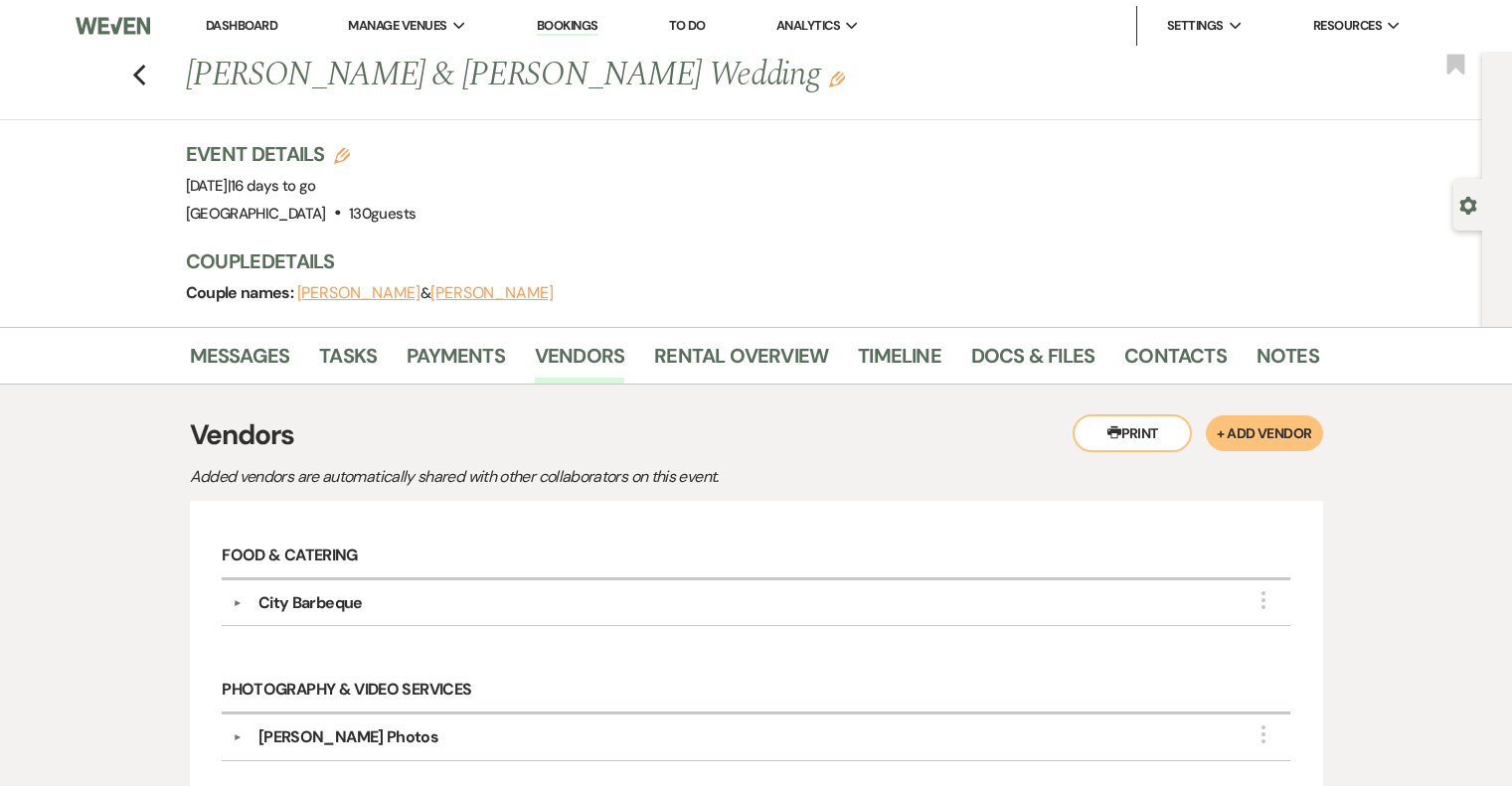 scroll, scrollTop: 338, scrollLeft: 0, axis: vertical 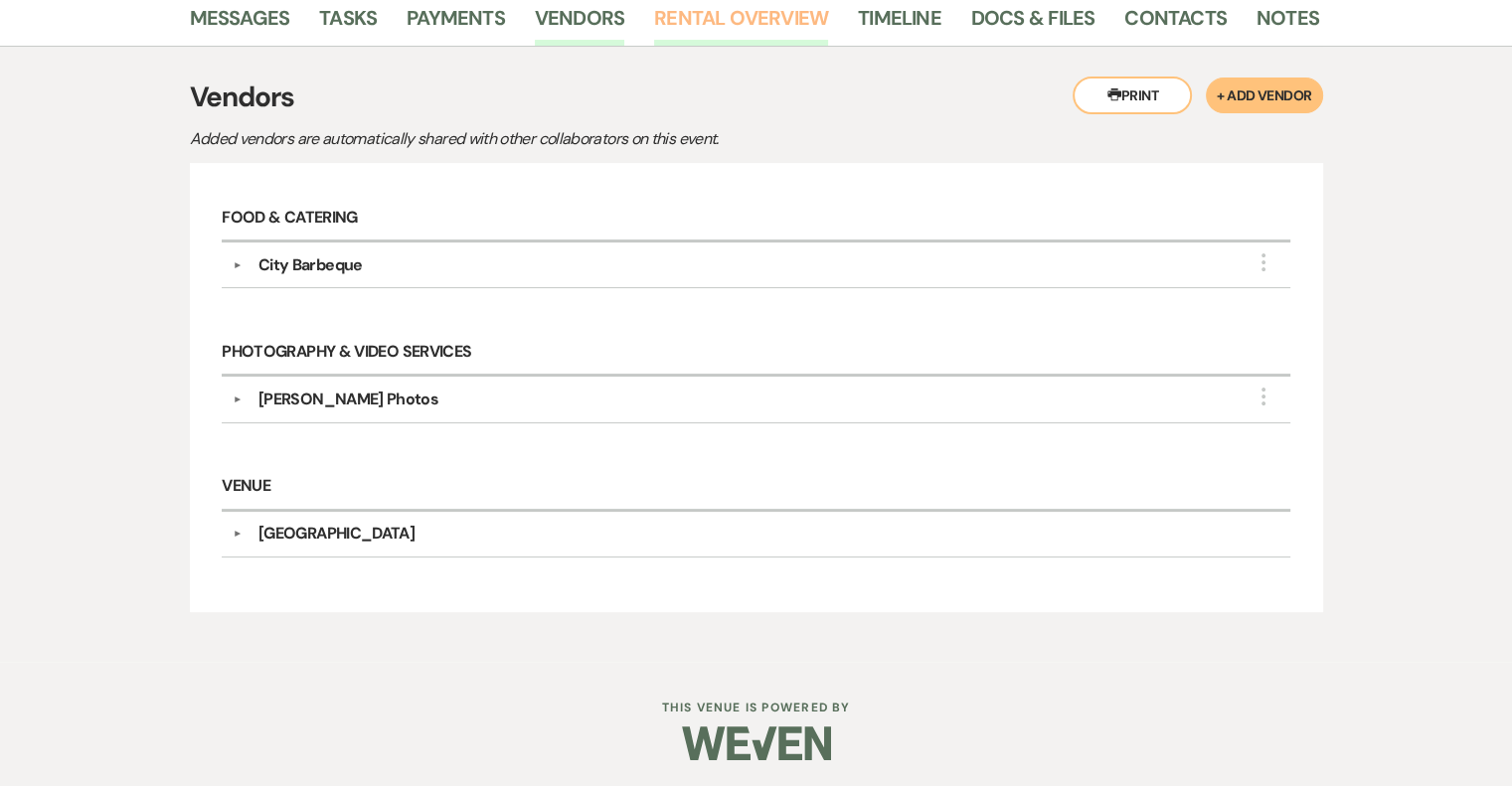 click on "Rental Overview" at bounding box center [741, 24] 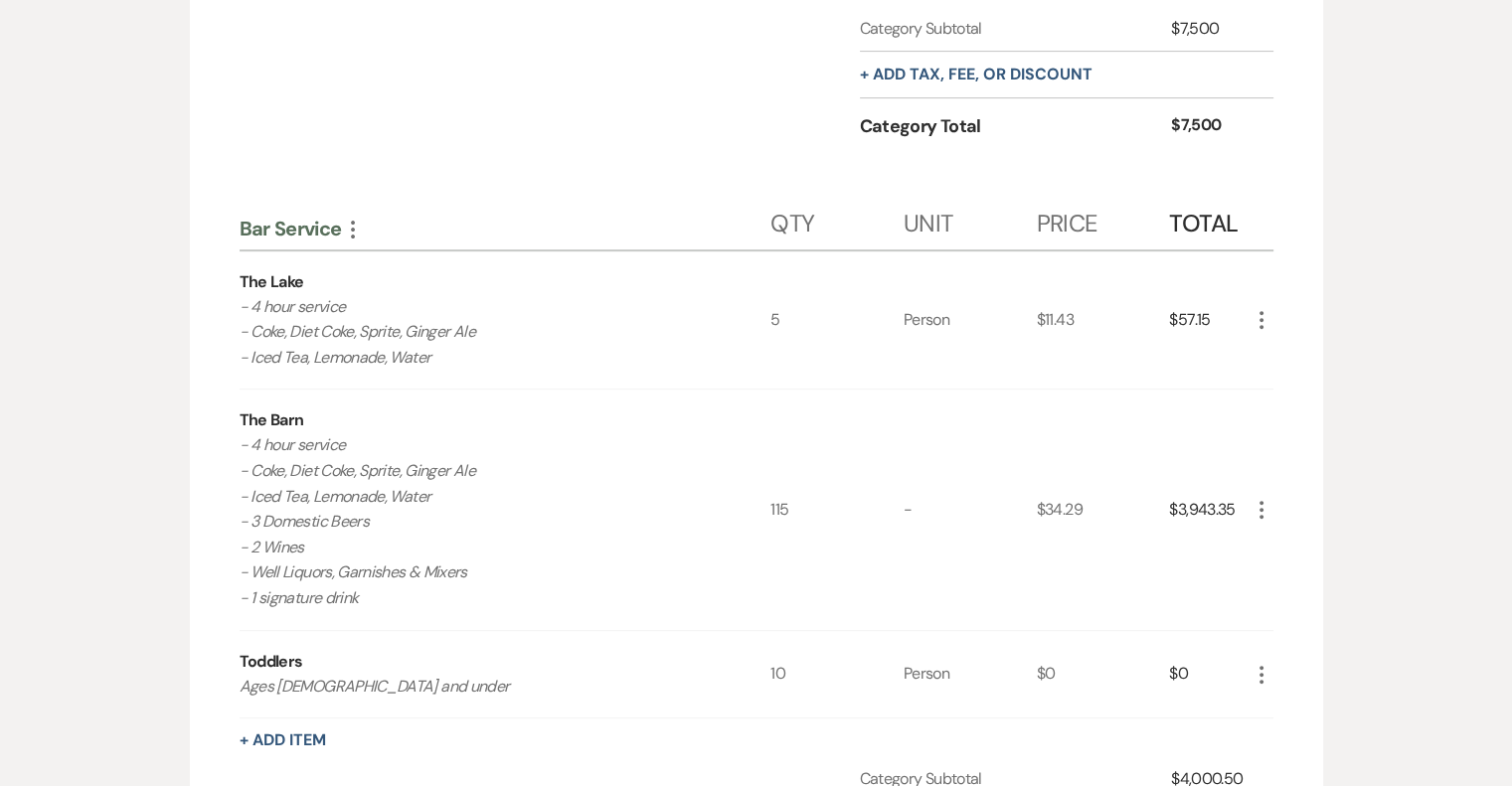 scroll, scrollTop: 689, scrollLeft: 0, axis: vertical 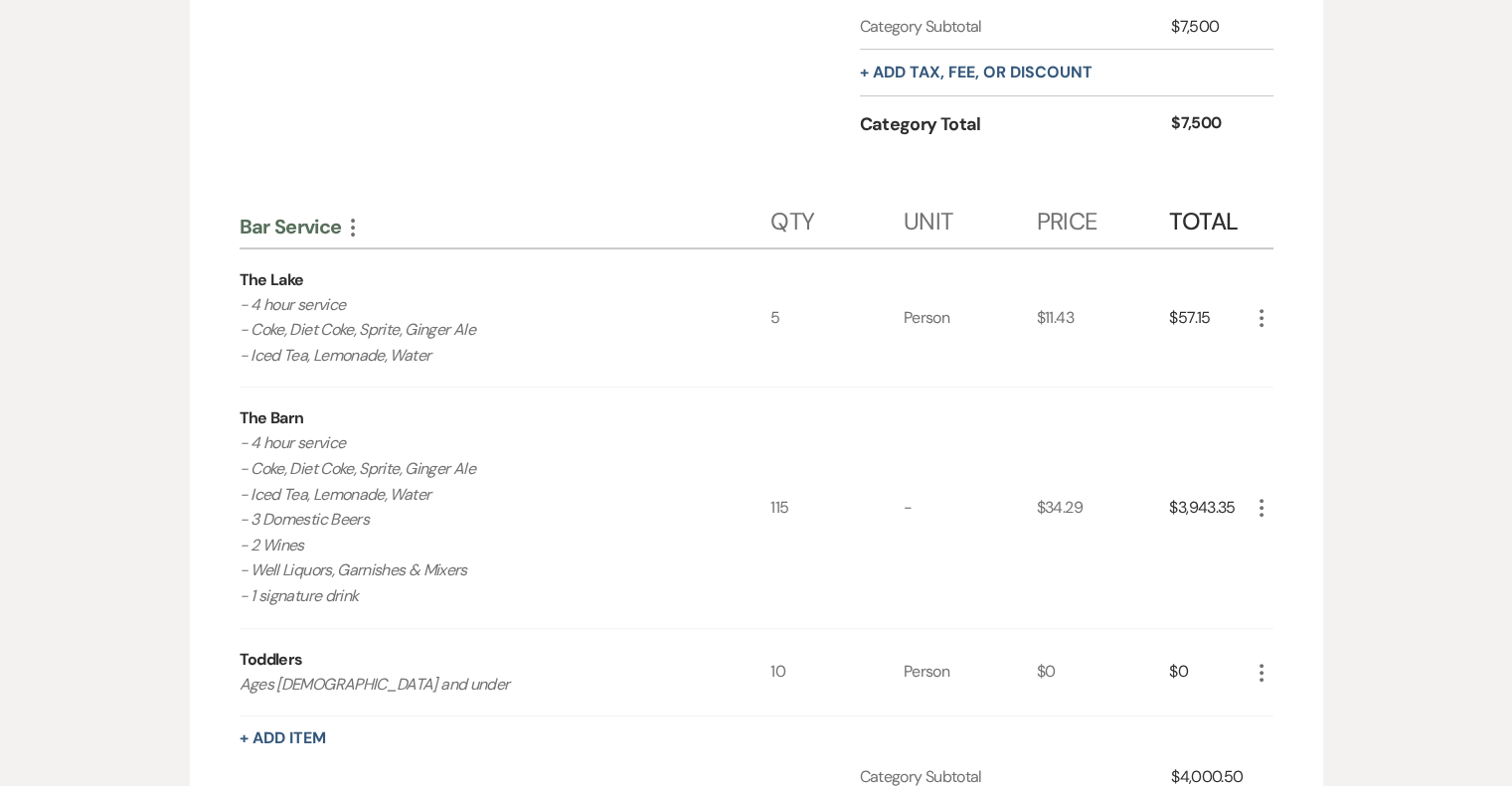 click on "More" 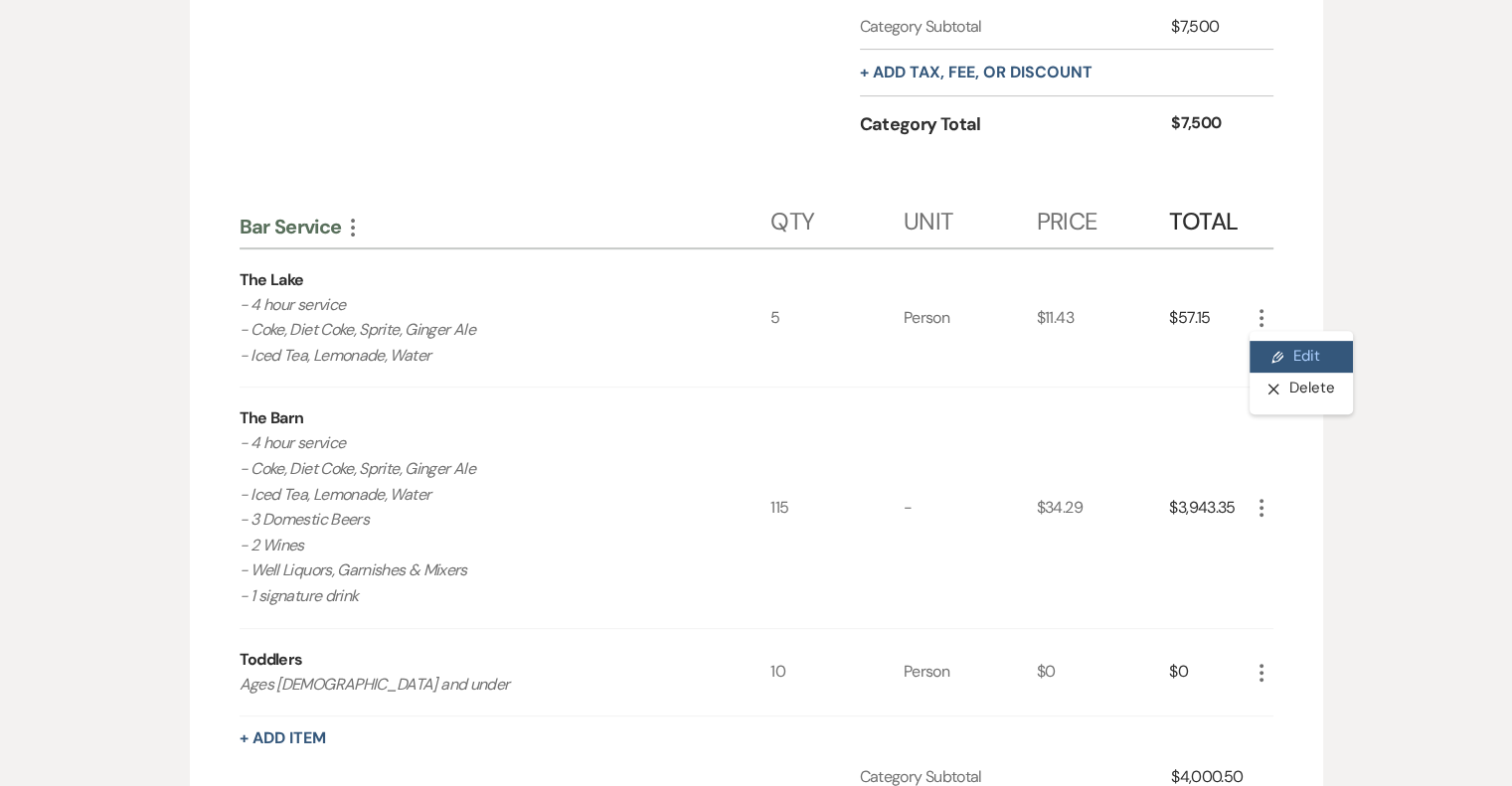 click on "Pencil" 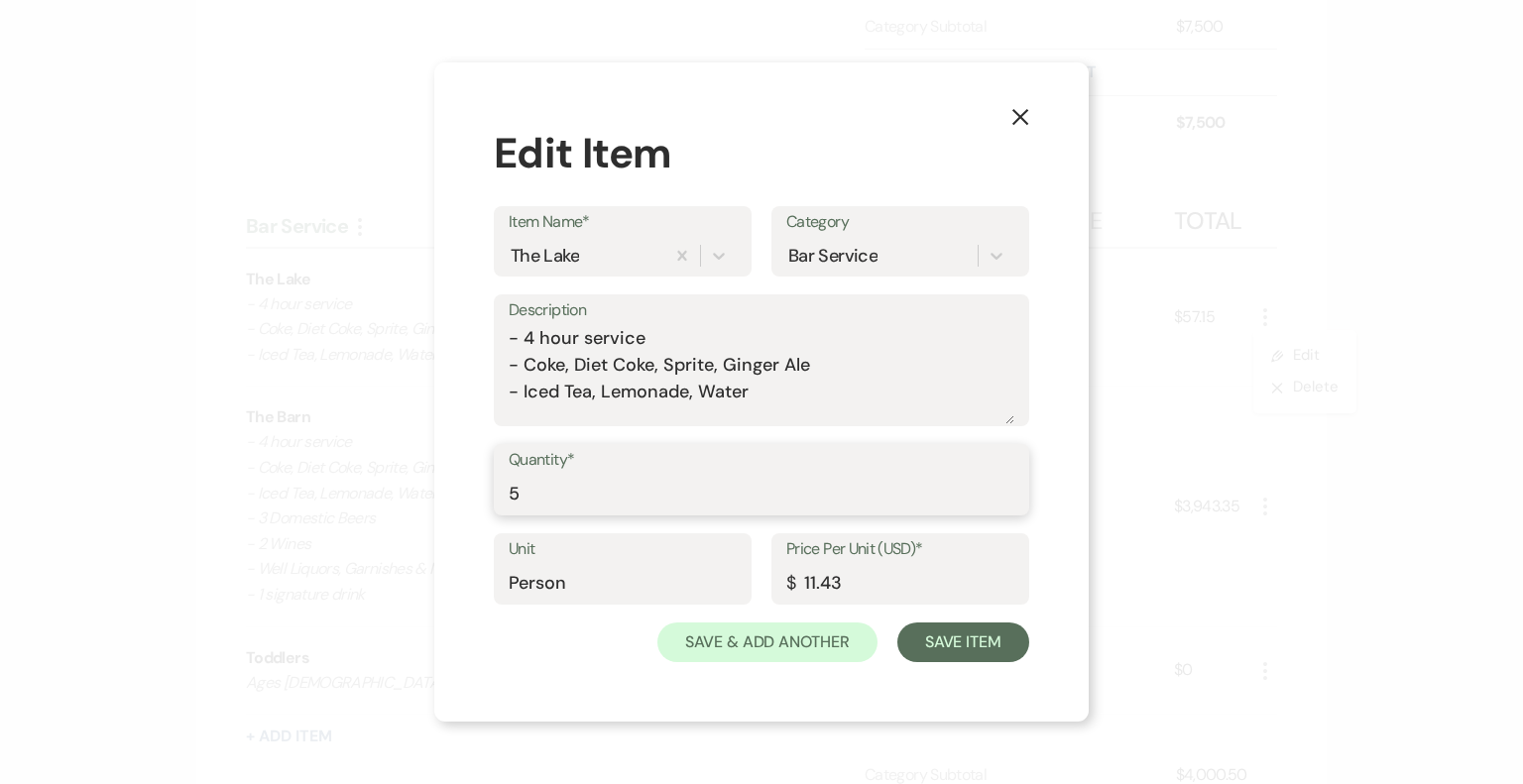 click on "5" at bounding box center [762, 494] 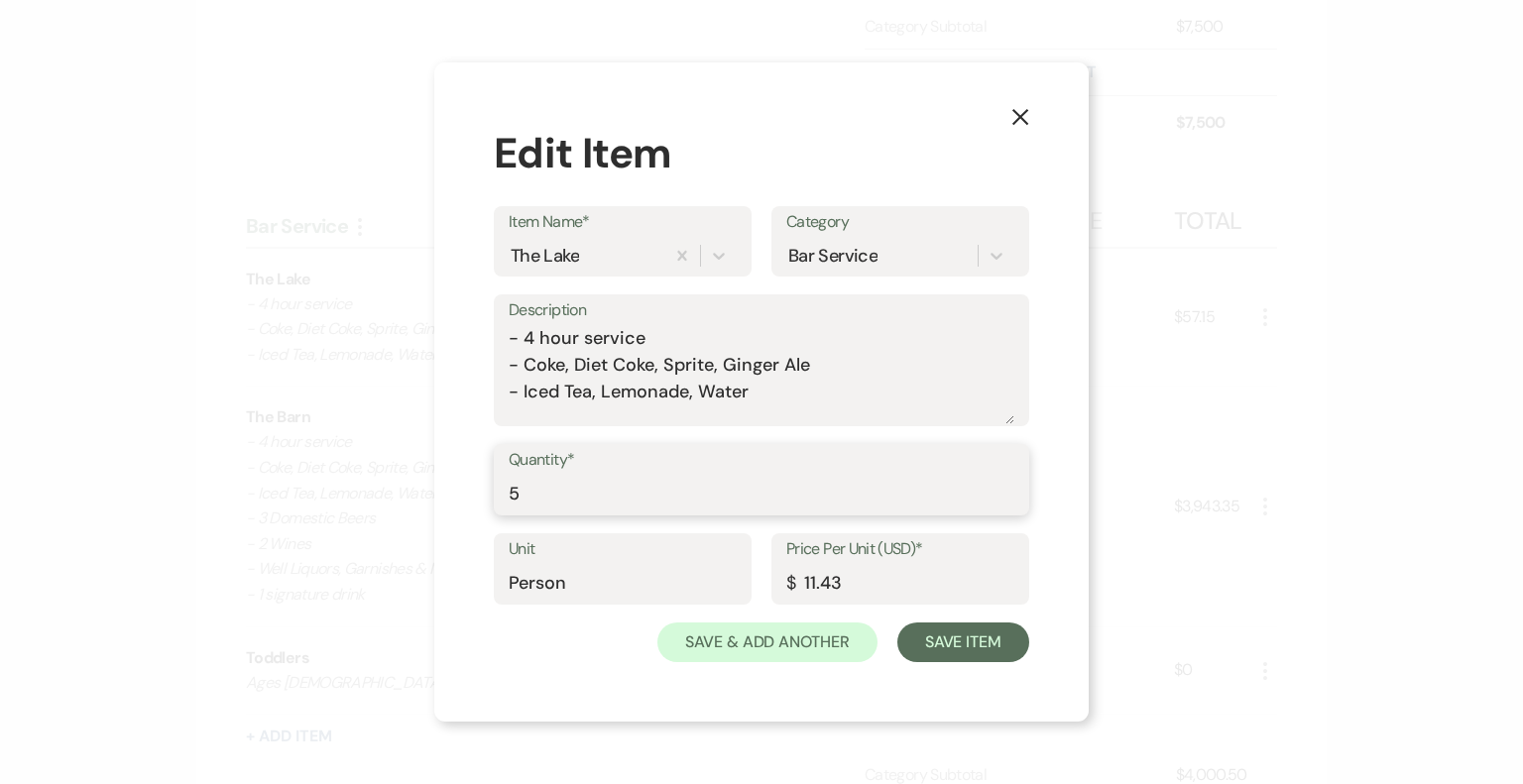 click on "5" at bounding box center [762, 494] 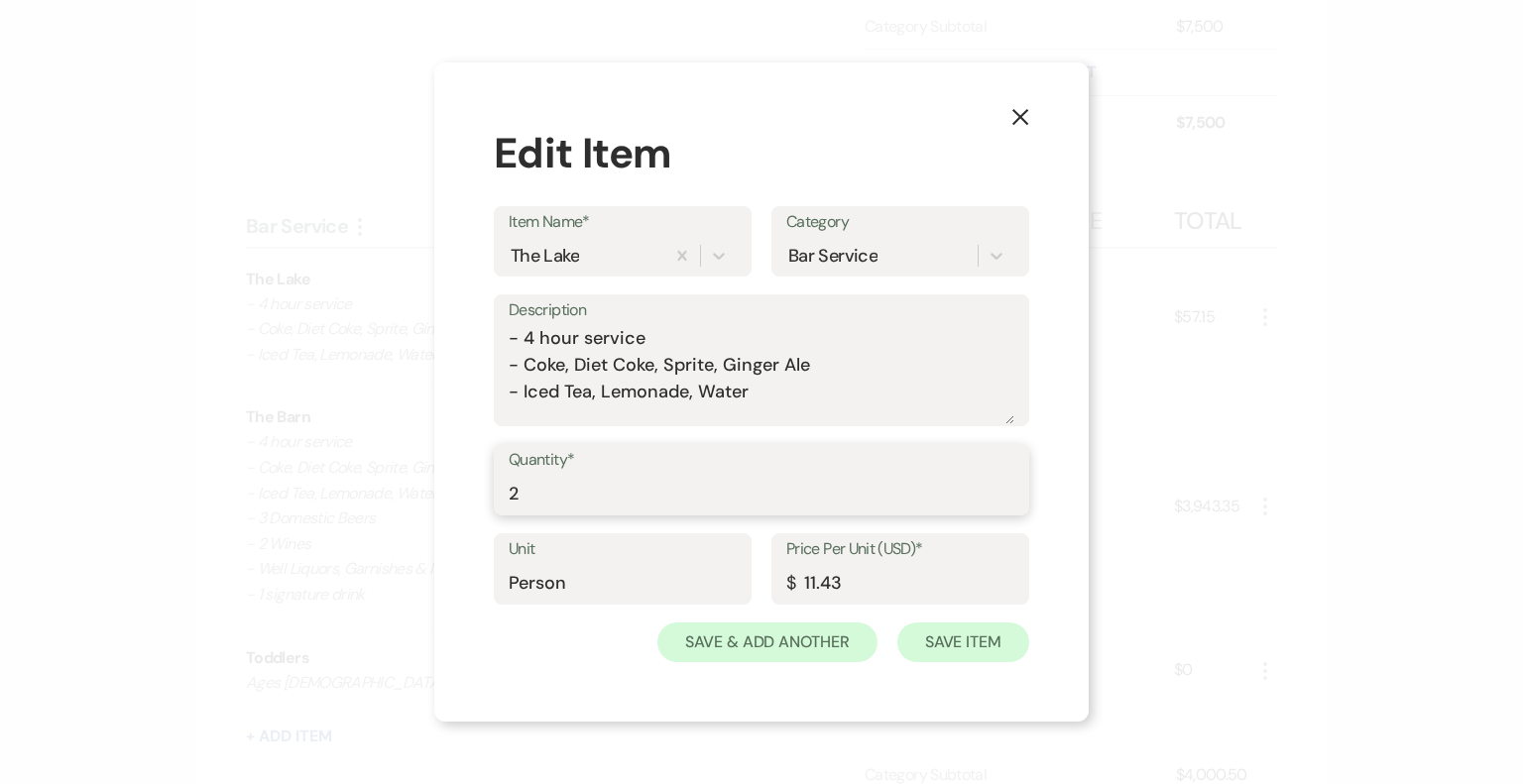 type on "2" 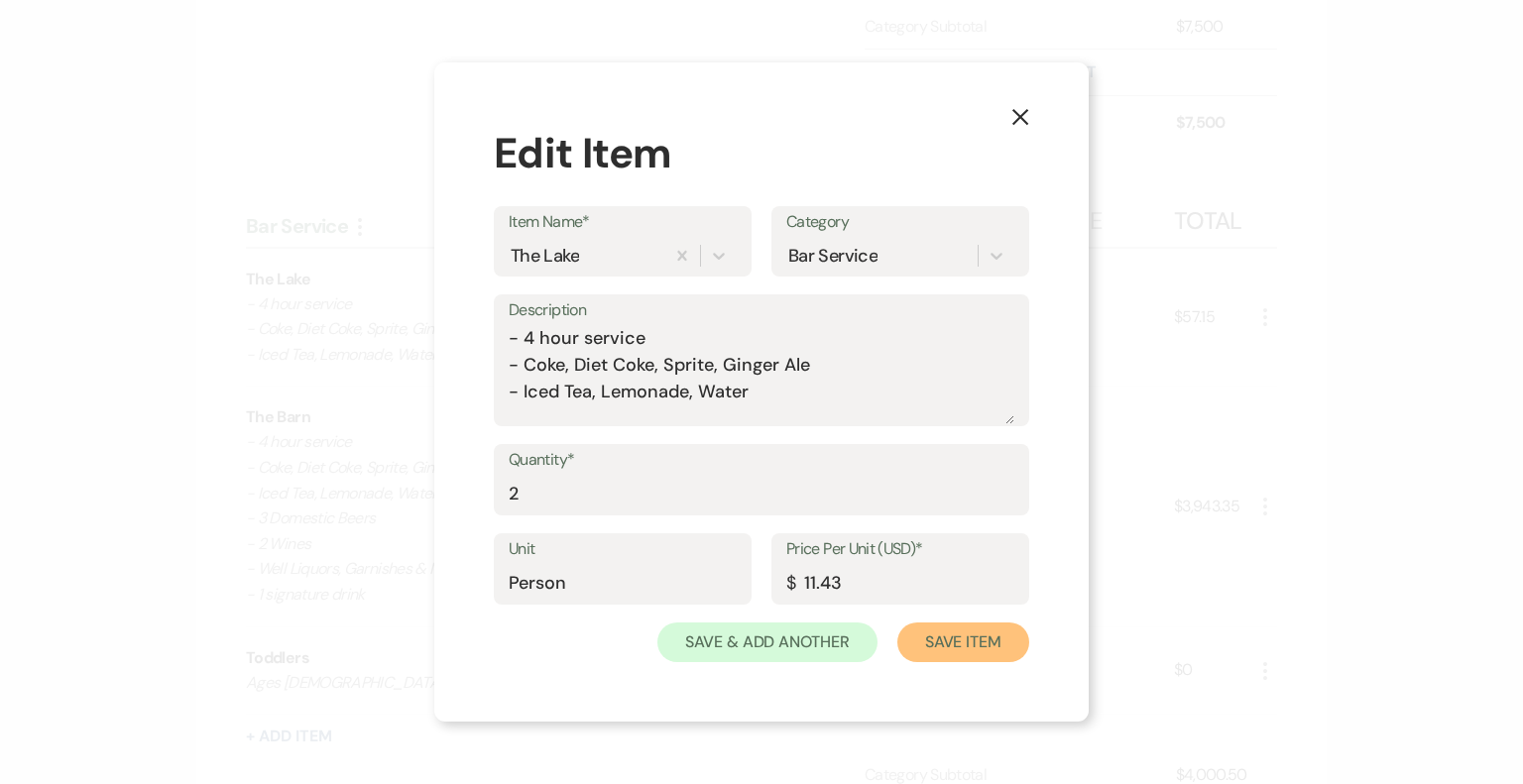 click on "Save Item" at bounding box center (963, 642) 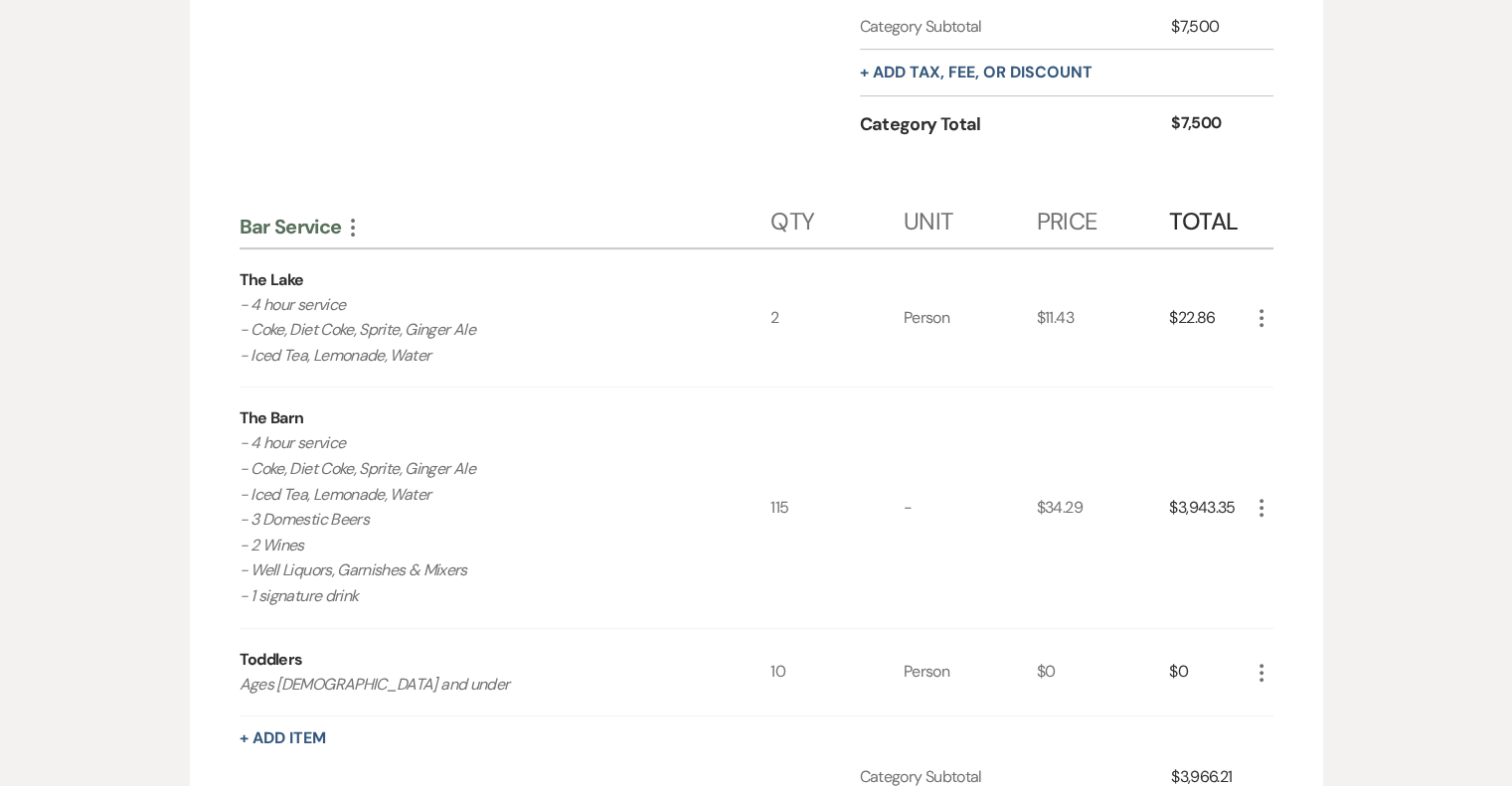 click on "More" 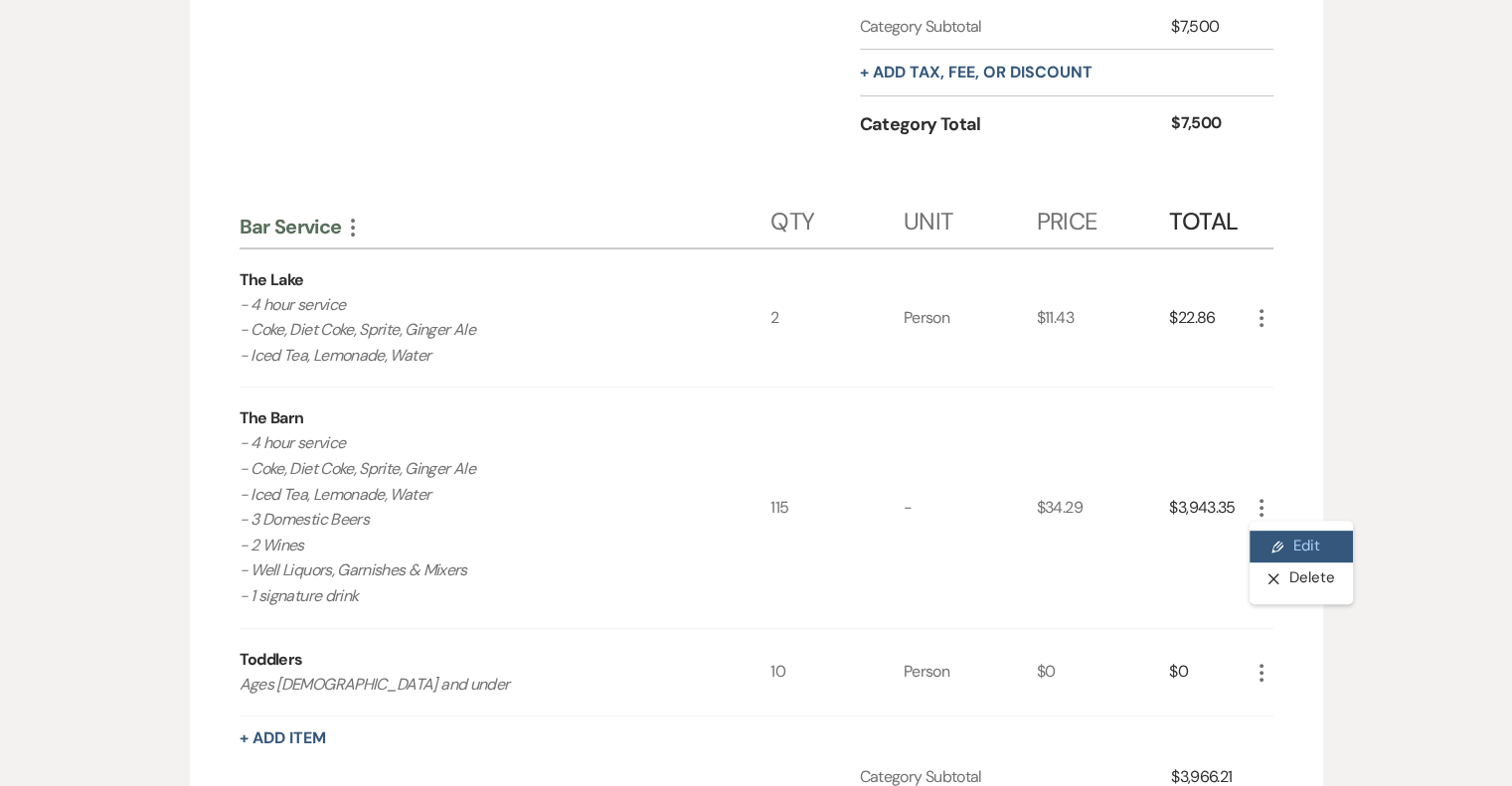 click on "Pencil" 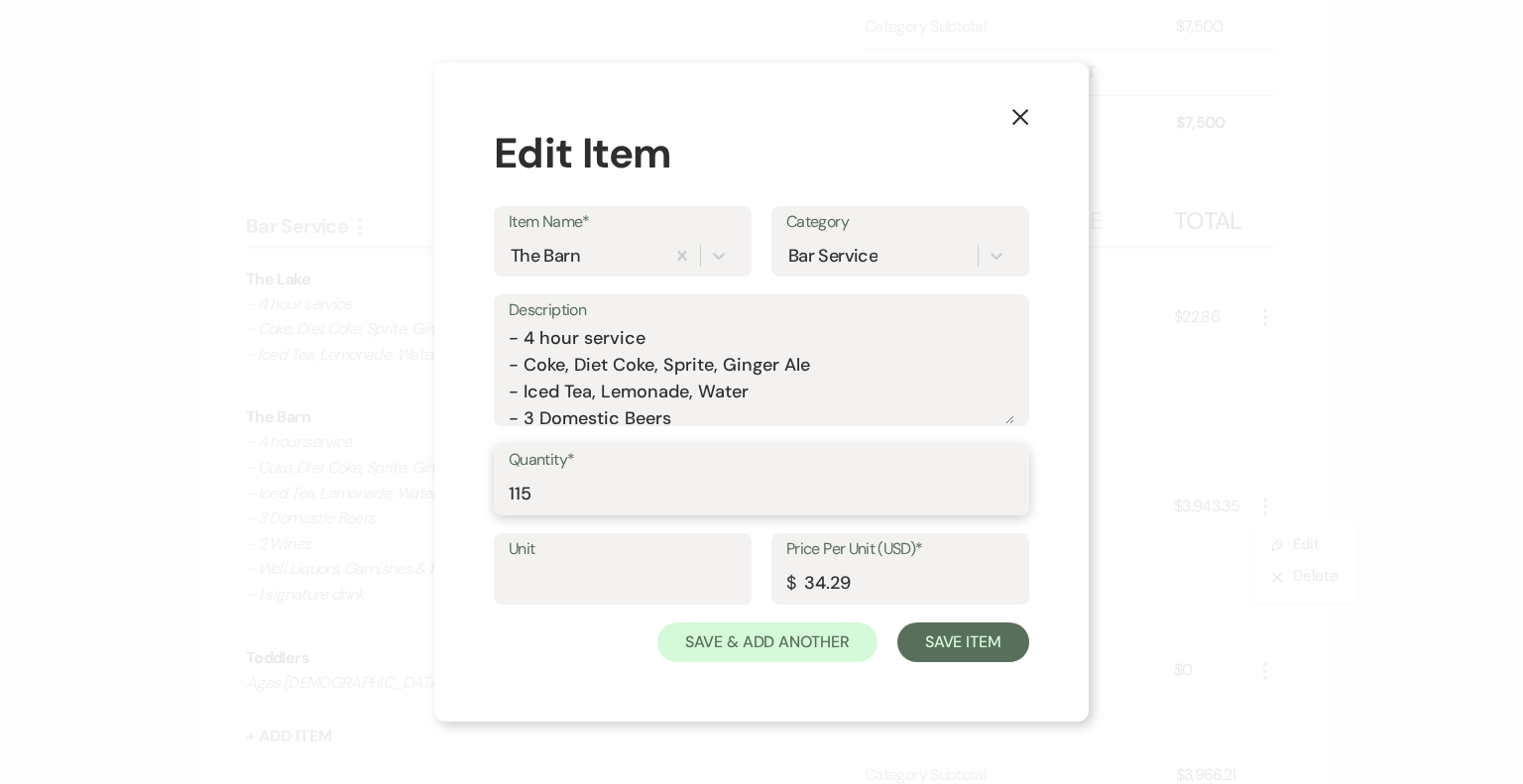click on "115" at bounding box center (762, 494) 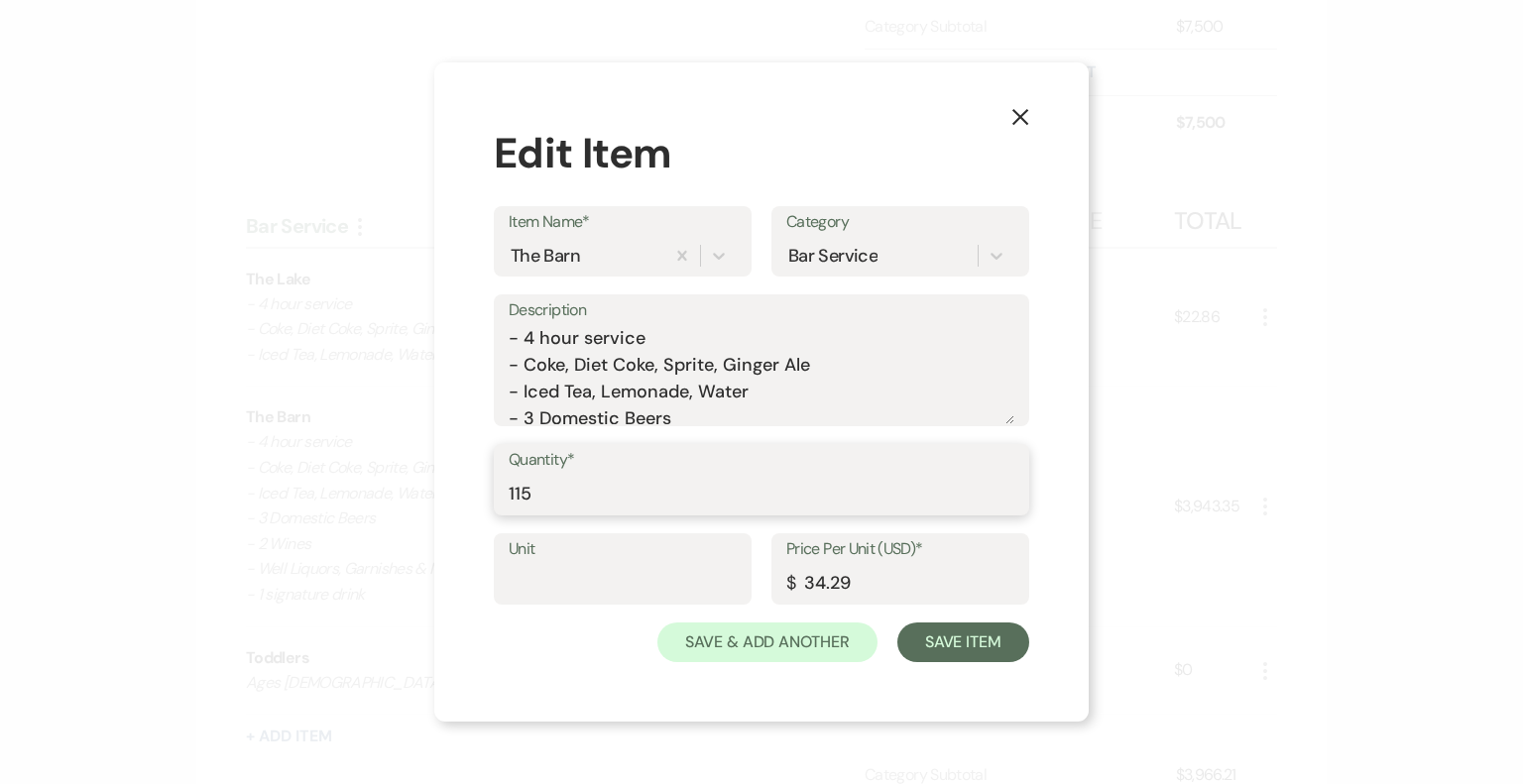 click on "115" at bounding box center [762, 494] 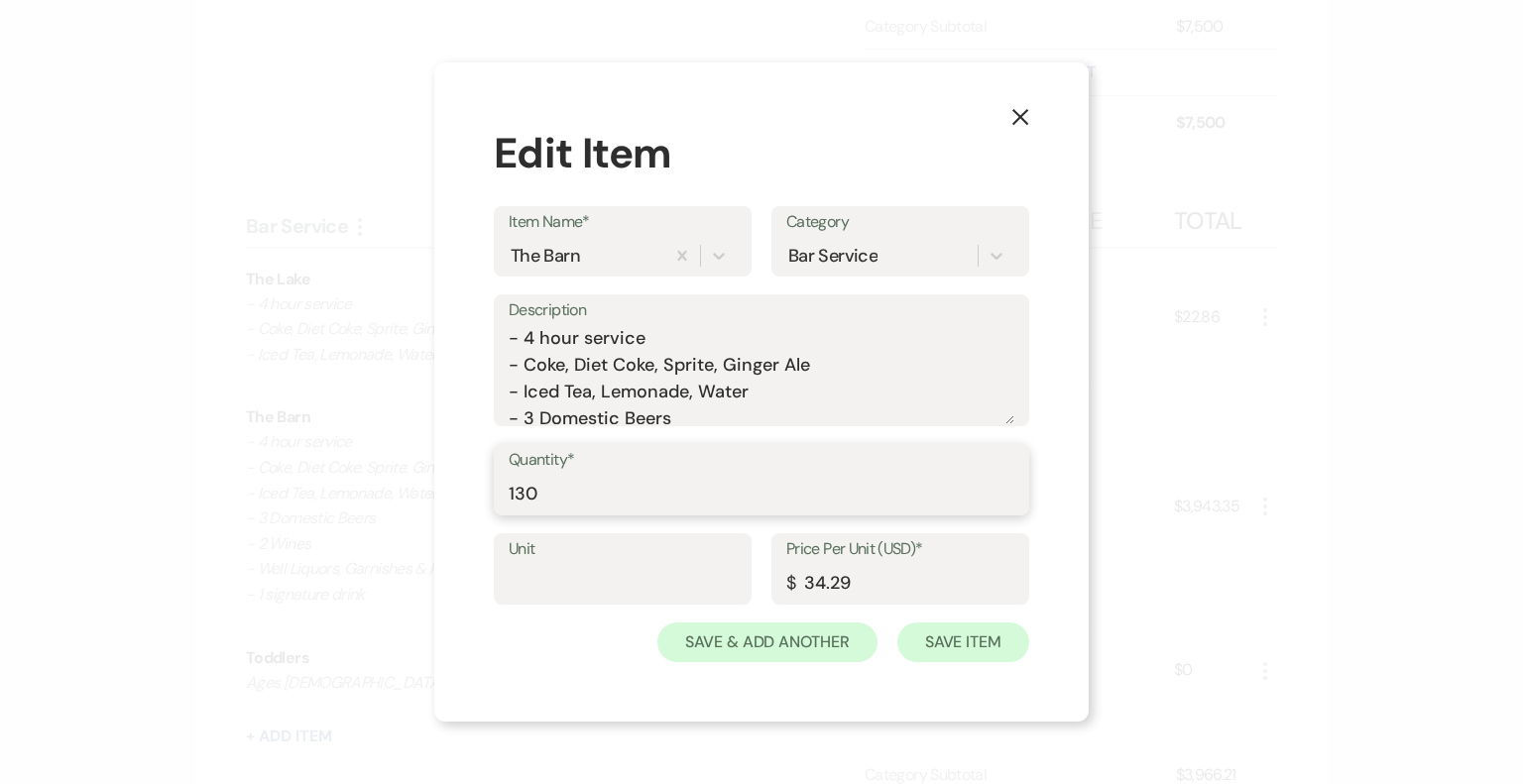 type on "130" 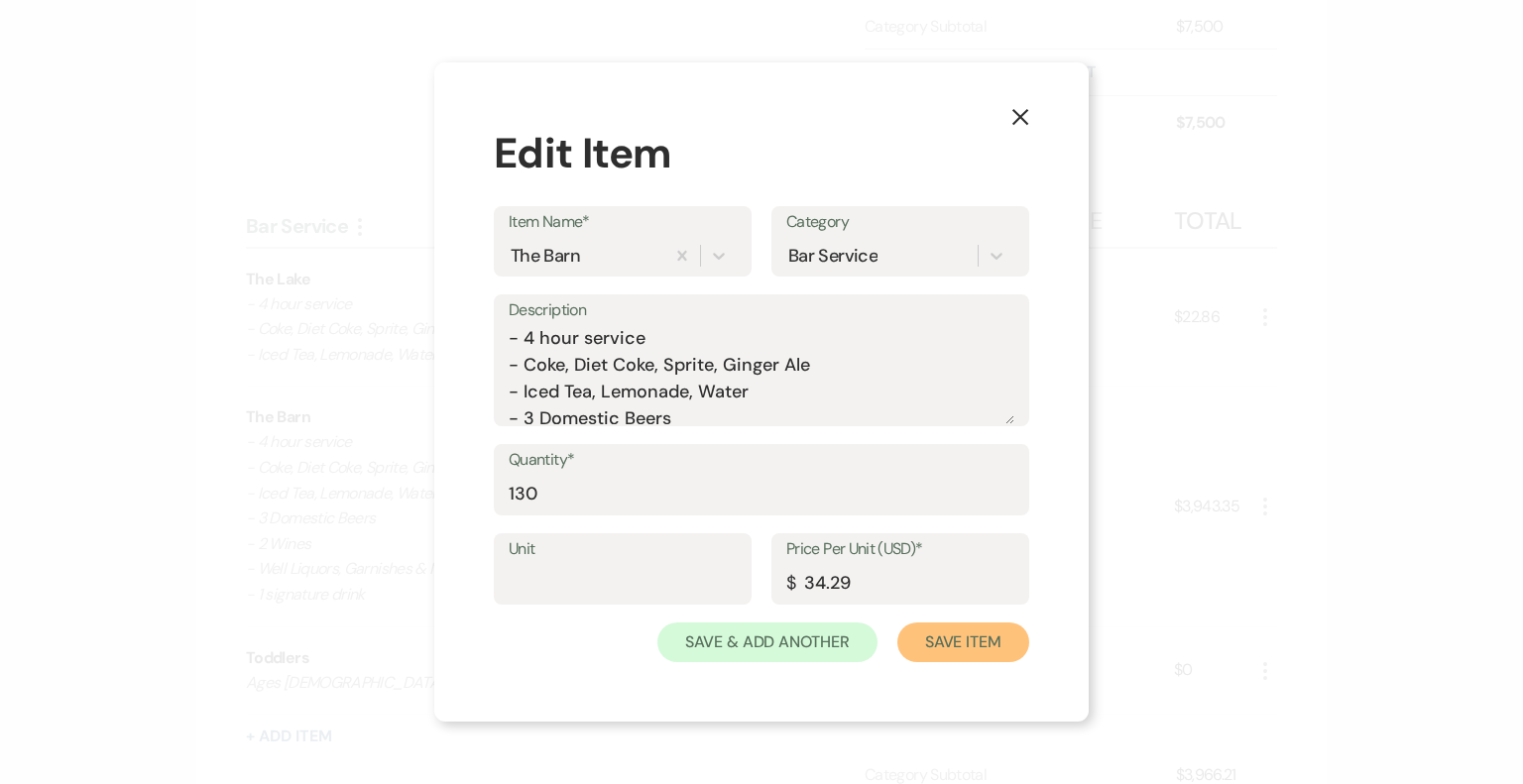 click on "Save Item" at bounding box center [963, 642] 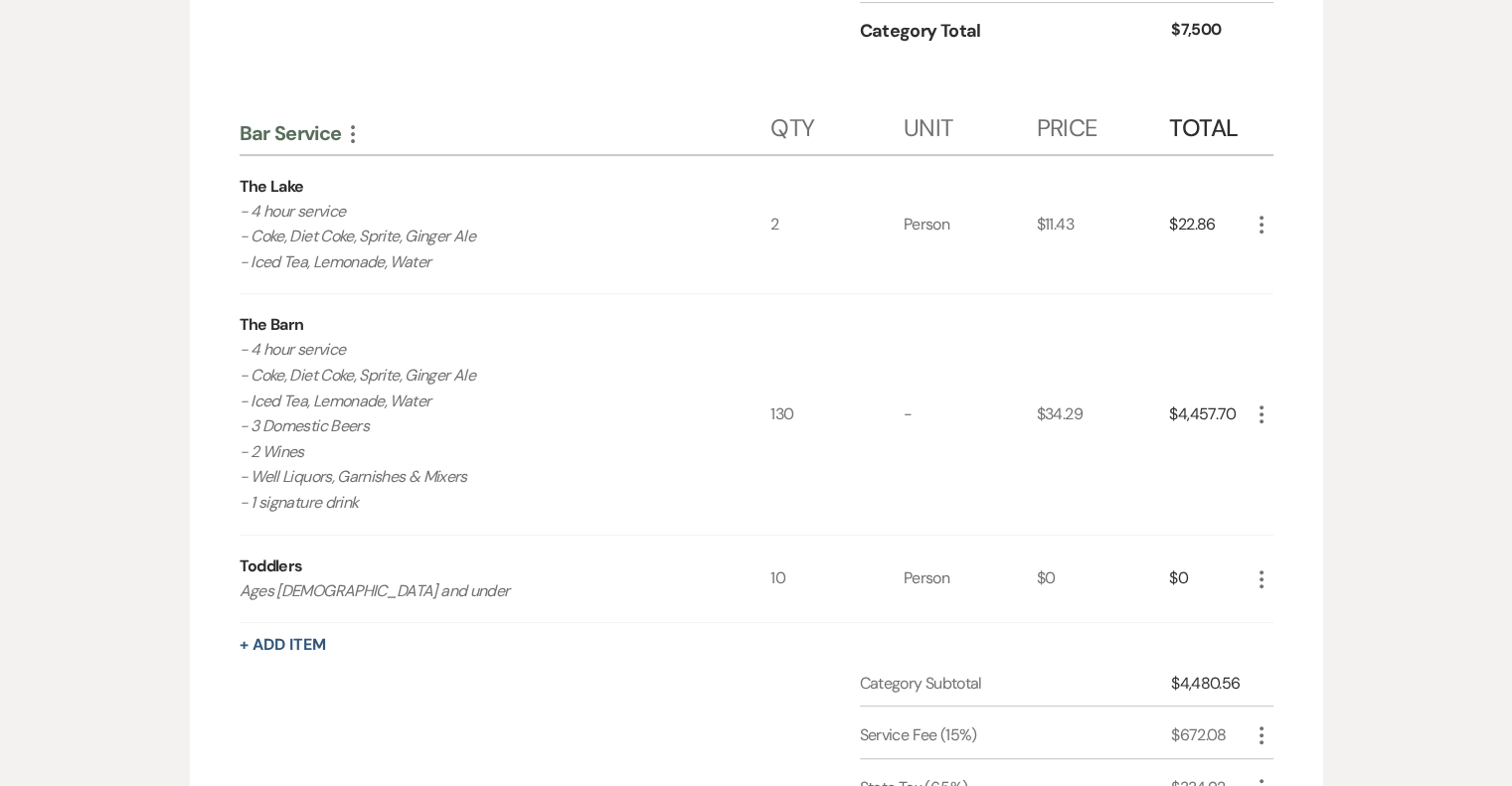 scroll, scrollTop: 786, scrollLeft: 0, axis: vertical 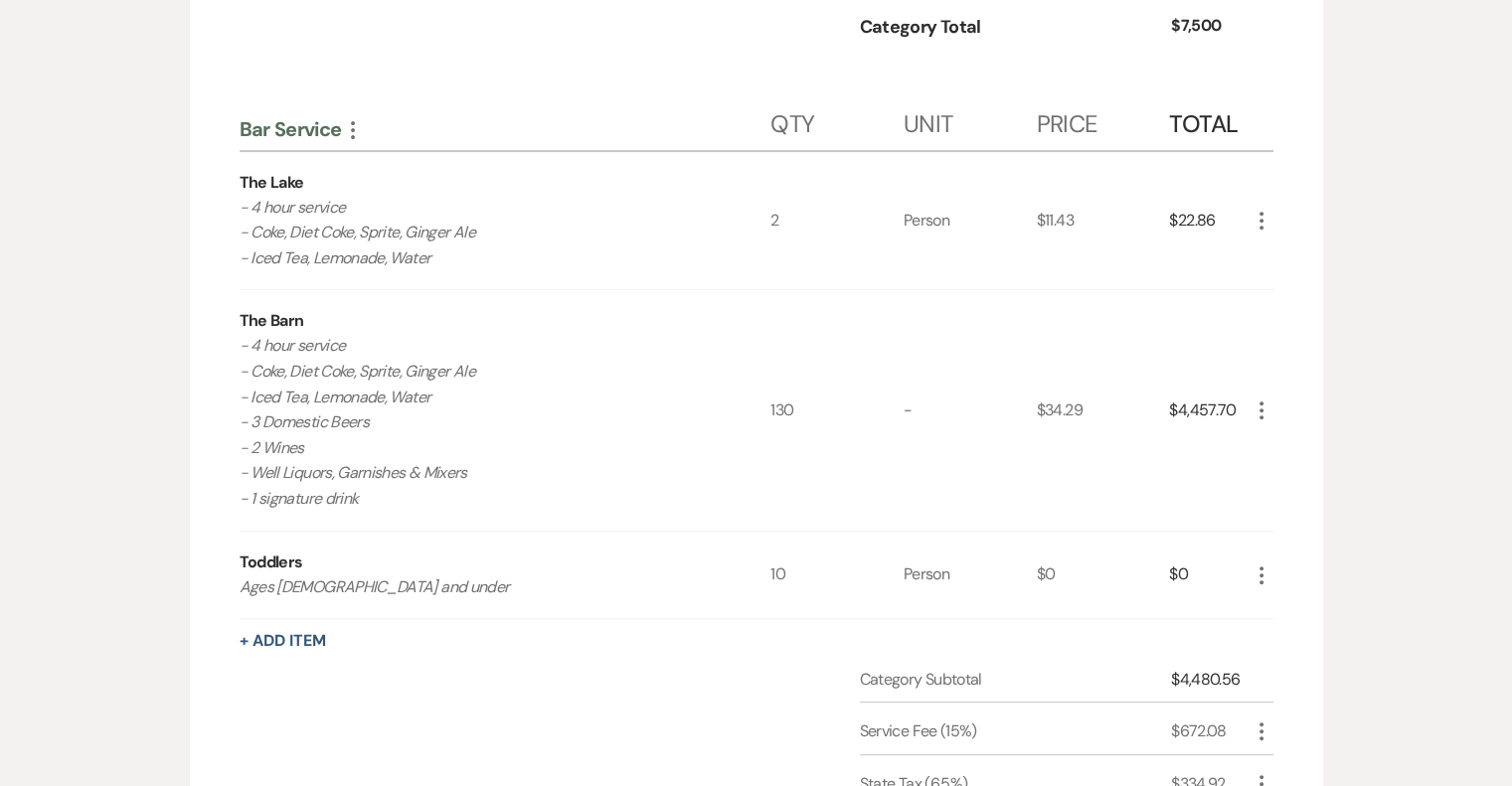 click on "More" 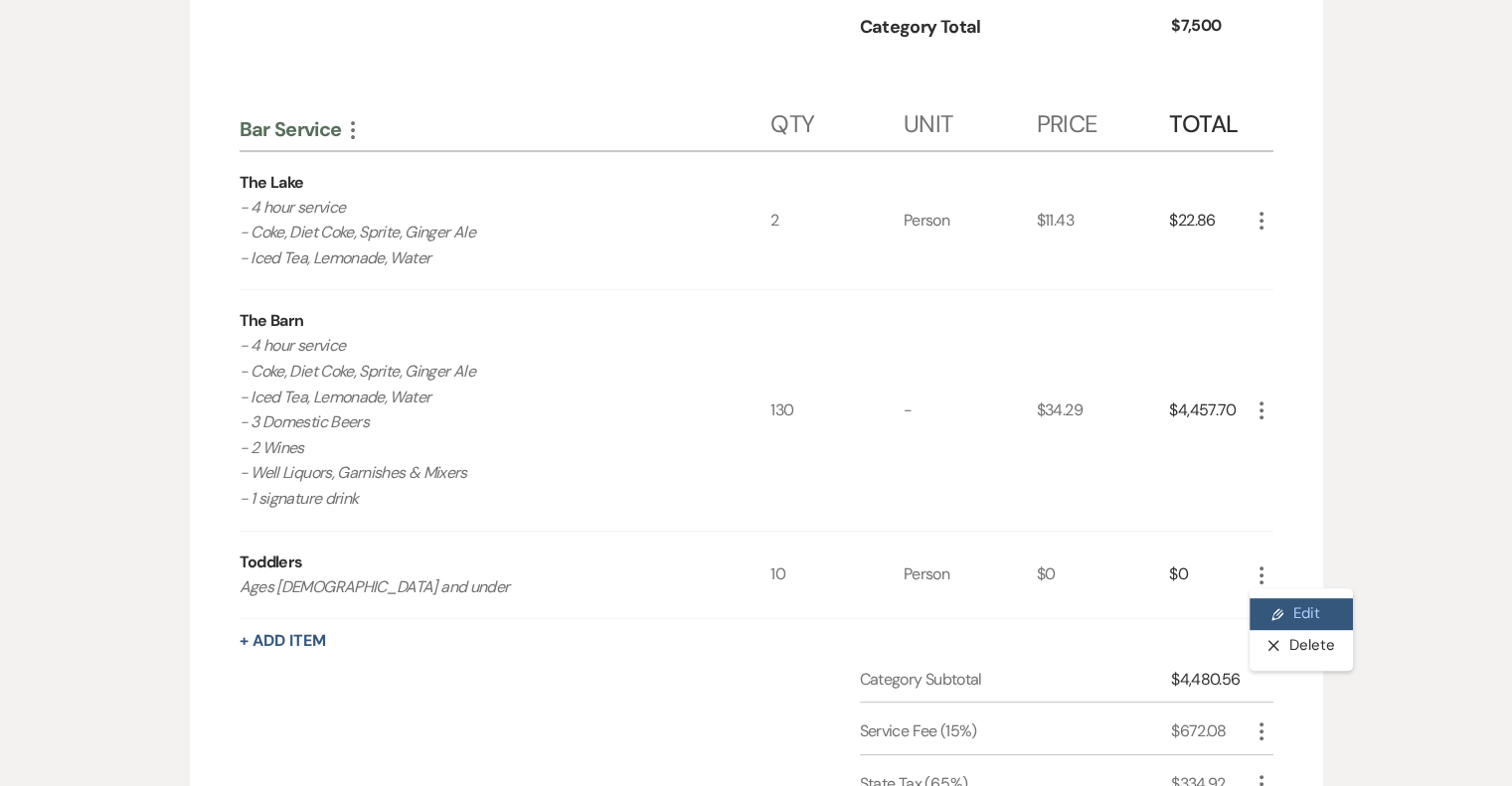 click on "Pencil Edit" at bounding box center [1301, 614] 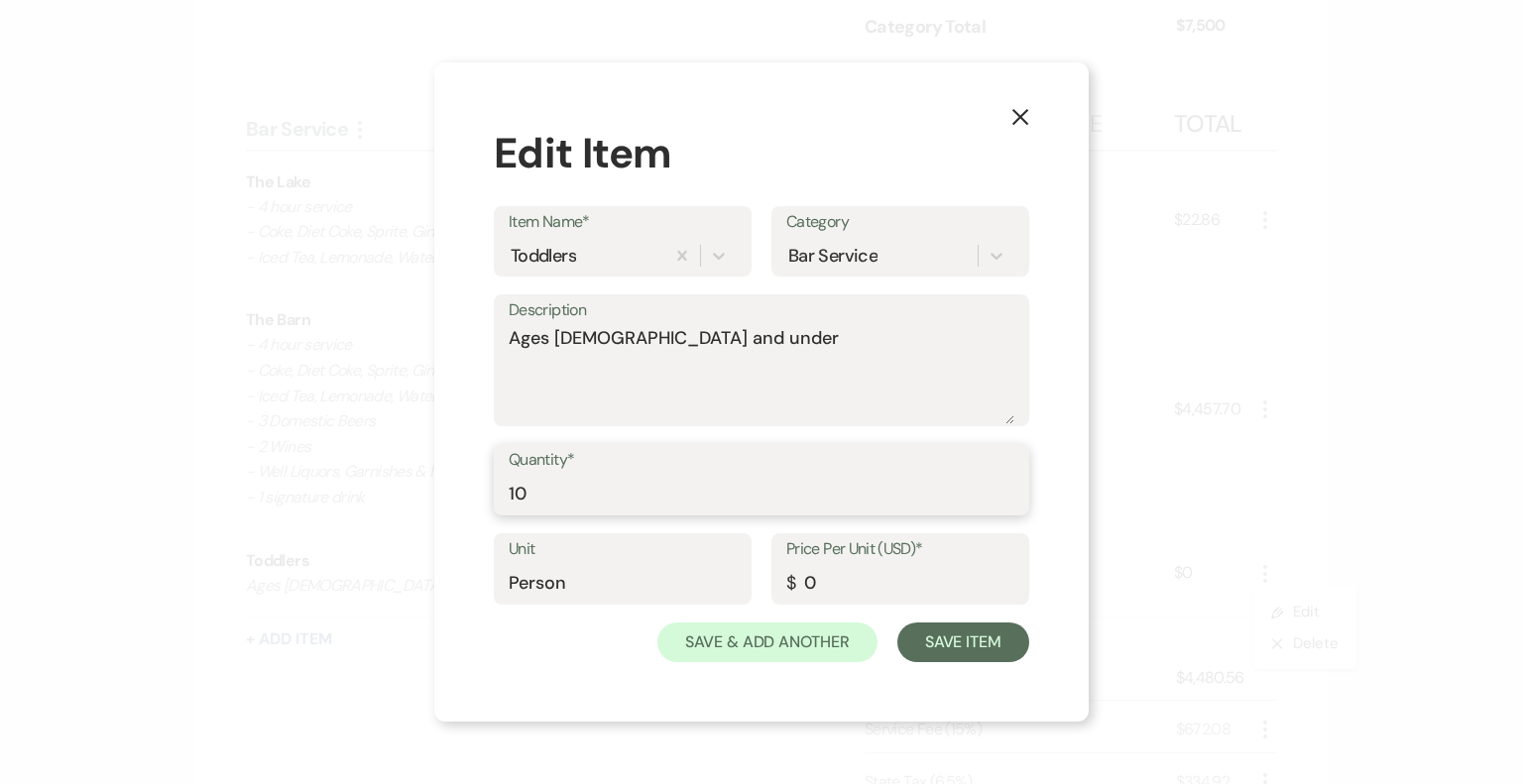 click on "10" at bounding box center [762, 494] 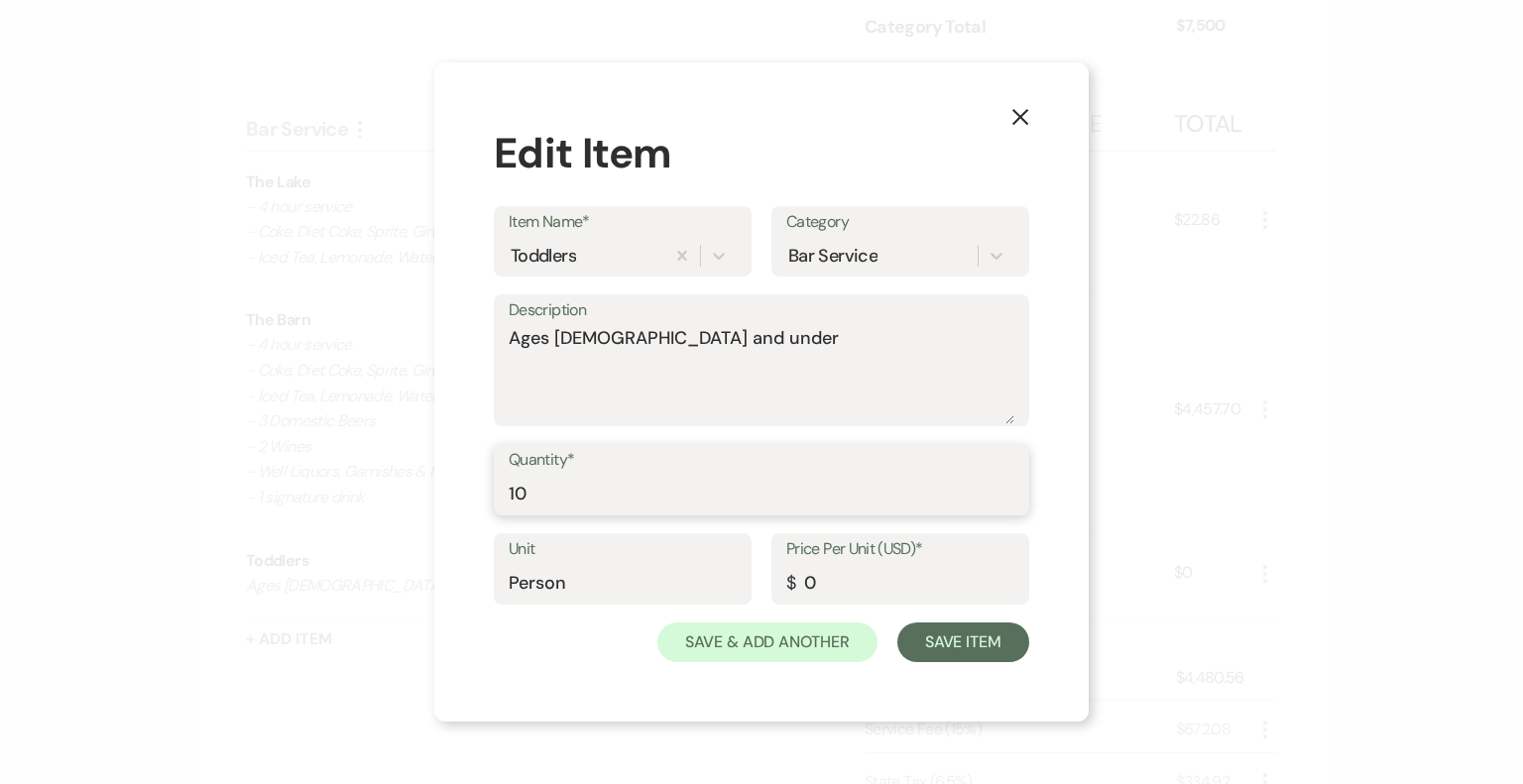 click on "10" at bounding box center (762, 494) 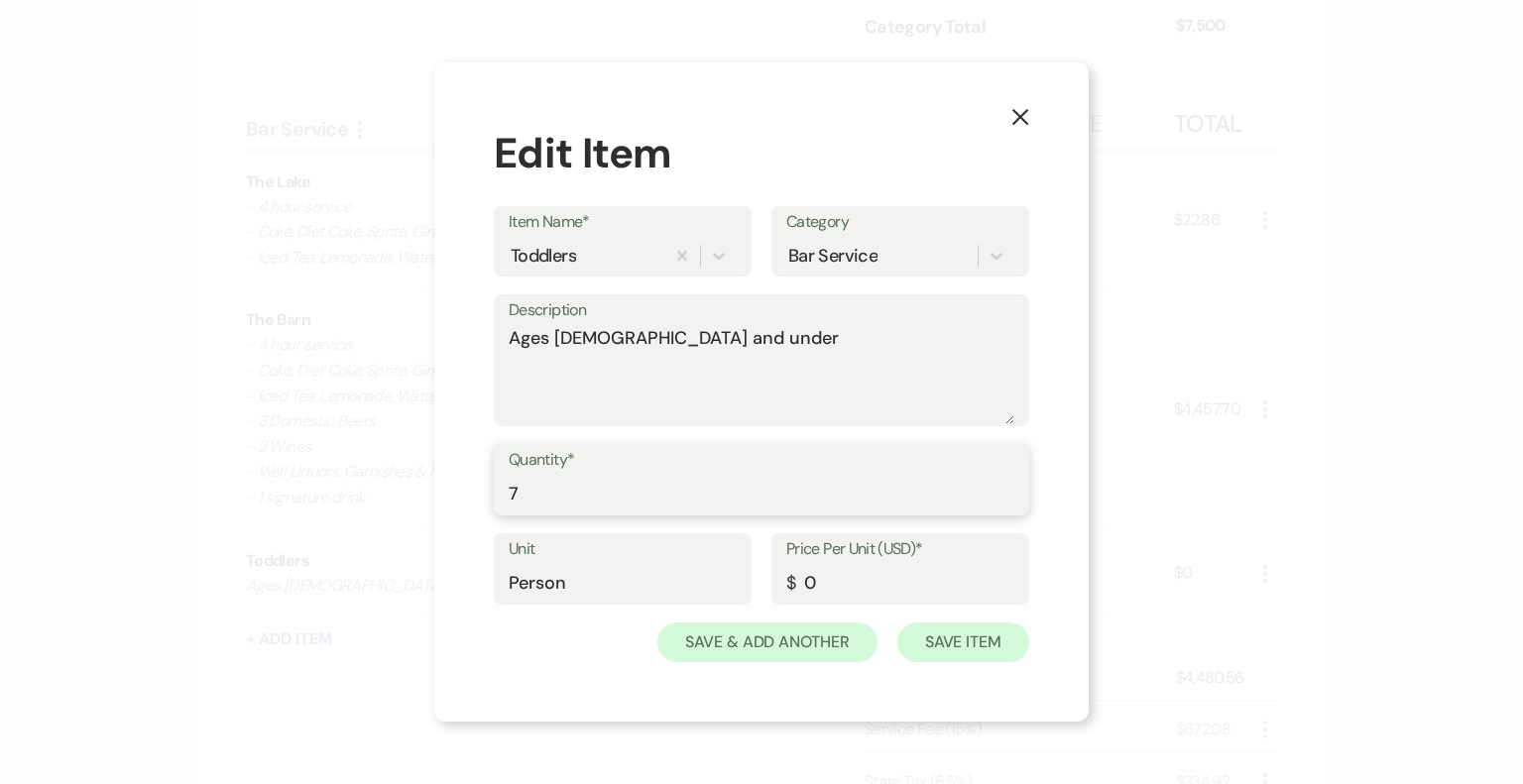 type on "7" 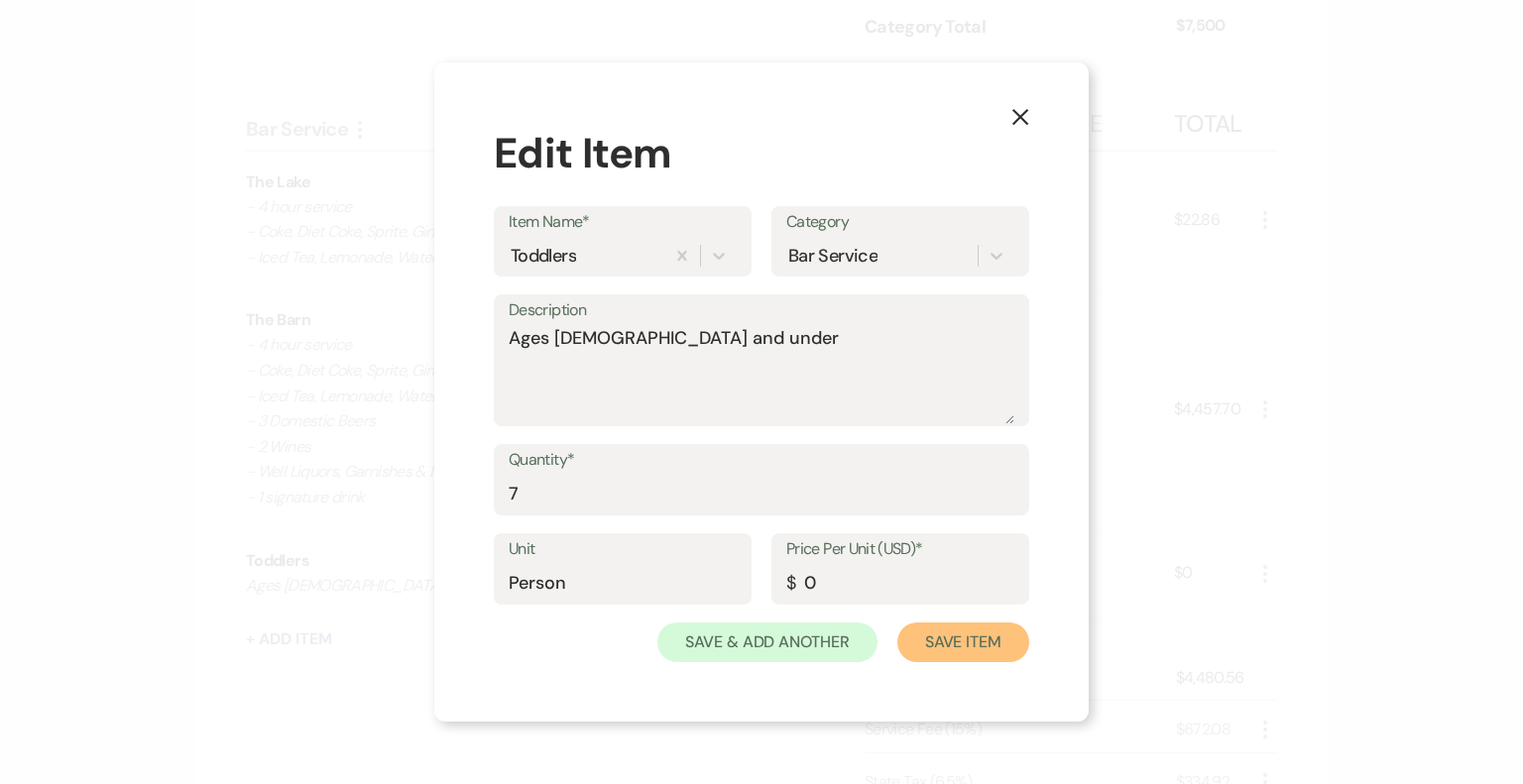 click on "Save Item" at bounding box center [963, 642] 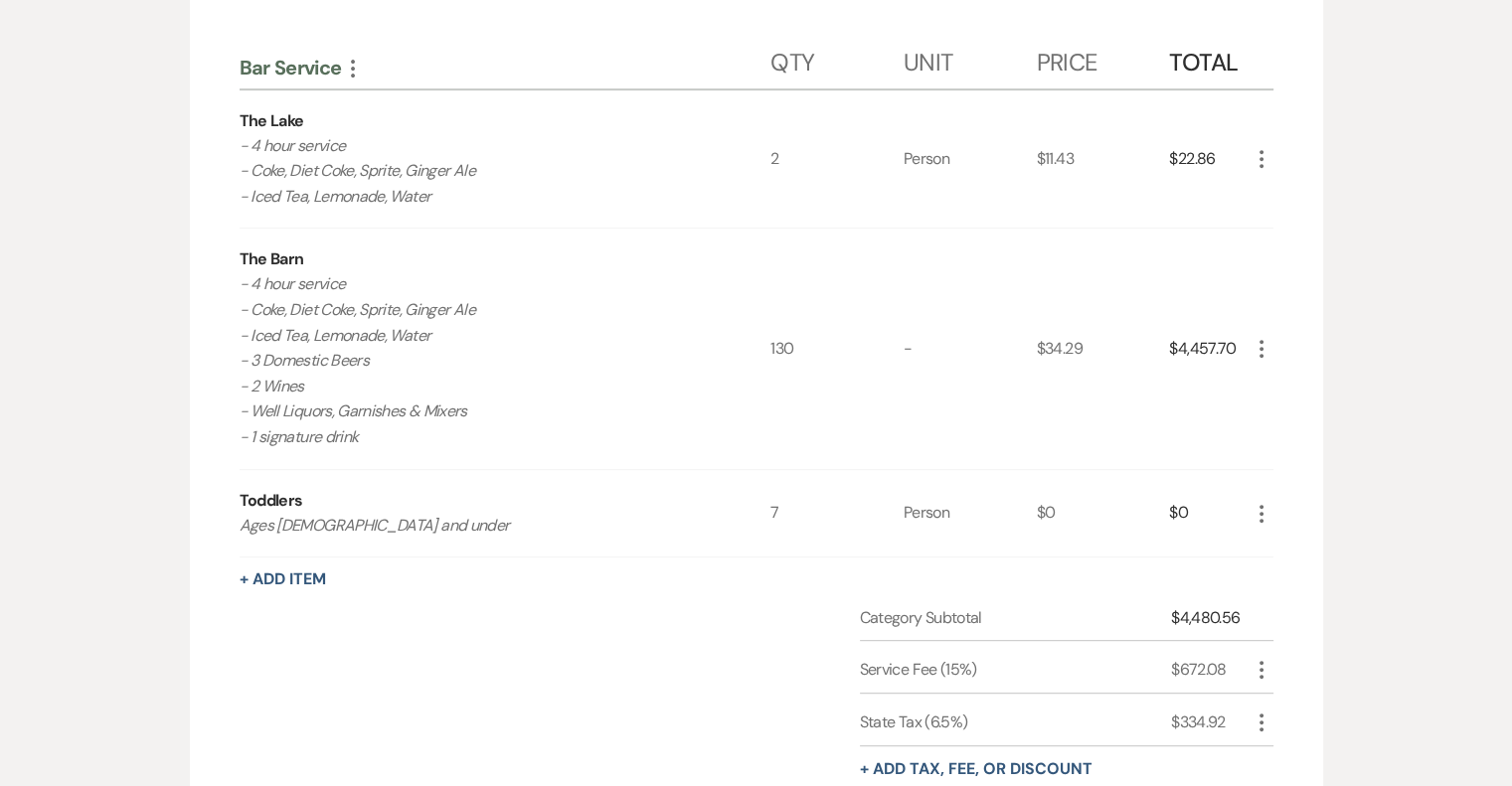 scroll, scrollTop: 850, scrollLeft: 0, axis: vertical 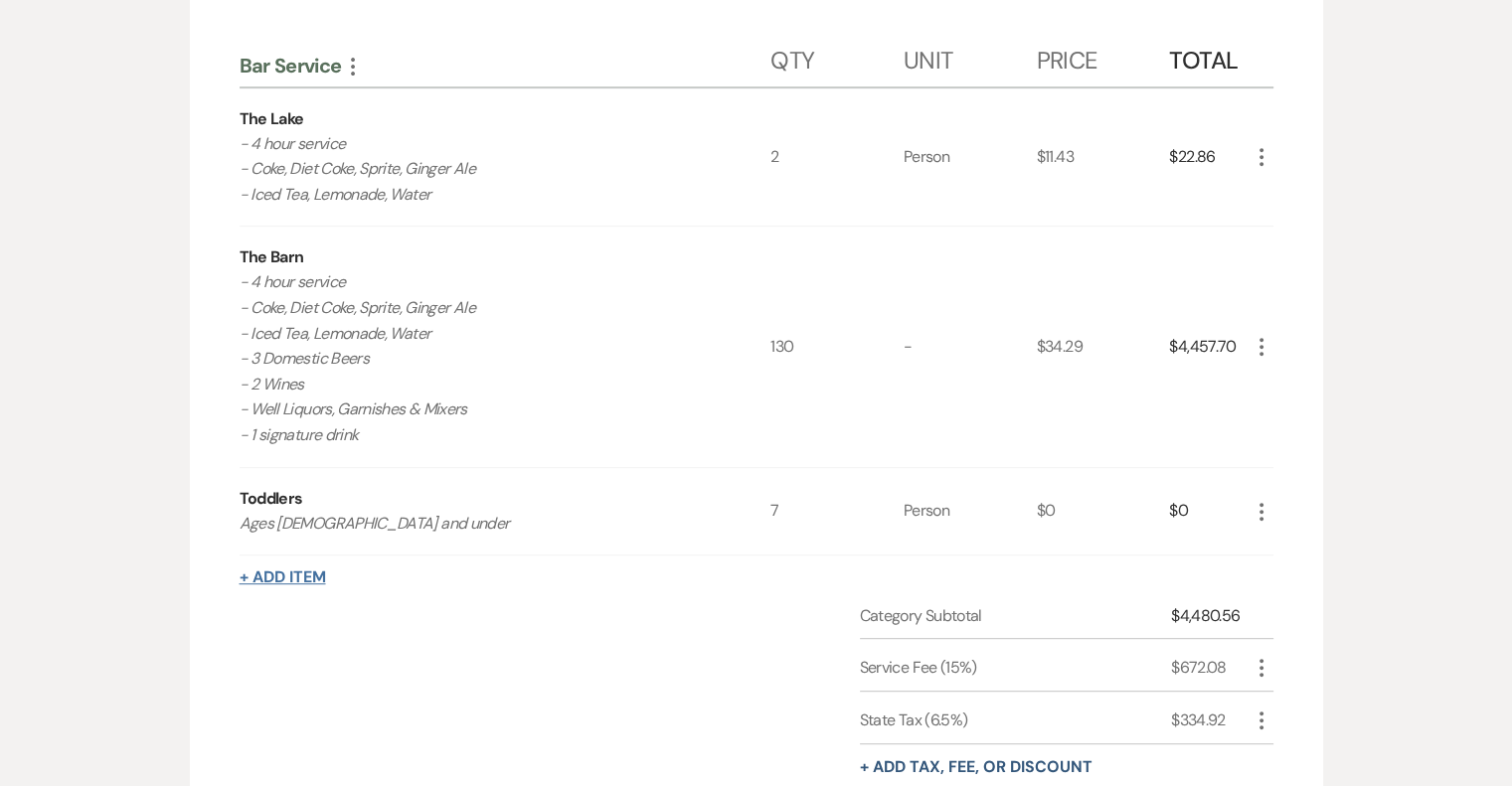 click on "+ Add Item" at bounding box center [282, 577] 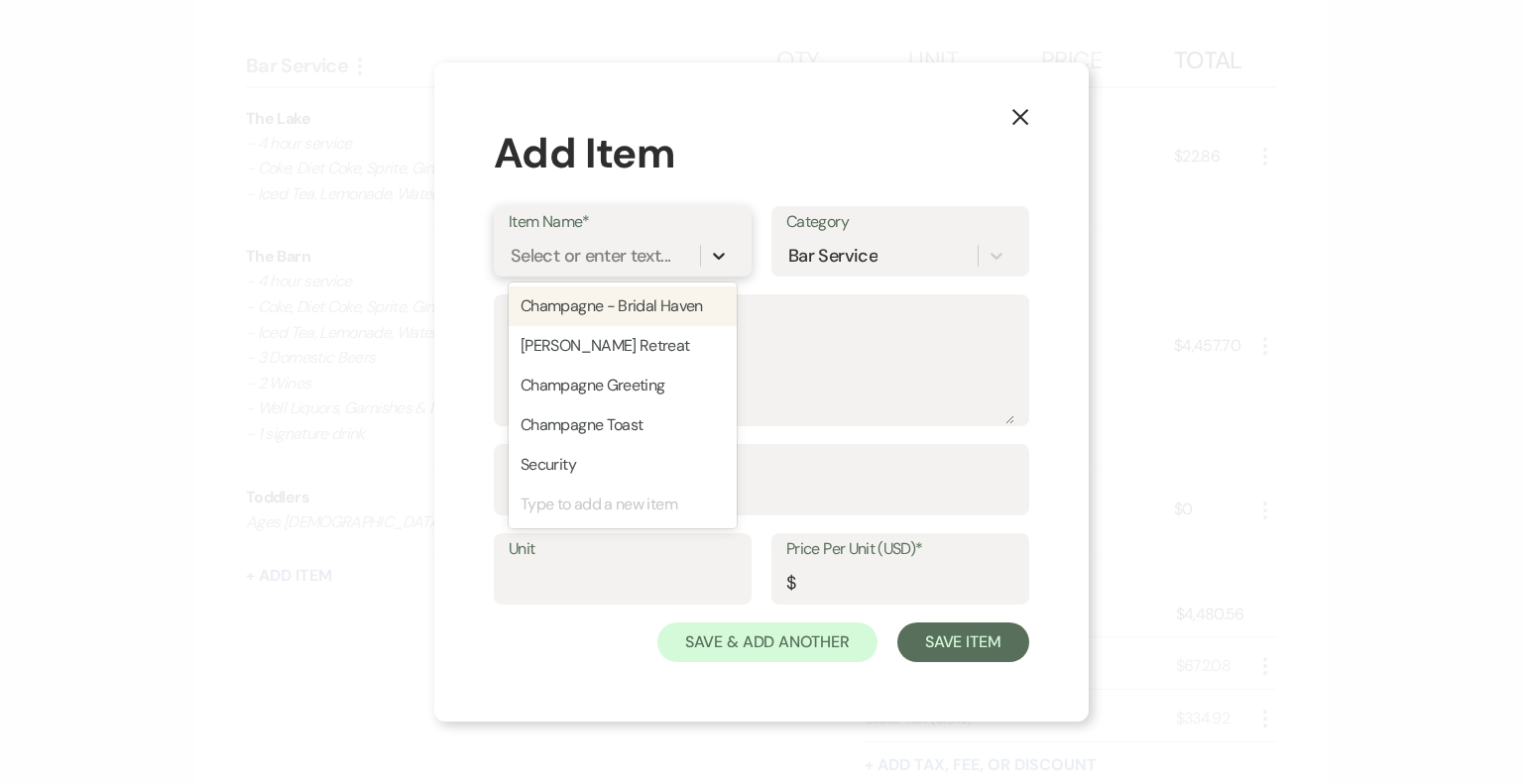 click 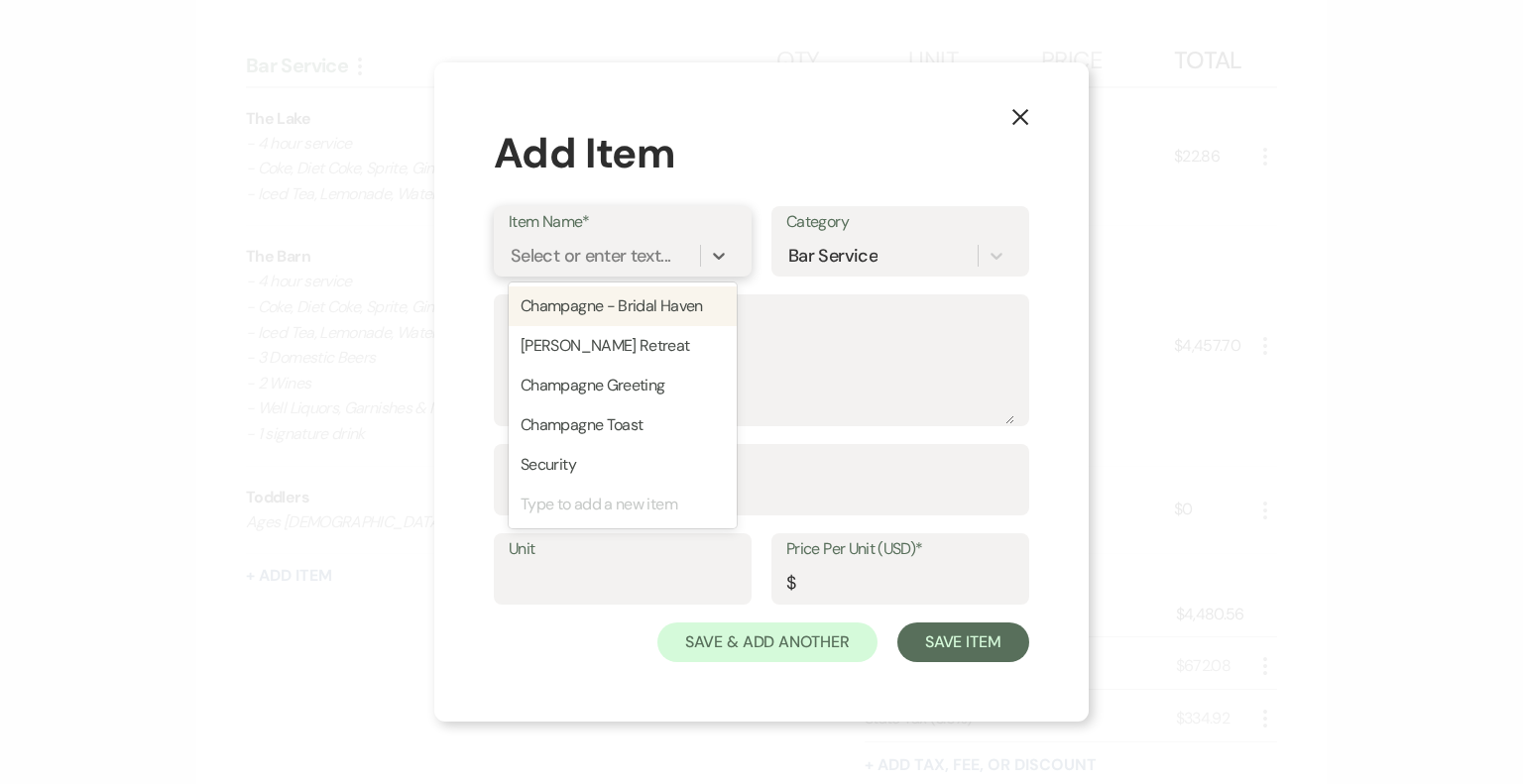 click on "Champagne - Bridal Haven" at bounding box center (623, 306) 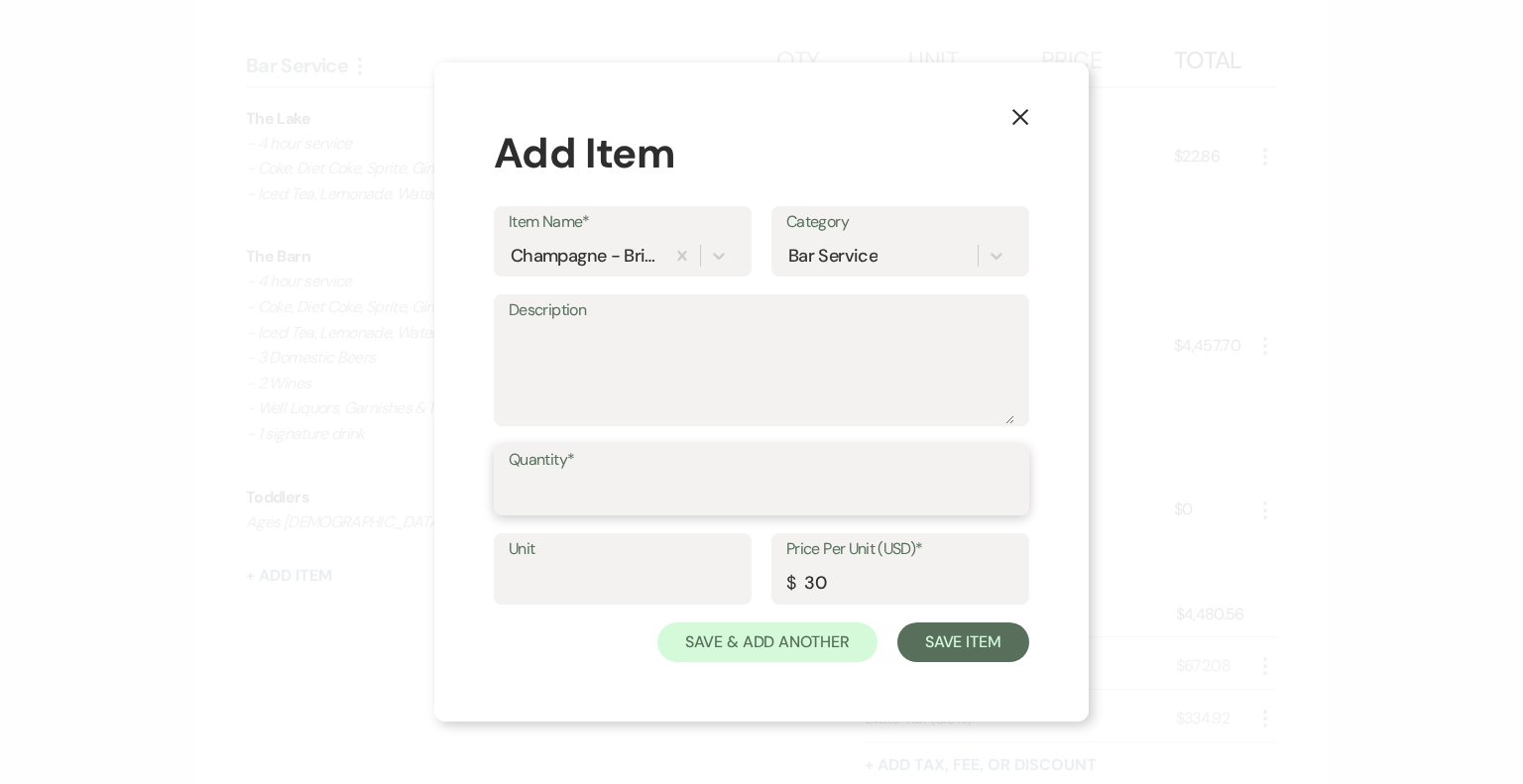 click on "Quantity*" at bounding box center (762, 494) 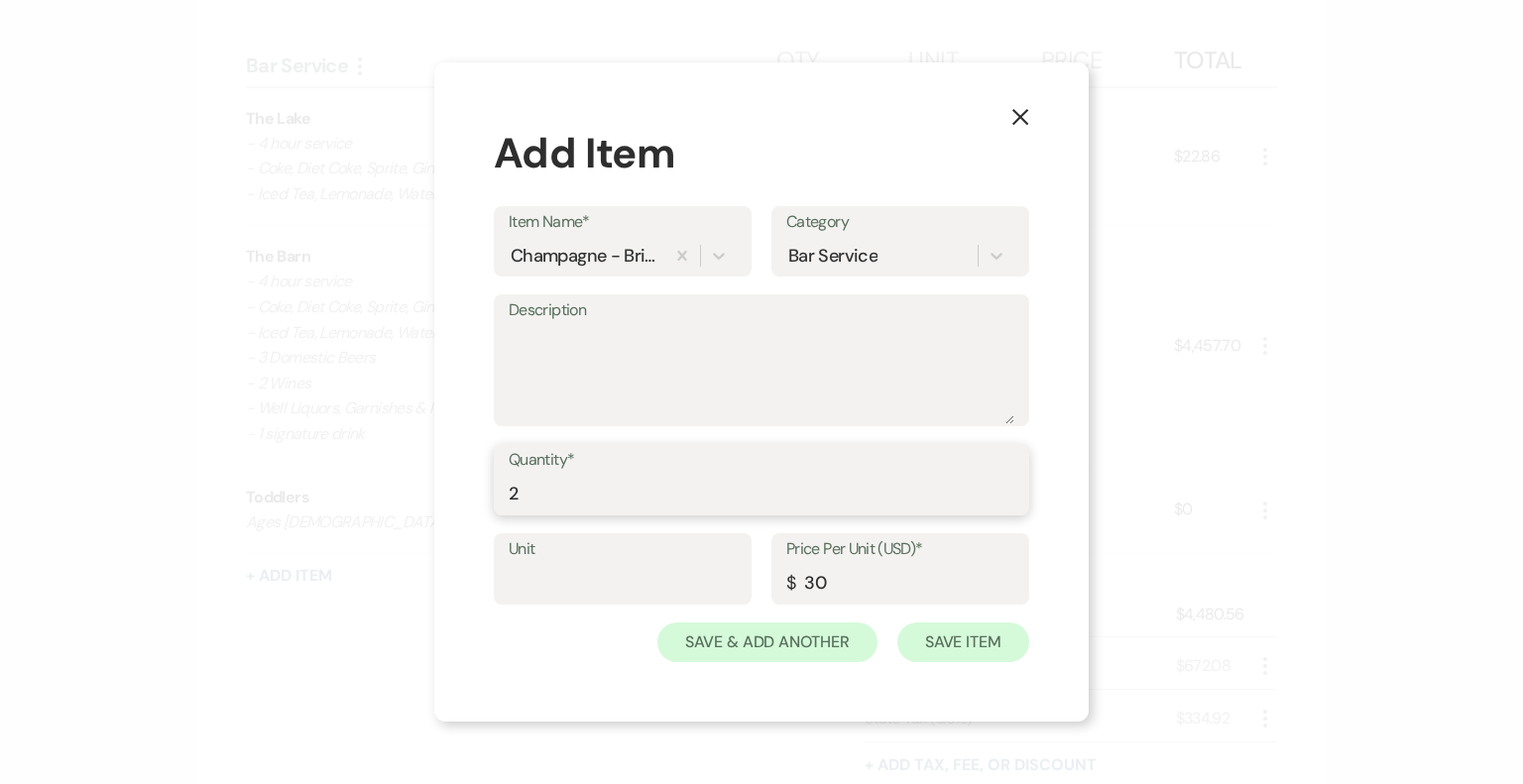 type on "2" 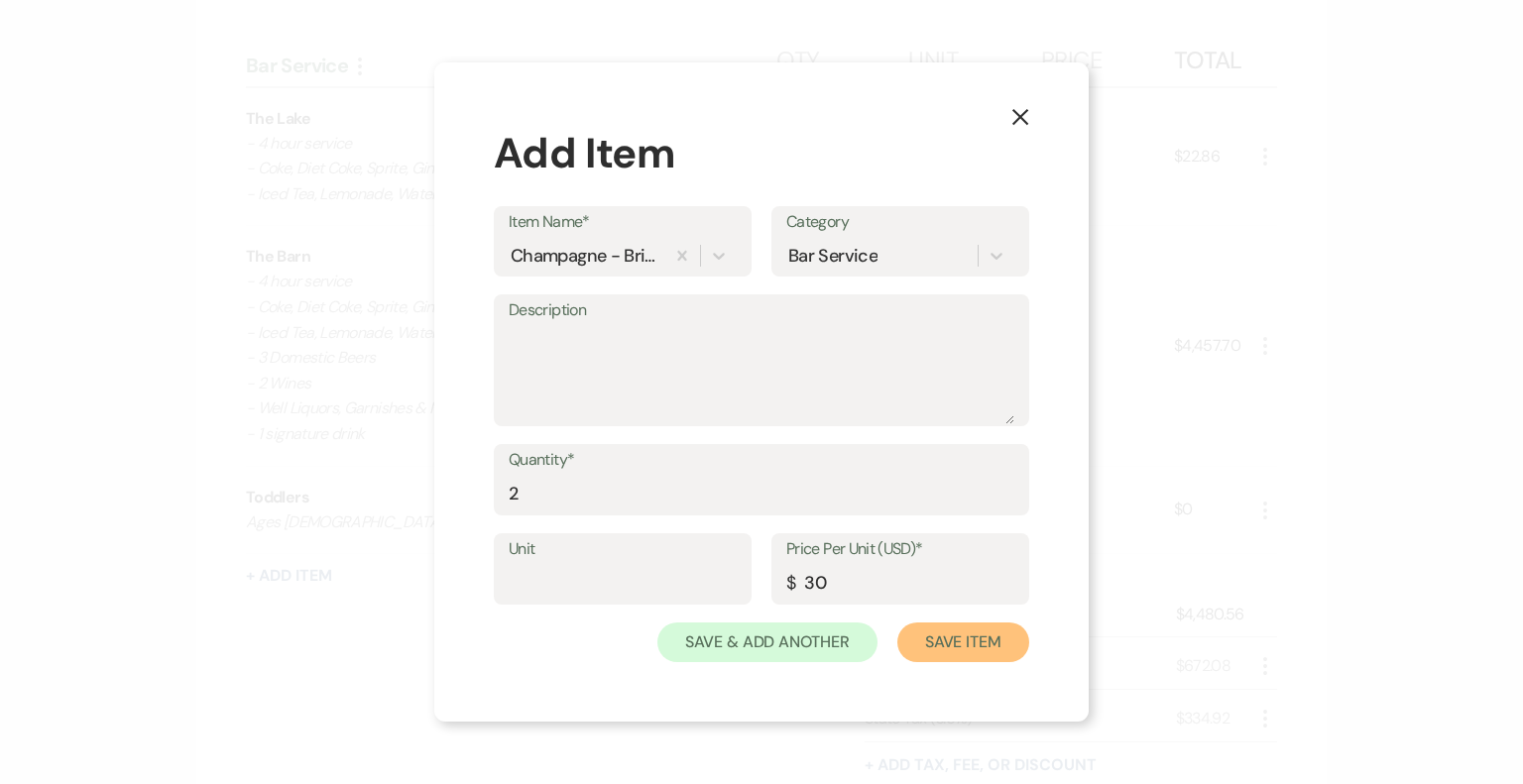 click on "Save Item" at bounding box center [963, 642] 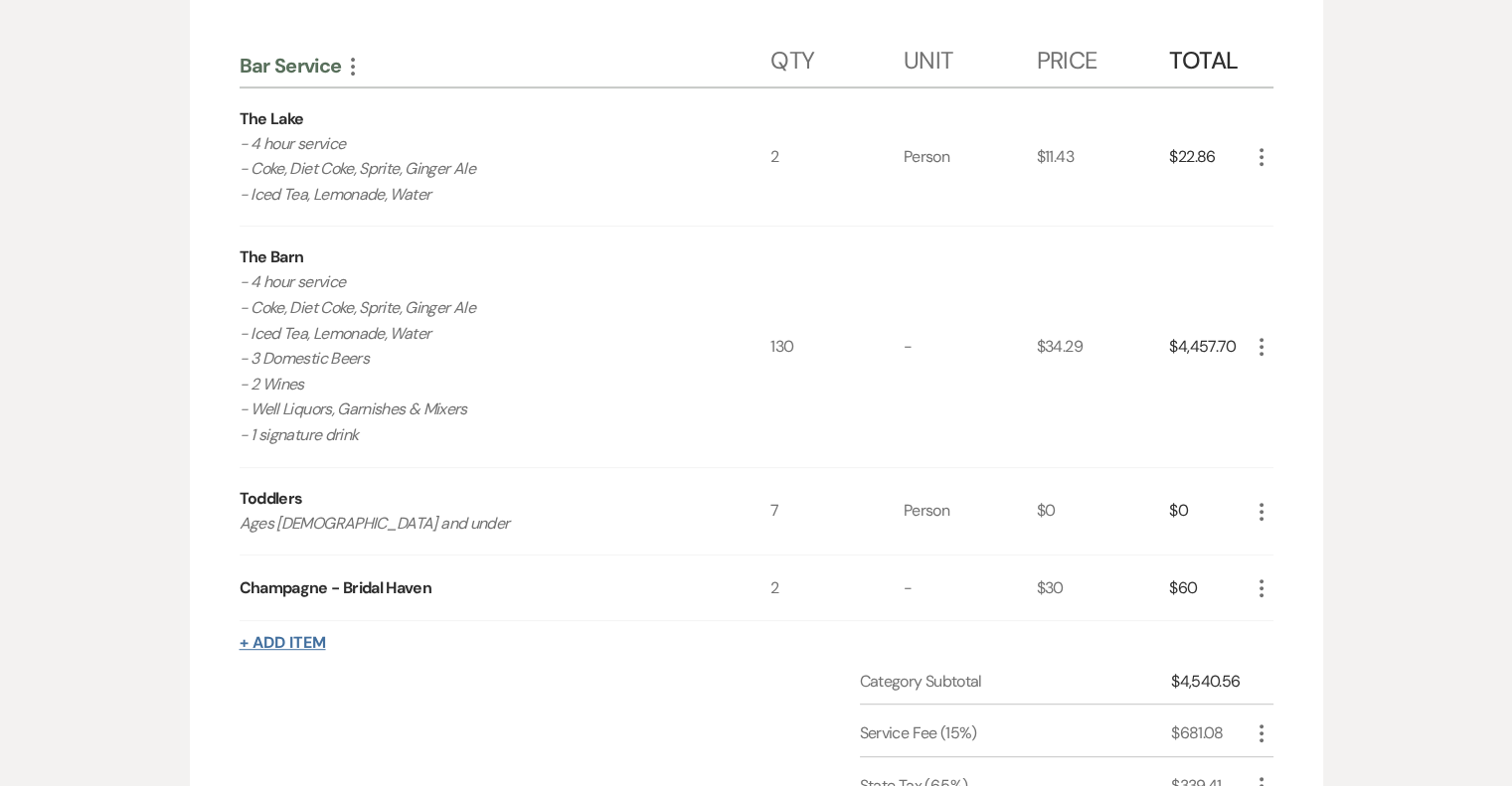 click on "+ Add Item" at bounding box center [282, 643] 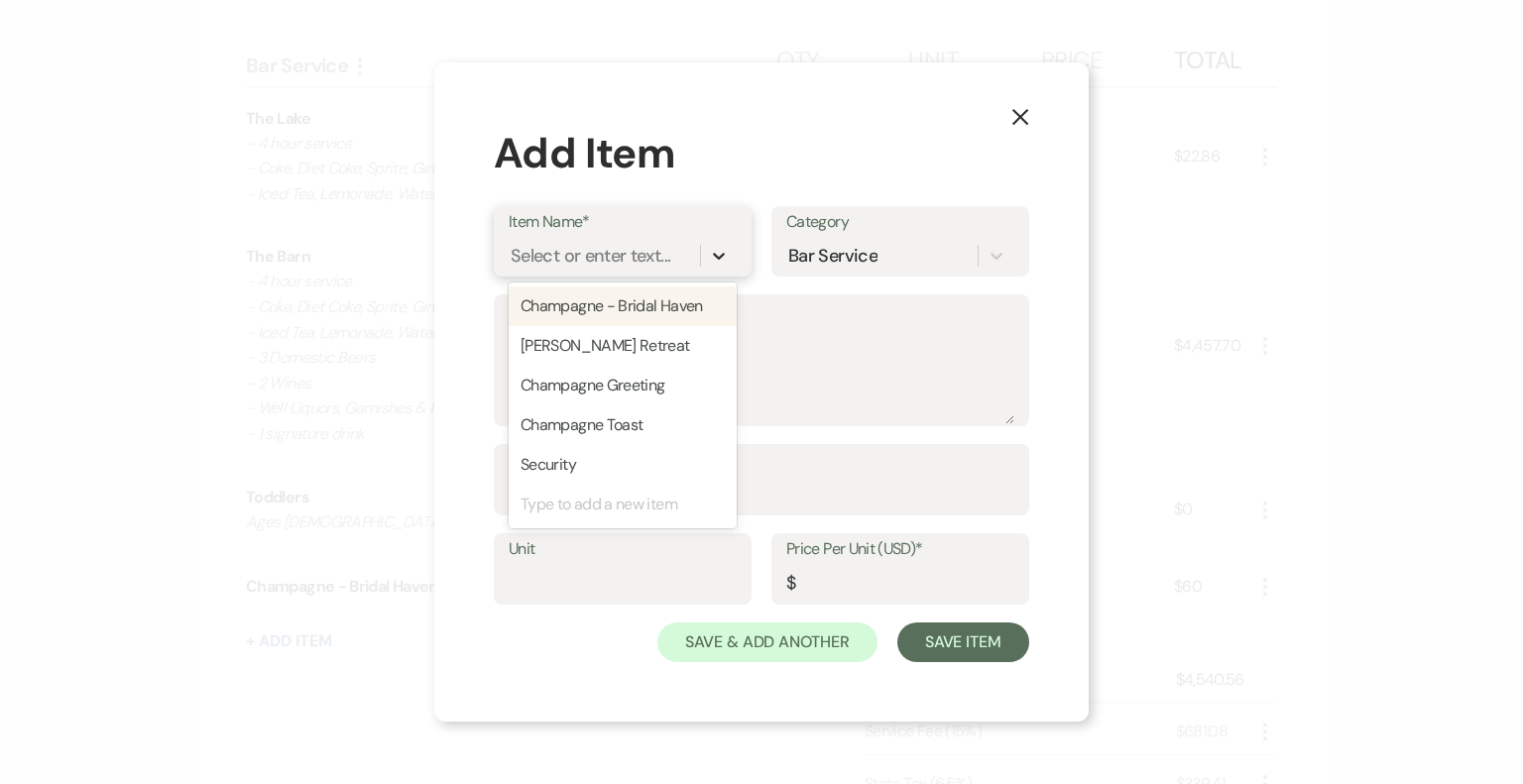 click 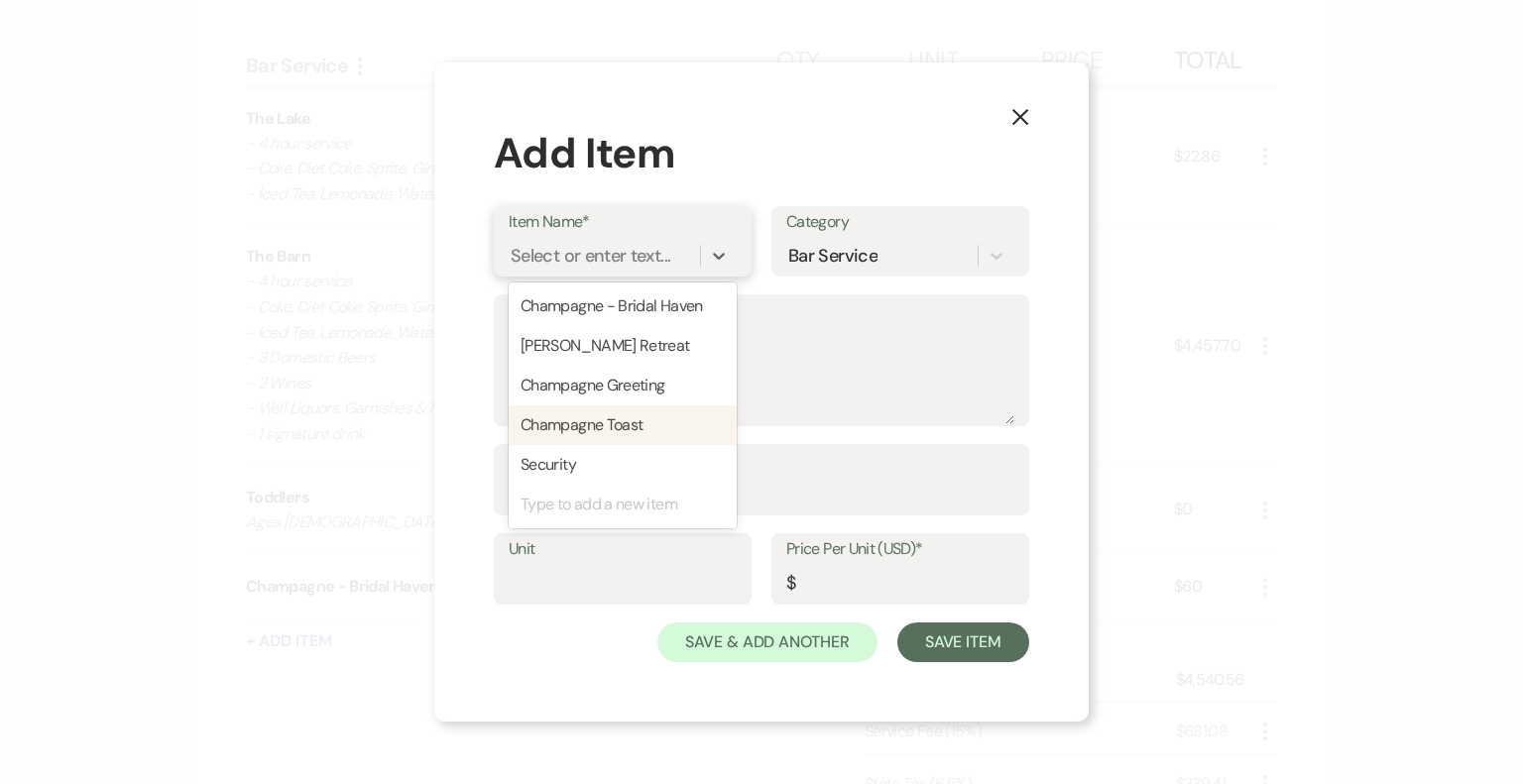 click on "Champagne Toast" at bounding box center (623, 425) 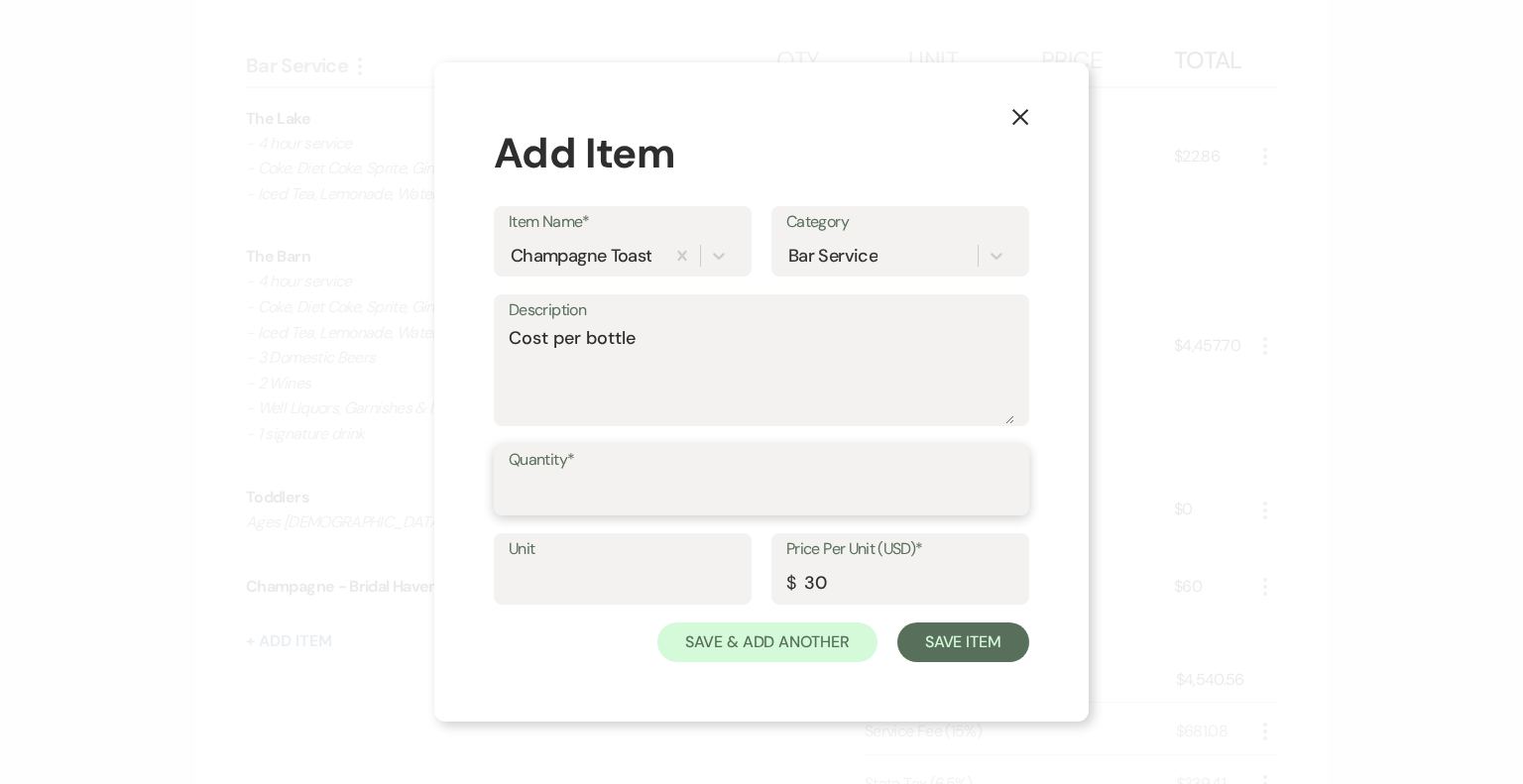 click on "Quantity*" at bounding box center [762, 494] 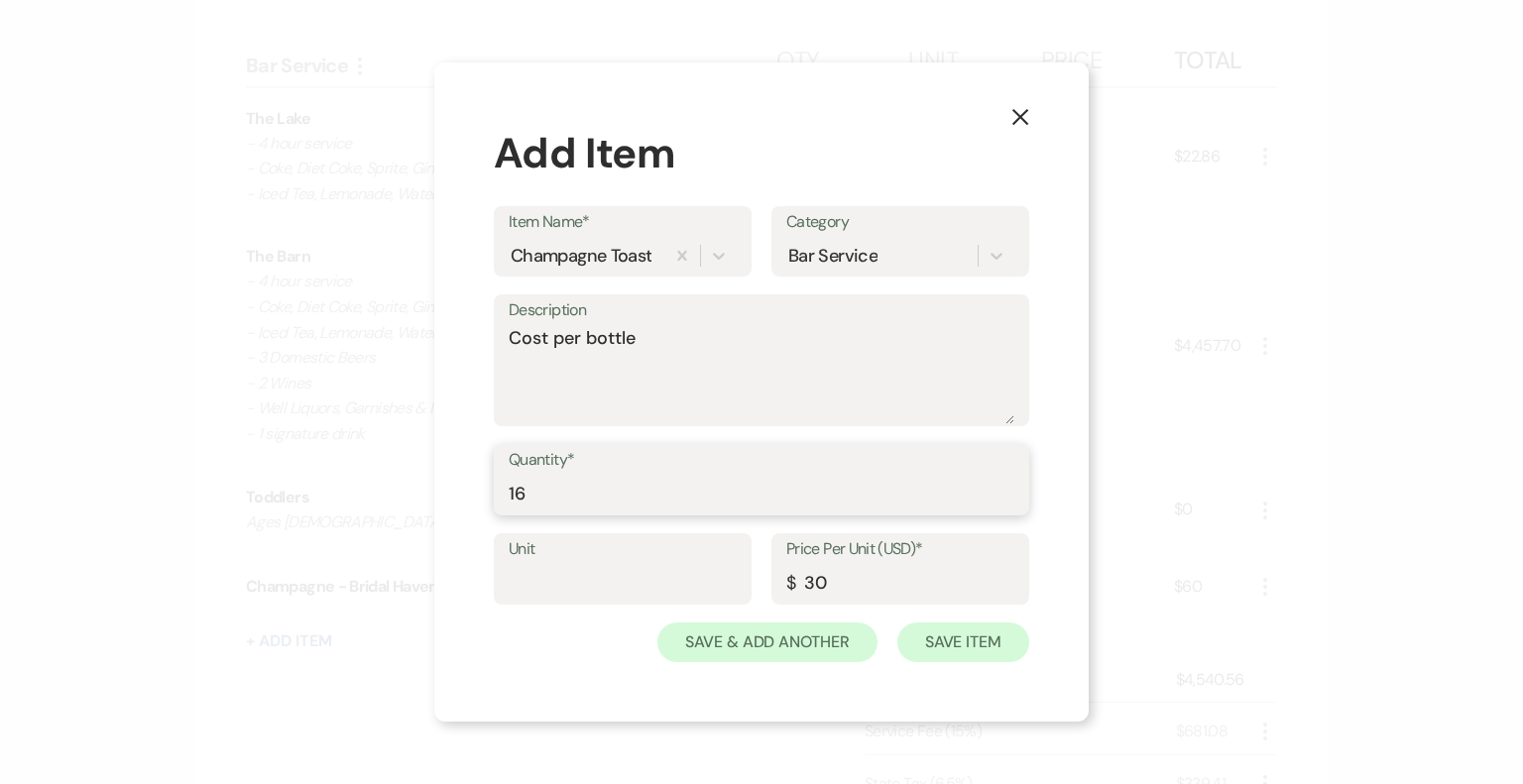 type on "16" 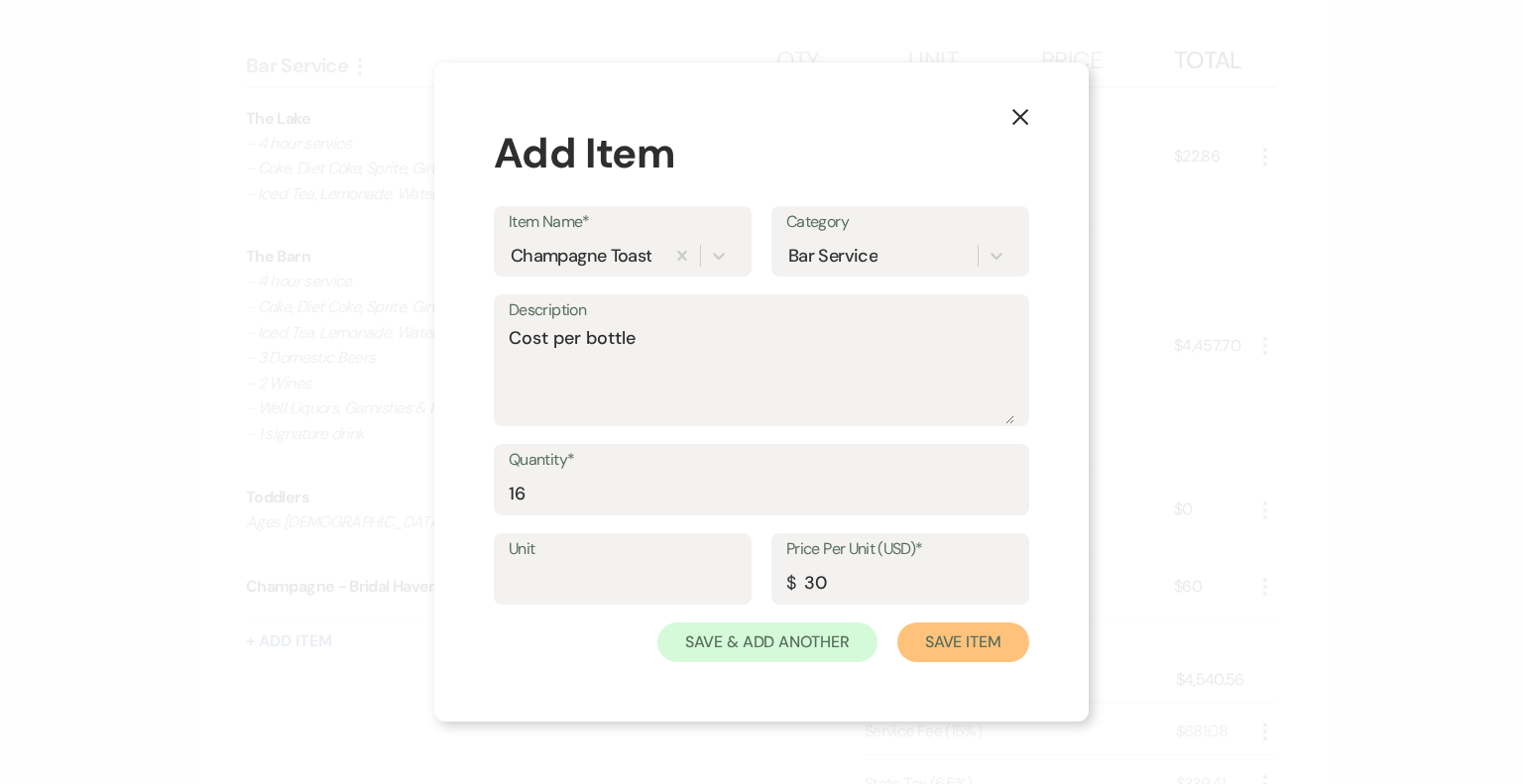 click on "Save Item" at bounding box center (963, 642) 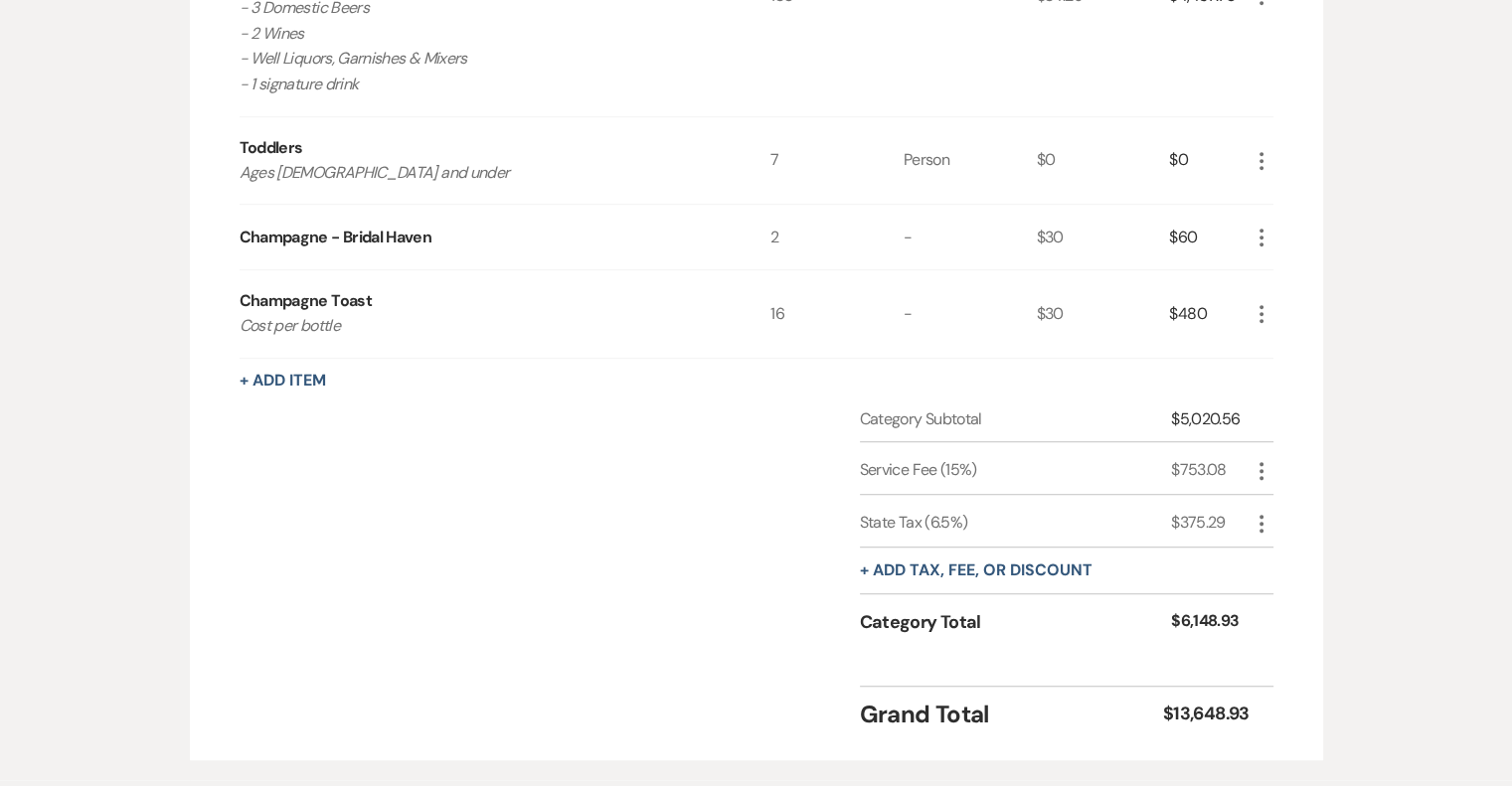 scroll, scrollTop: 1211, scrollLeft: 0, axis: vertical 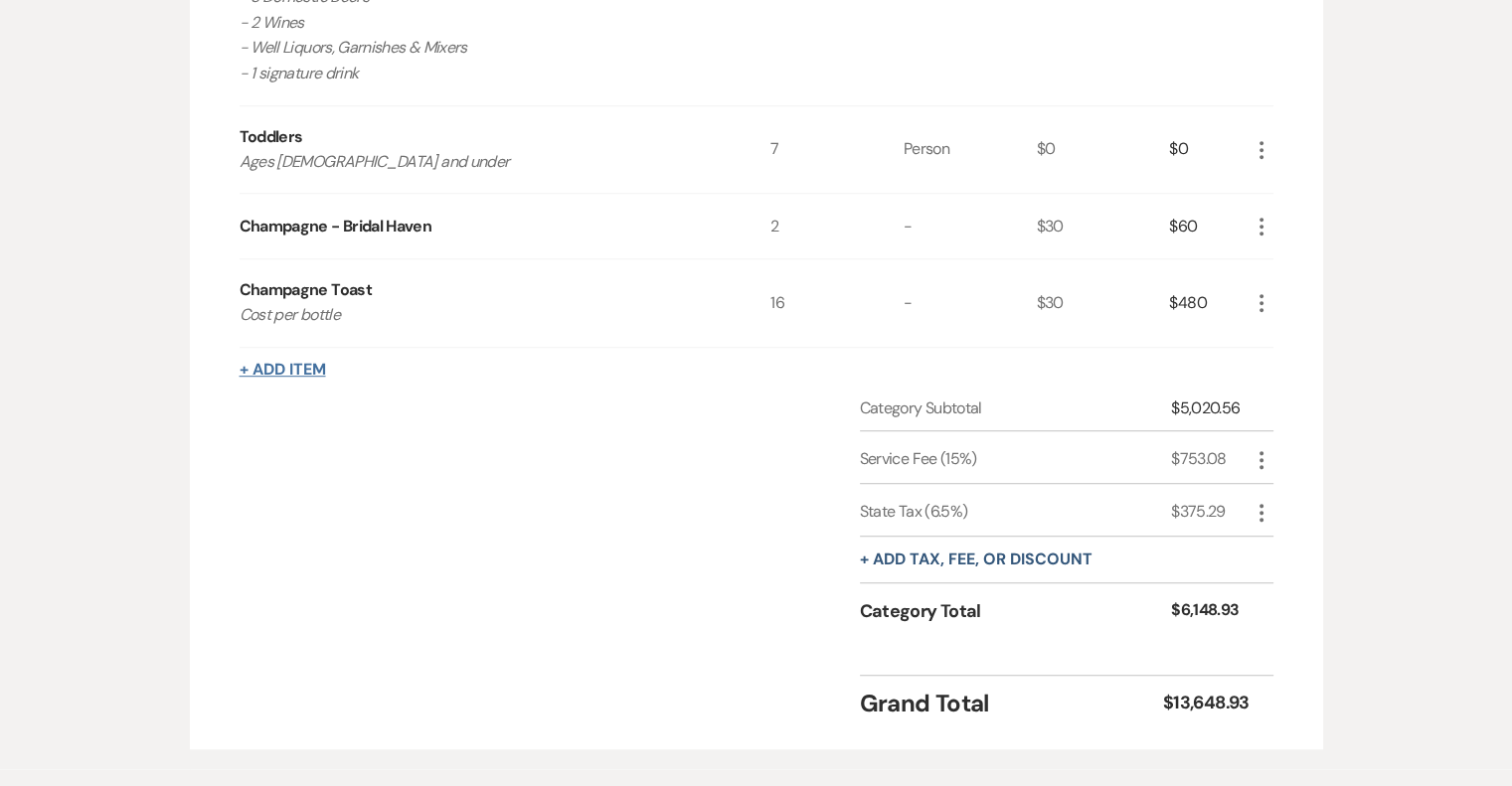 click on "+ Add Item" at bounding box center [282, 370] 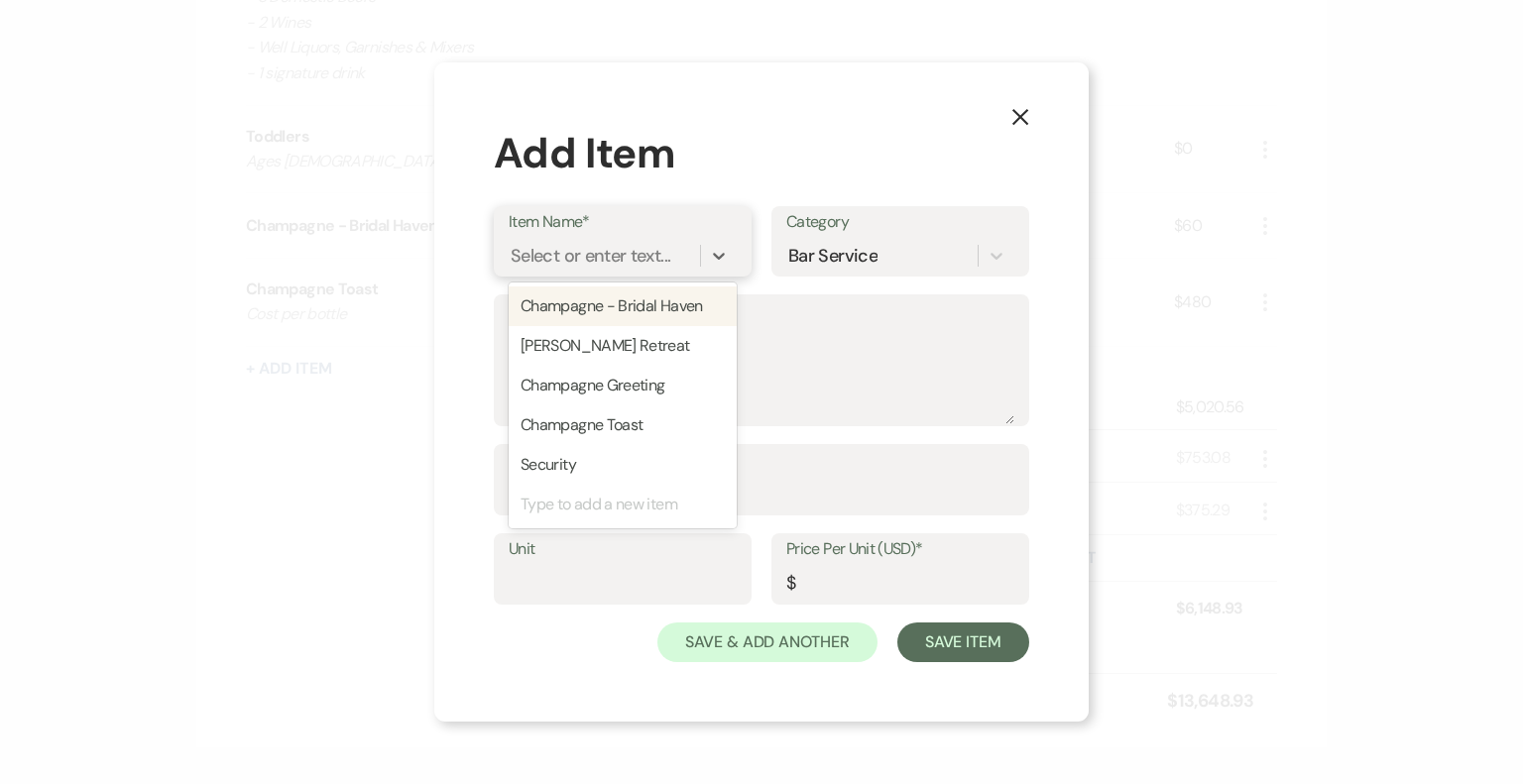 click on "Select or enter text..." at bounding box center [590, 256] 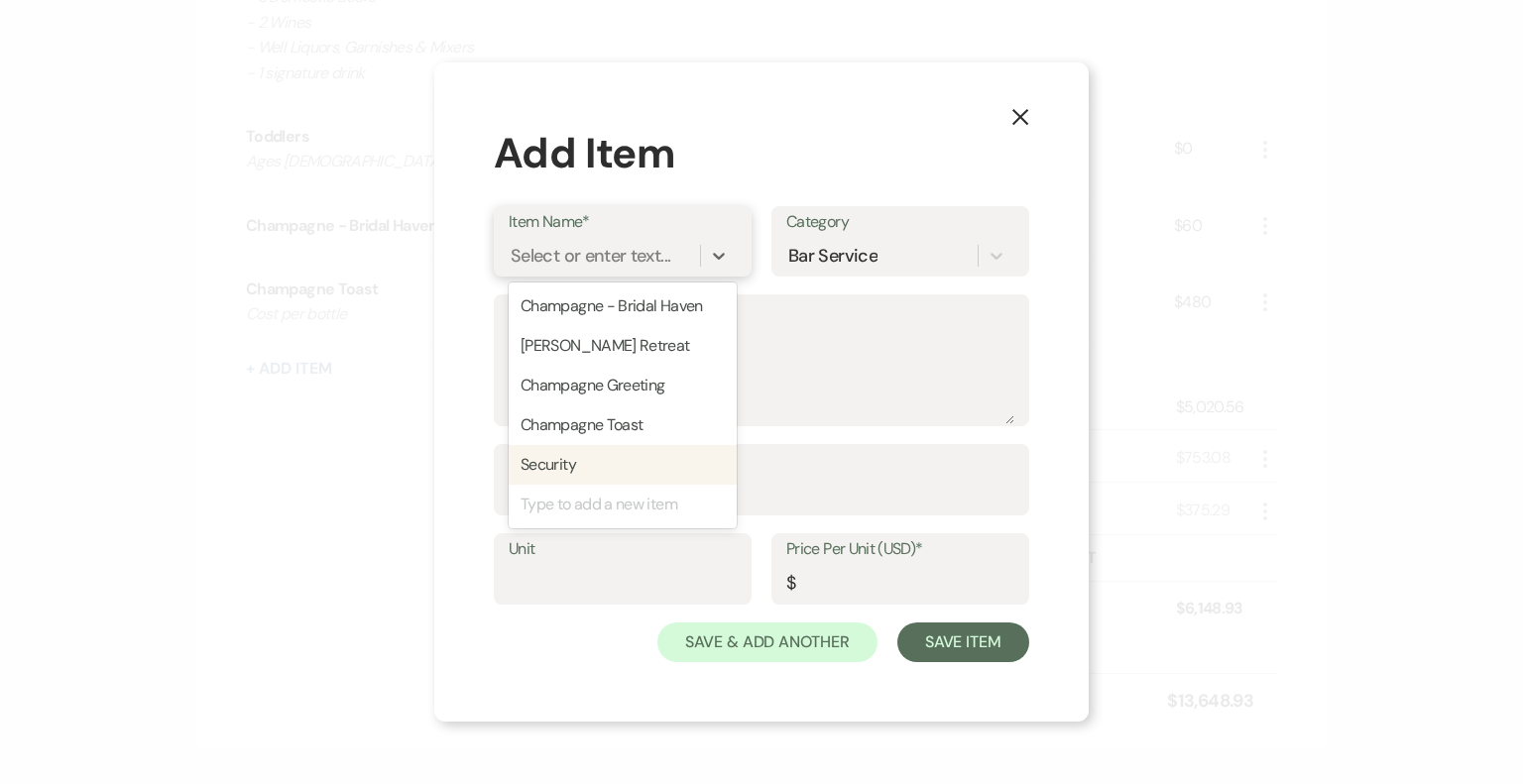 click on "Security" at bounding box center (623, 465) 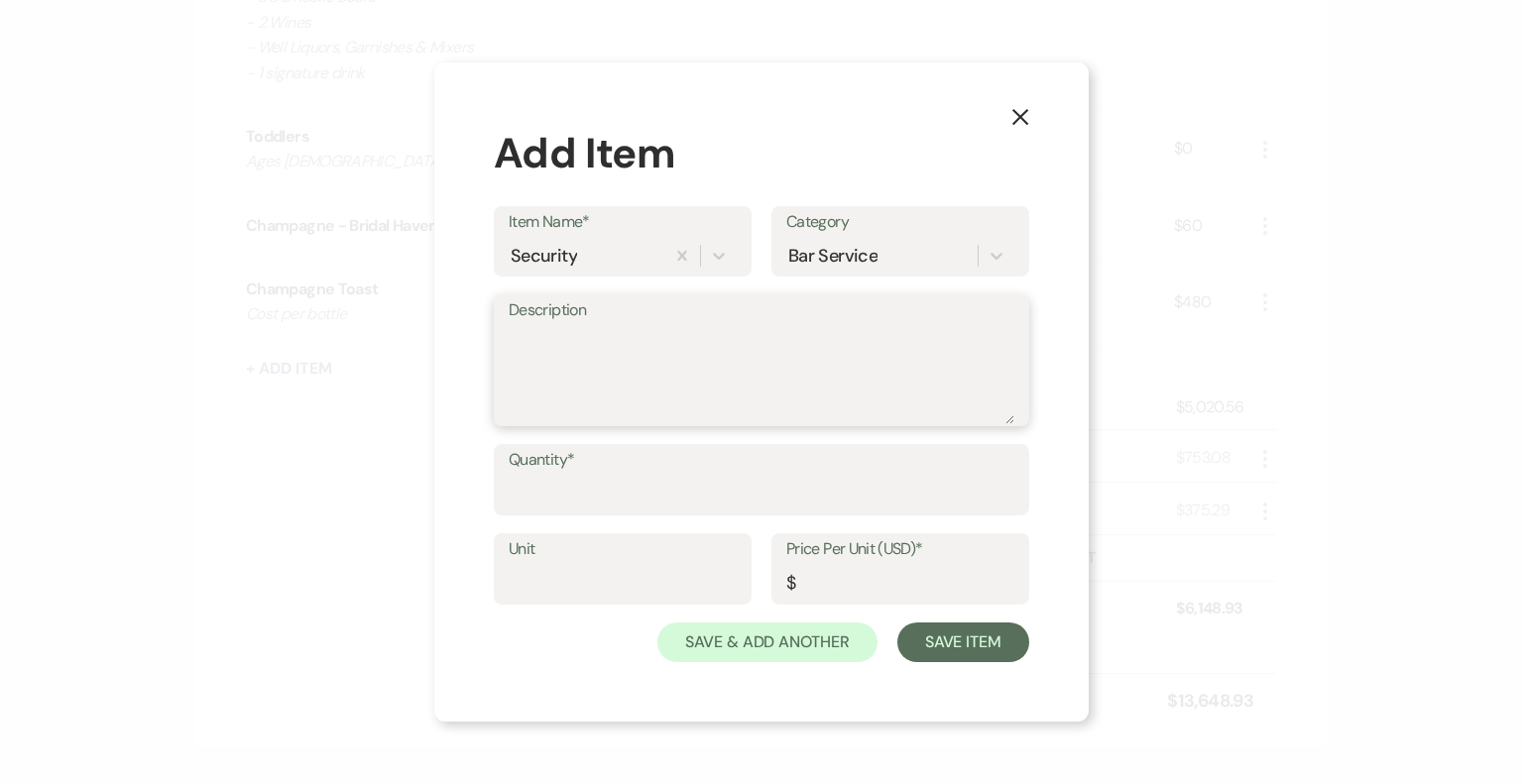 click on "Description" at bounding box center (762, 375) 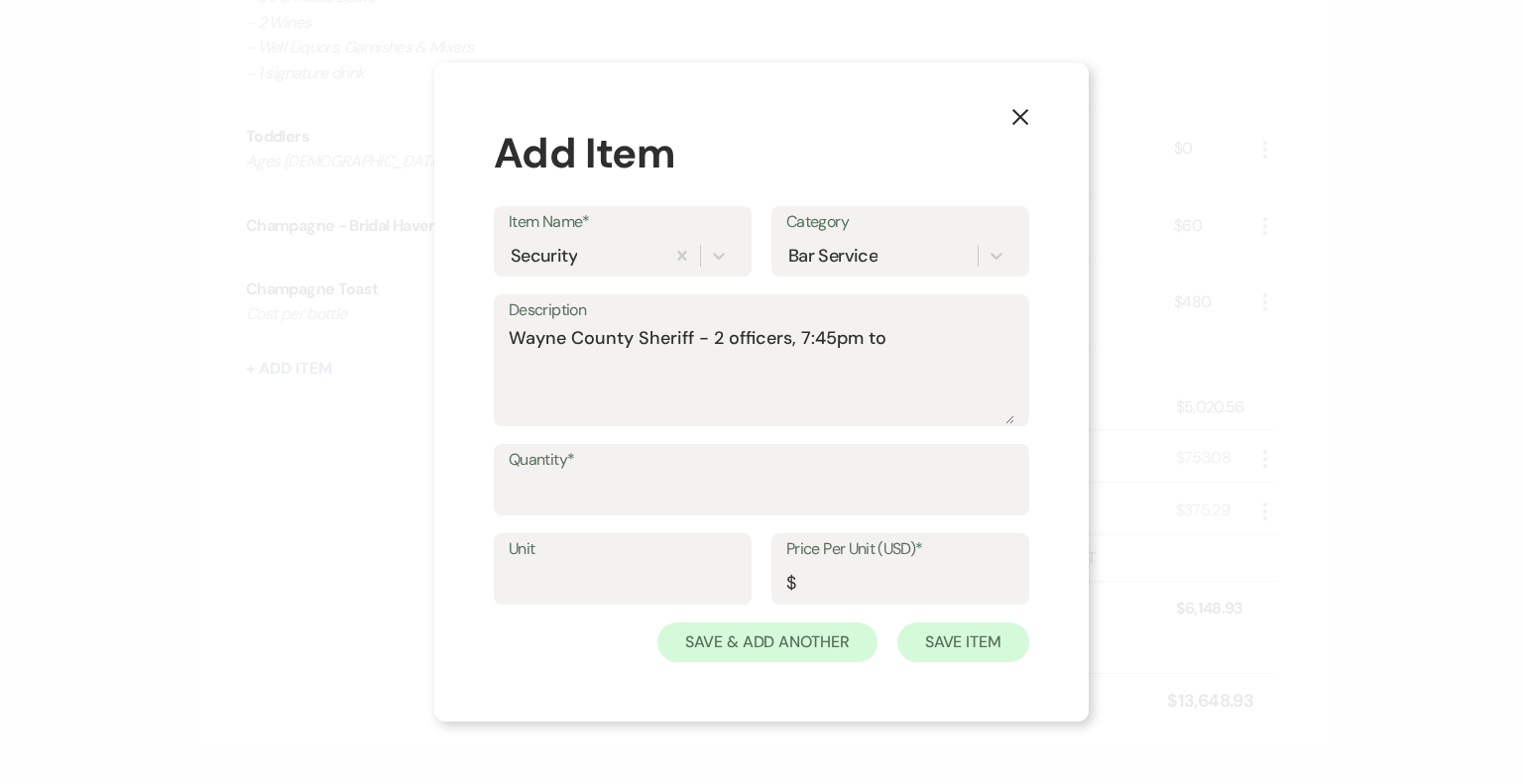 click on "Save Item" at bounding box center (963, 642) 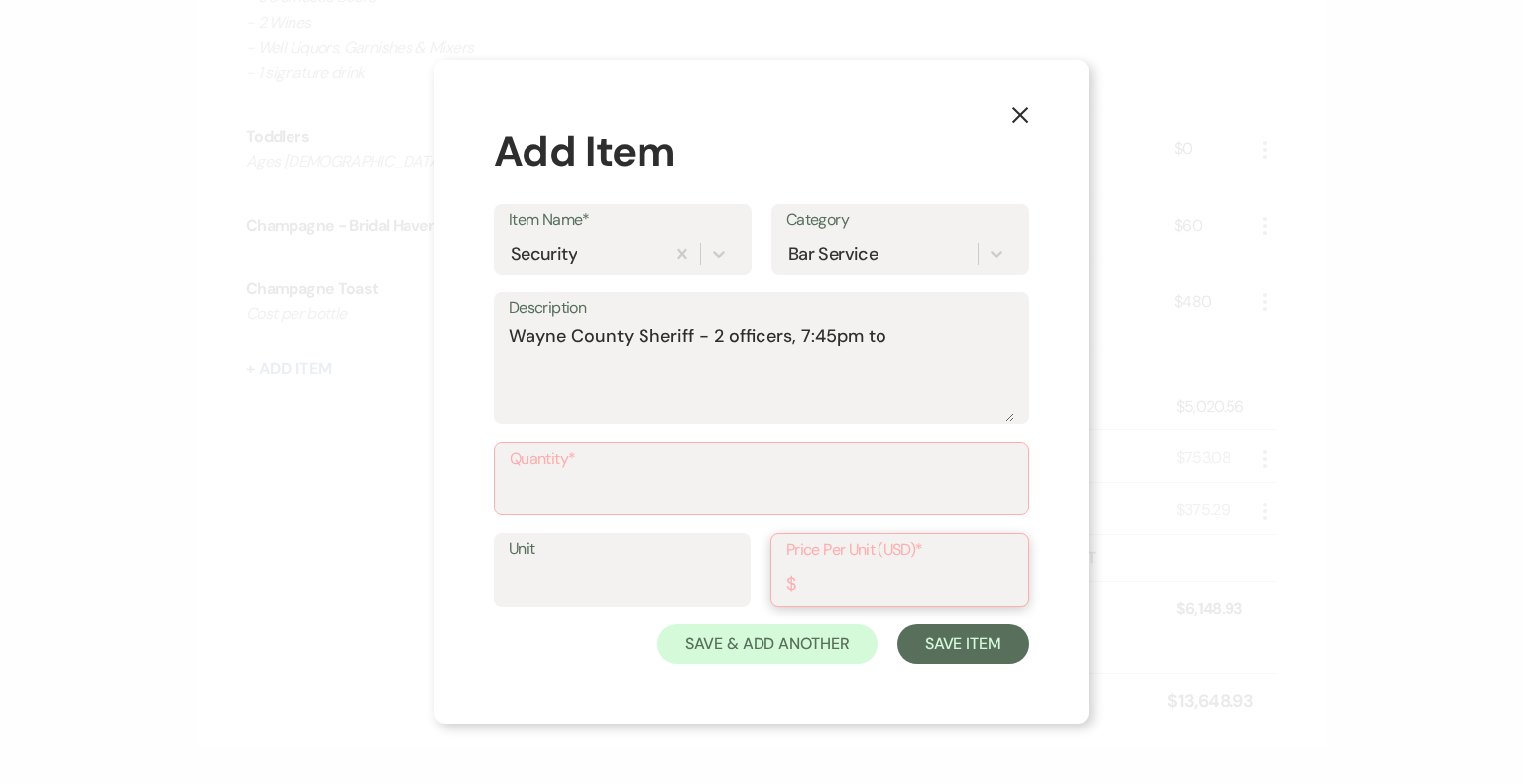 click on "Price Per Unit (USD)*" at bounding box center [899, 584] 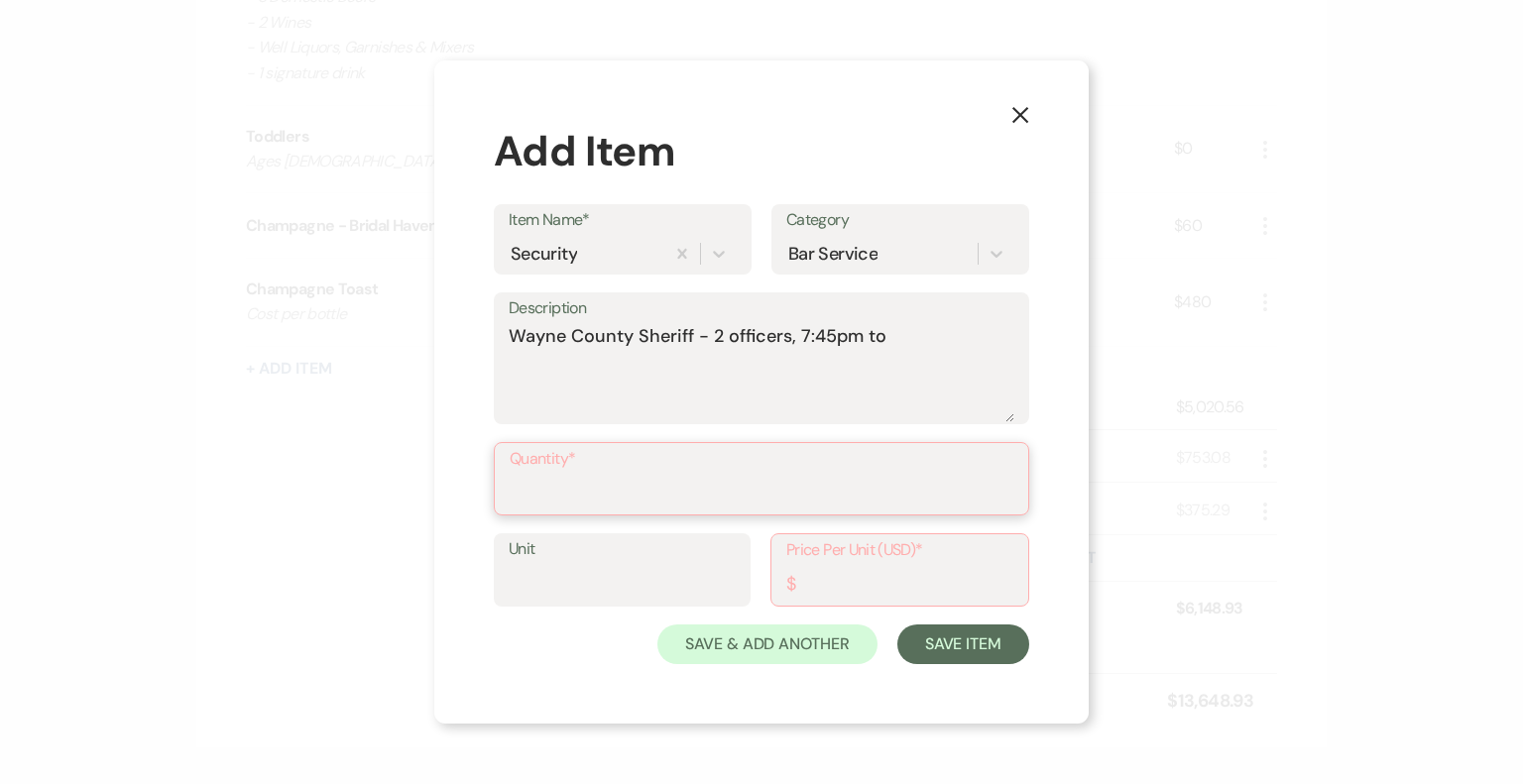 click on "Quantity*" at bounding box center (762, 493) 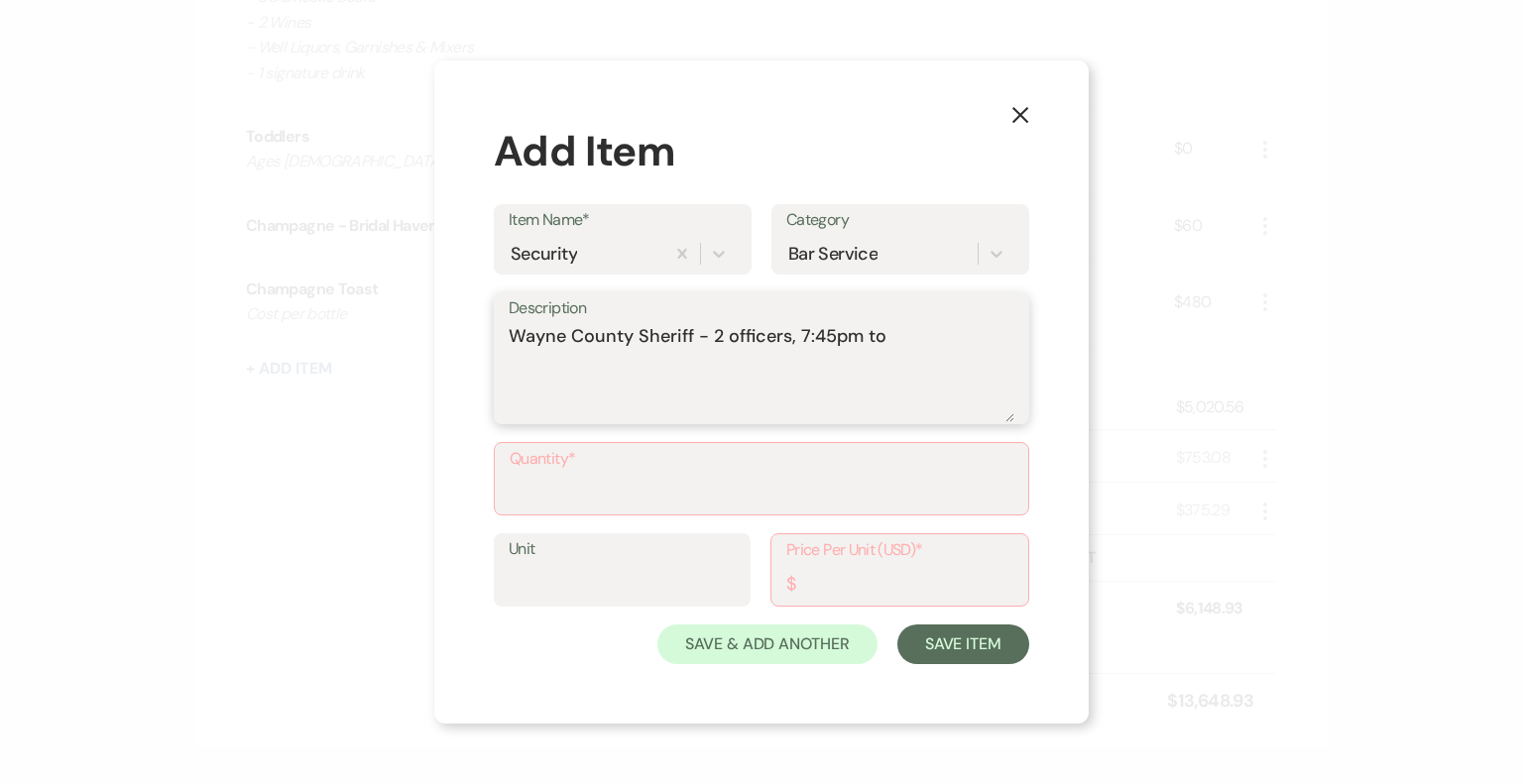 drag, startPoint x: 886, startPoint y: 340, endPoint x: 796, endPoint y: 340, distance: 90 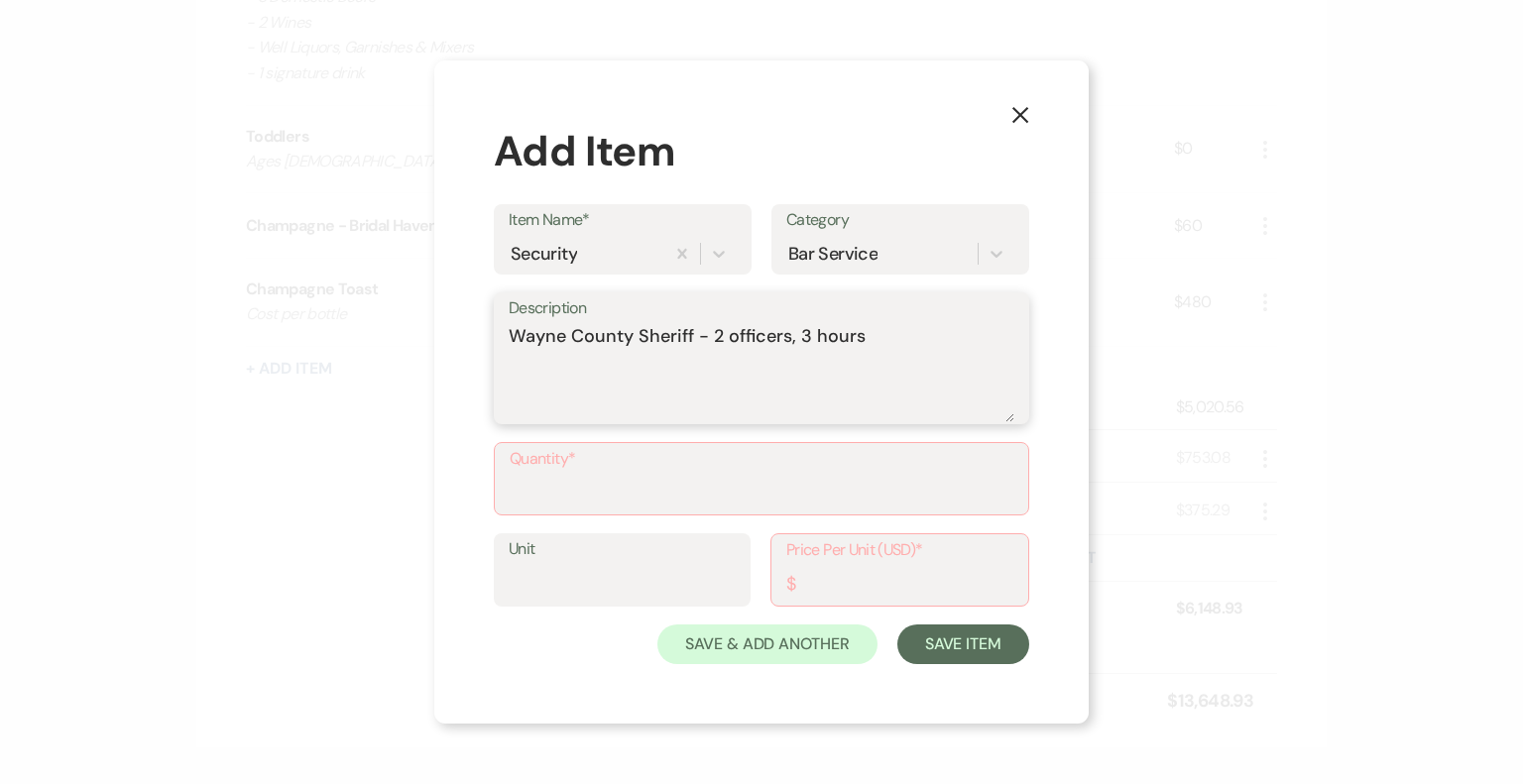 type on "Wayne County Sheriff - 2 officers, 3 hours" 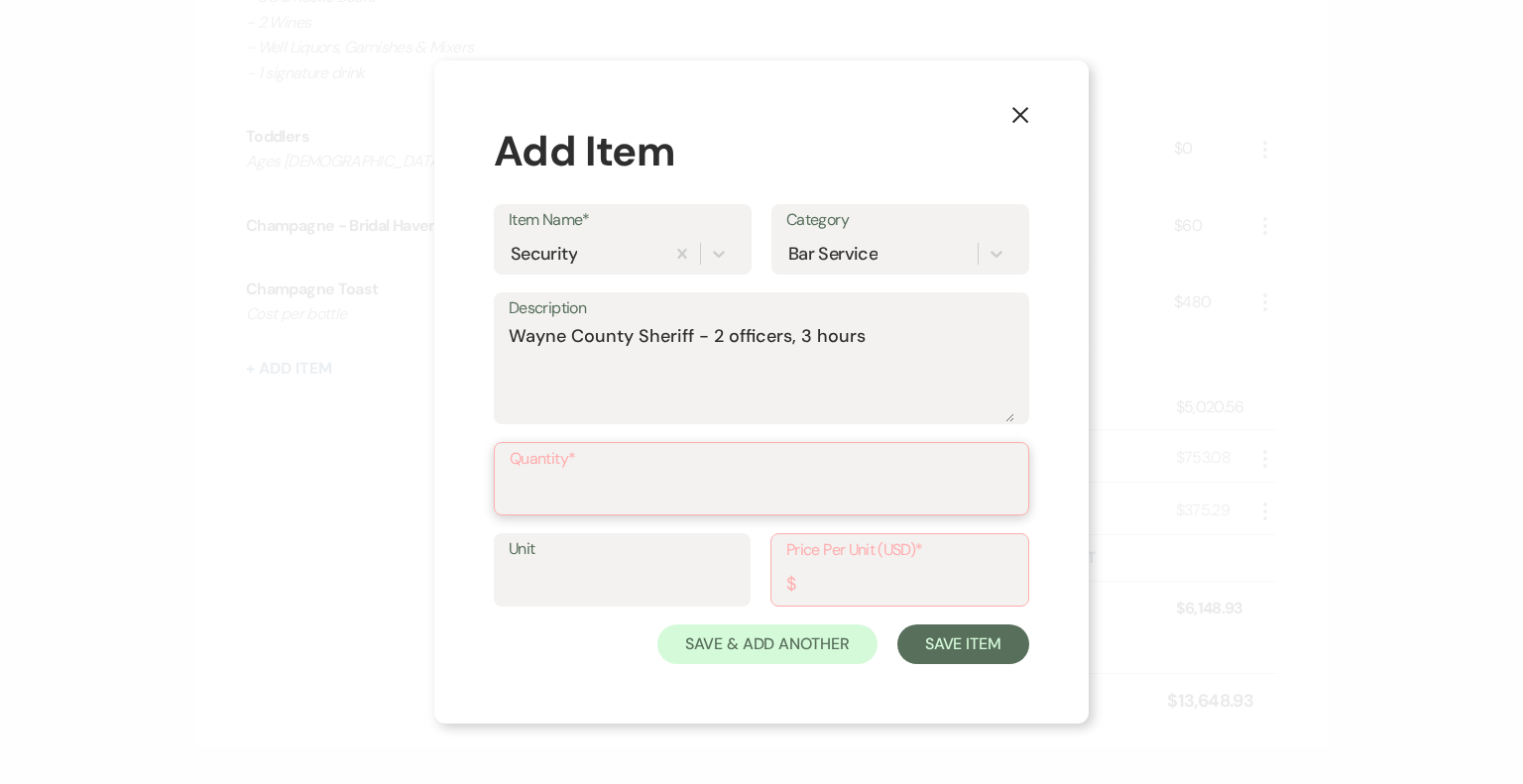 click on "Quantity*" at bounding box center (762, 493) 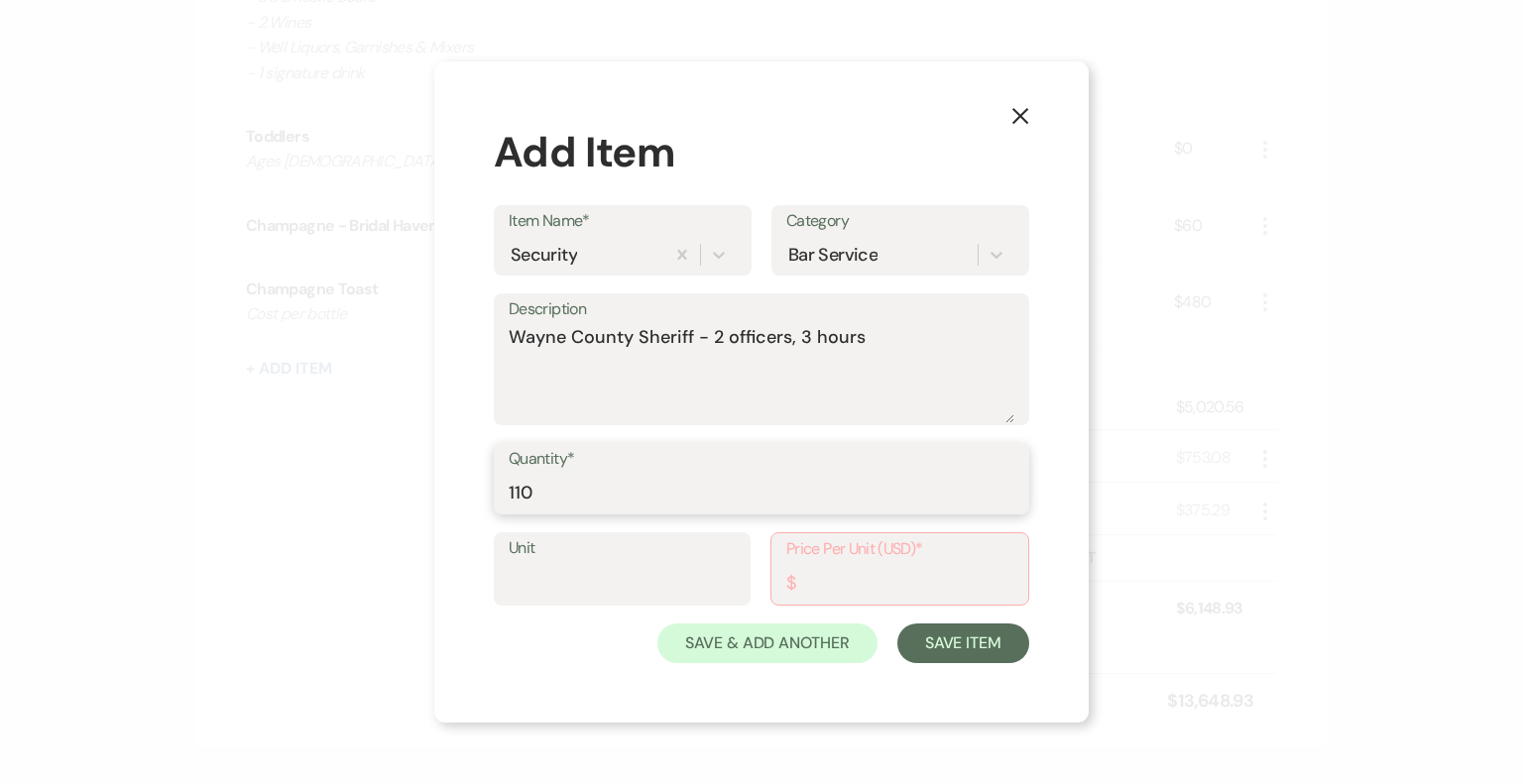 click on "110" at bounding box center [762, 493] 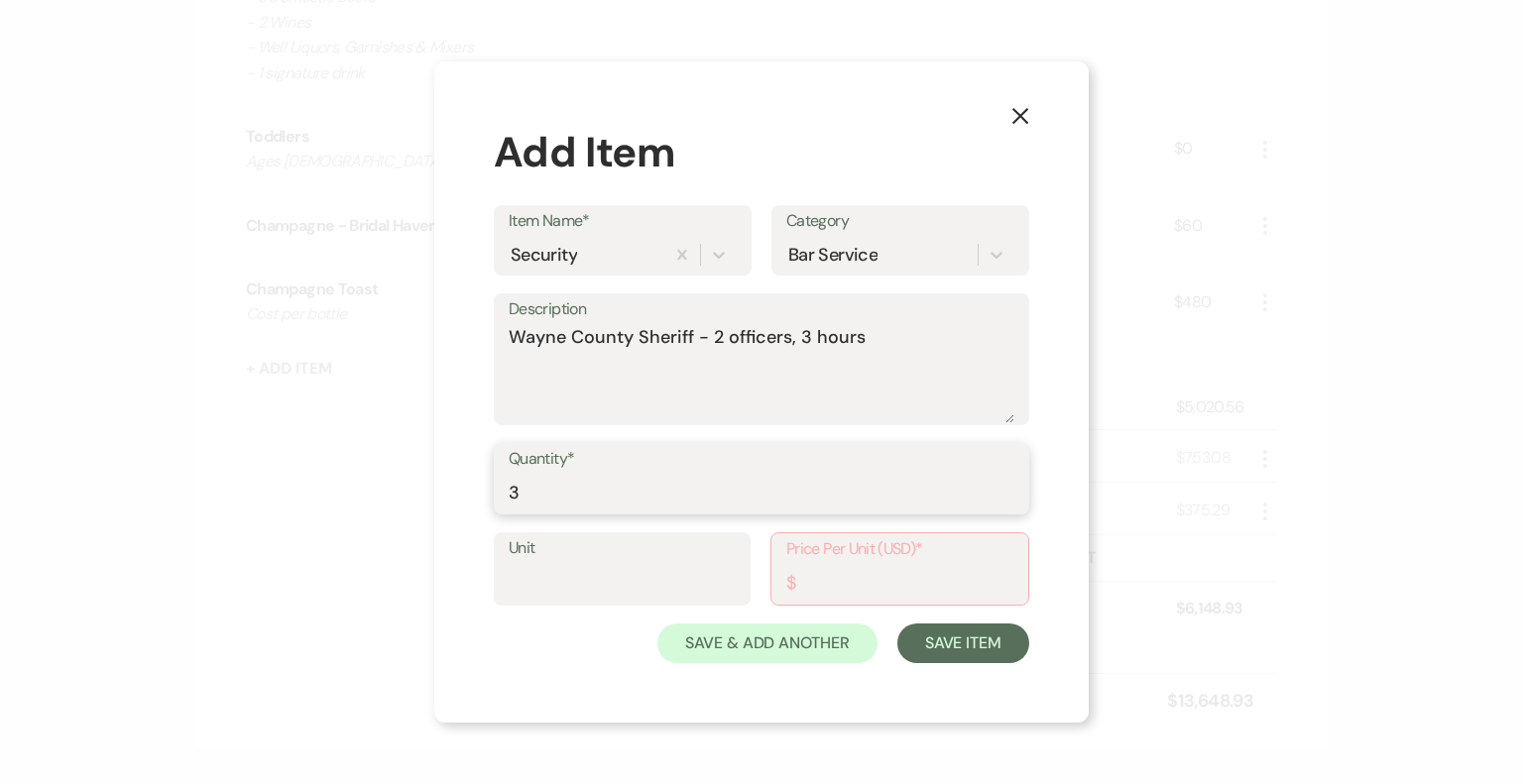 type on "3" 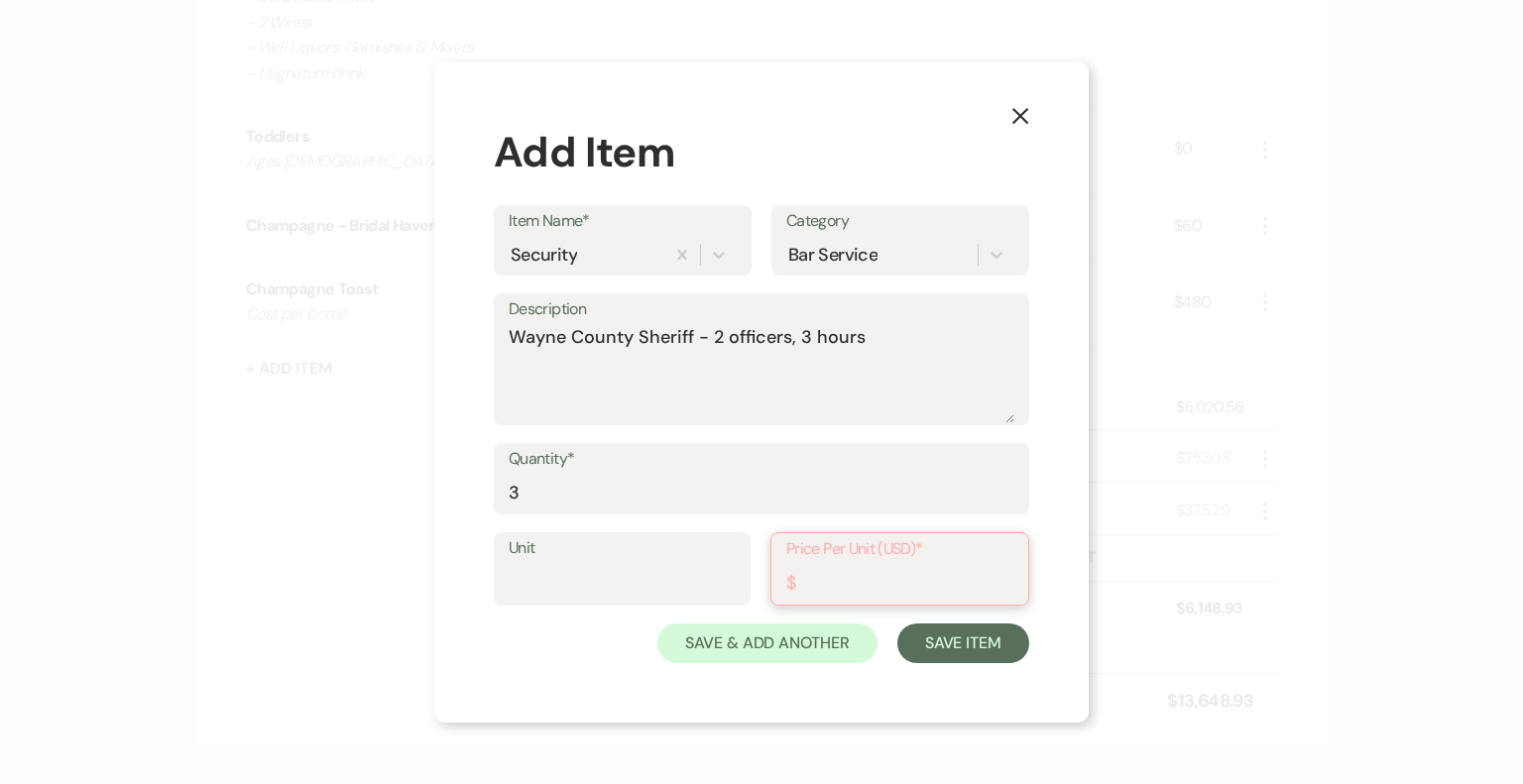 click on "Price Per Unit (USD)*" at bounding box center [899, 583] 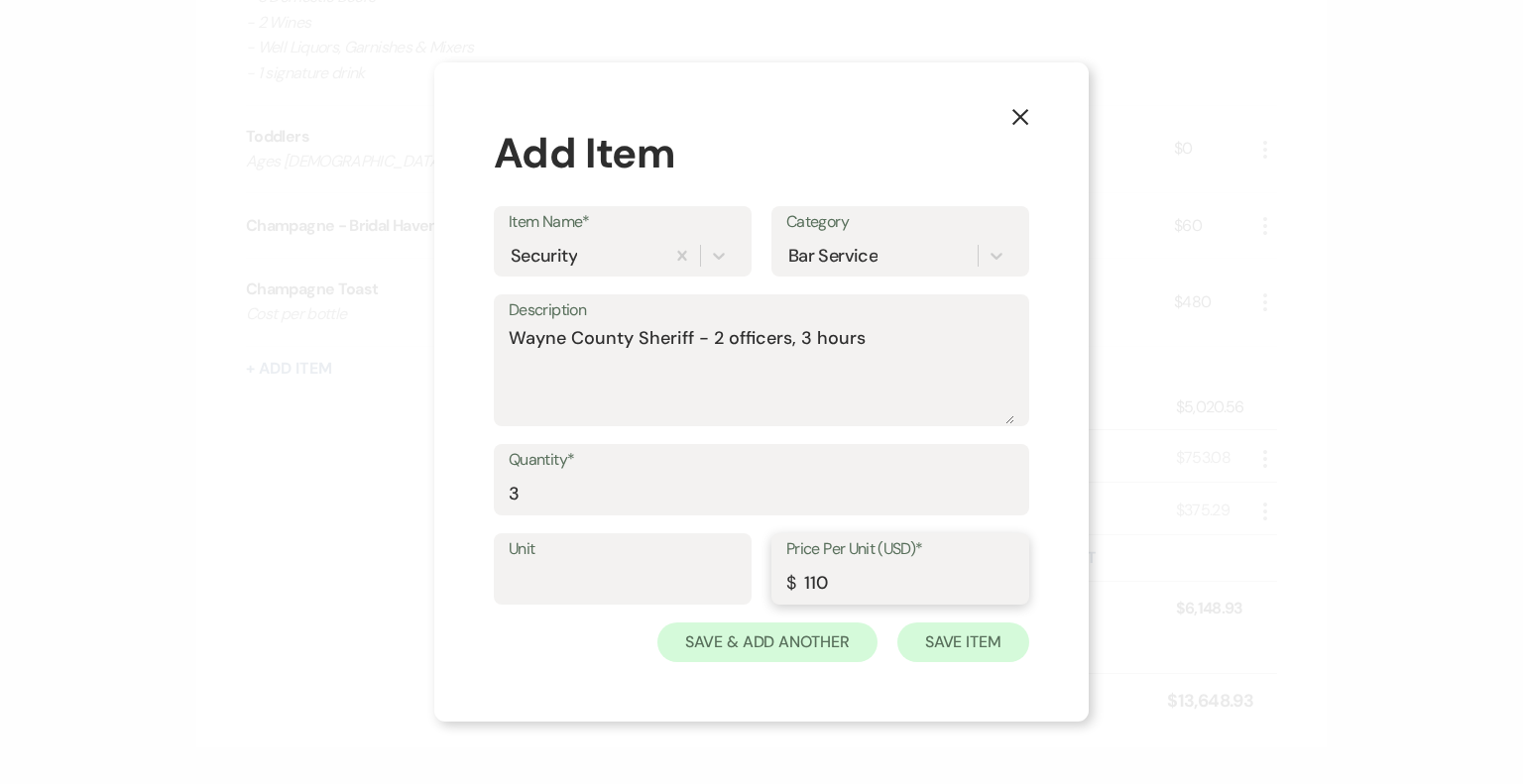 type on "110" 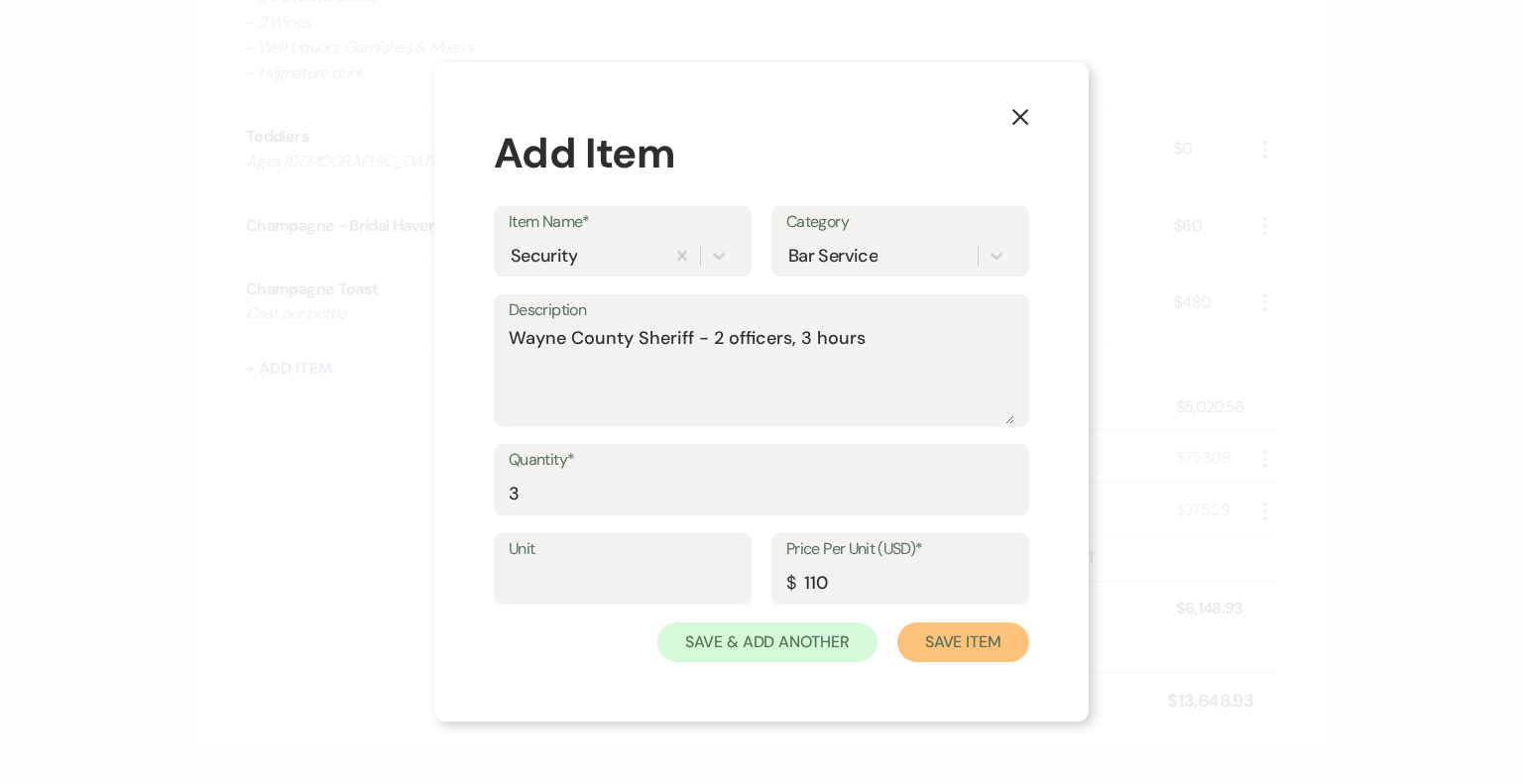 click on "Save Item" at bounding box center [963, 642] 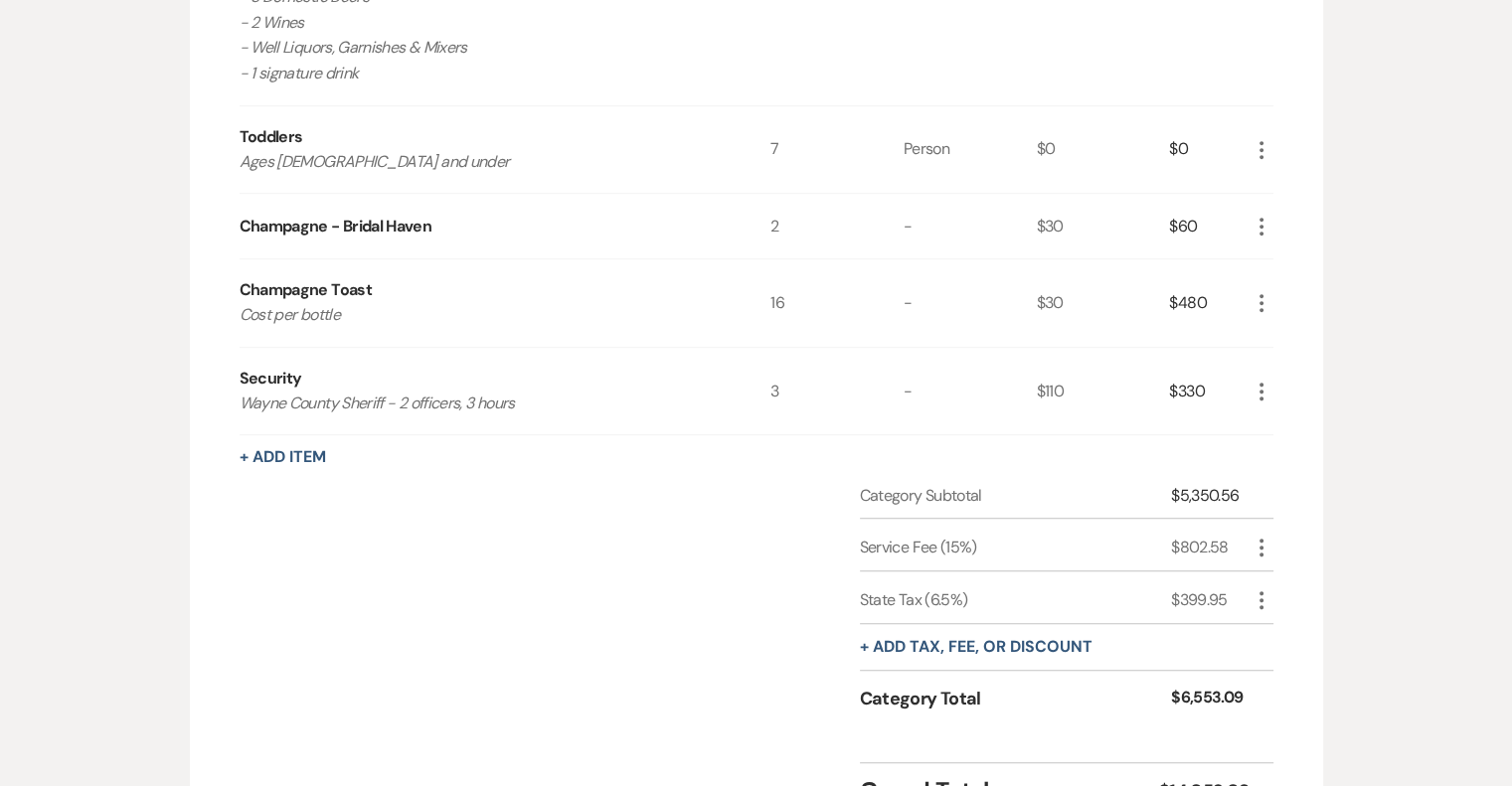 click on "Messages Tasks Payments Vendors Rental Overview Timeline Docs & Files Contacts Notes Rental Overview Generate Invoice + Add Next Add items to manage inventory and calculate pricing for this event. The Rental Overview is private to your venue. Venue Rental 2025 More Qty Unit Price Total [DATE] 2025 1 1 $7,500 $7,500 More + Add Item Category Subtotal $7,500 + Add tax, fee, or discount Category Total $7,500 Bar Service More Qty Unit Price Total The Lake - 4 hour service
- Coke, Diet Coke, Sprite, Ginger Ale
- Iced Tea, Lemonade, Water 2 Person $11.43 $22.86 More The Barn - 4 hour service
- Coke, Diet Coke, Sprite, Ginger Ale
- Iced Tea, Lemonade, Water
- 3 Domestic Beers
- 2 Wines
- Well Liquors, Garnishes & Mixers
- 1 signature drink 130 - $34.29 $4,457.70 More Toddlers Ages [DEMOGRAPHIC_DATA] and under 7 Person $0 $0 More Champagne - Bridal Haven 2 - $30 $60 More Champagne Toast Cost per bottle 16 - $30 $480 More Security Wayne County Sheriff - 2 officers, 3 hours 3 - $110 $330 More + Add Item Category Subtotal More" at bounding box center (756, -14) 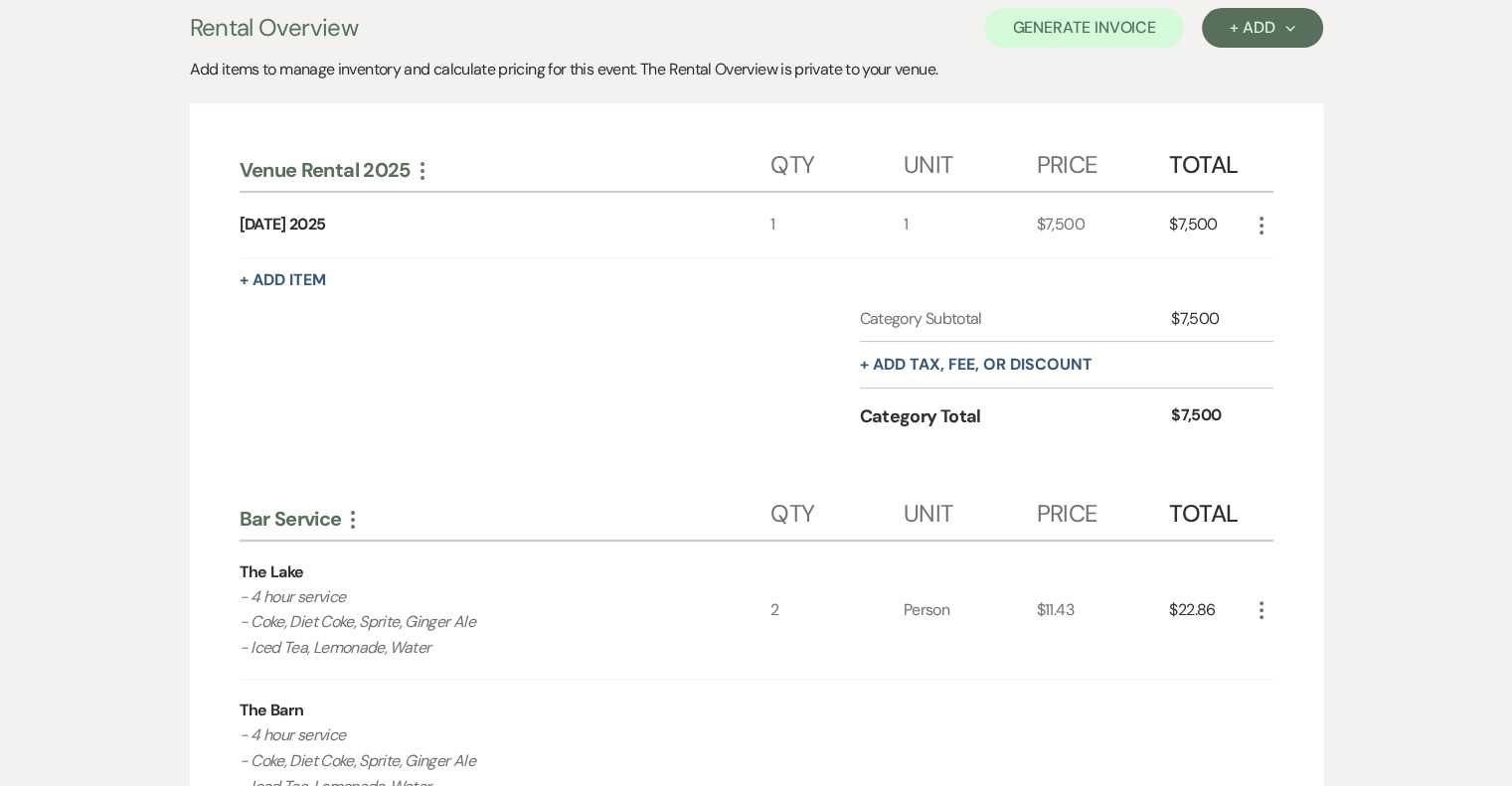 scroll, scrollTop: 0, scrollLeft: 0, axis: both 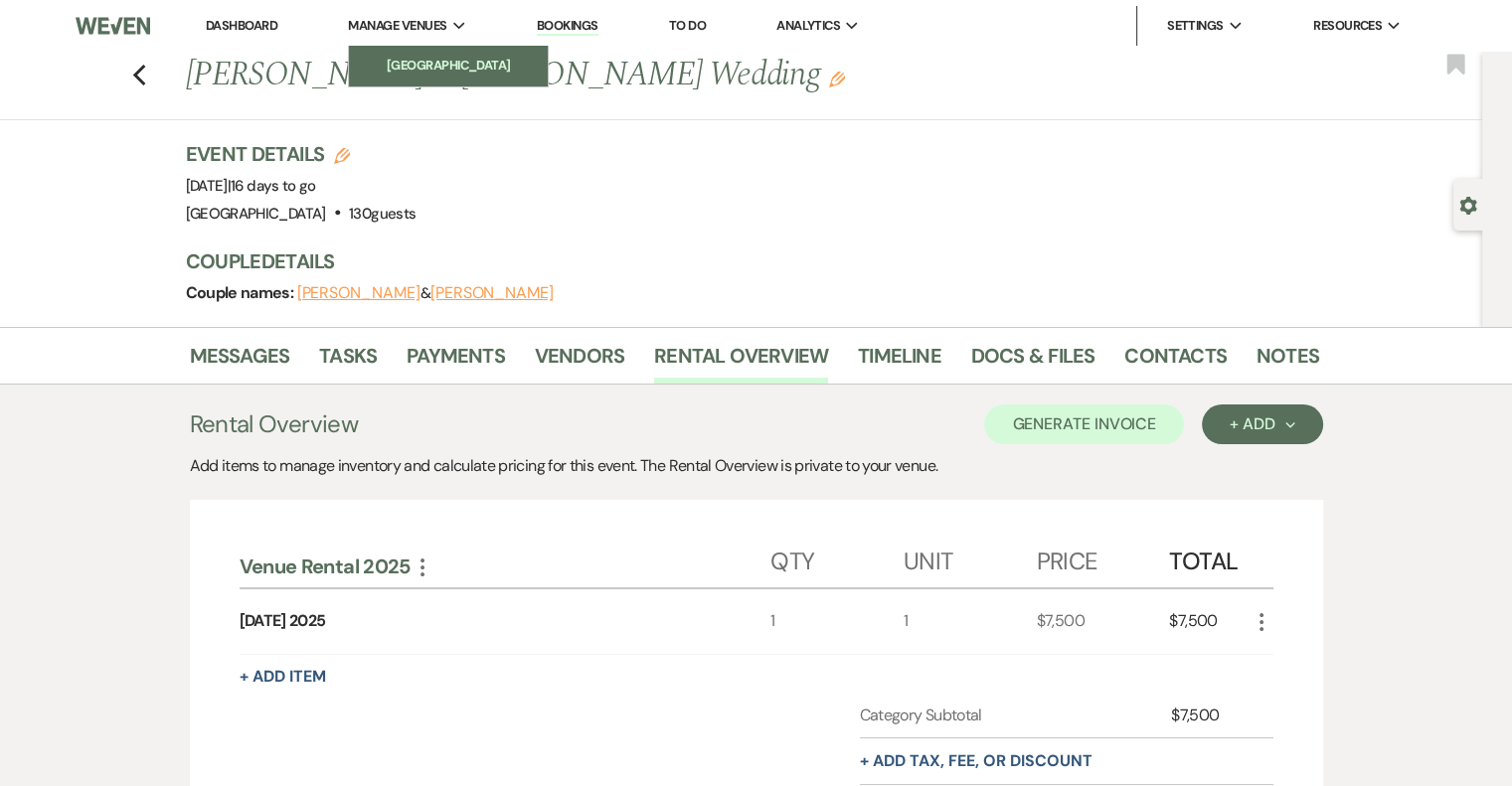 click on "[GEOGRAPHIC_DATA]" at bounding box center [448, 66] 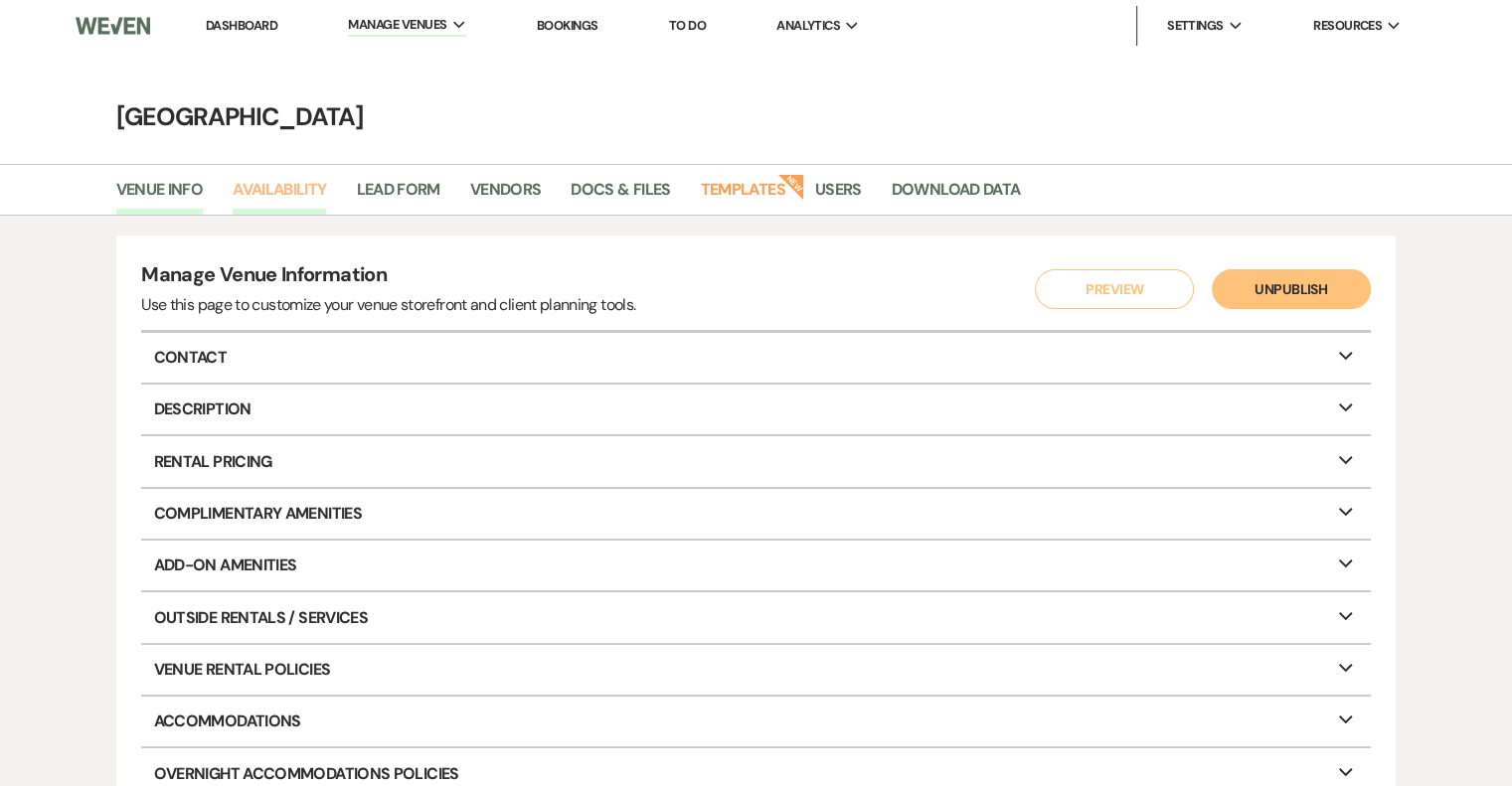 click on "Availability" at bounding box center [279, 196] 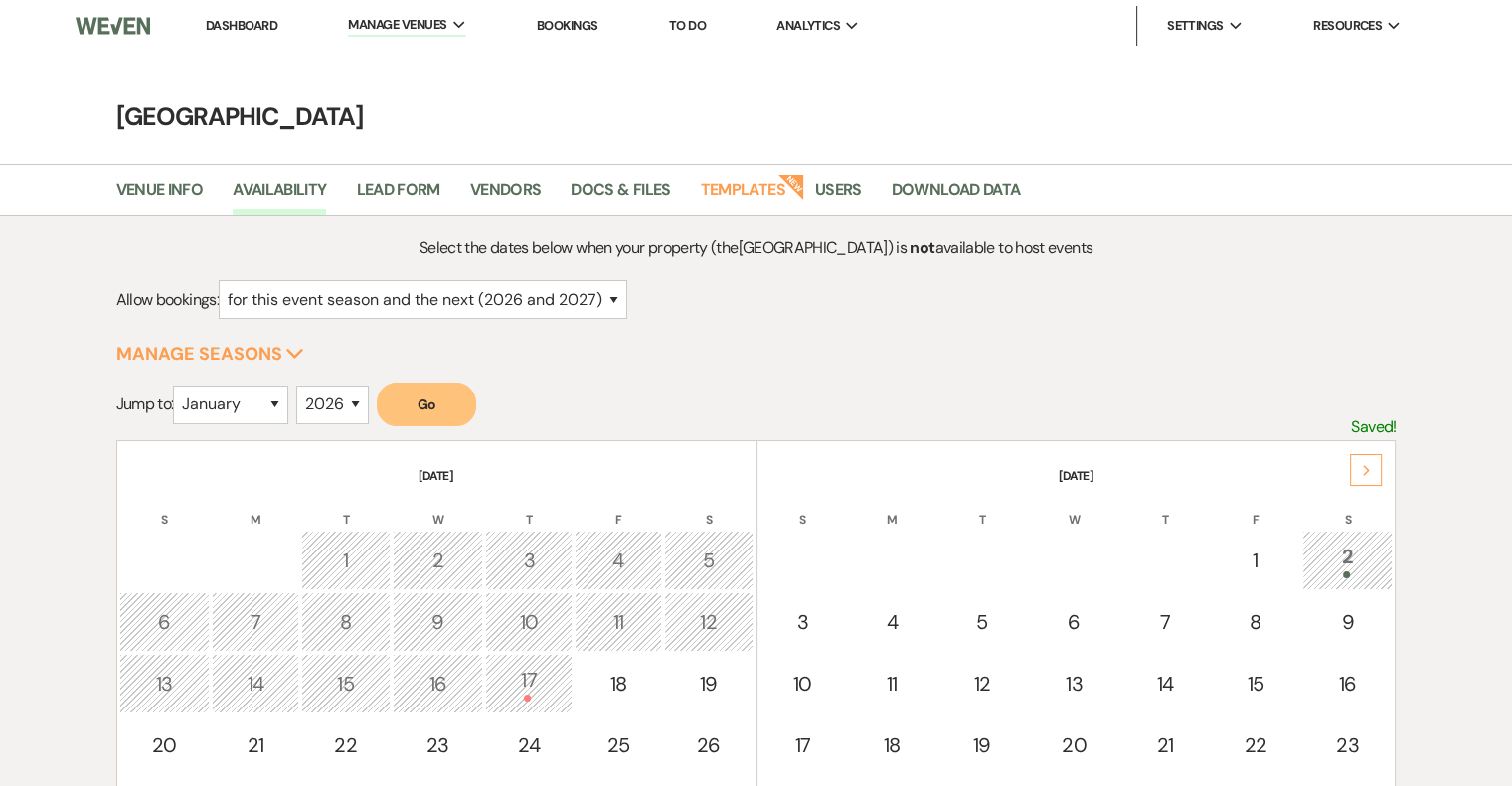 click 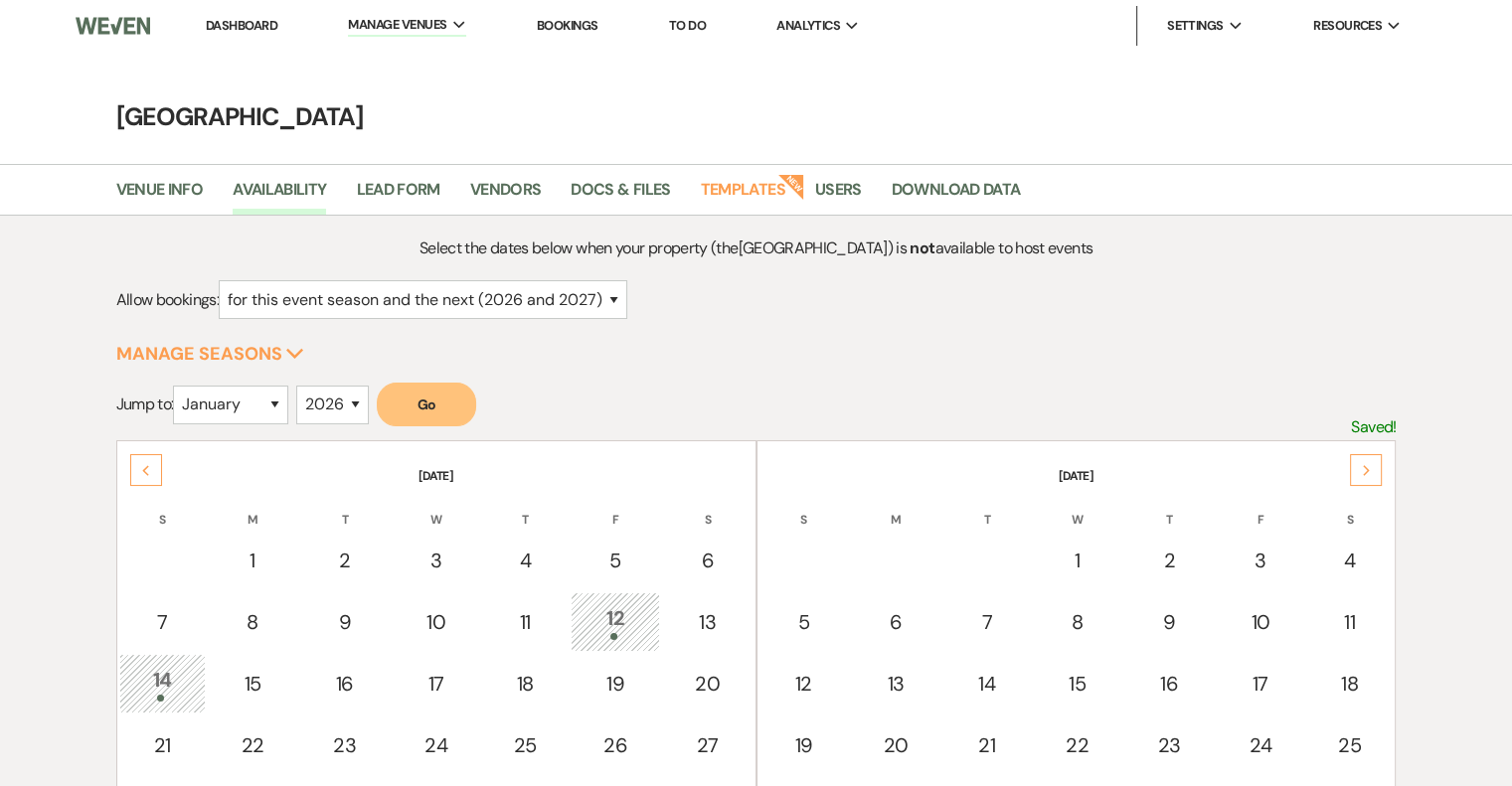 click 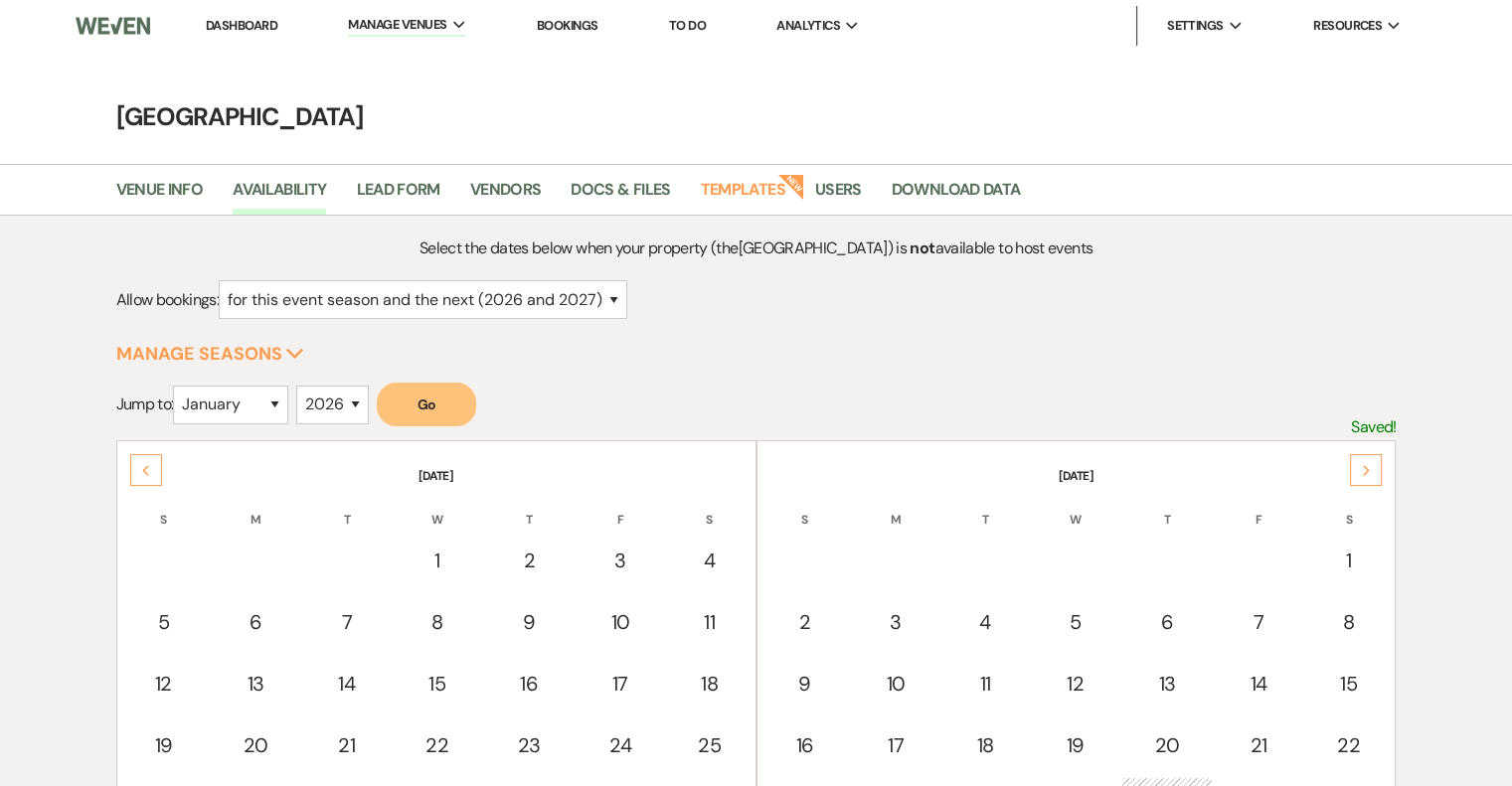 click 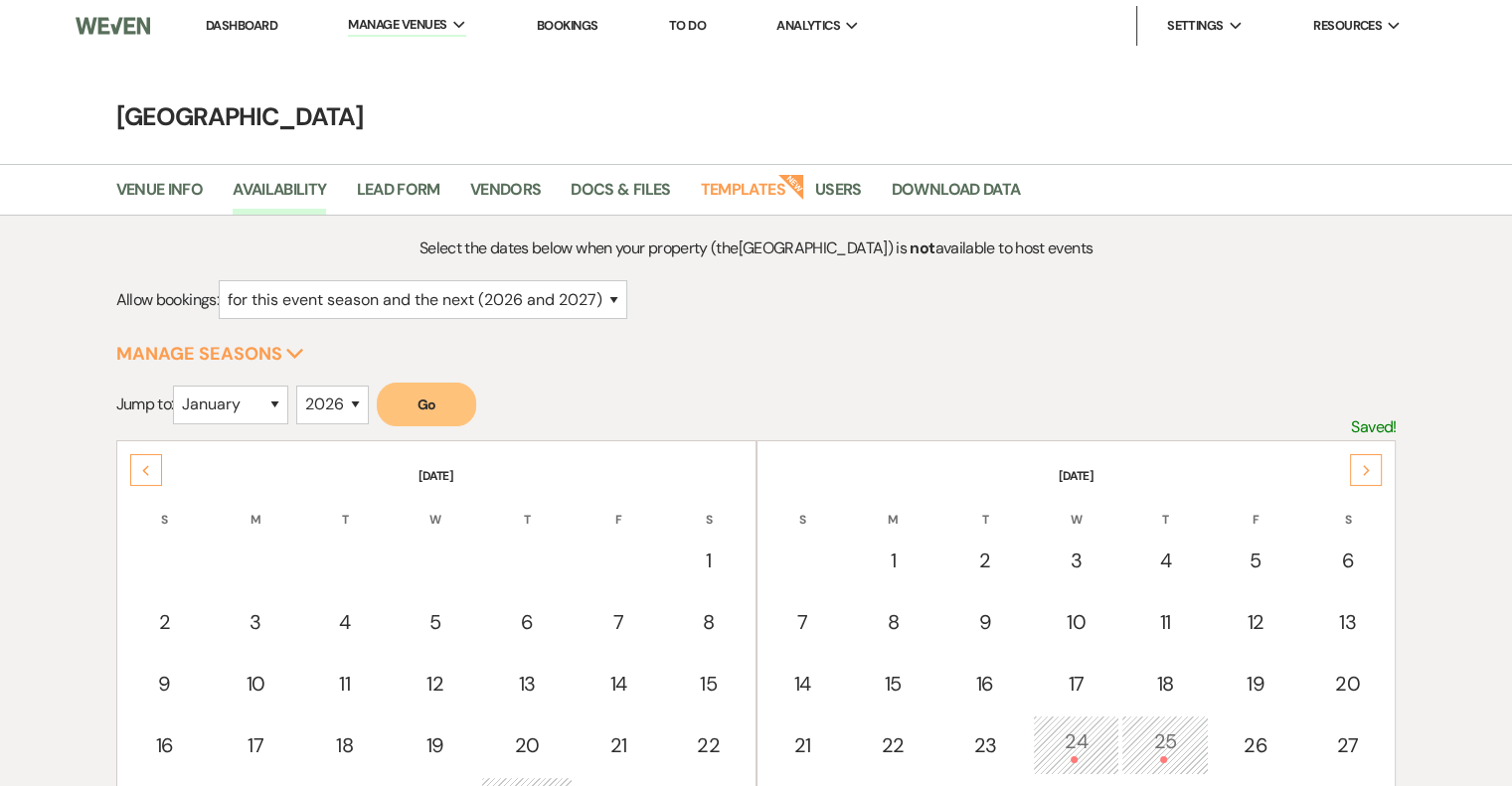 click 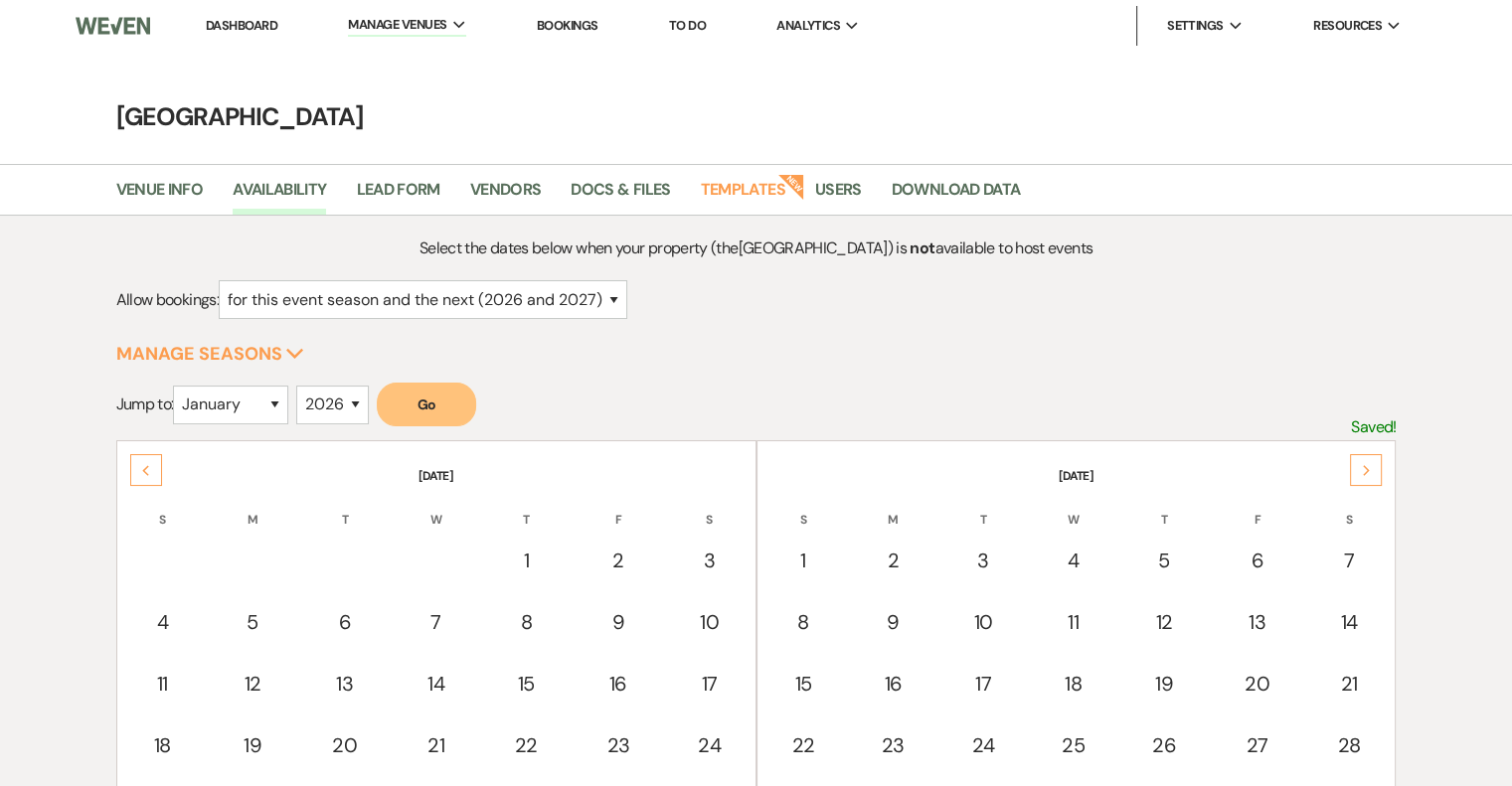 click 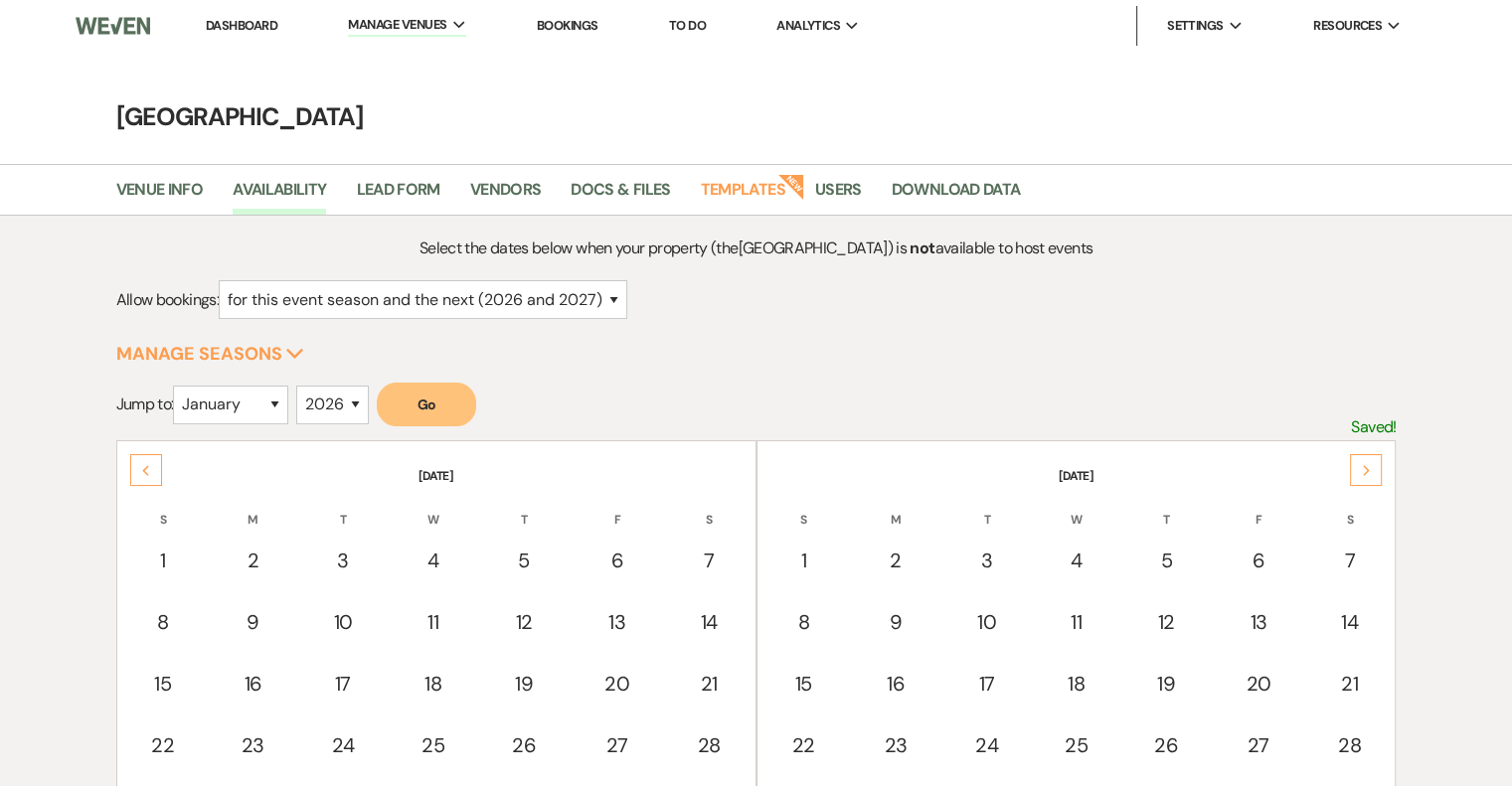 click 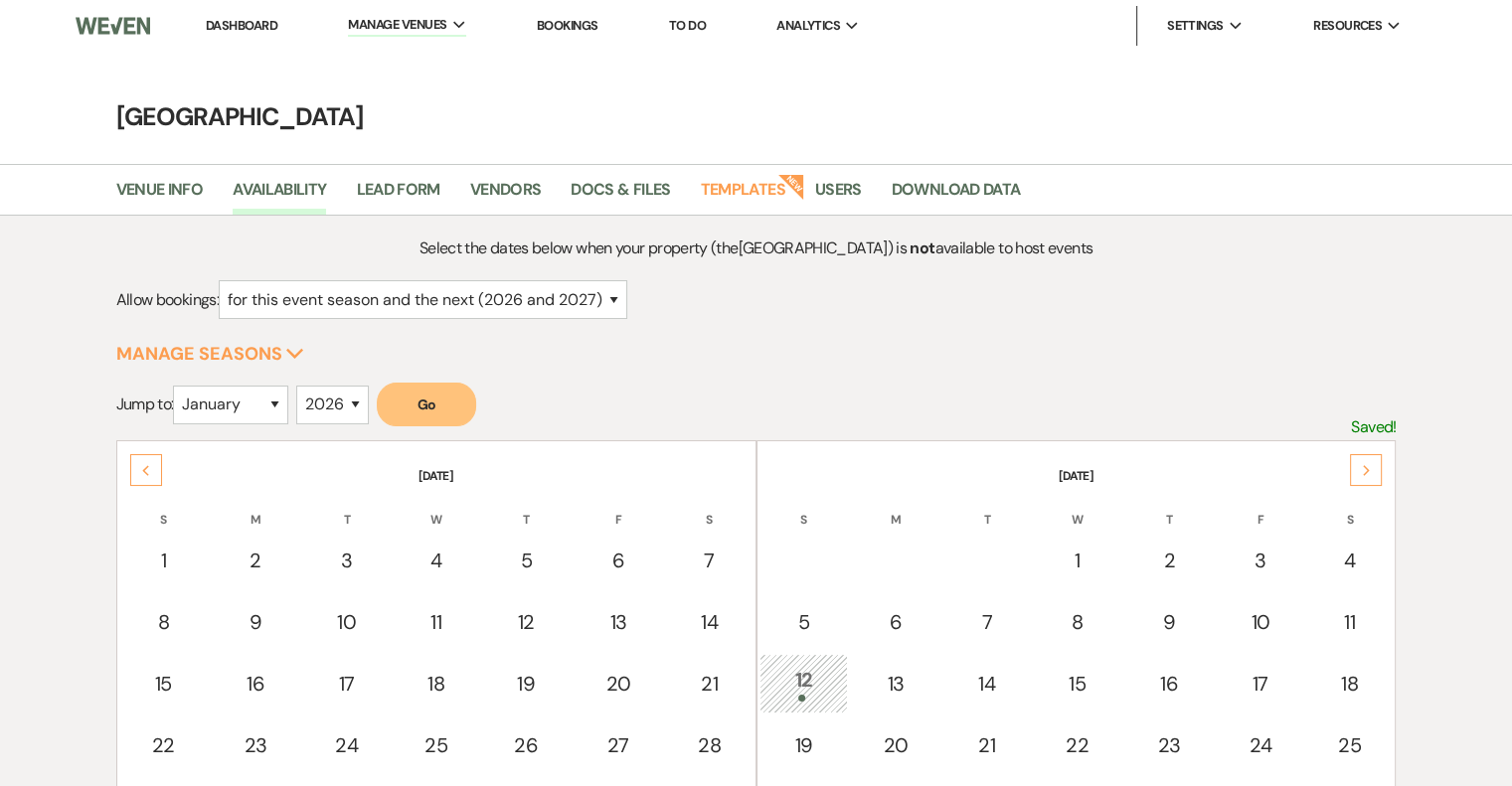 click 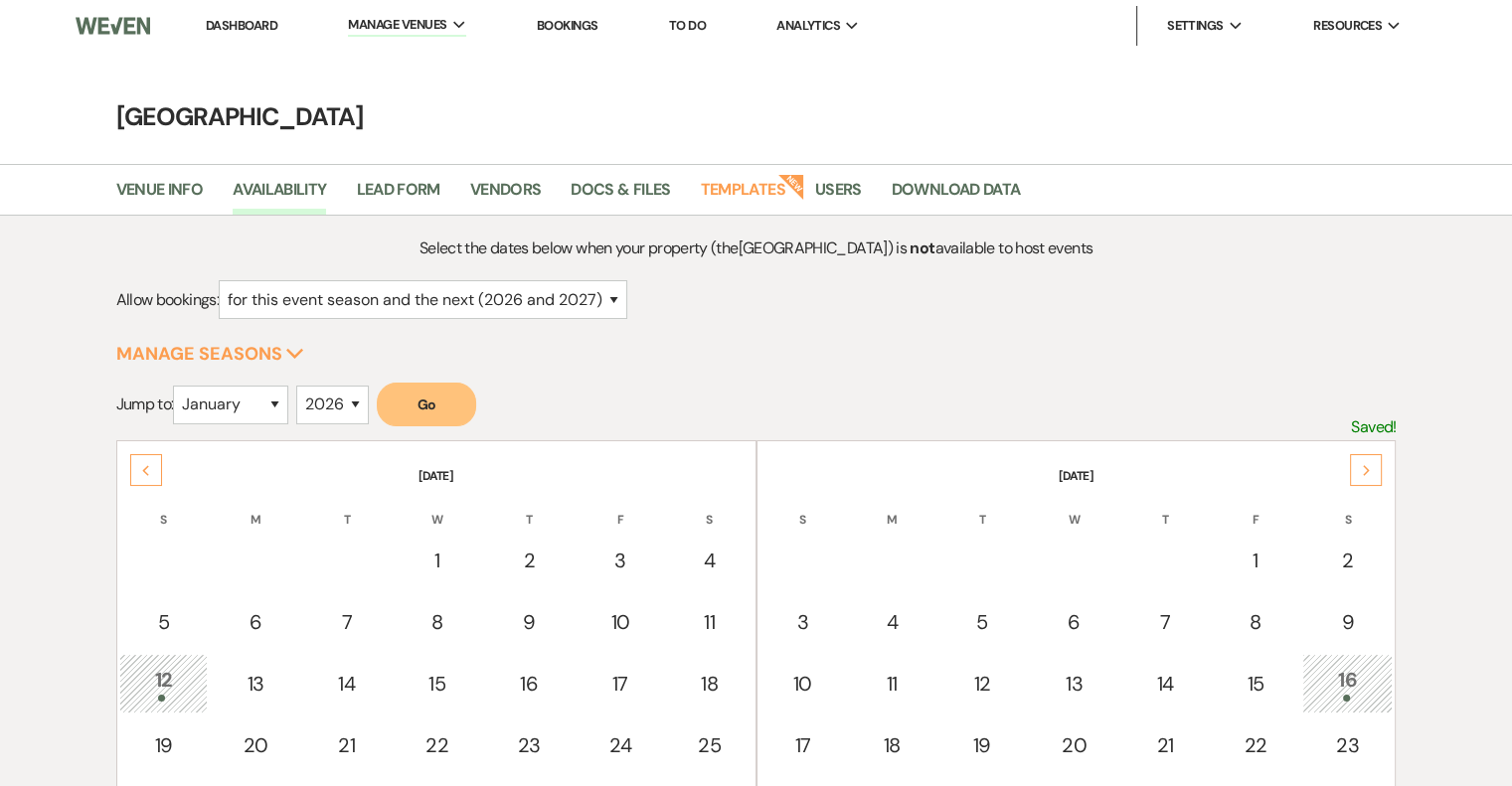 click 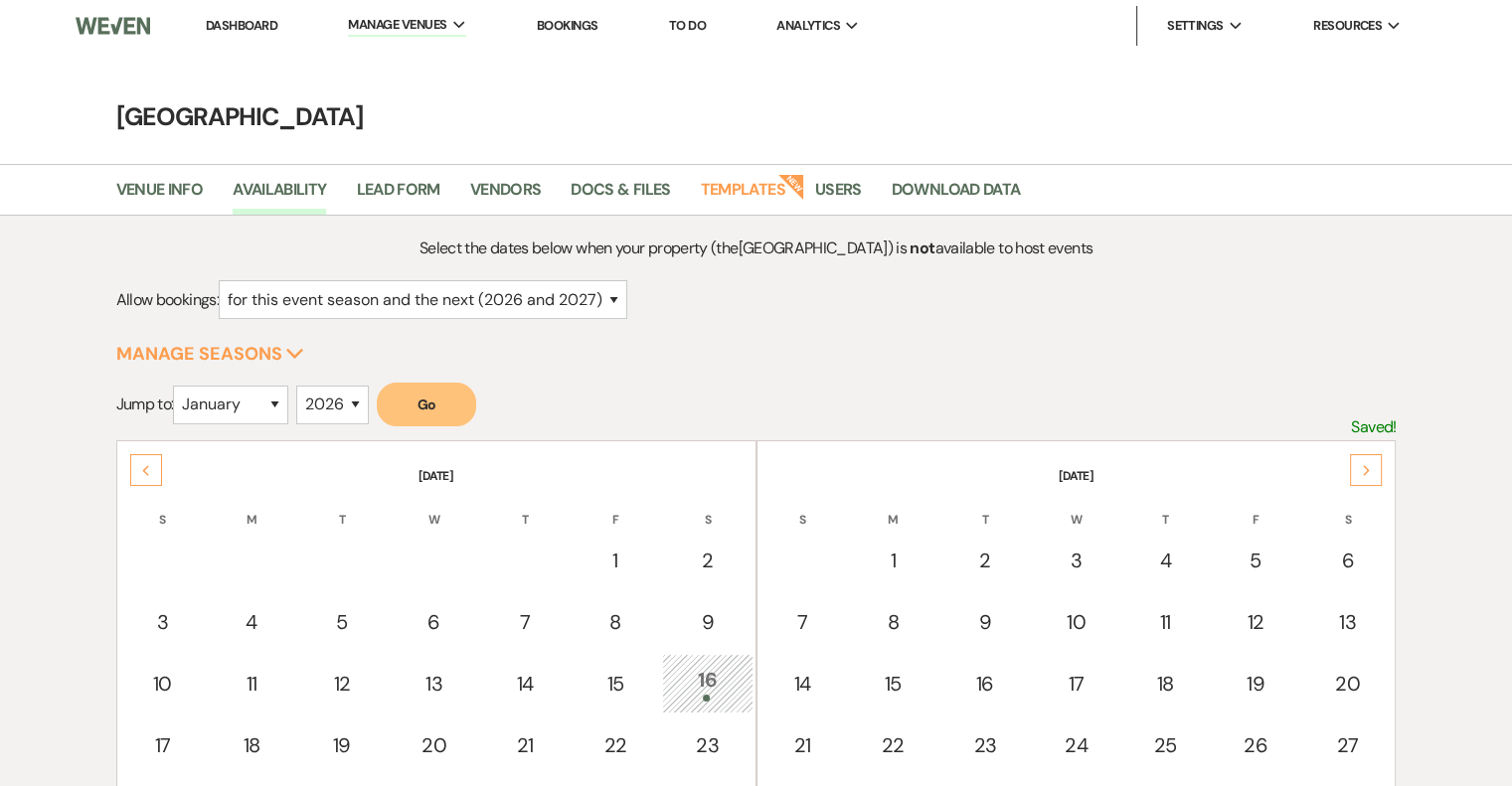 click 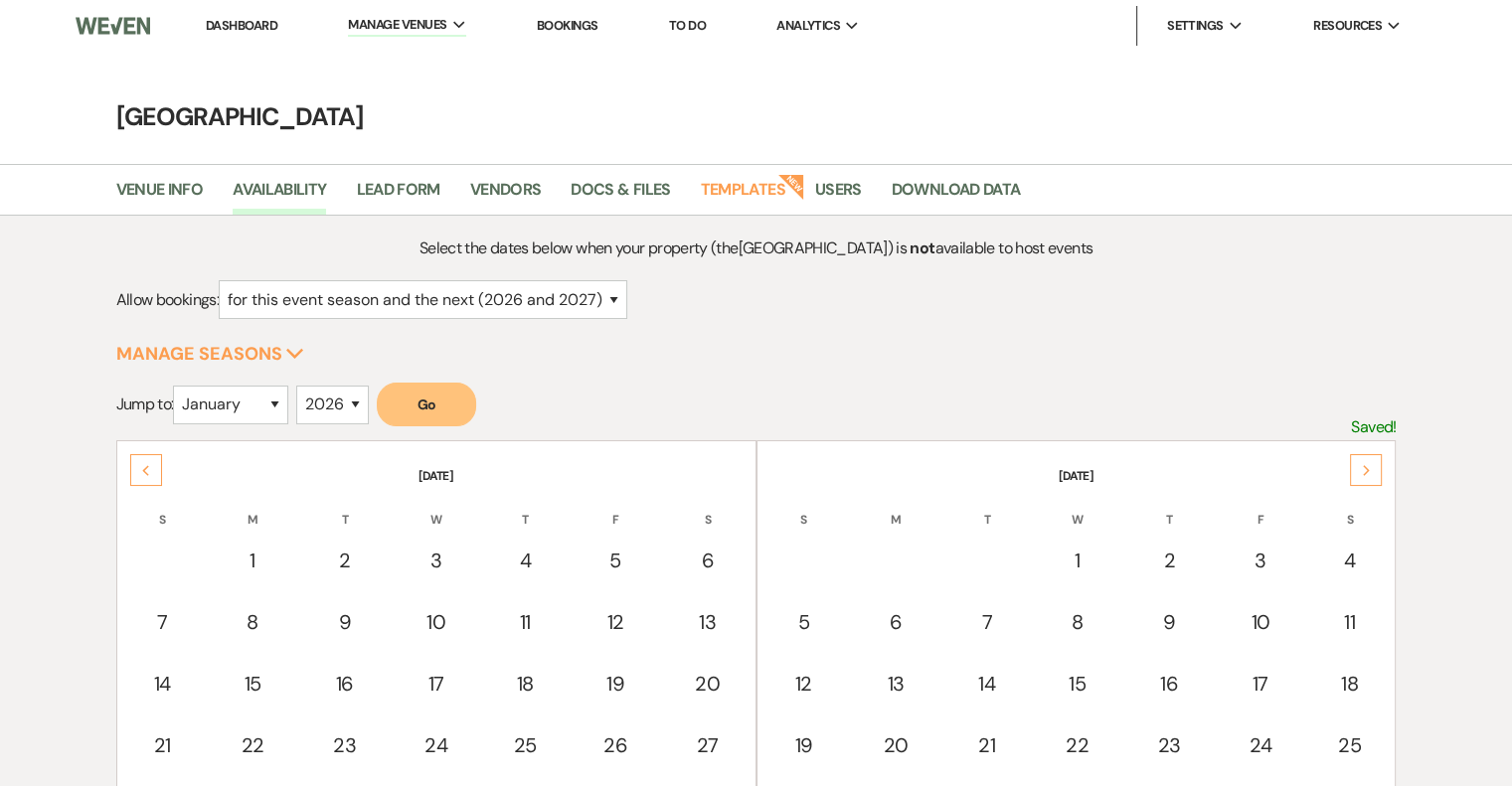click 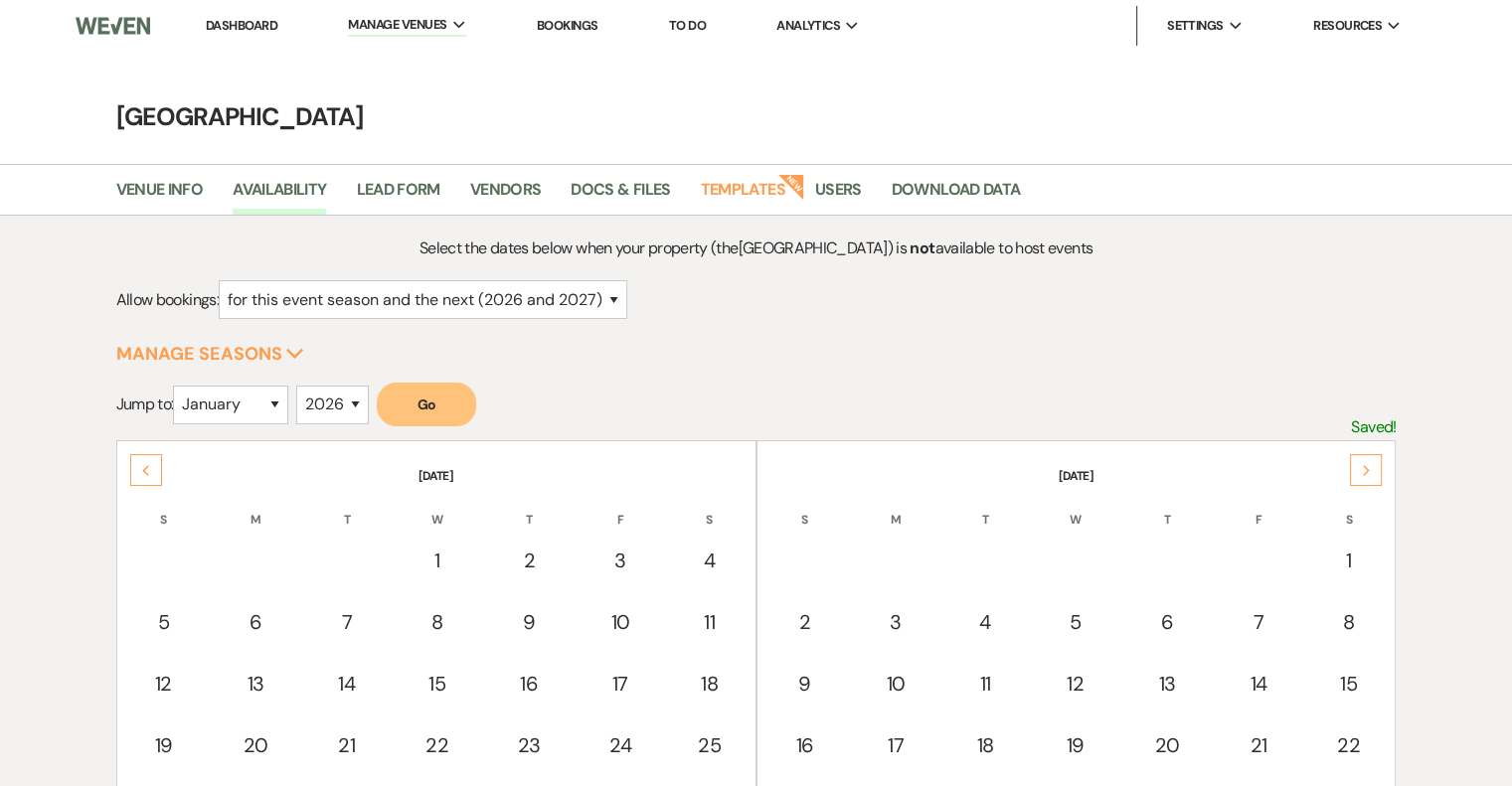 click 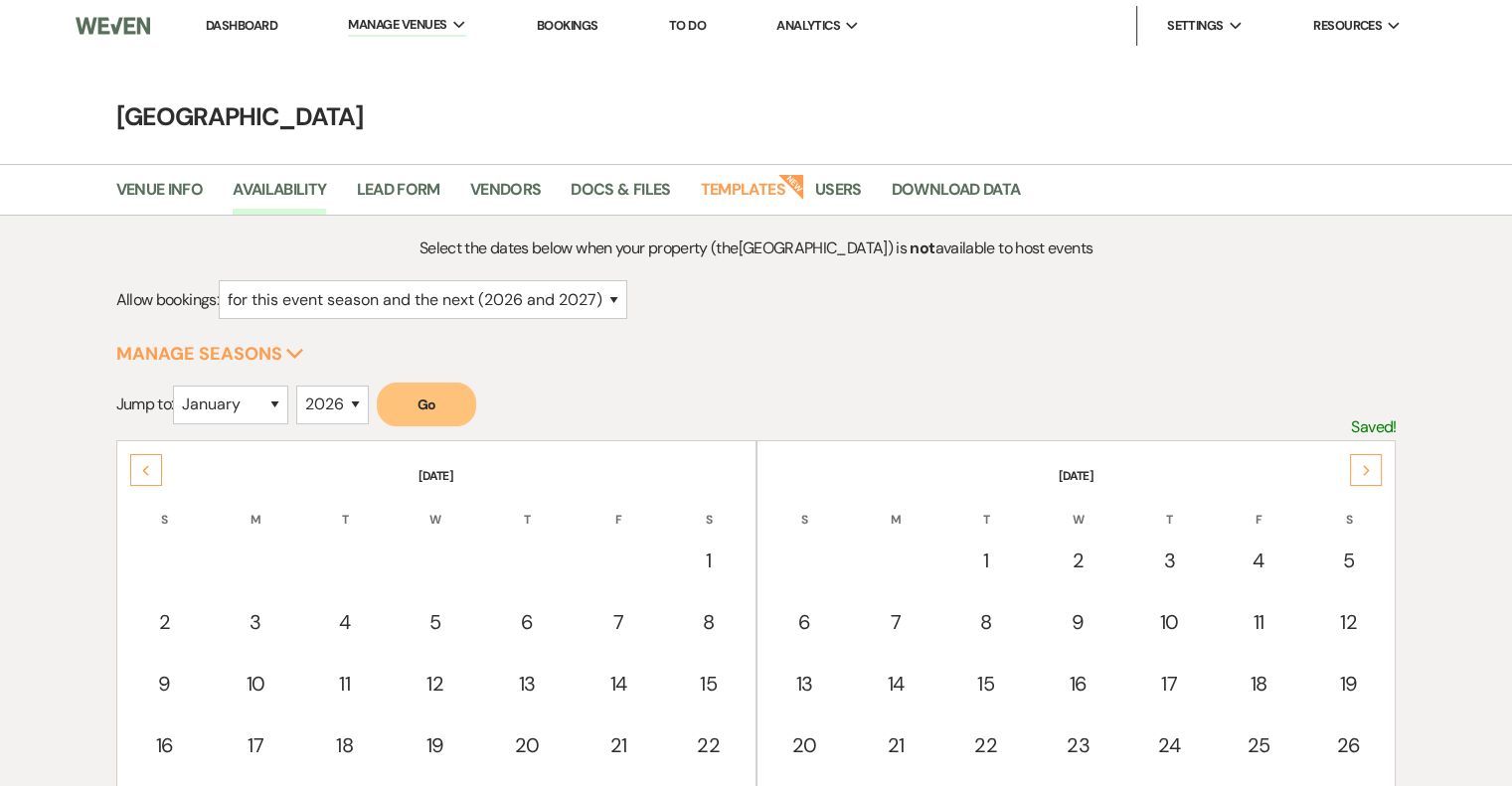 click 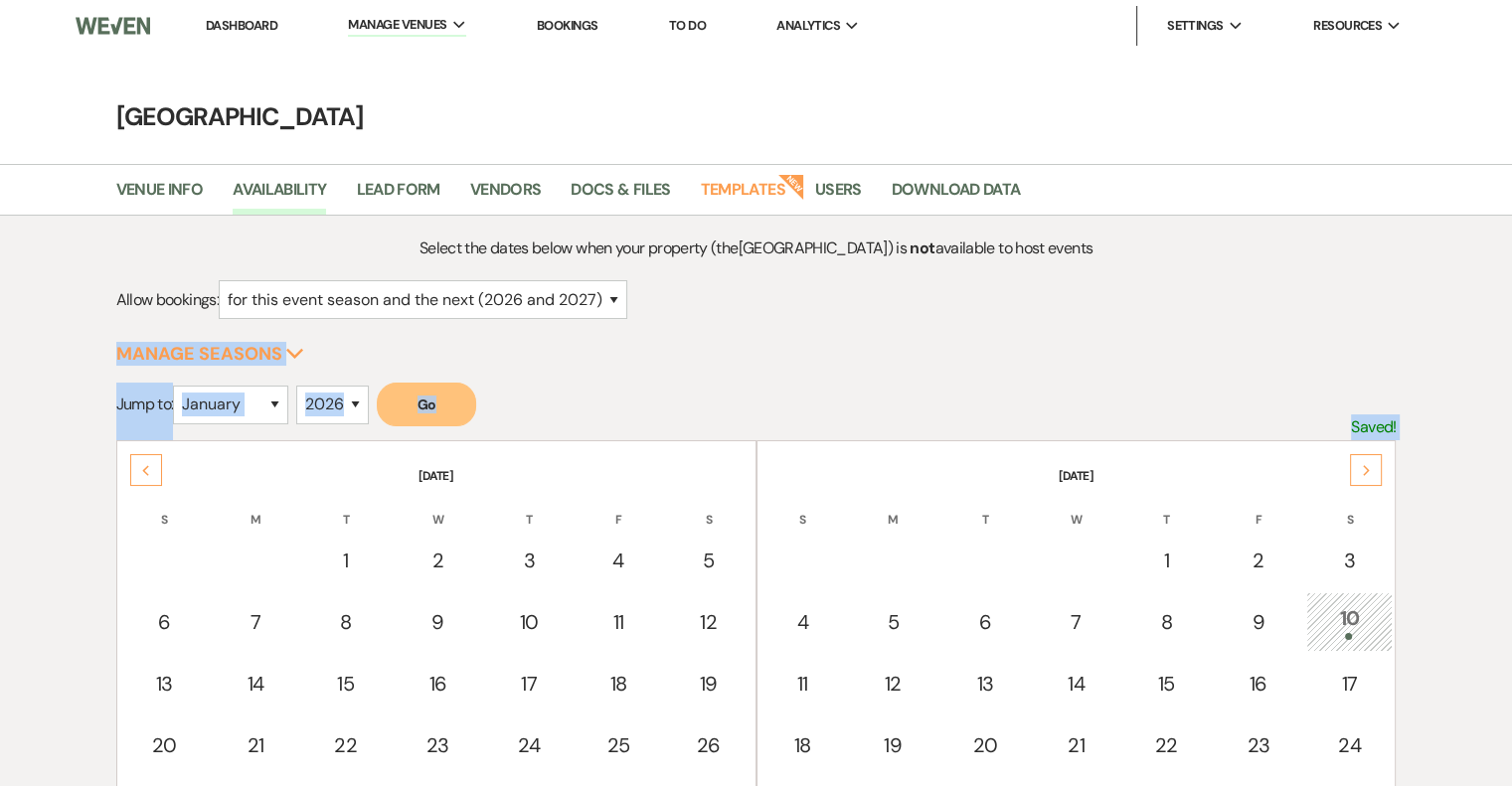 drag, startPoint x: 1365, startPoint y: 464, endPoint x: 993, endPoint y: 313, distance: 401.47852 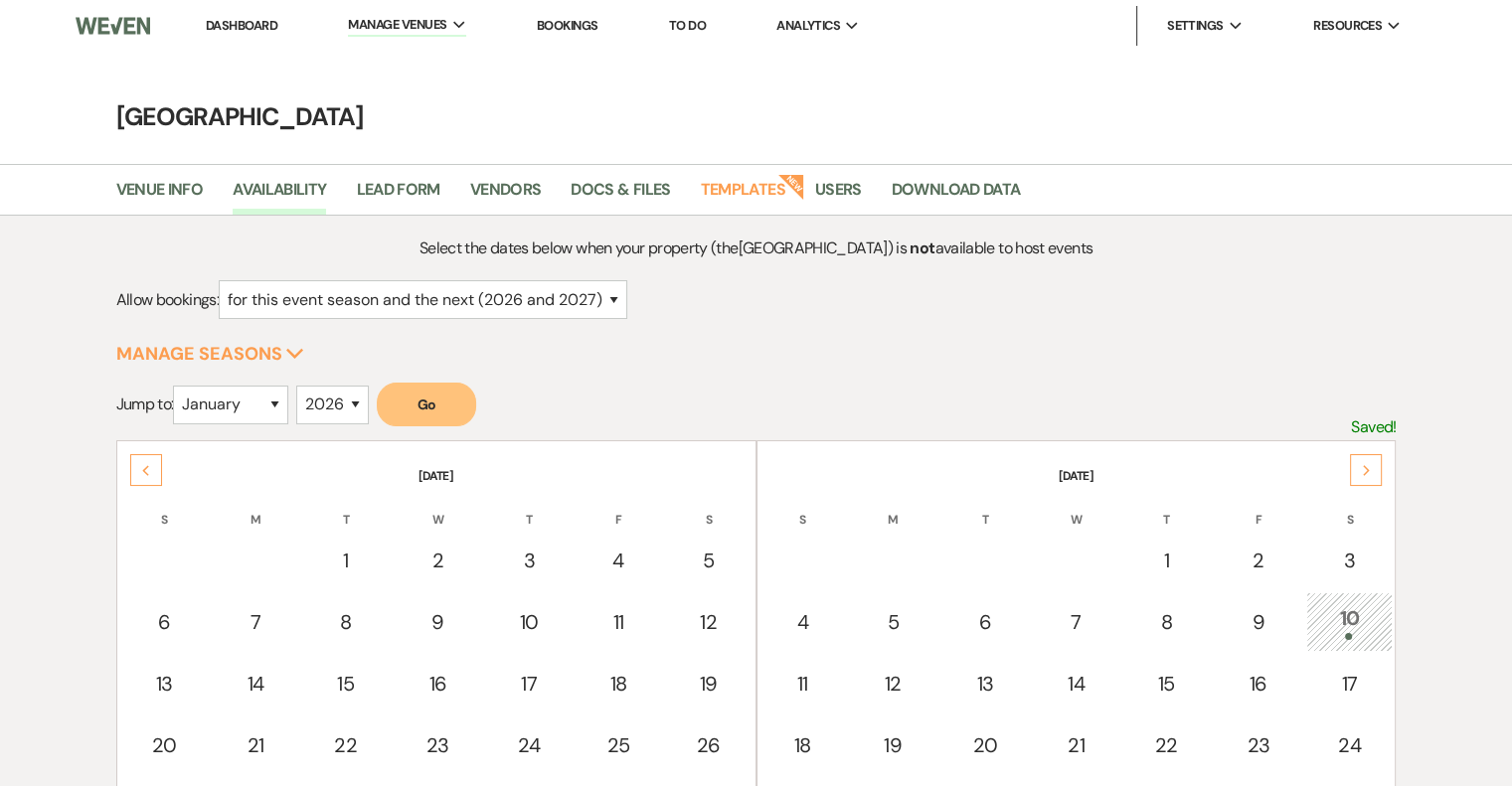 click on "Dashboard" at bounding box center [242, 25] 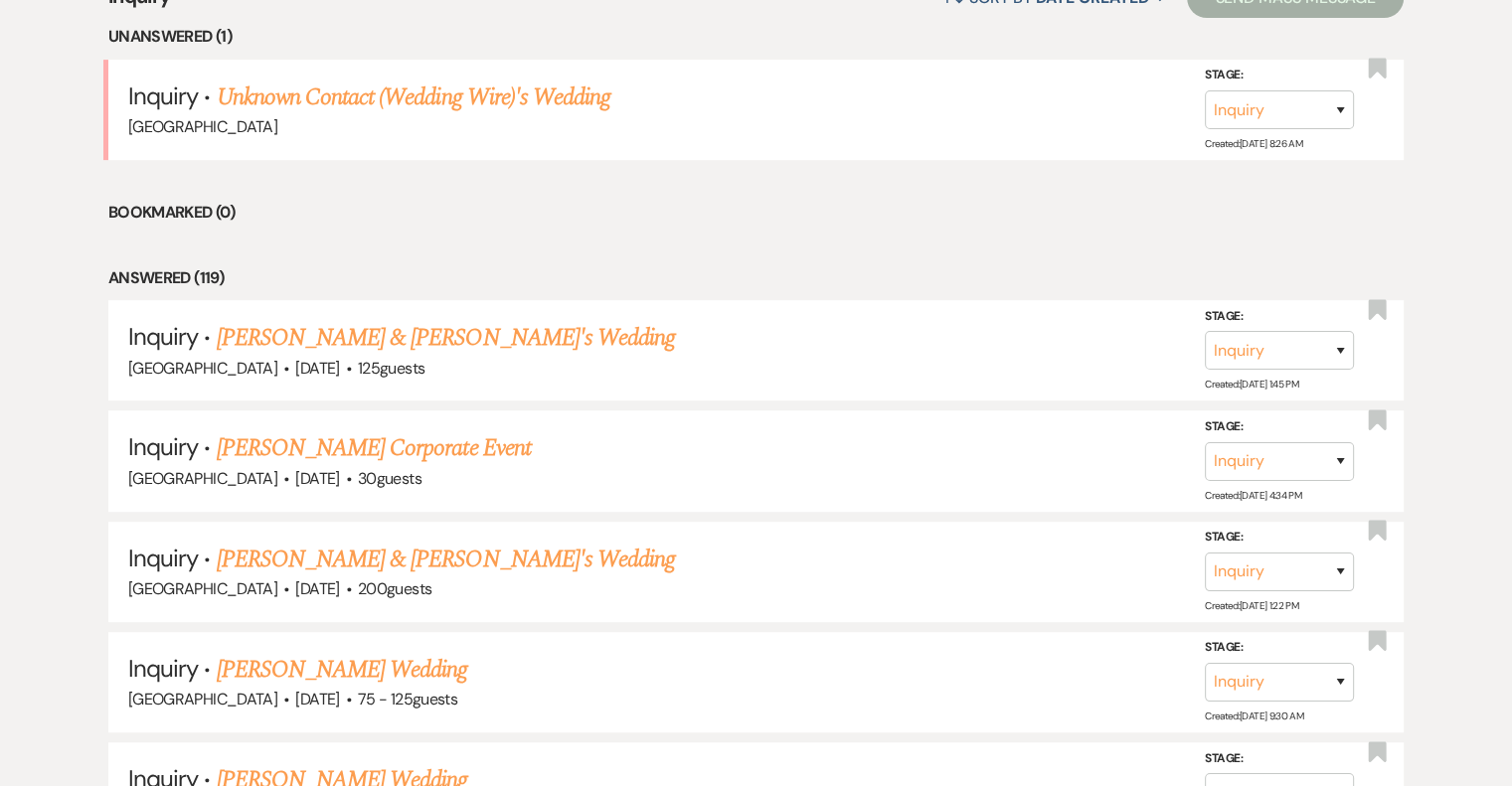 scroll, scrollTop: 833, scrollLeft: 0, axis: vertical 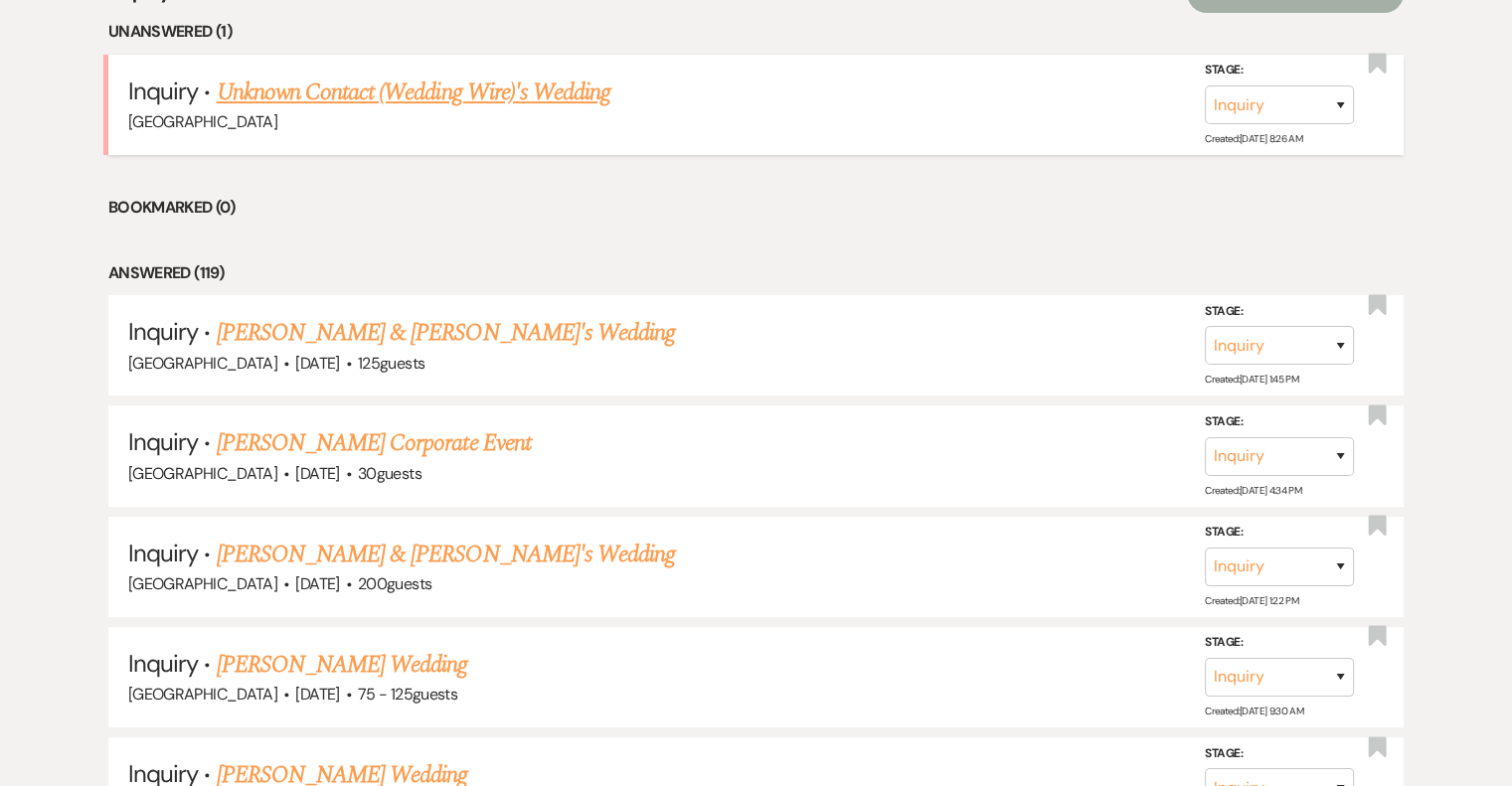 click on "Unknown Contact (Wedding Wire)'s Wedding" at bounding box center [414, 92] 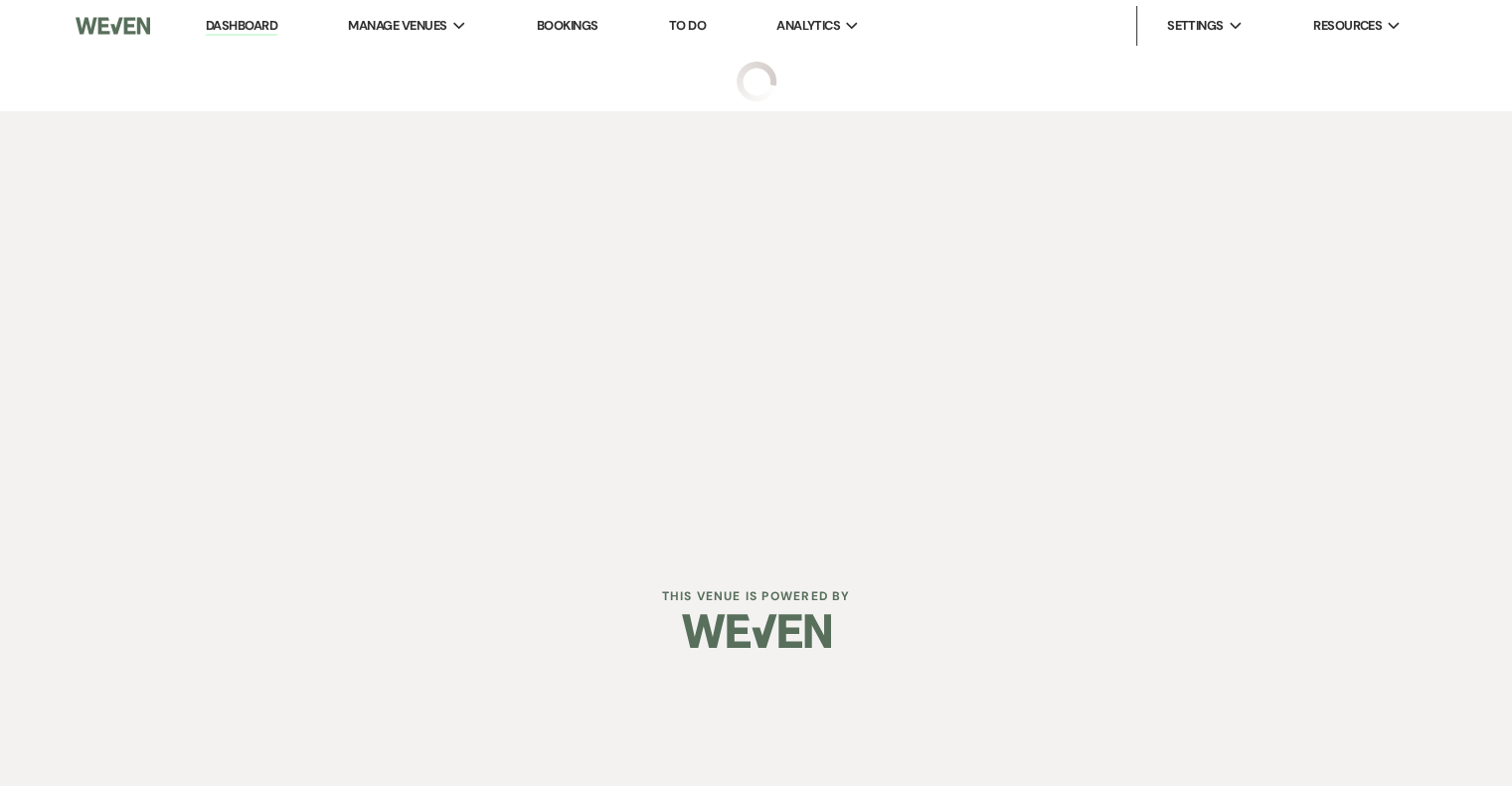 scroll, scrollTop: 0, scrollLeft: 0, axis: both 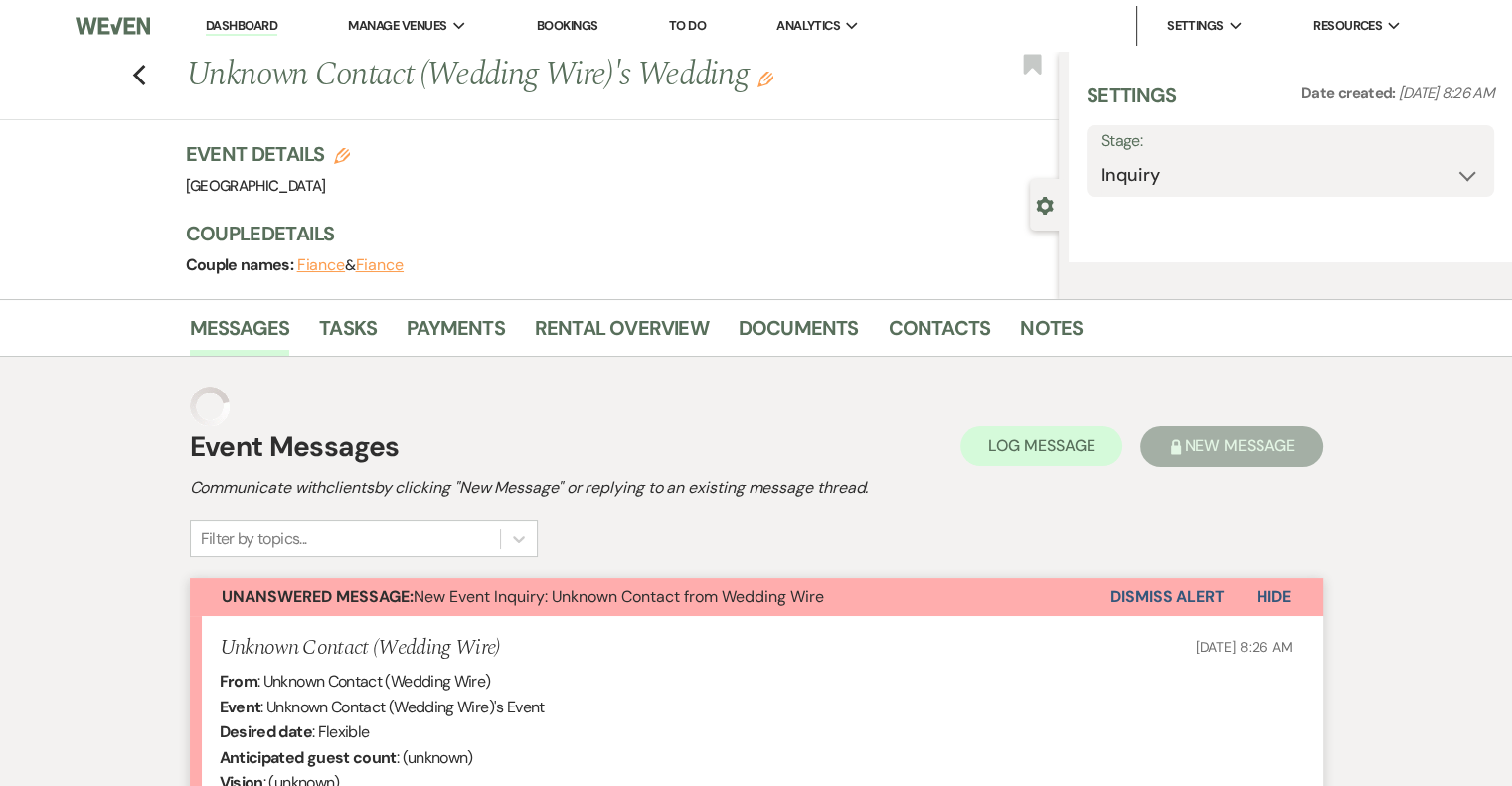 select on "3" 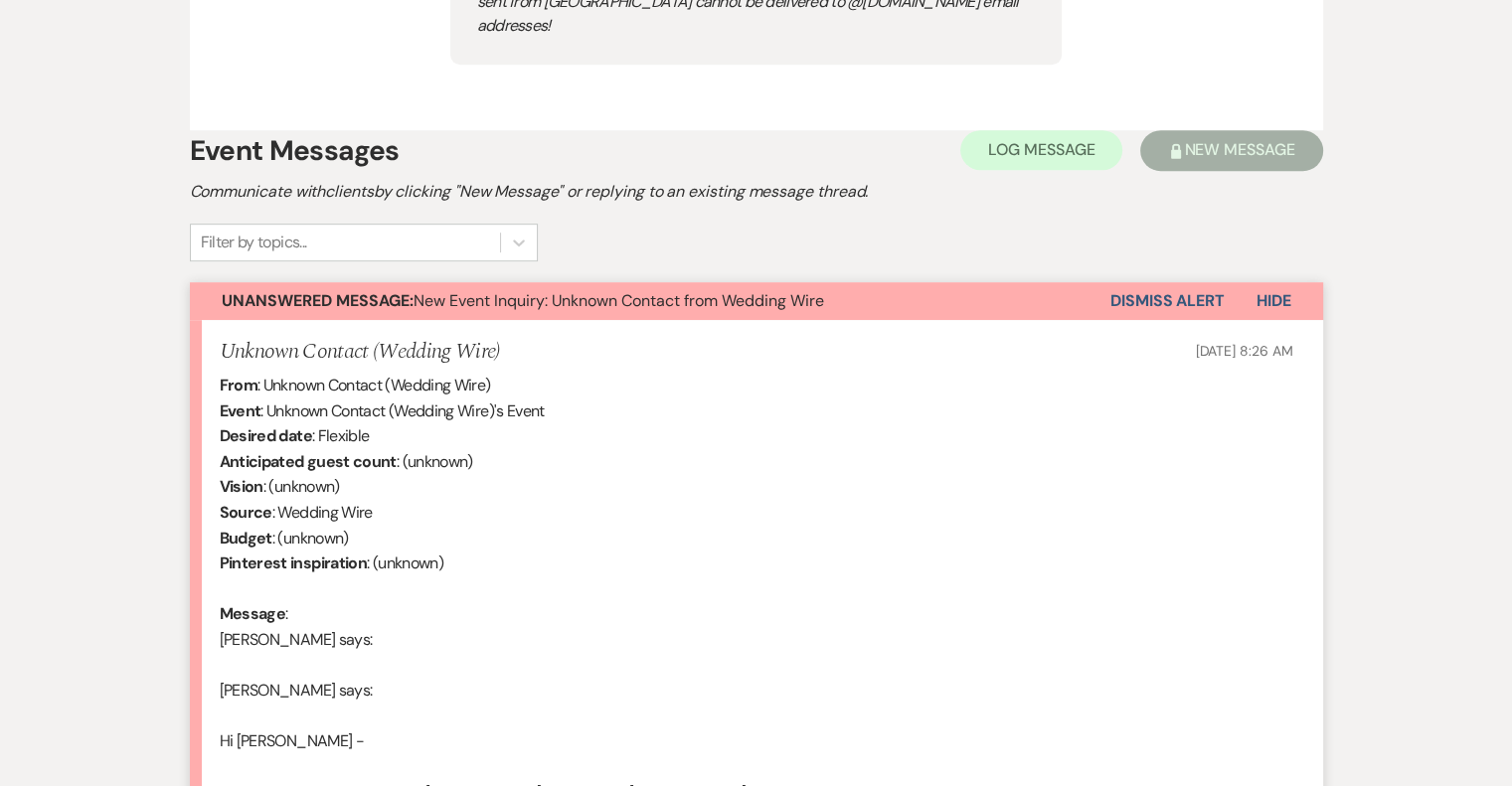 scroll, scrollTop: 1140, scrollLeft: 0, axis: vertical 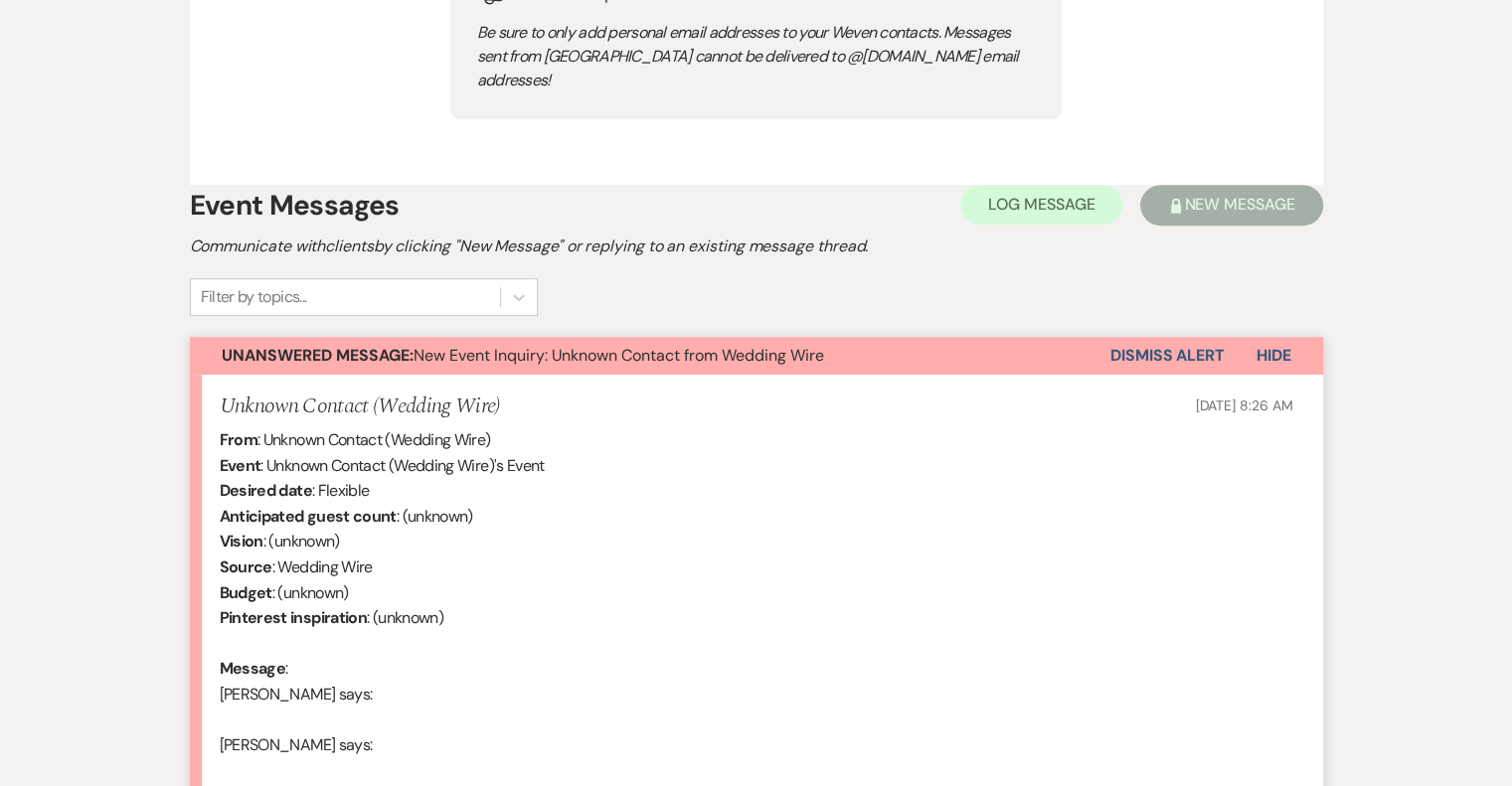 click on "From : Unknown Contact (Wedding Wire)
Event : Unknown Contact (Wedding Wire)'s Event
Desired date : Flexible
Anticipated guest count : (unknown)
Vision : (unknown)
Source : Wedding Wire
Budget : (unknown)
Pinterest inspiration : (unknown)
Message :   [PERSON_NAME] says:  [PERSON_NAME] says:  Hi [PERSON_NAME] -  Unfortunately, I don’t know any [PERSON_NAME]. My fiancé is [PERSON_NAME] and I’m [PERSON_NAME]. I have used the link to make an appointment for a tour. We’re looking forward to it!  Kind Regards -  [PERSON_NAME] and [PERSON_NAME]  For: [GEOGRAPHIC_DATA]" at bounding box center (756, 745) 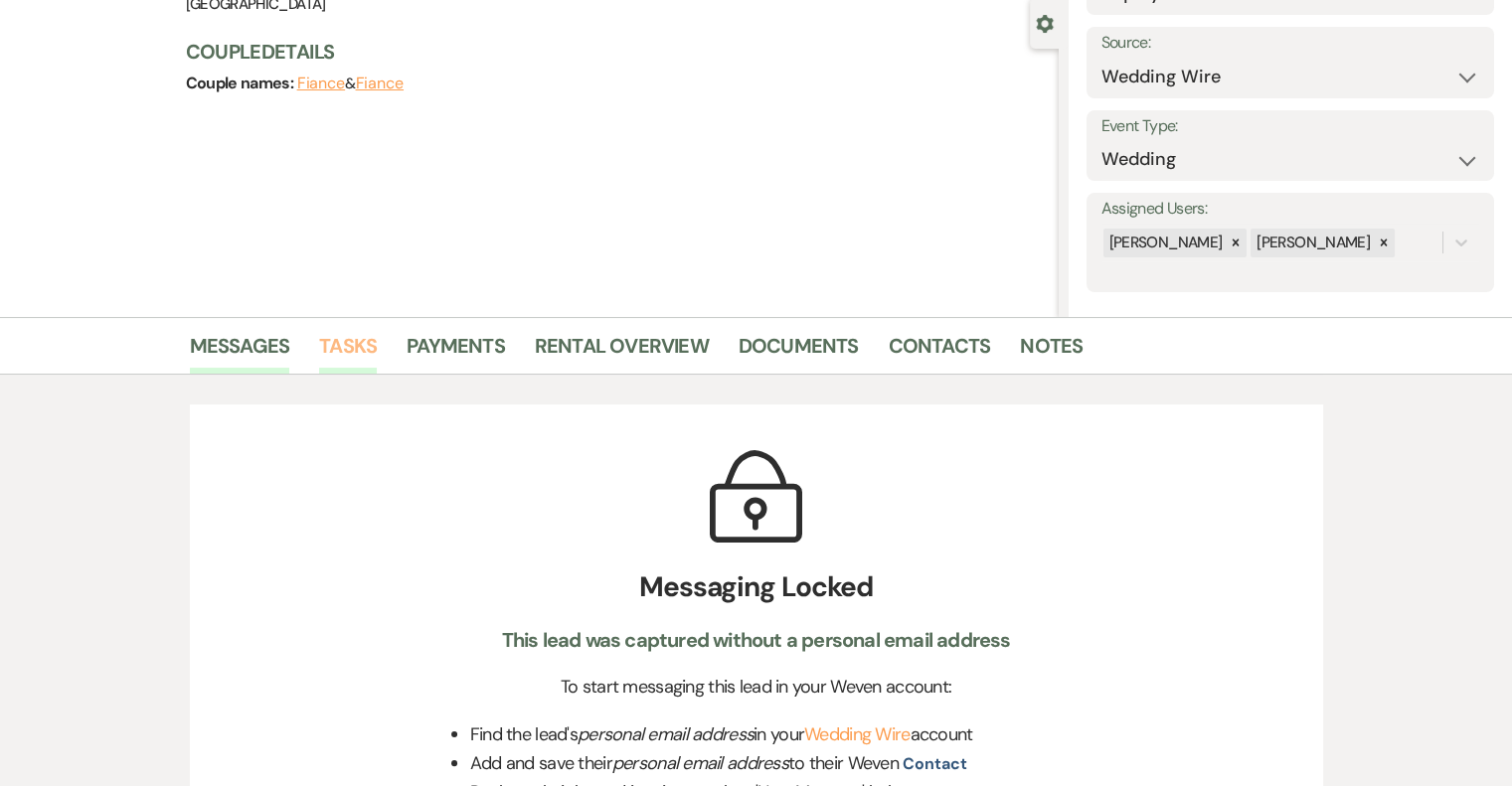 scroll, scrollTop: 0, scrollLeft: 0, axis: both 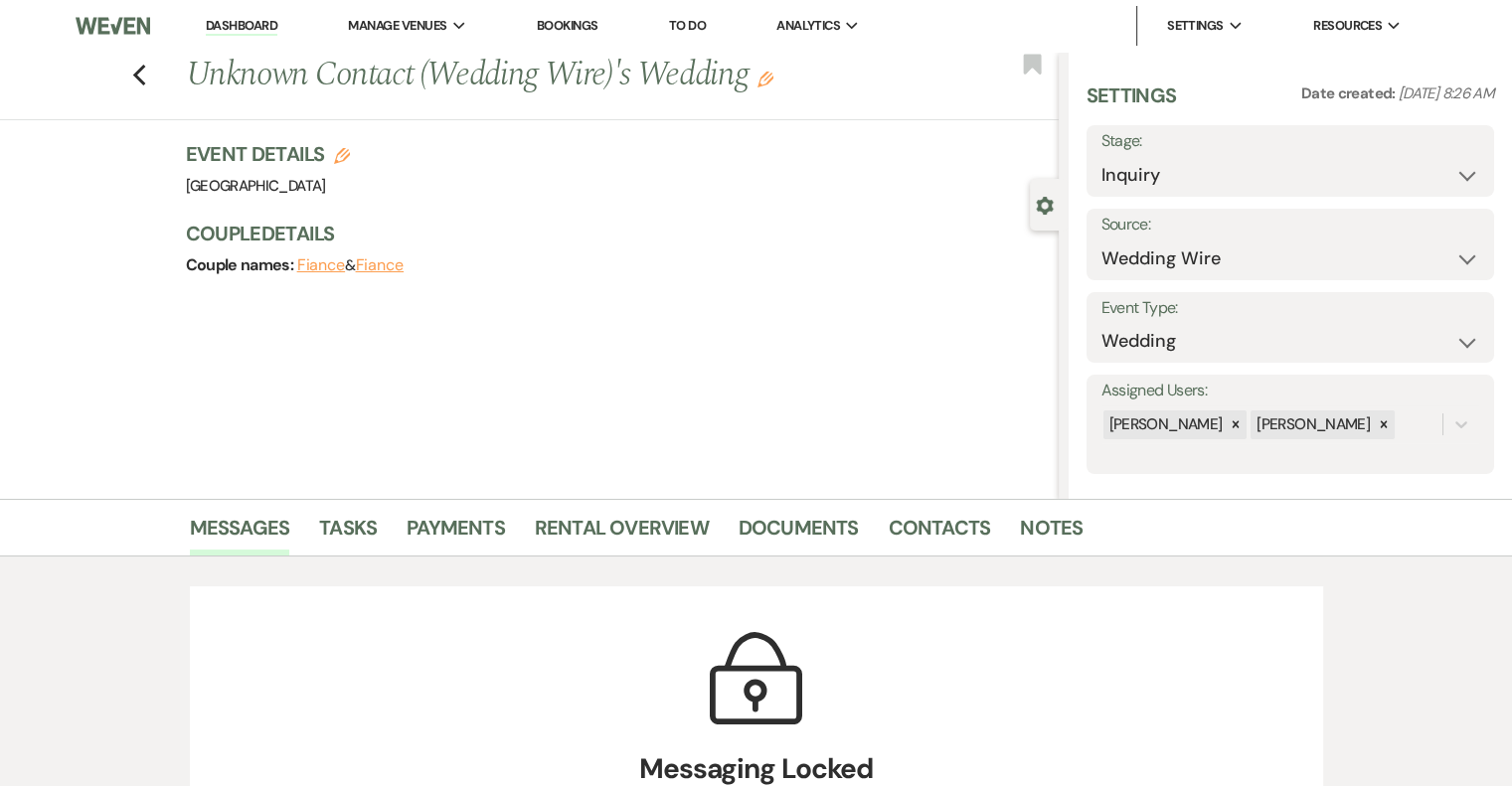 click 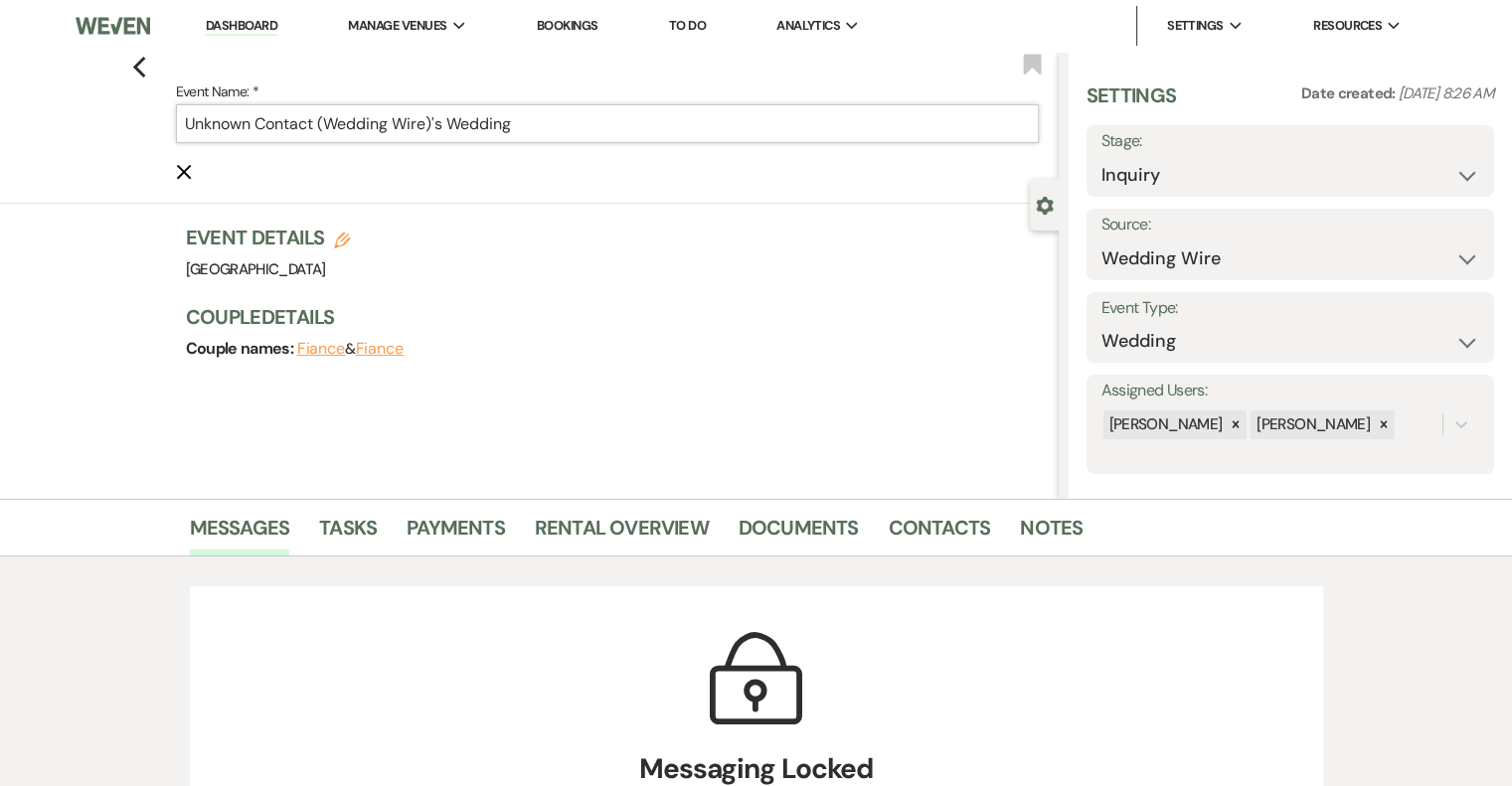 drag, startPoint x: 443, startPoint y: 122, endPoint x: 161, endPoint y: 131, distance: 282.14358 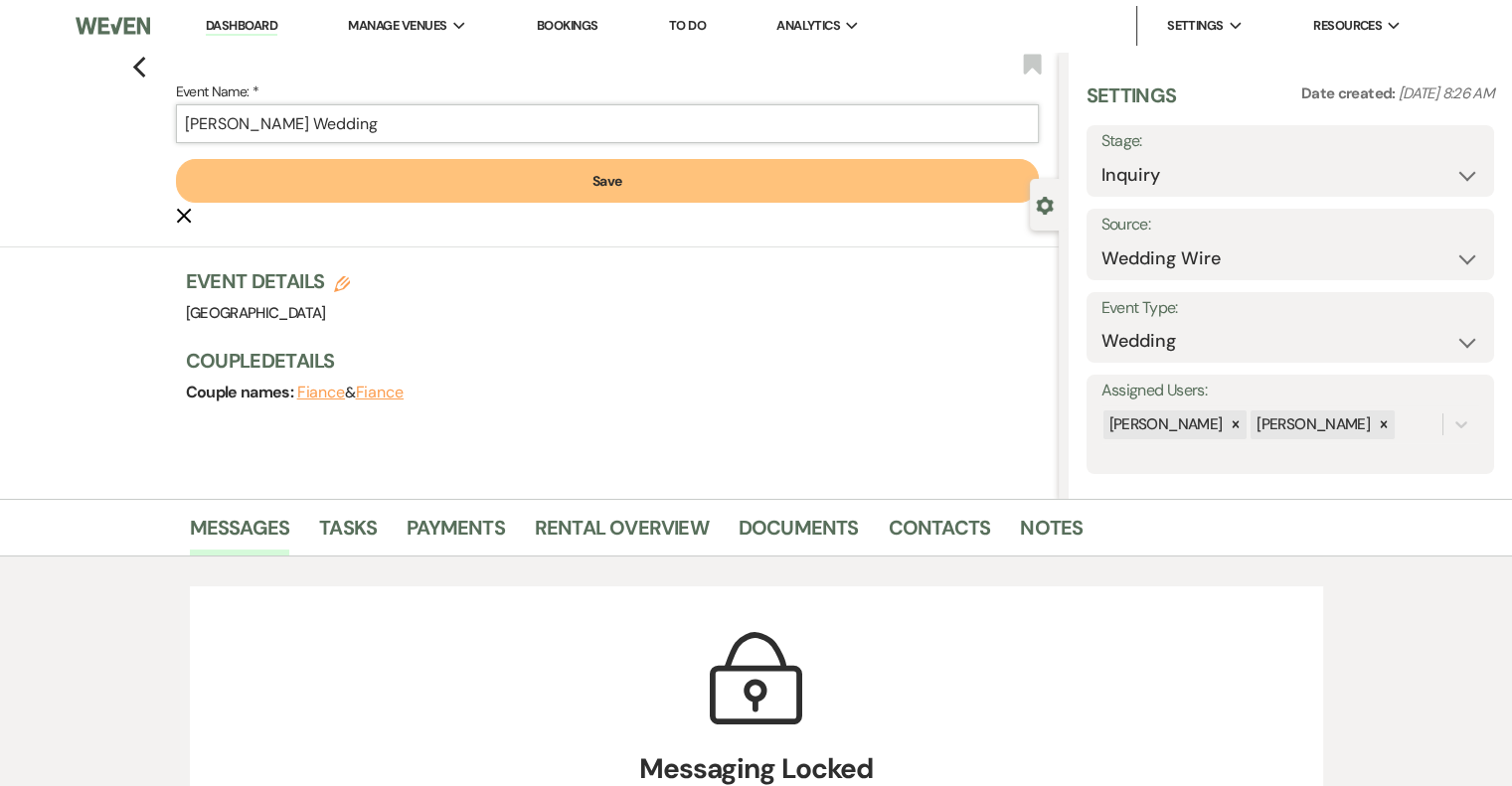 type on "[PERSON_NAME] Wedding" 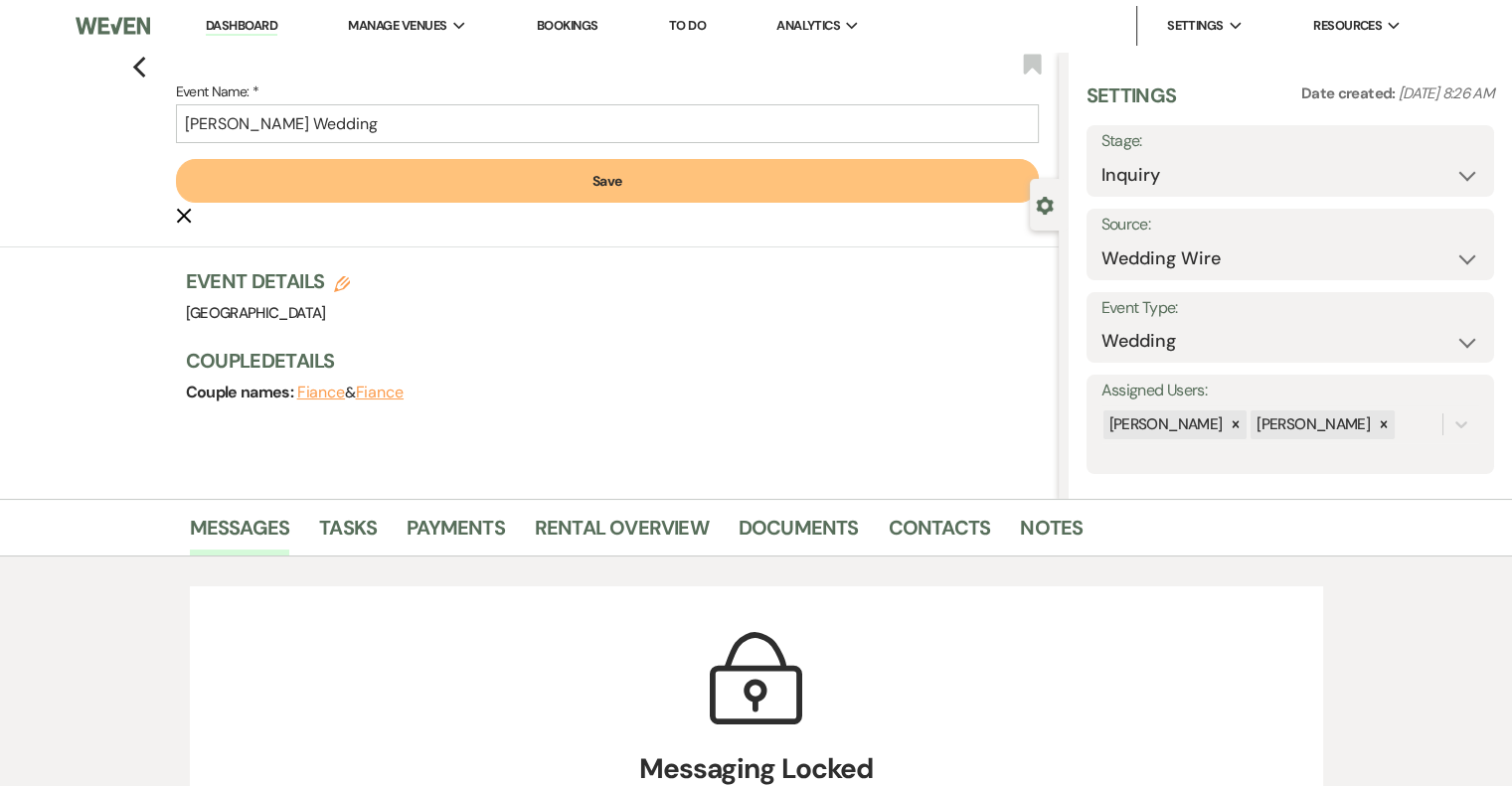 click on "Save" at bounding box center (607, 181) 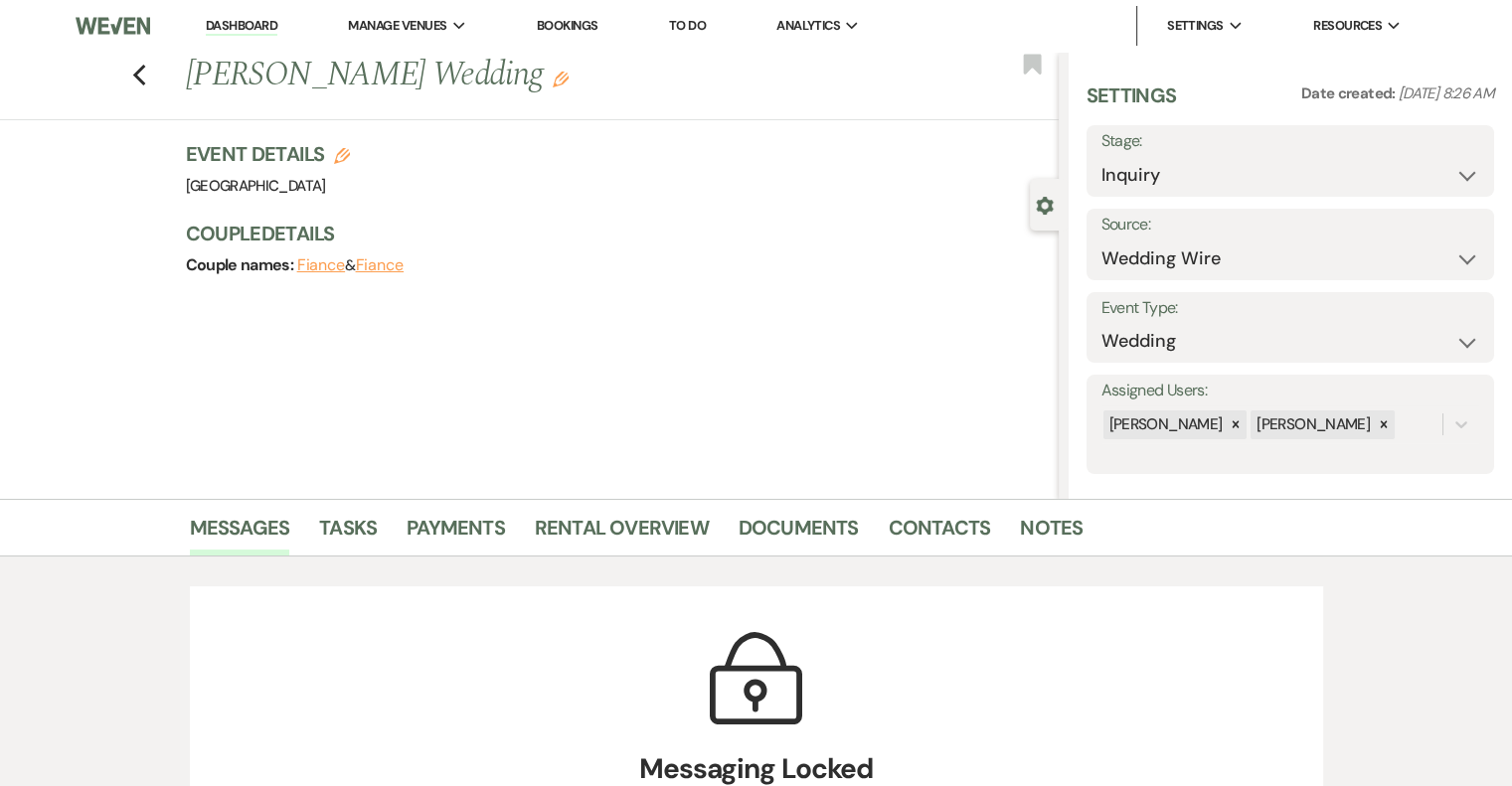 click on "Stage:" at bounding box center [1290, 141] 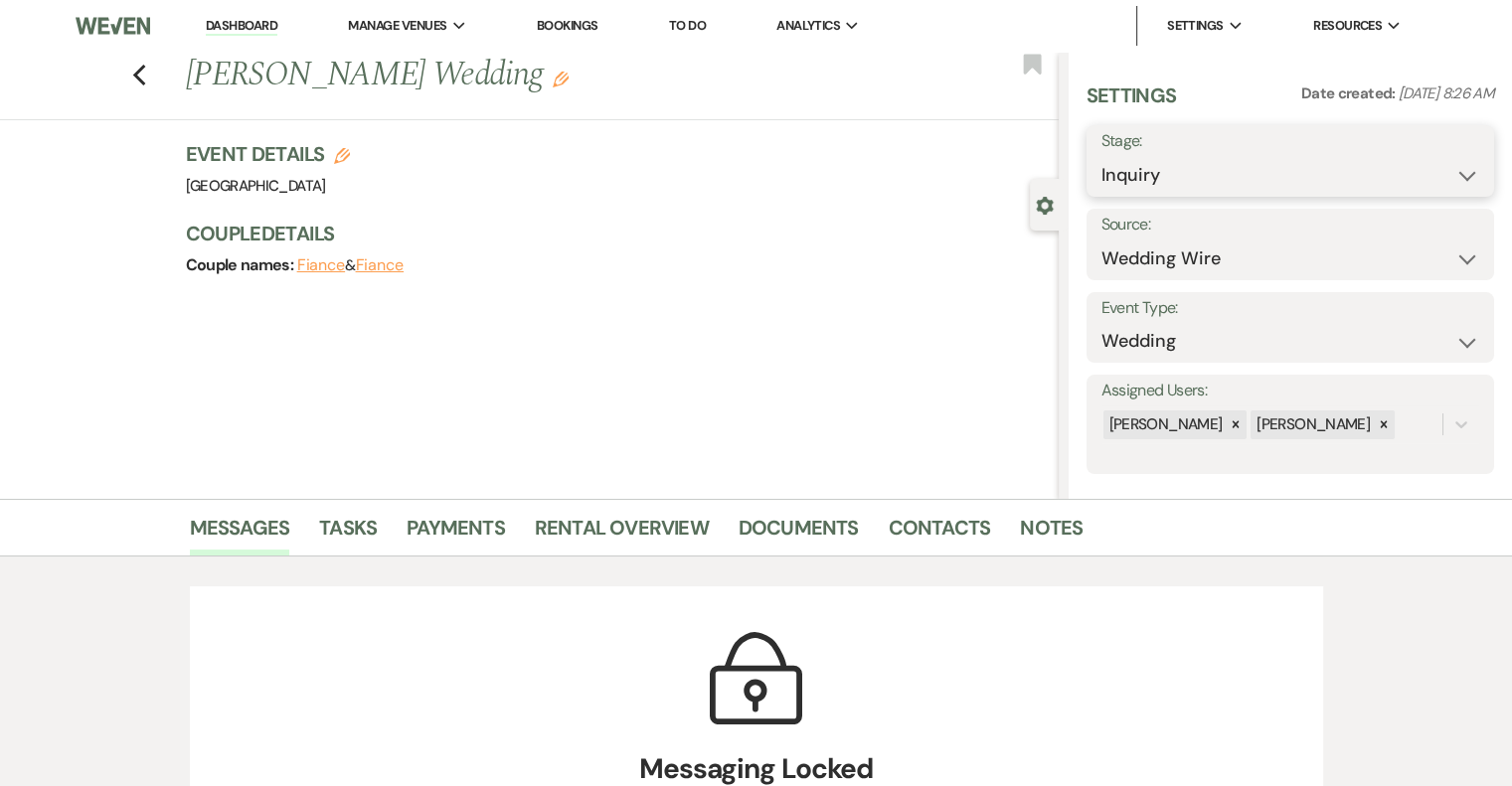 click on "Inquiry Follow Up Tour Requested Tour Confirmed Toured Proposal Sent Booked Lost" at bounding box center (1290, 175) 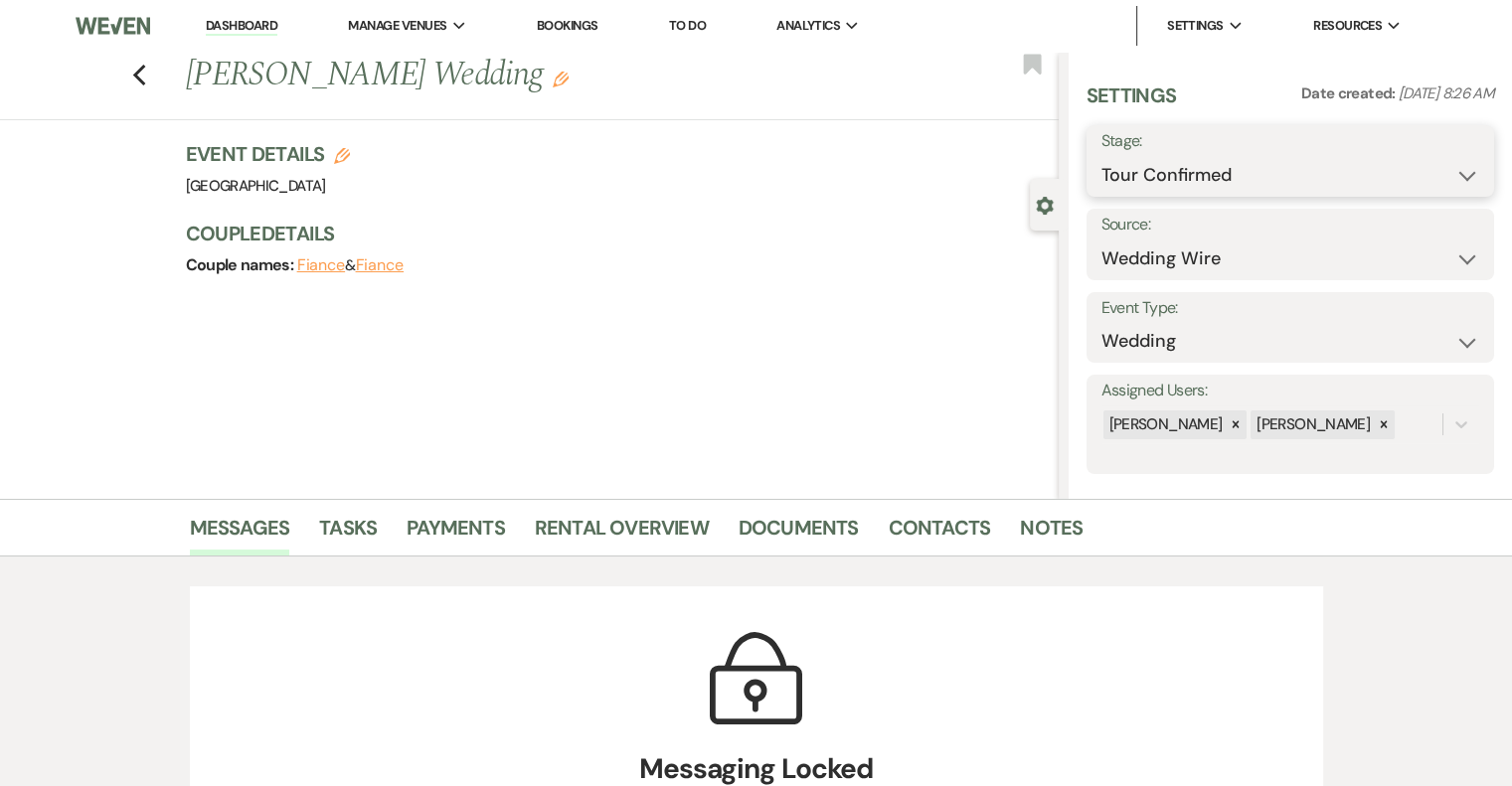 click on "Inquiry Follow Up Tour Requested Tour Confirmed Toured Proposal Sent Booked Lost" at bounding box center (1290, 175) 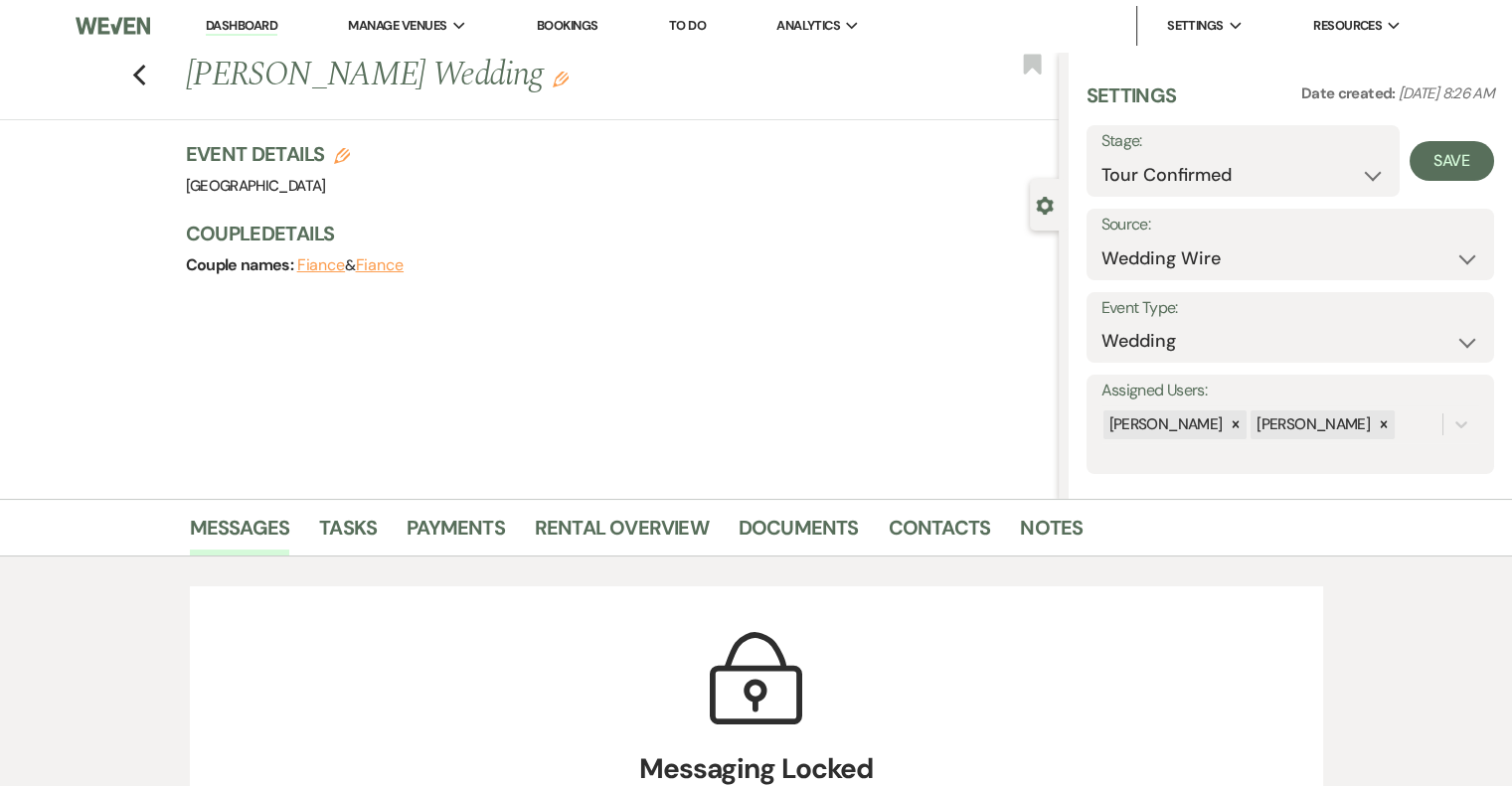 click on "Edit" 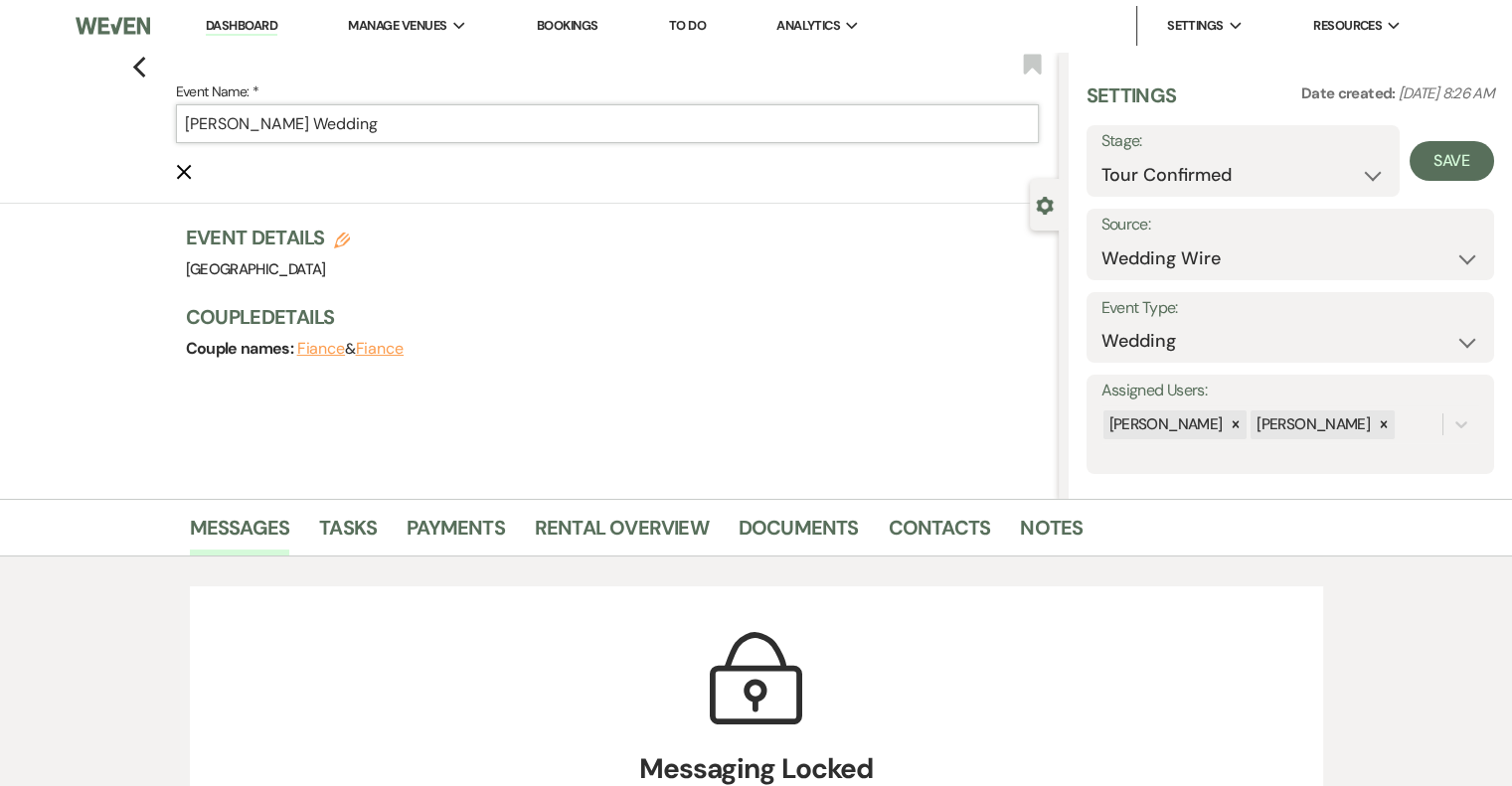 click on "[PERSON_NAME] Wedding" at bounding box center (607, 123) 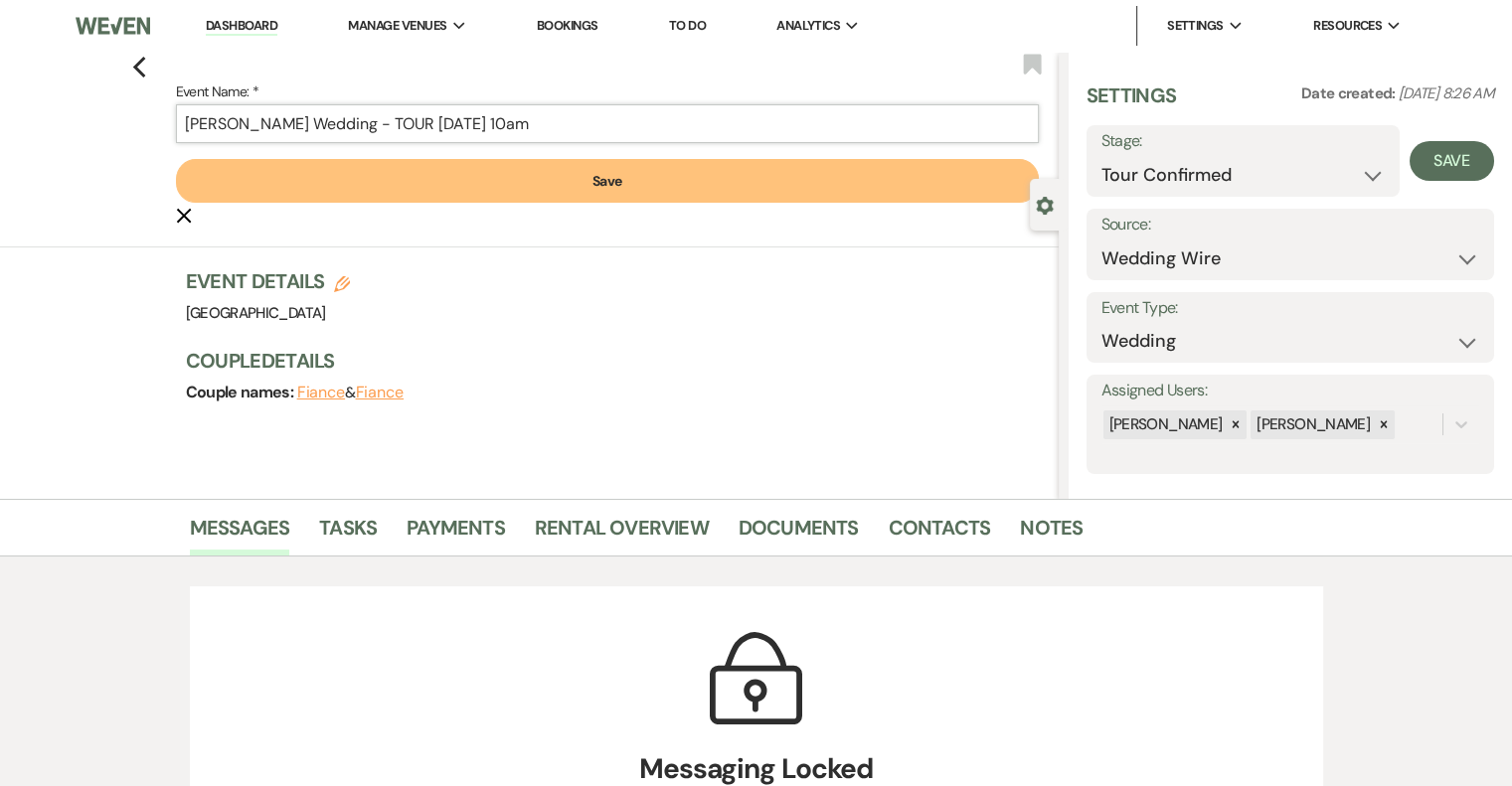 type on "[PERSON_NAME] Wedding - TOUR [DATE] 10am" 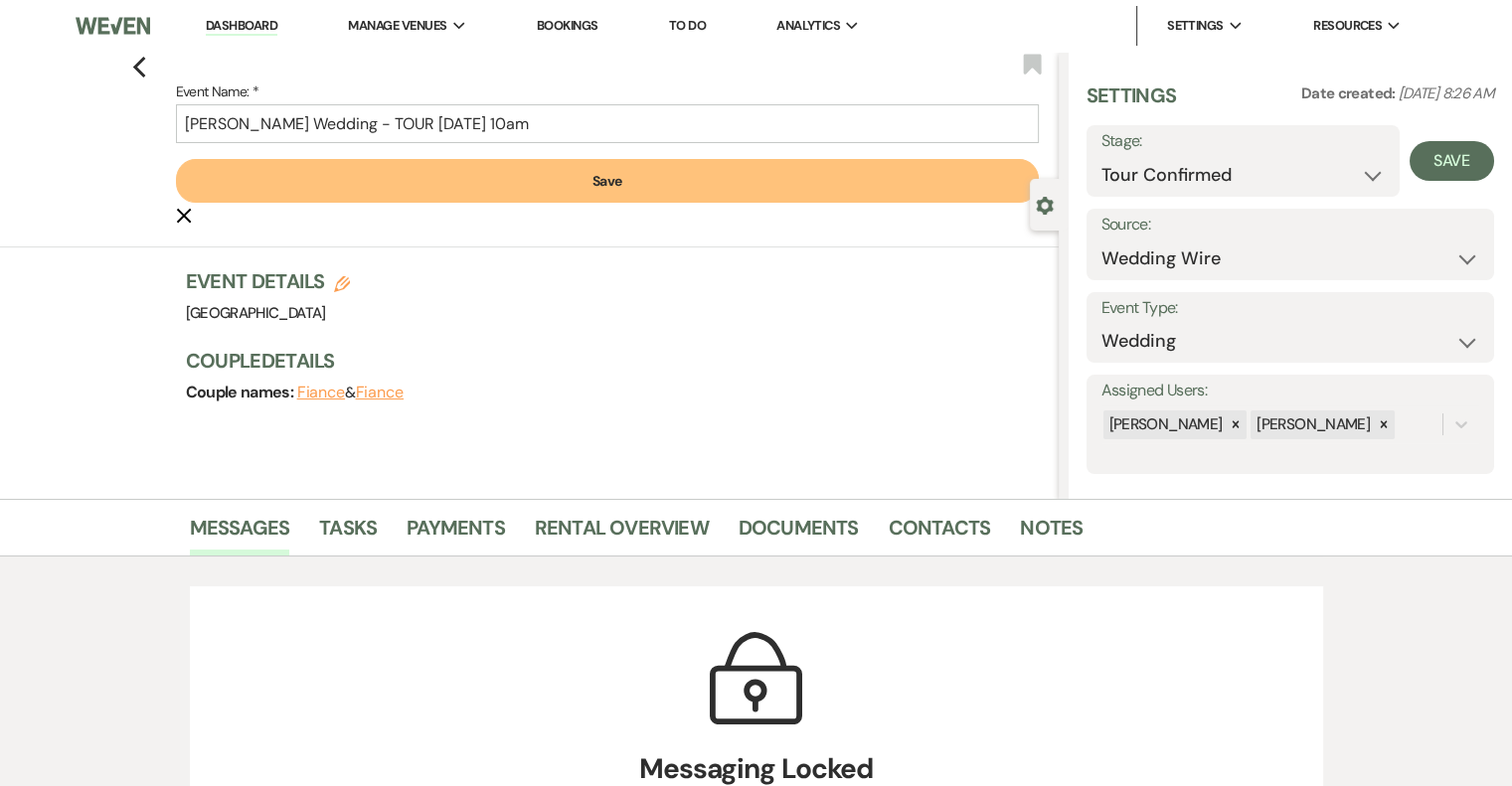 click on "Save" at bounding box center (607, 181) 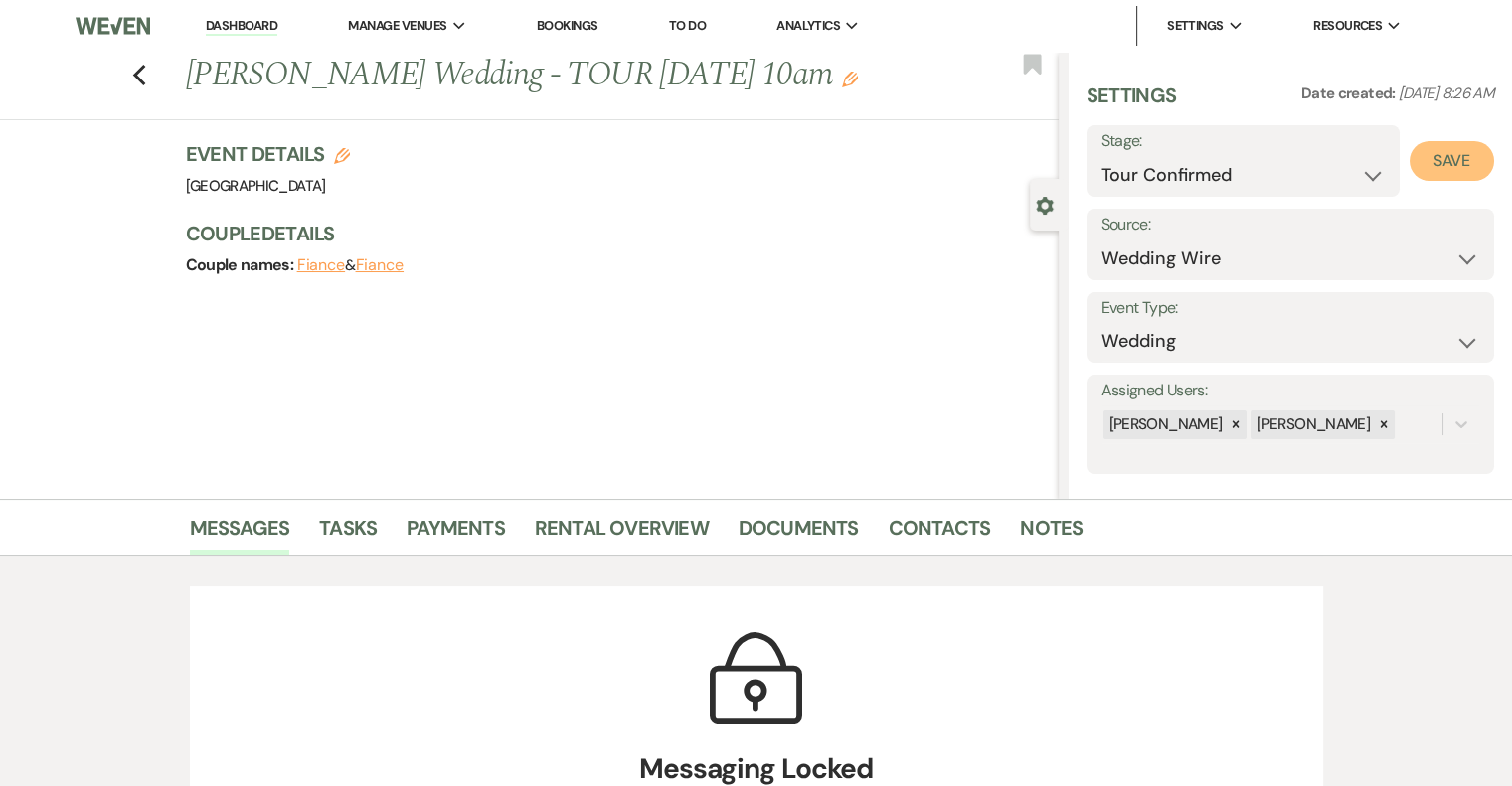 click on "Save" at bounding box center (1451, 161) 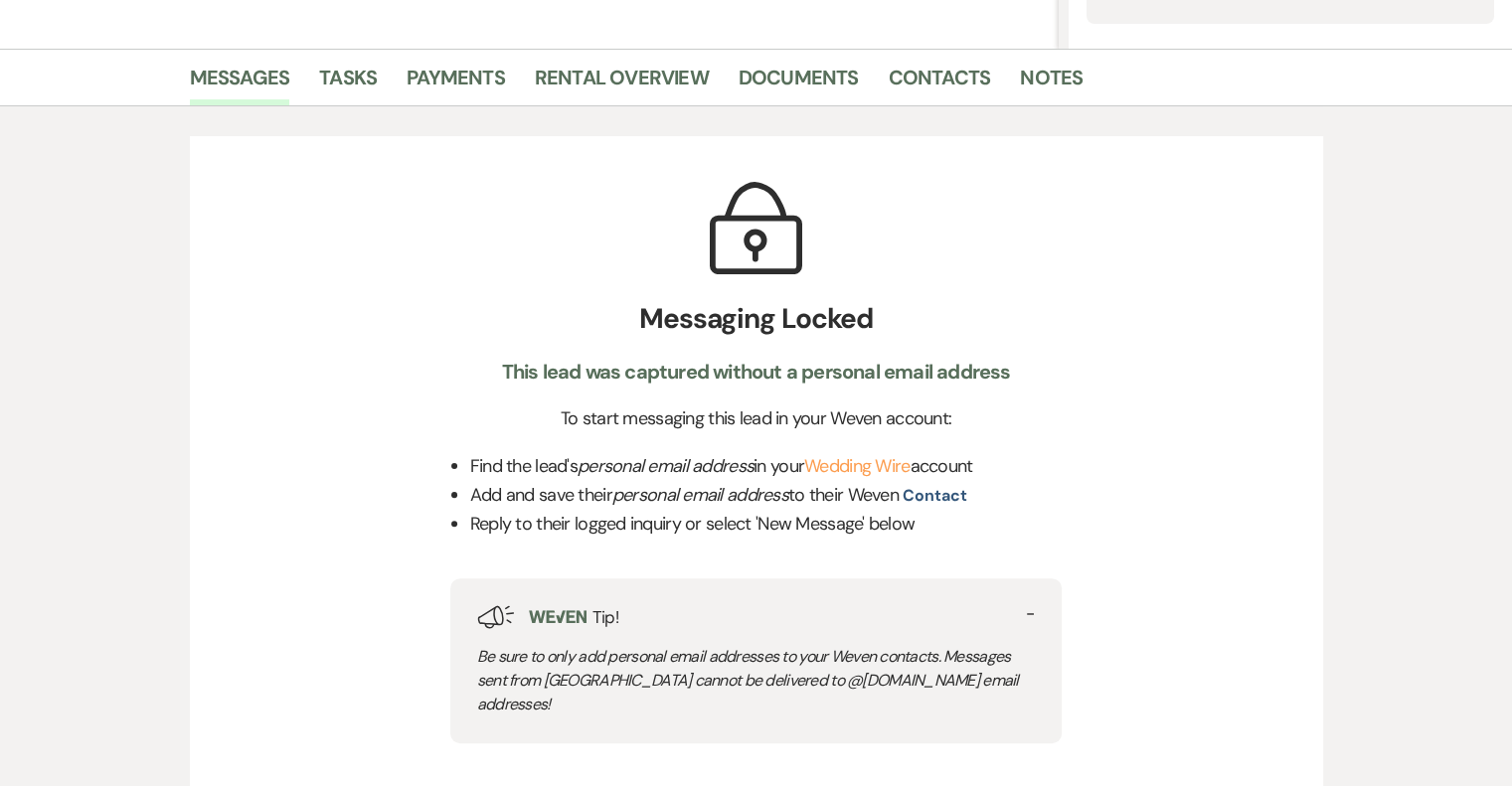 scroll, scrollTop: 0, scrollLeft: 0, axis: both 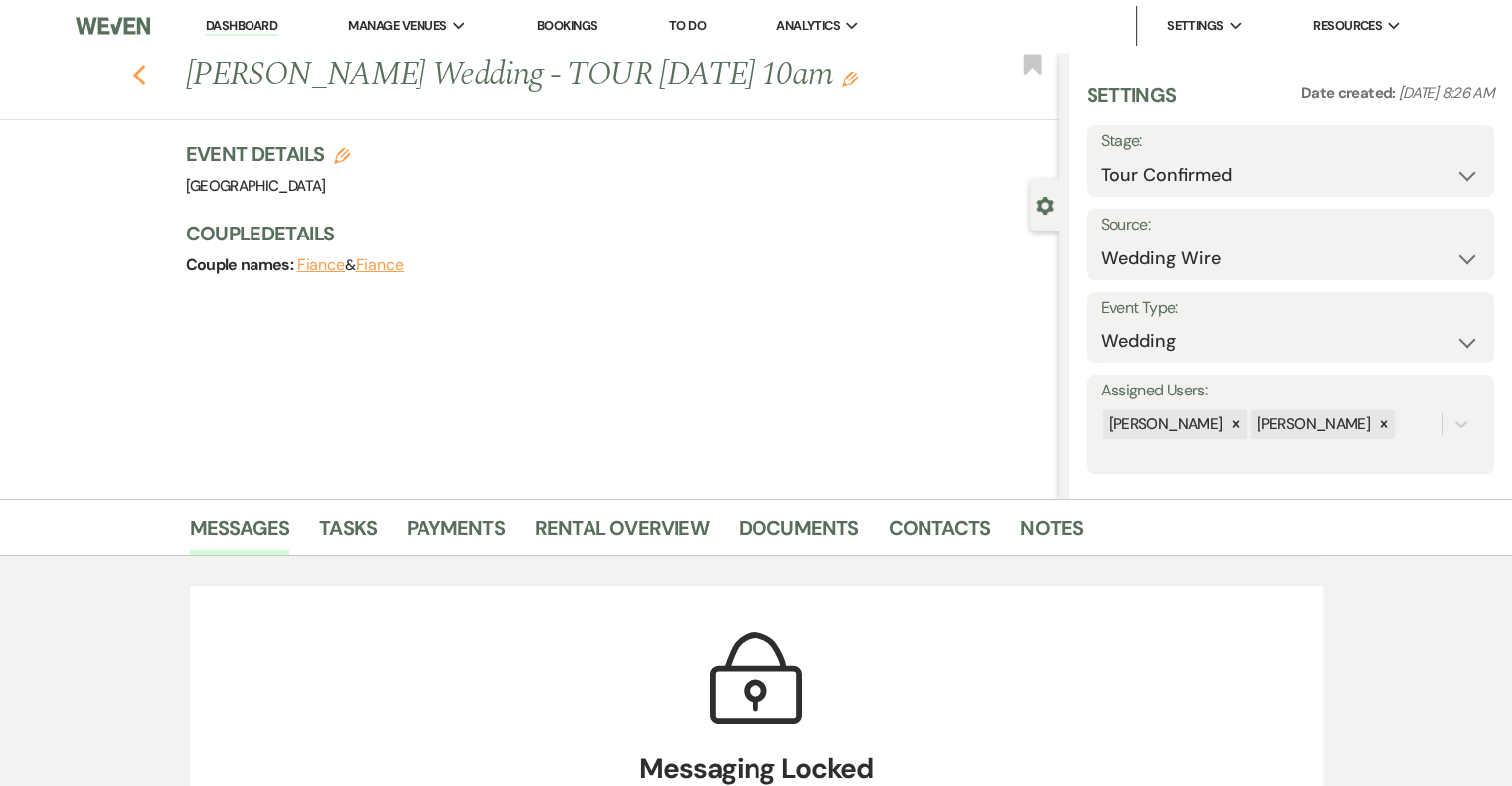 click 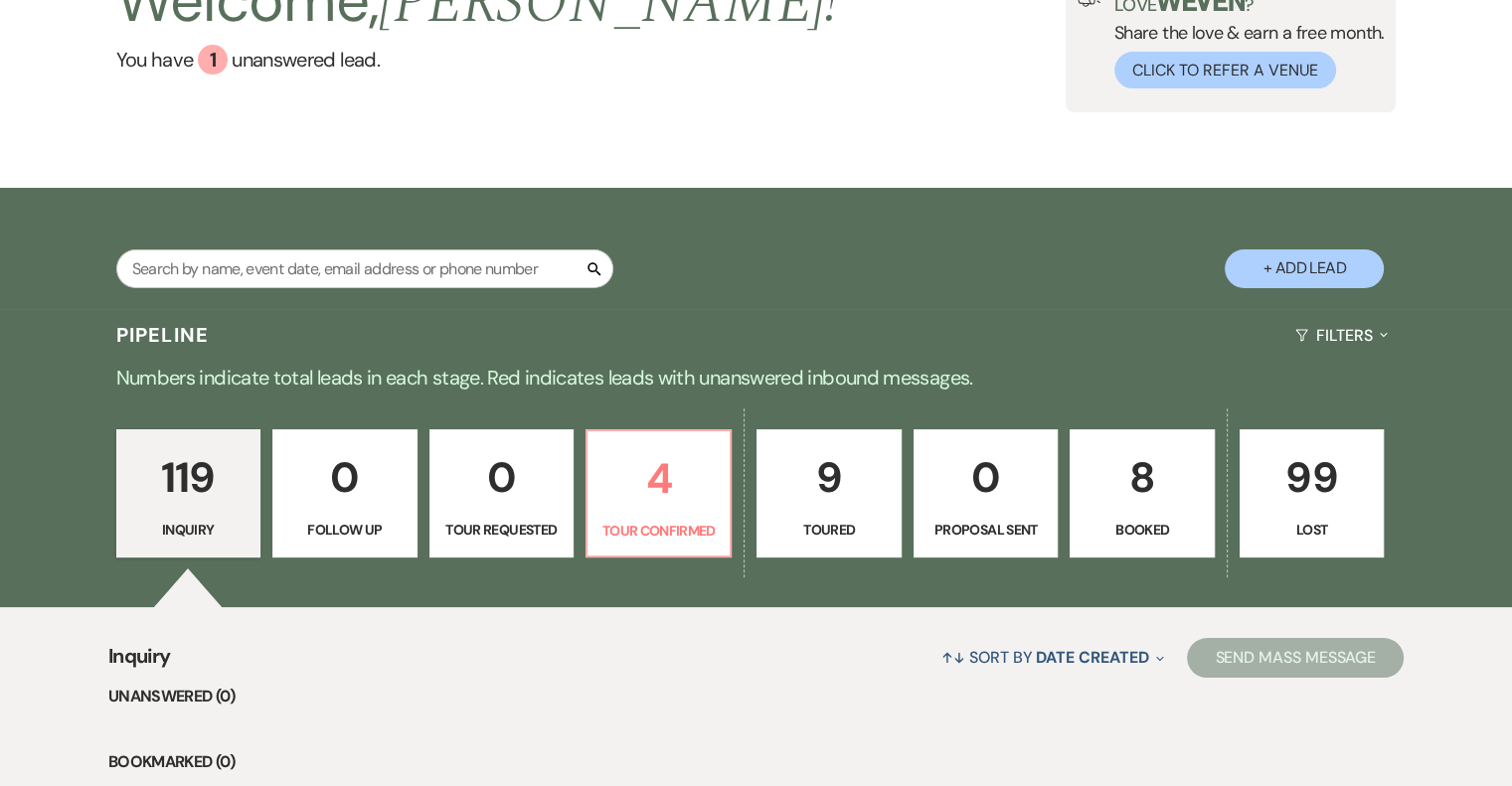 scroll, scrollTop: 166, scrollLeft: 0, axis: vertical 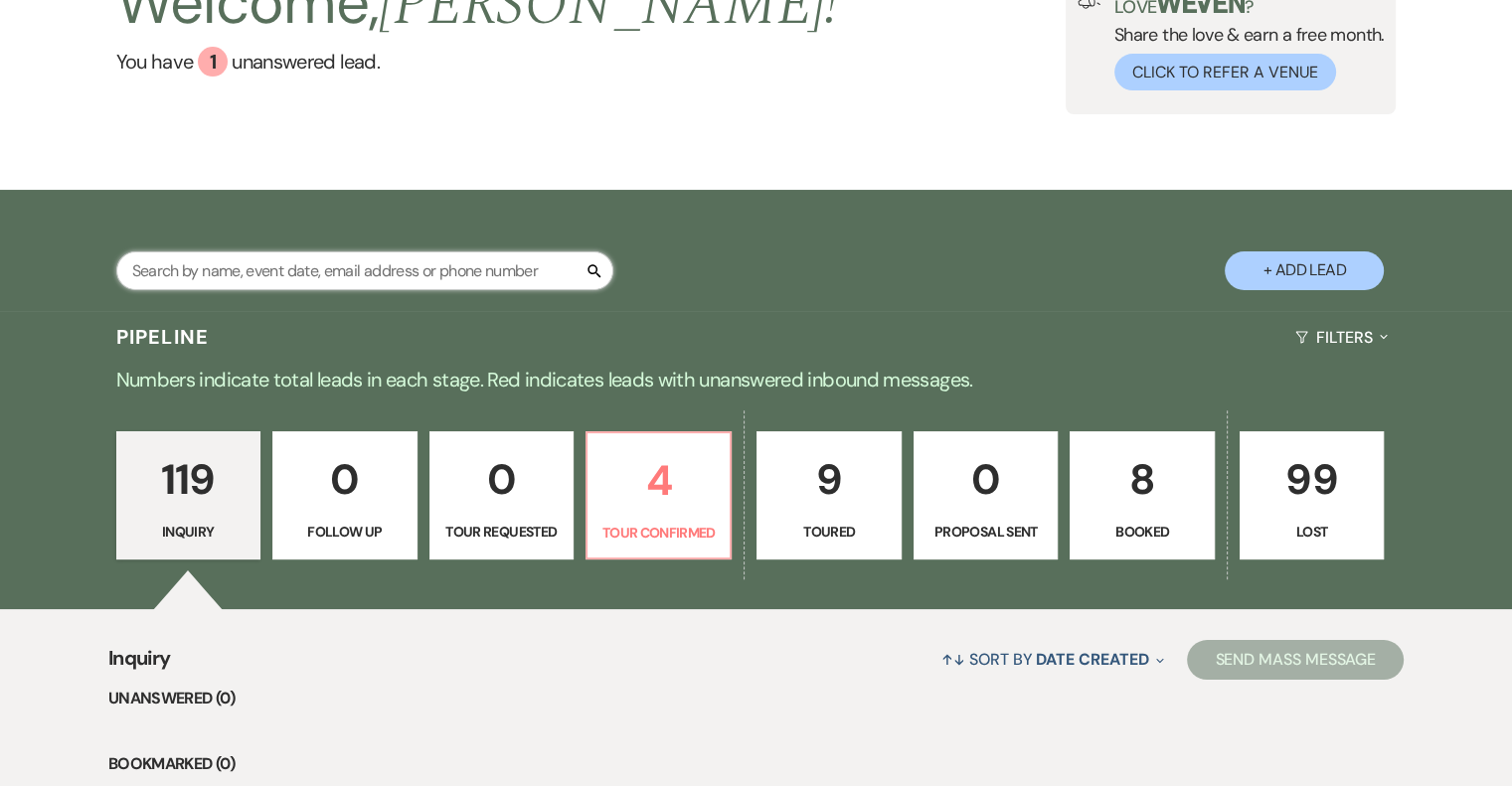 click at bounding box center [365, 270] 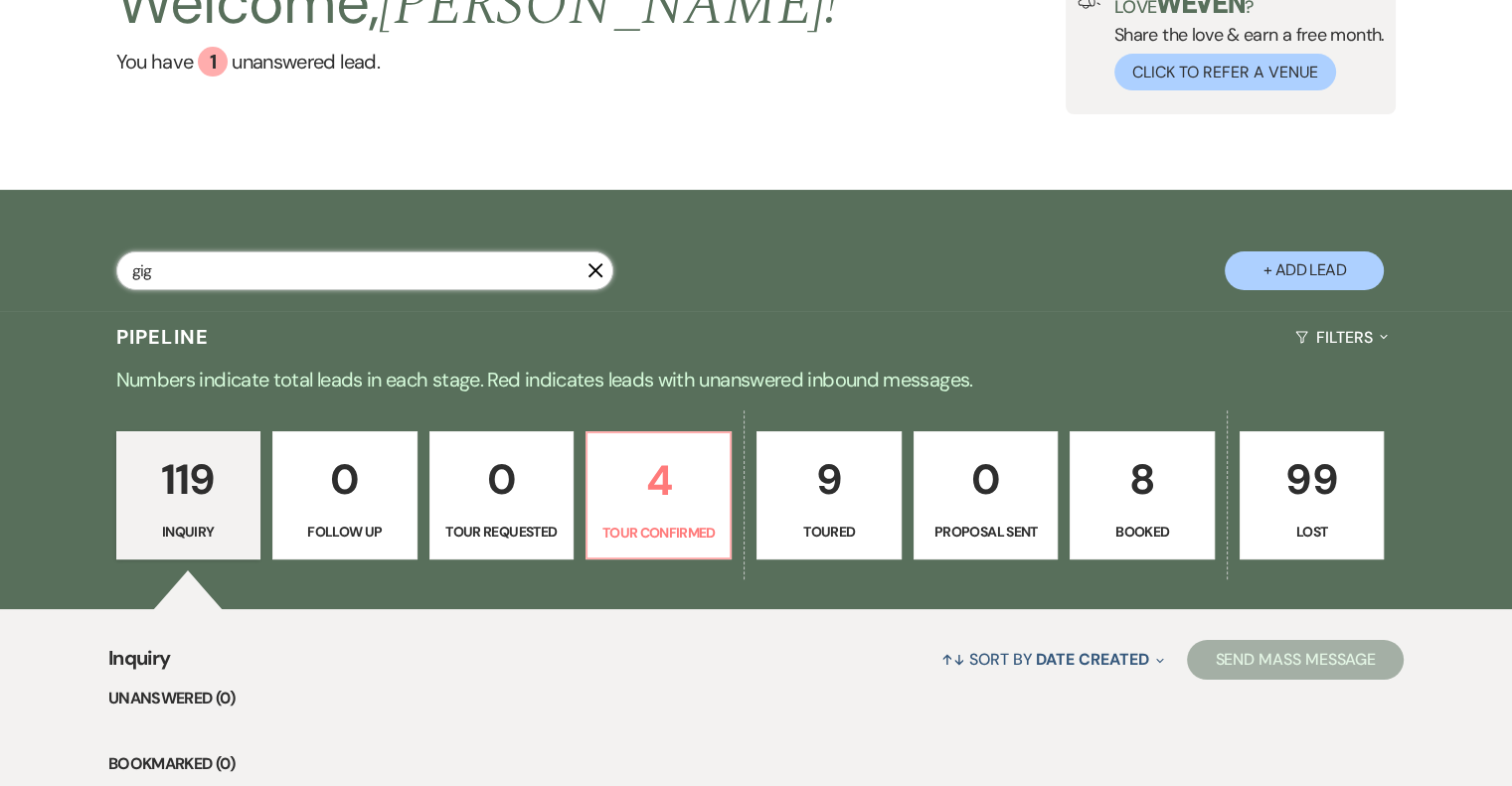 type on "[PERSON_NAME]" 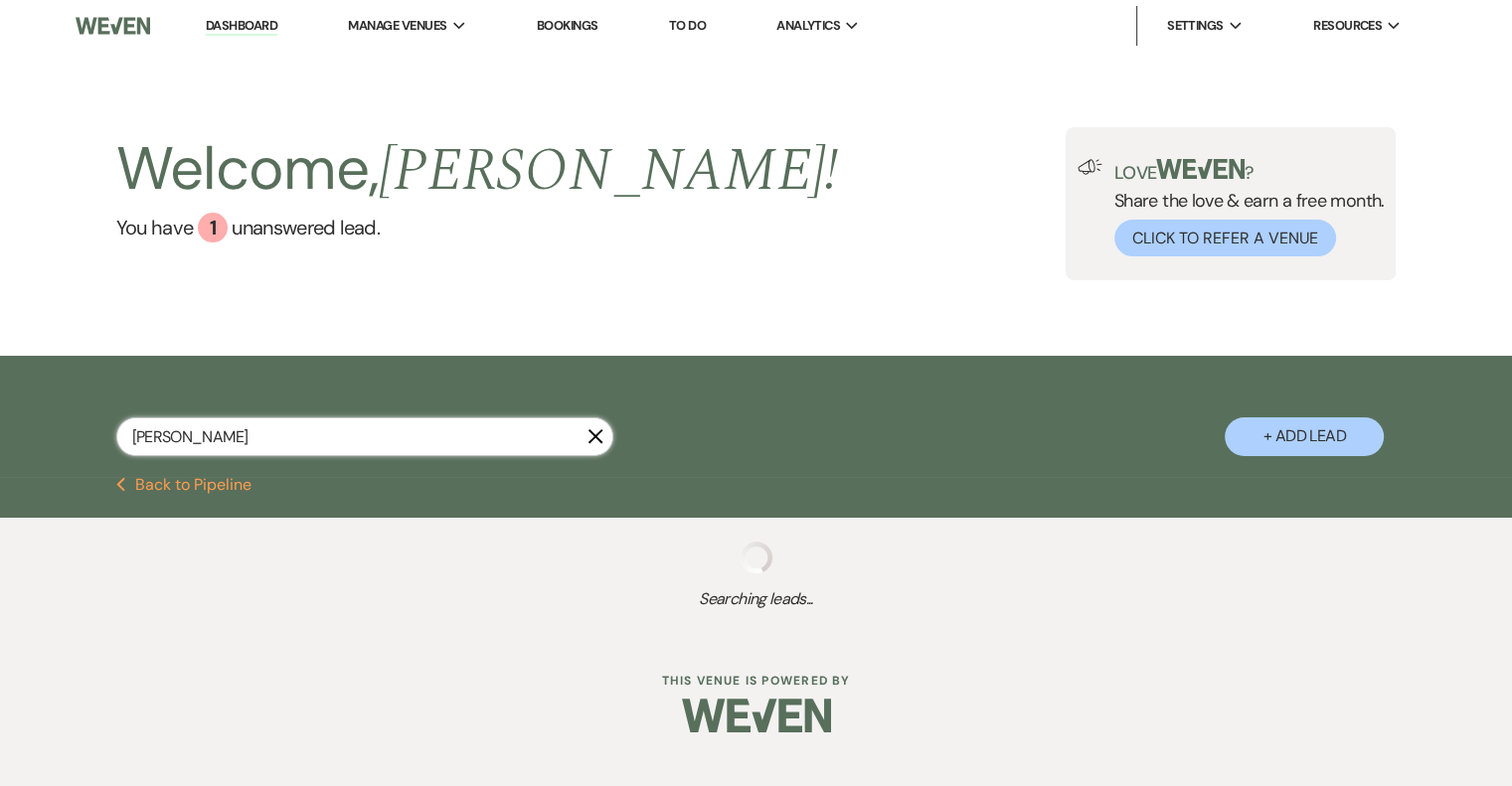 scroll, scrollTop: 0, scrollLeft: 0, axis: both 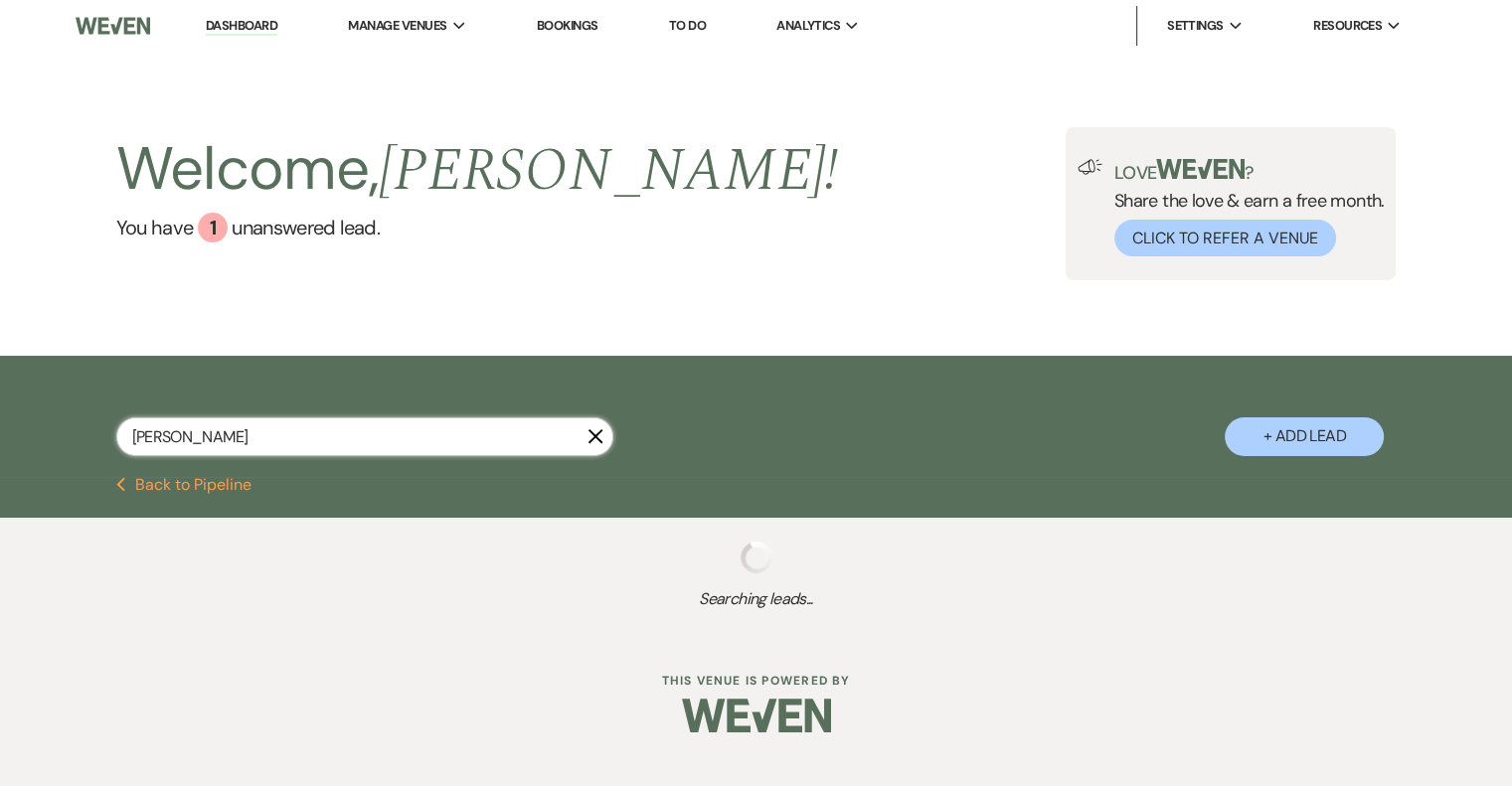 select on "4" 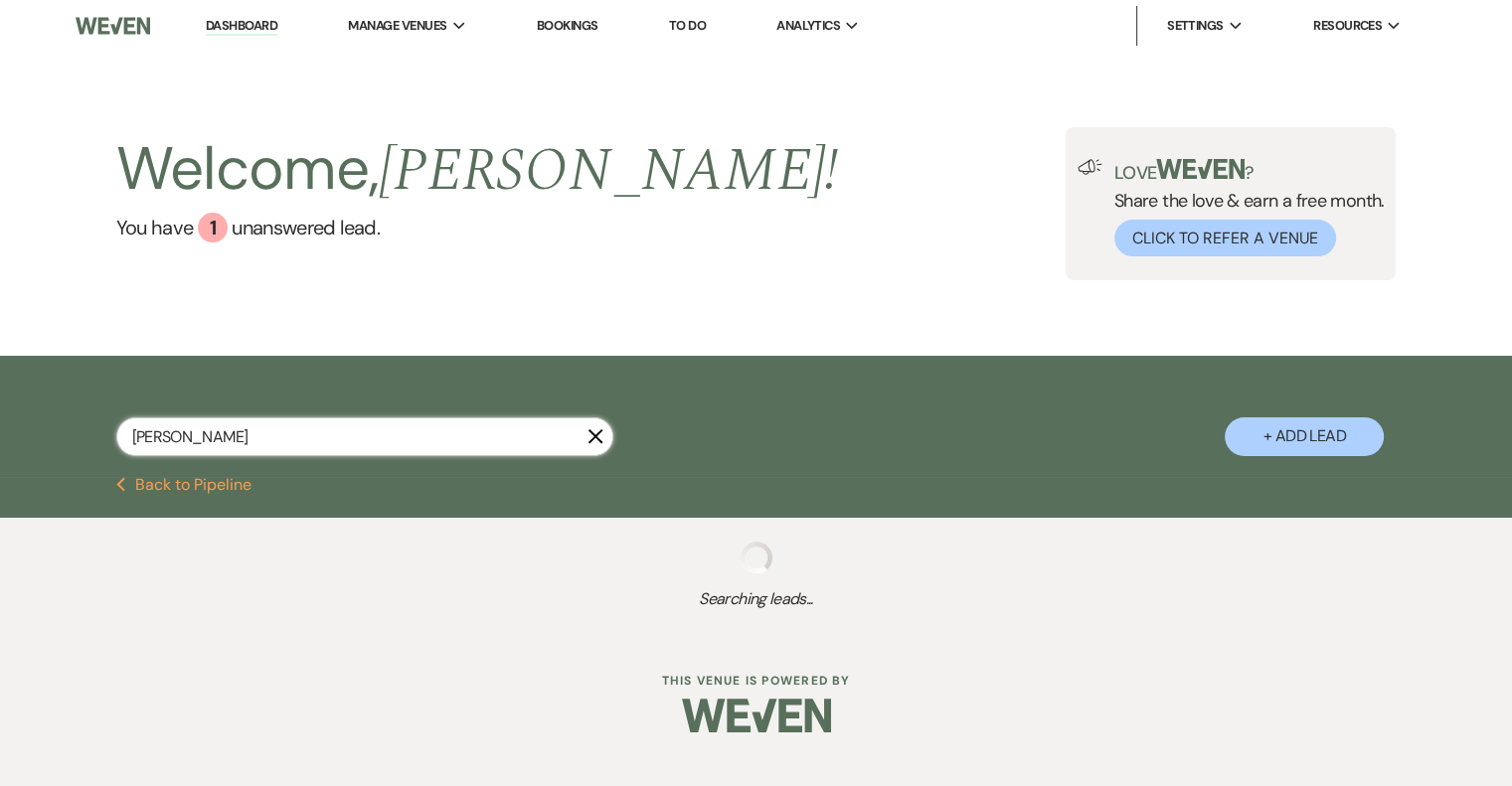 select on "5" 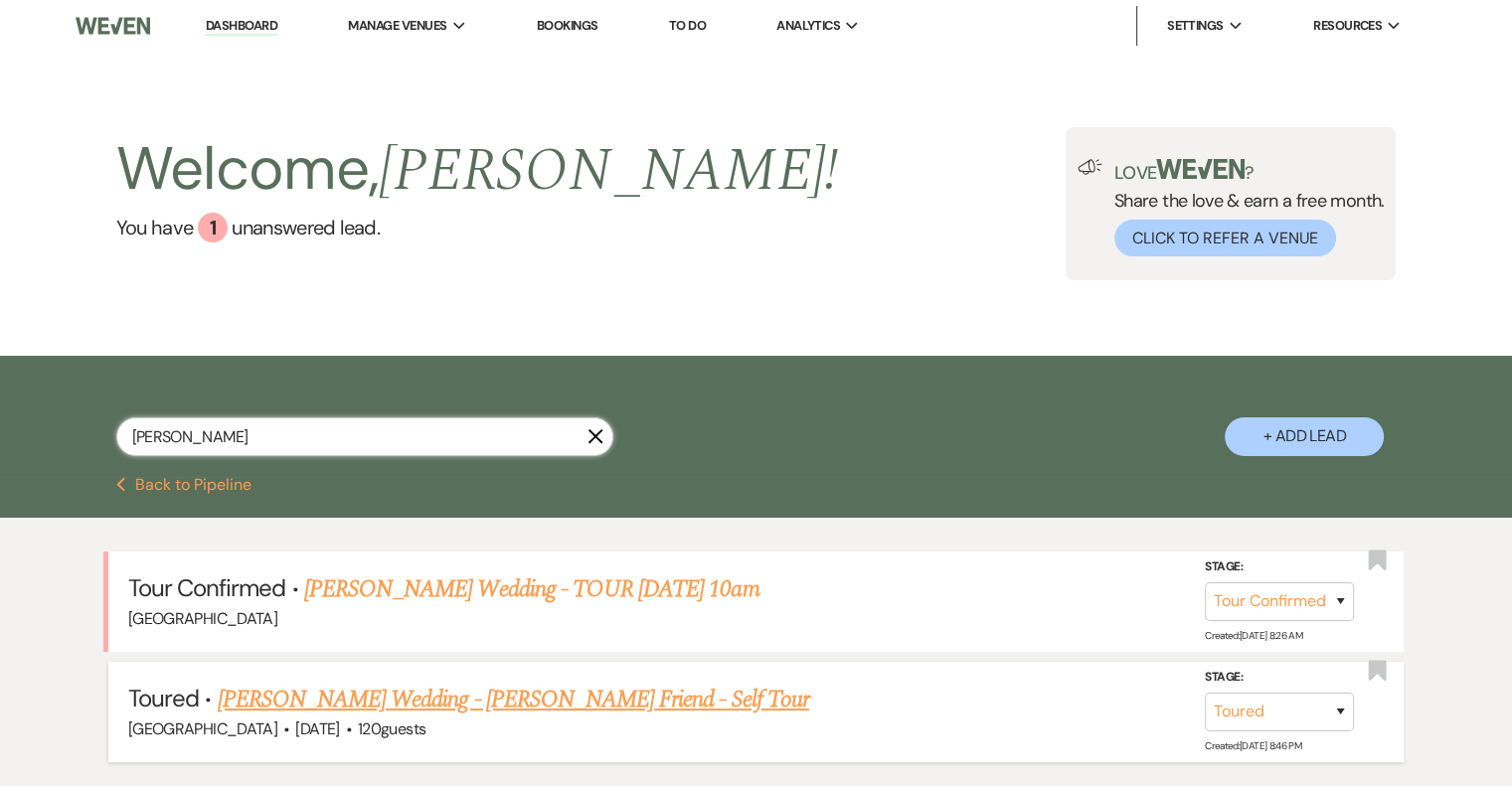 type on "[PERSON_NAME]" 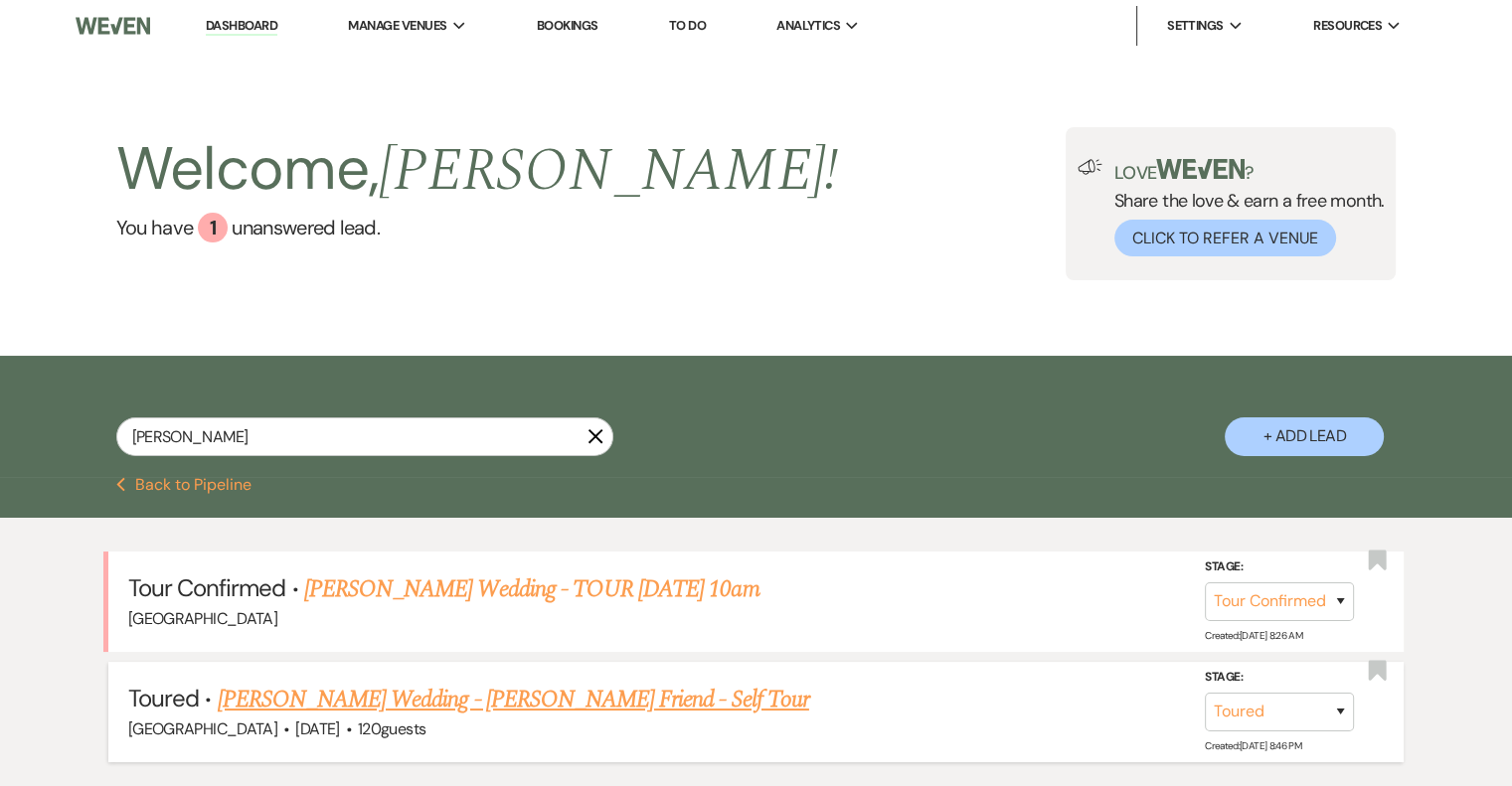 click on "[PERSON_NAME] Wedding - [PERSON_NAME] Friend - Self Tour" at bounding box center [513, 700] 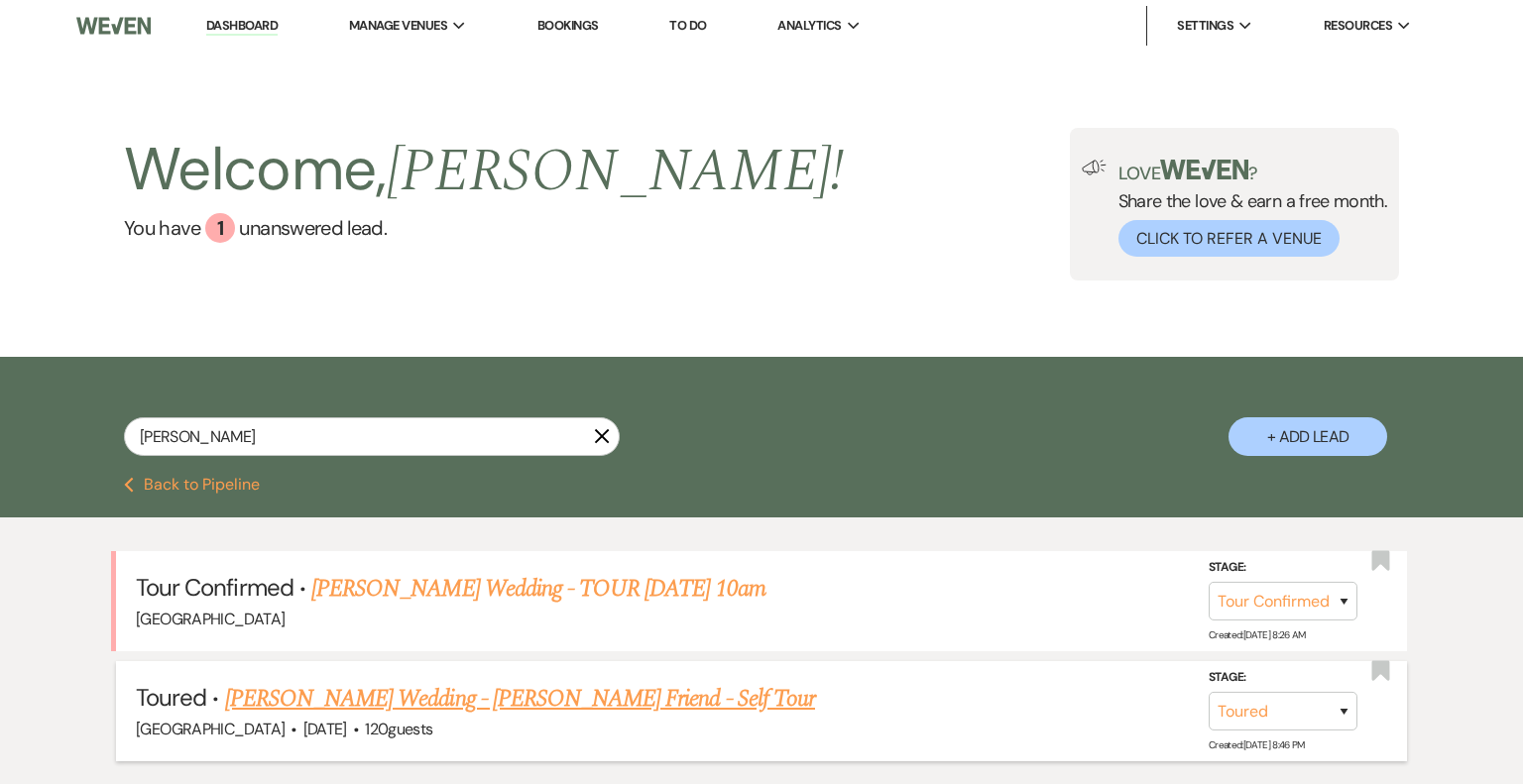 select on "5" 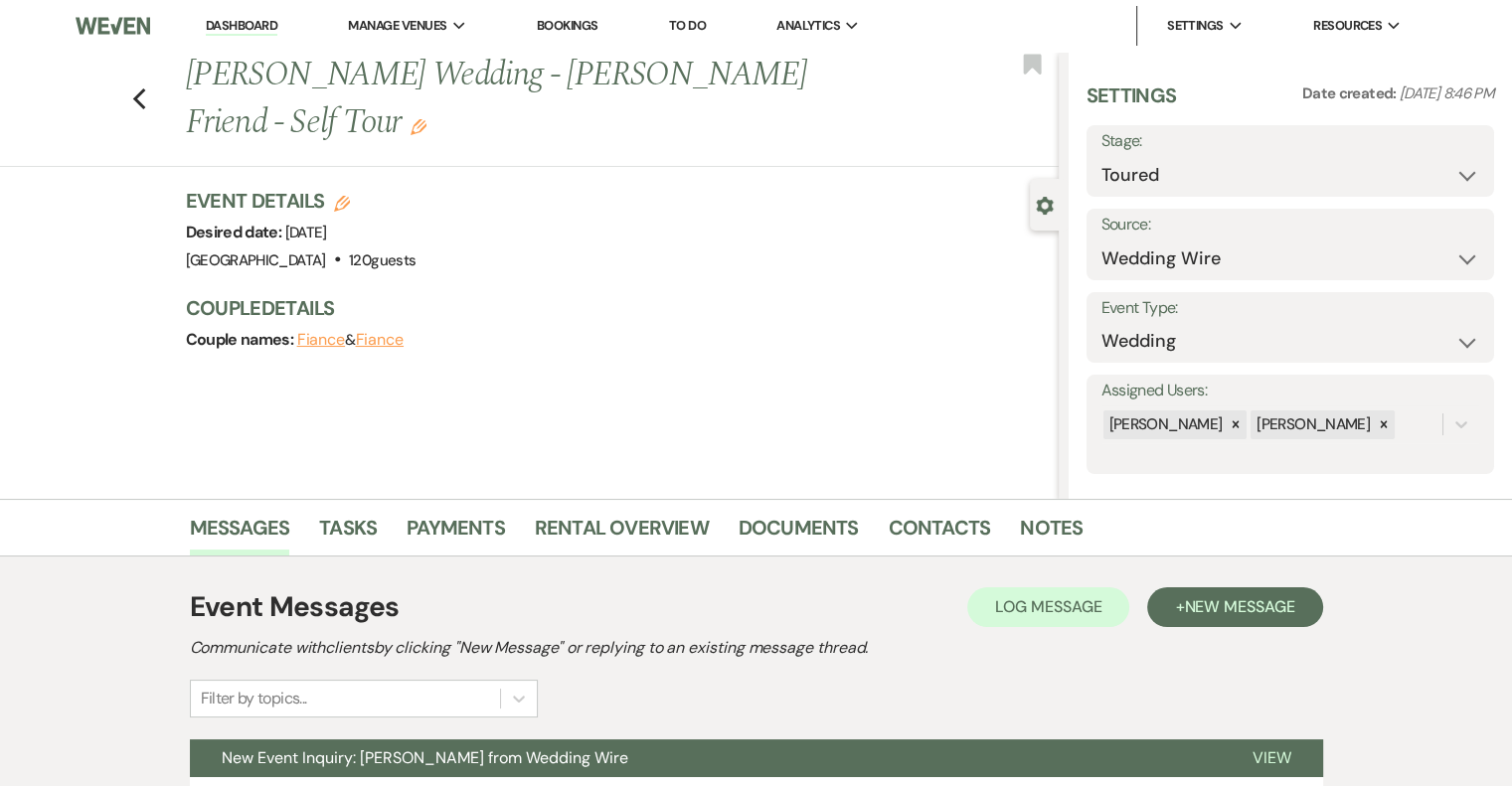 click on "Edit" 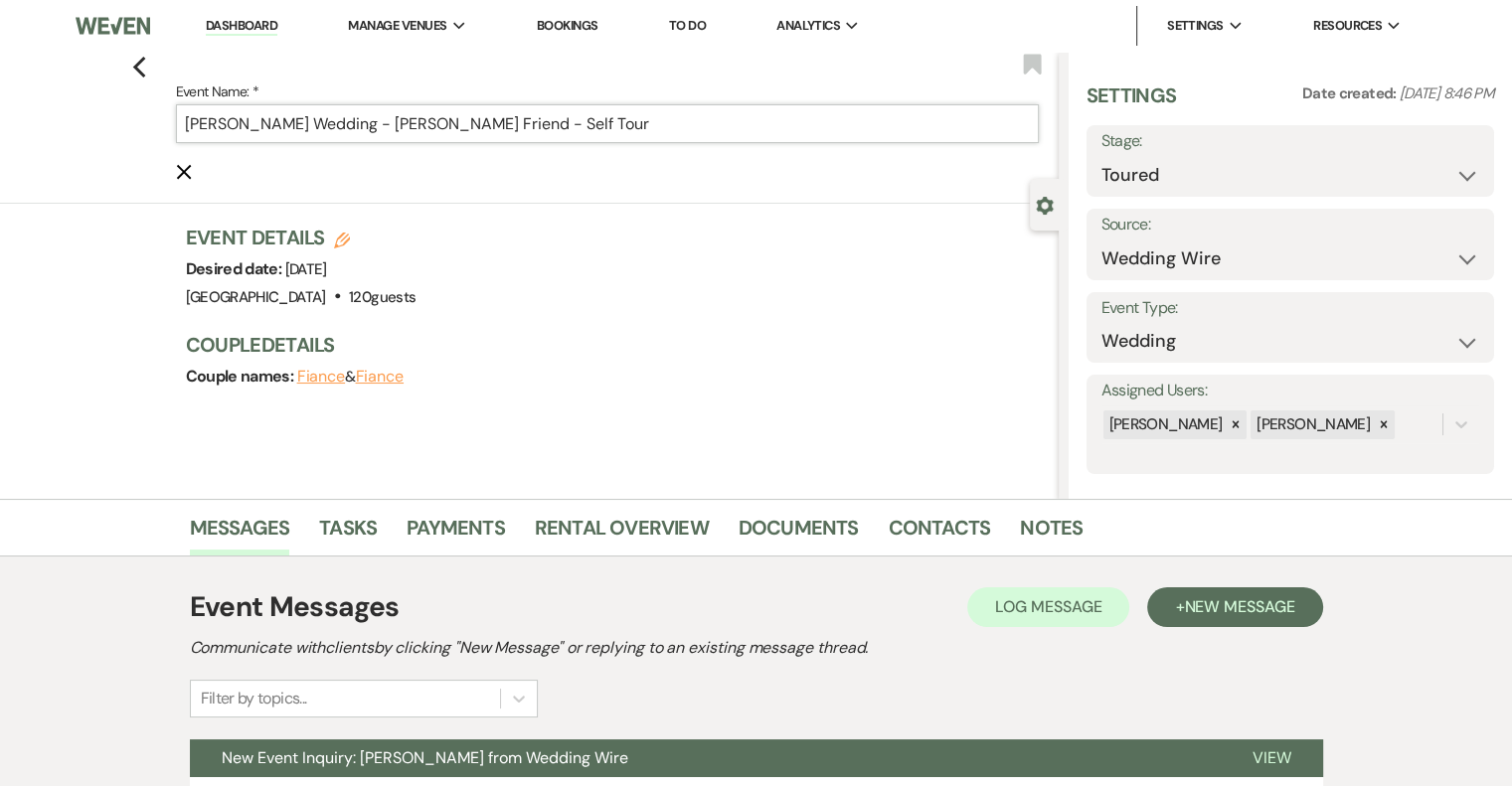 drag, startPoint x: 353, startPoint y: 122, endPoint x: 0, endPoint y: 170, distance: 356.24851 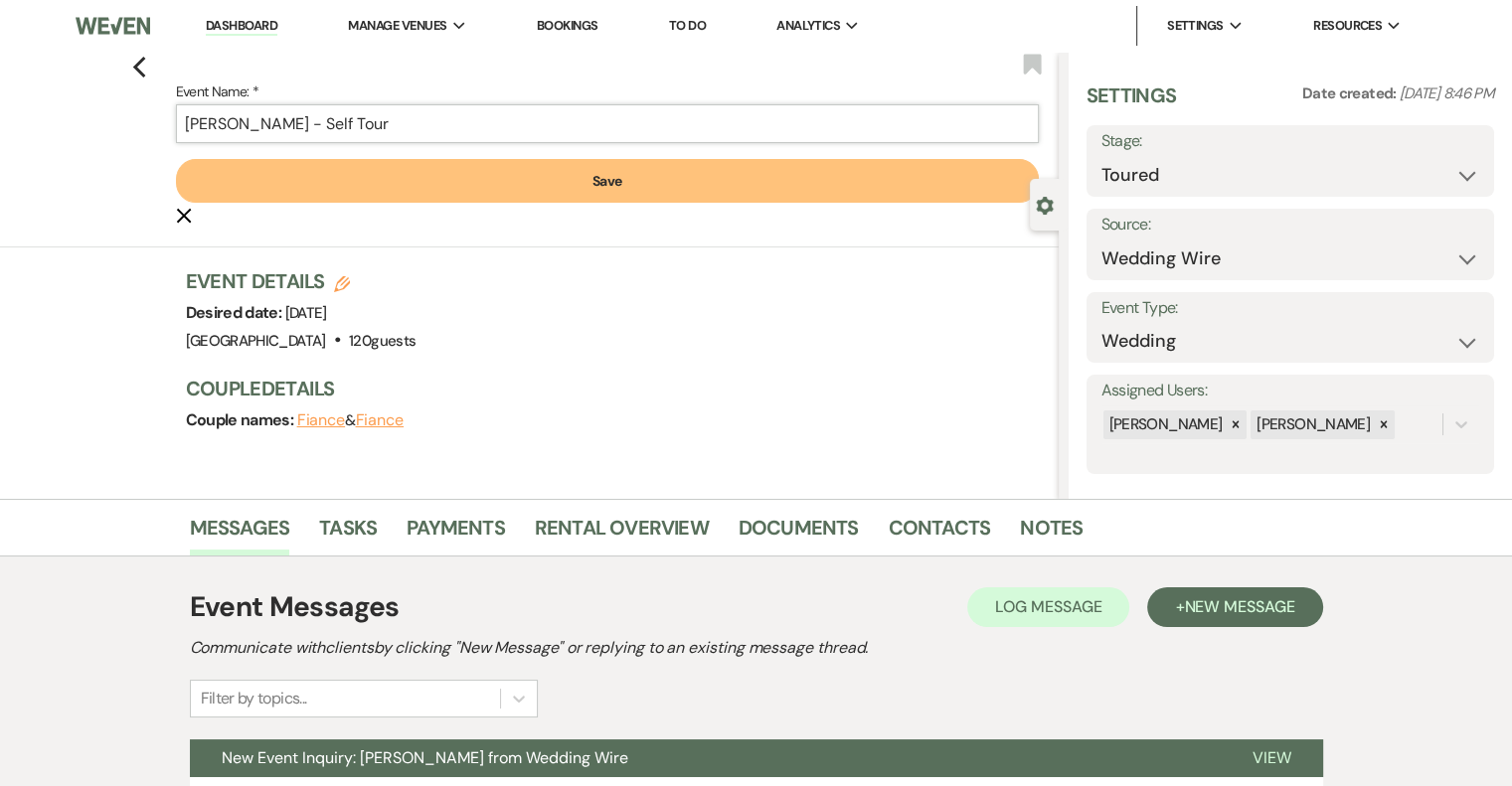 type on "[PERSON_NAME] - Self Tour" 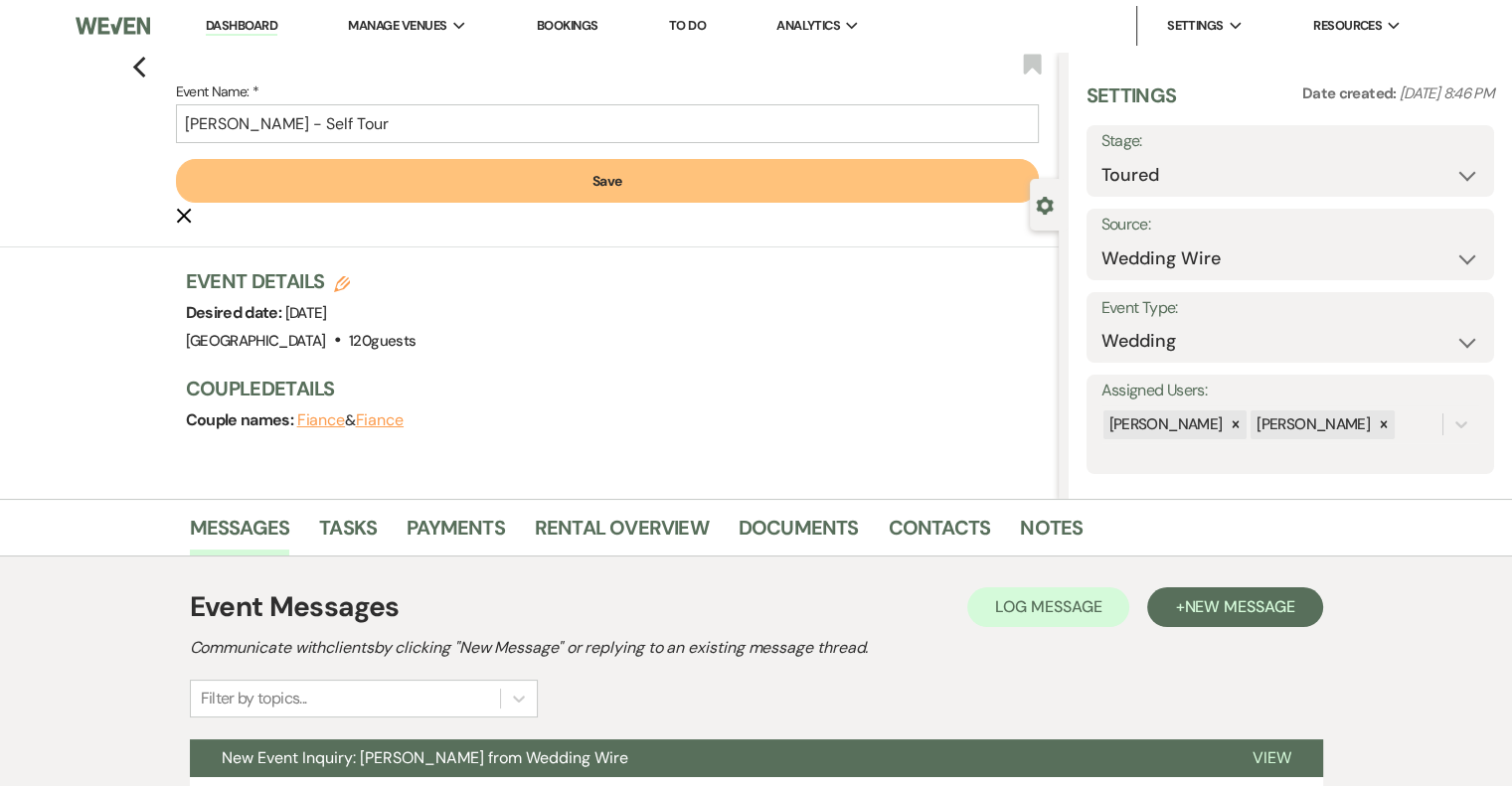 click on "Save" at bounding box center [607, 181] 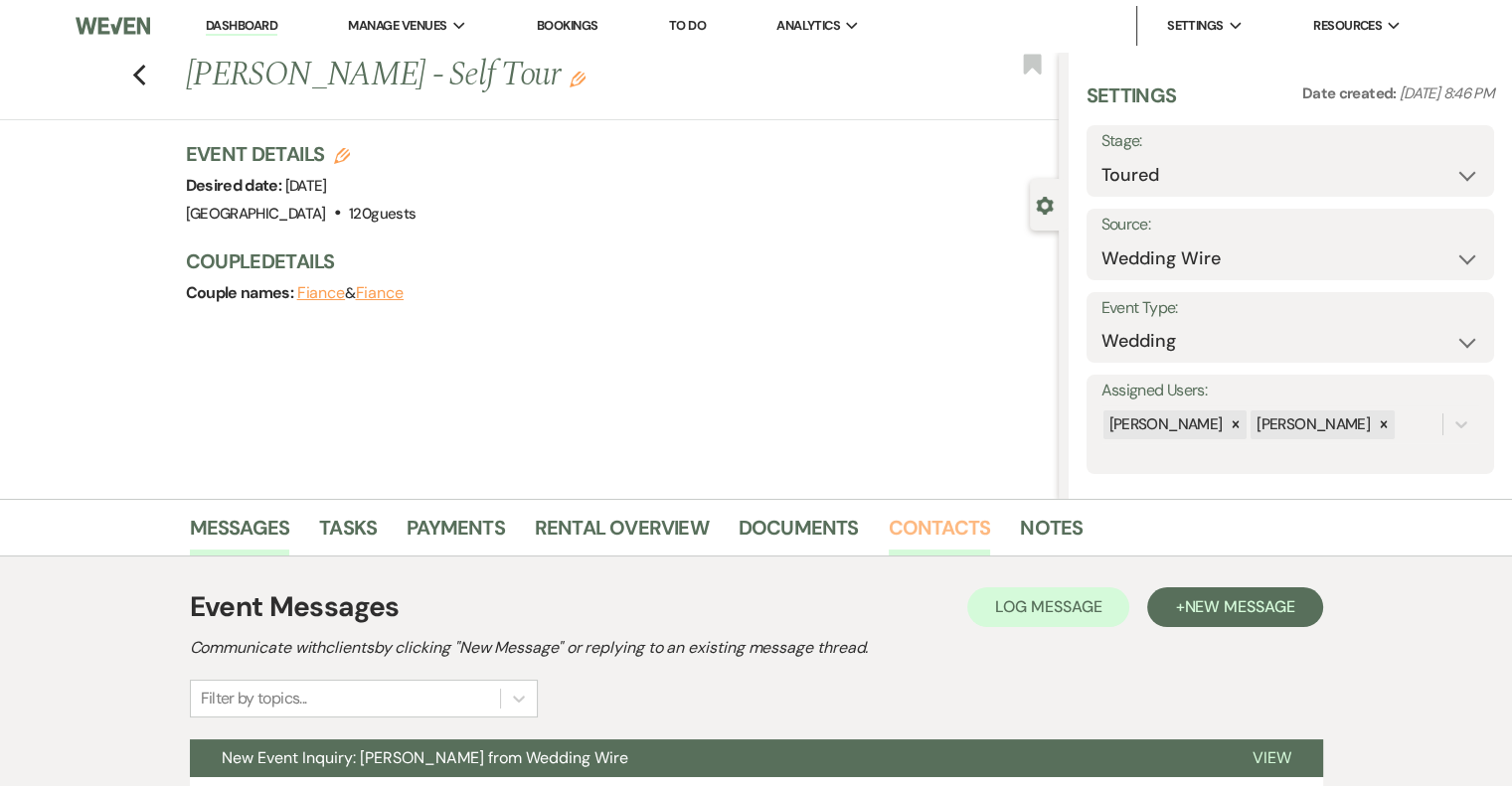 click on "Contacts" at bounding box center [939, 534] 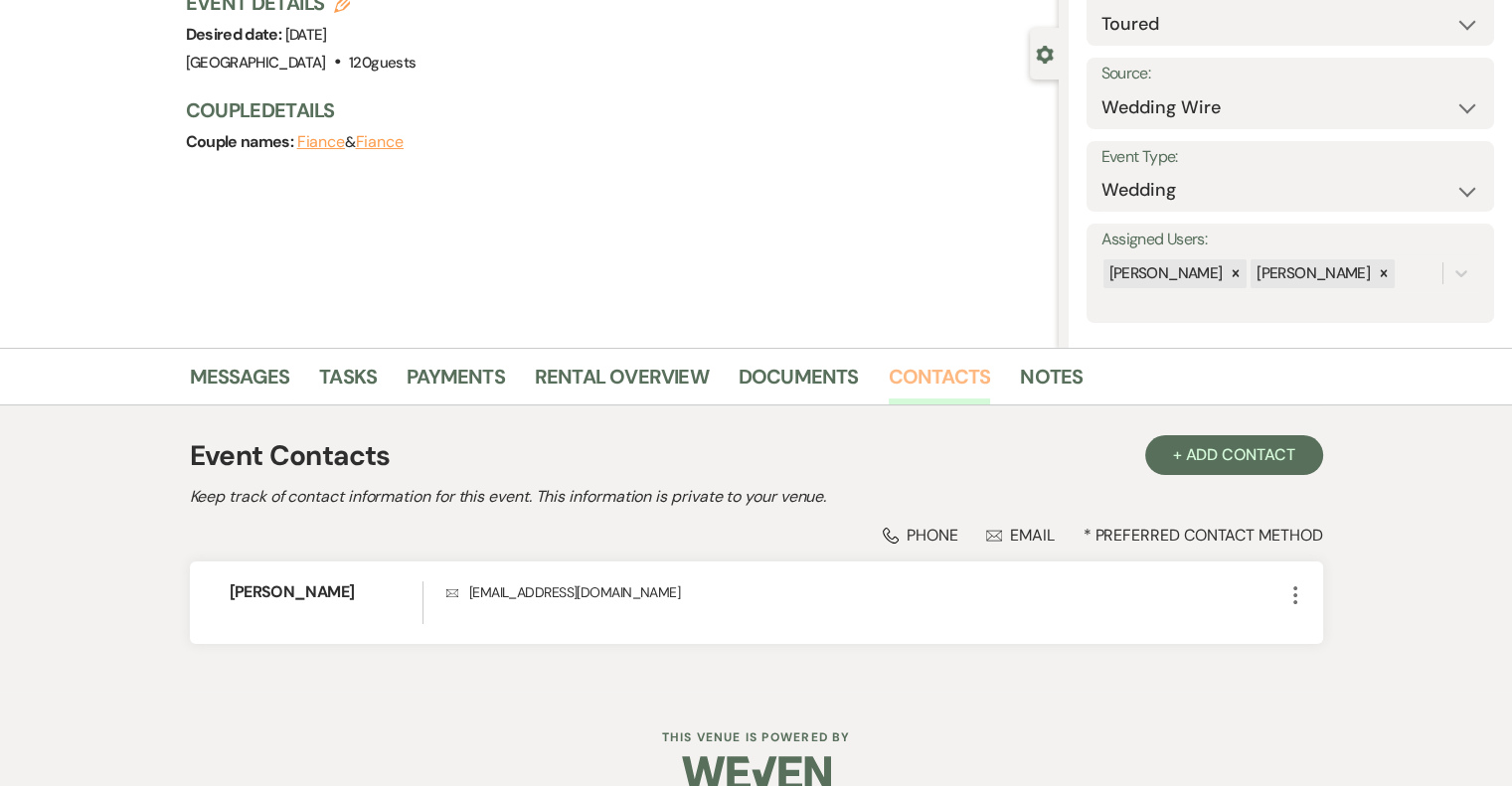 scroll, scrollTop: 0, scrollLeft: 0, axis: both 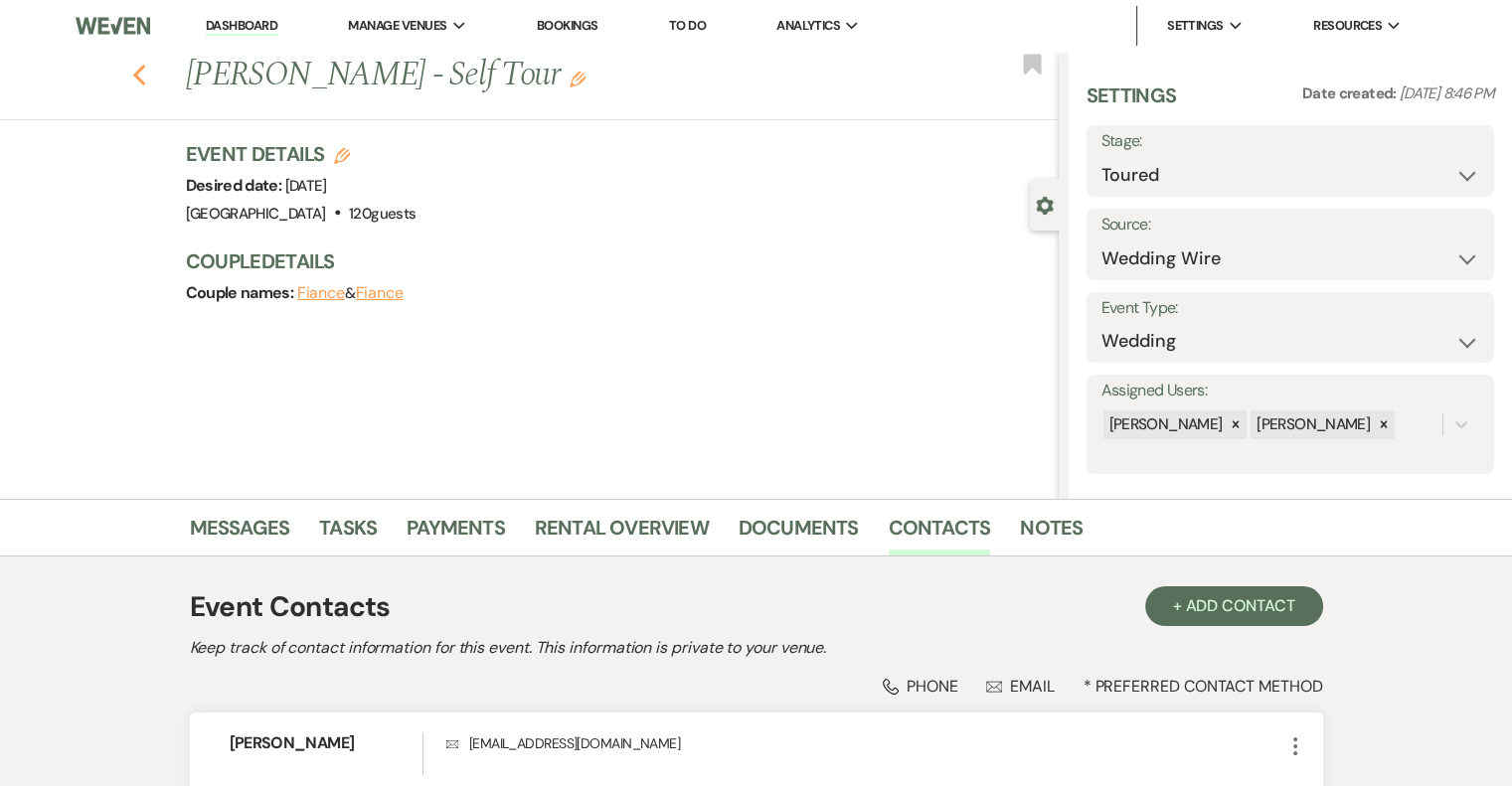 click on "Previous" 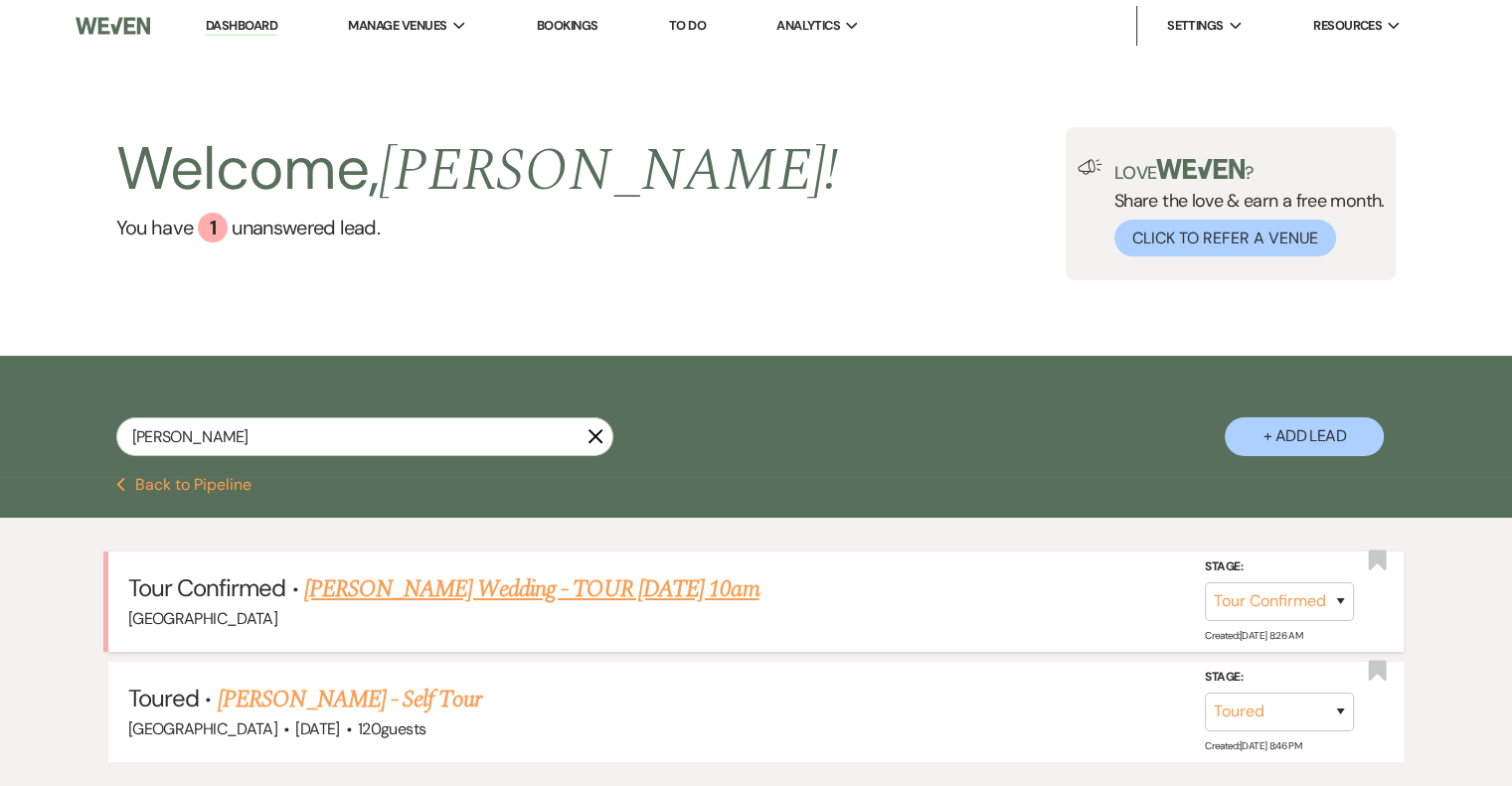 click on "[PERSON_NAME] Wedding - TOUR [DATE] 10am" at bounding box center [532, 589] 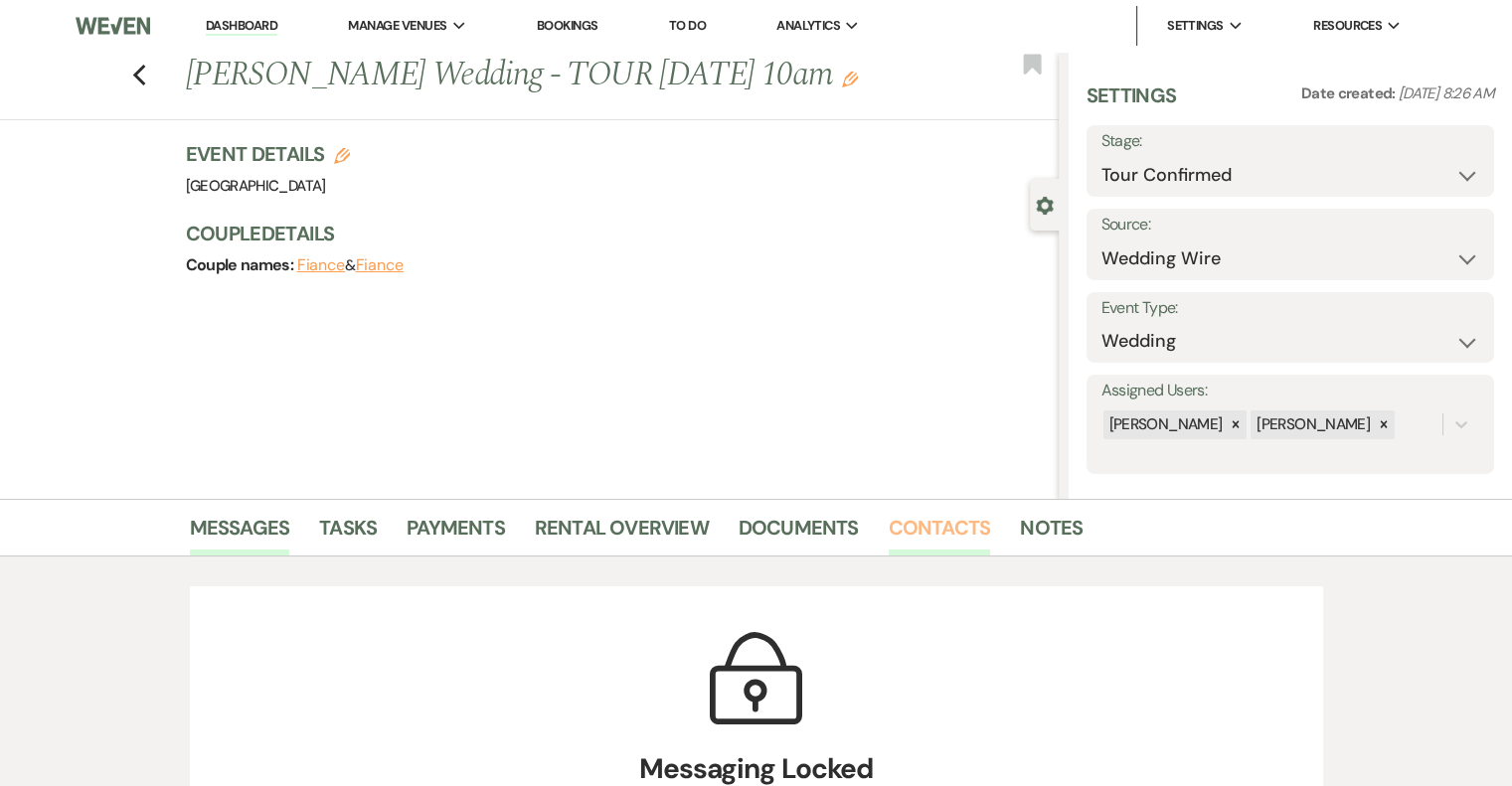 click on "Contacts" at bounding box center [939, 534] 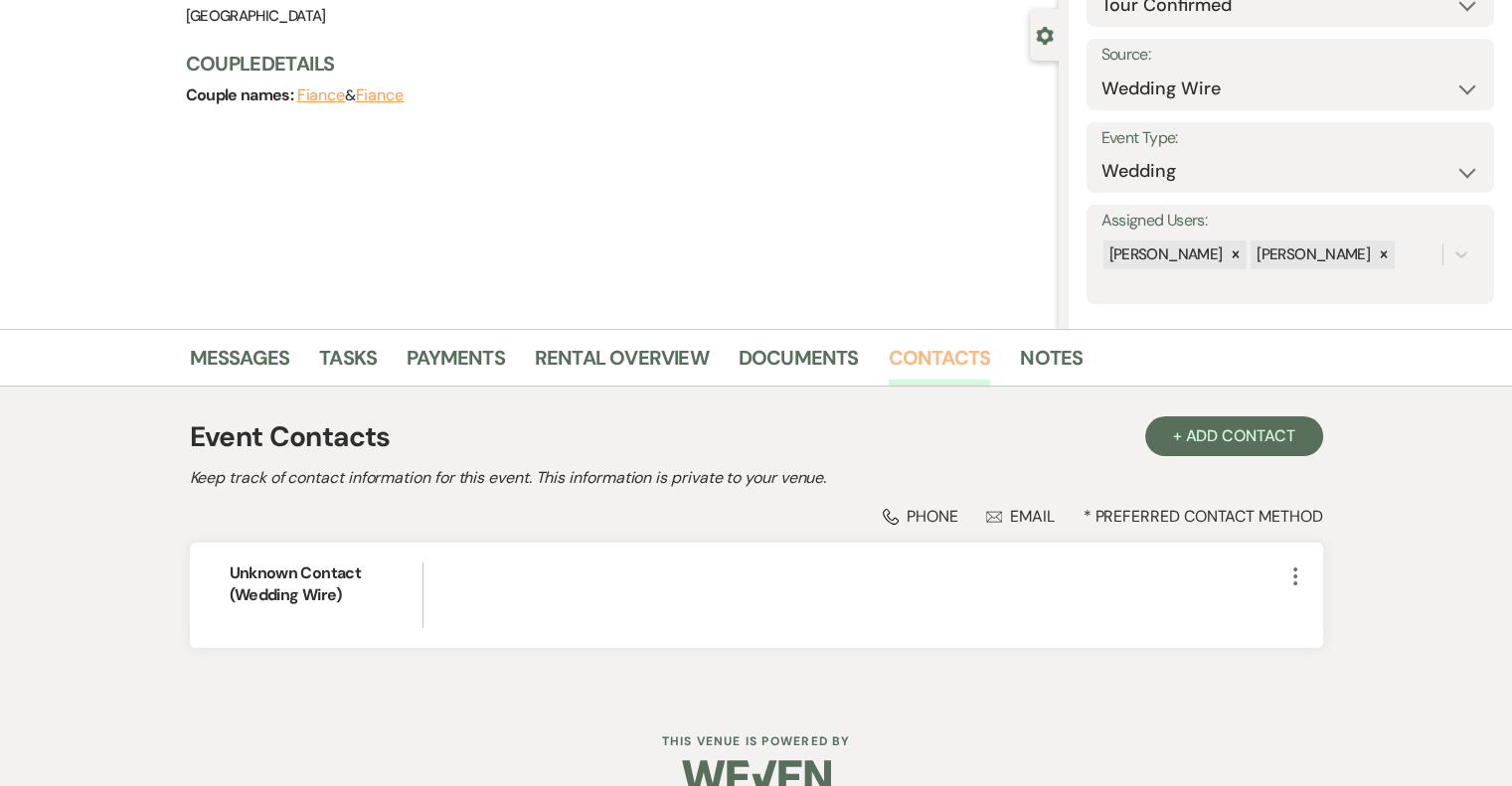 scroll, scrollTop: 207, scrollLeft: 0, axis: vertical 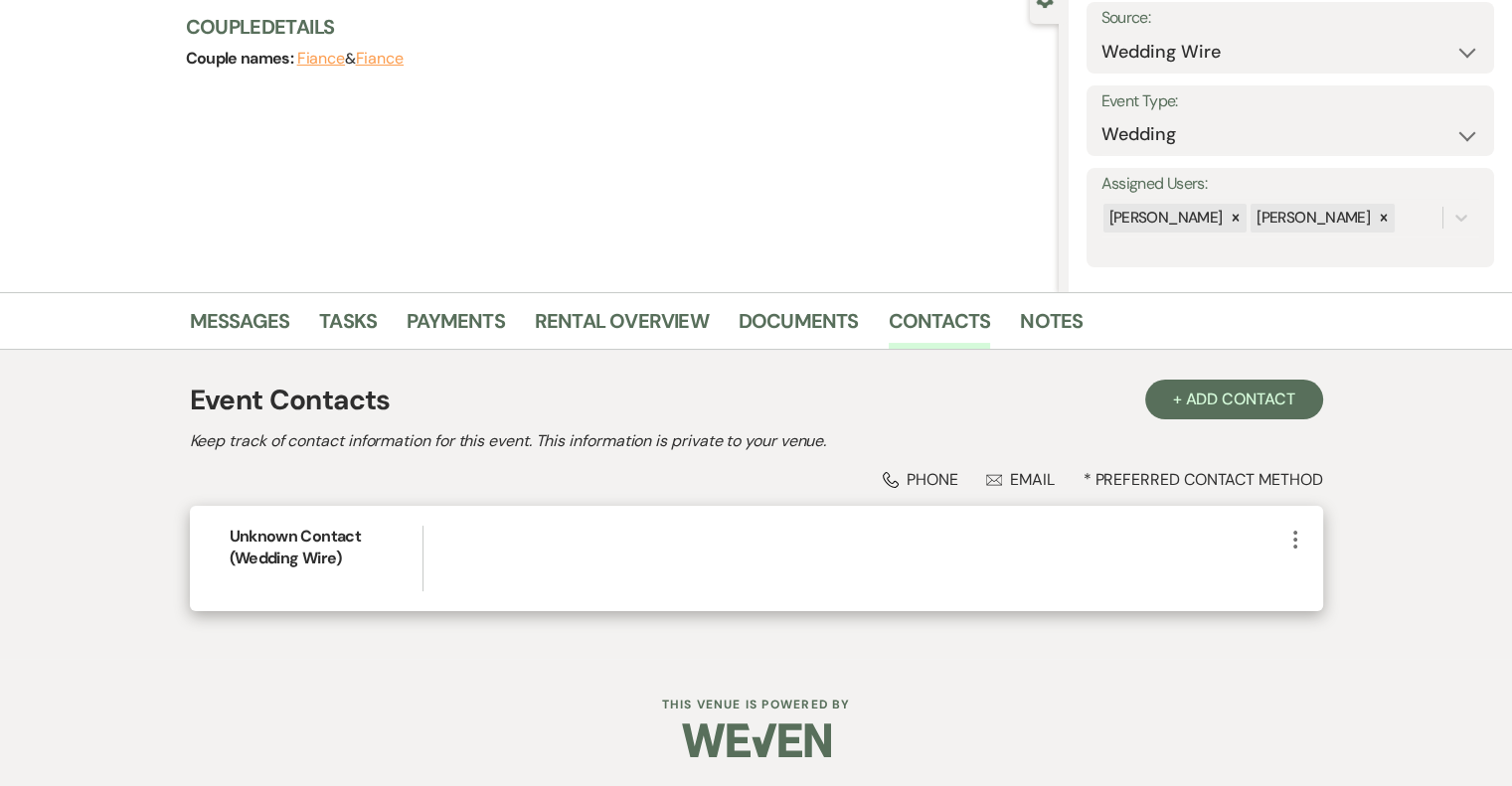 click on "Unknown Contact (Wedding Wire)" at bounding box center [326, 548] 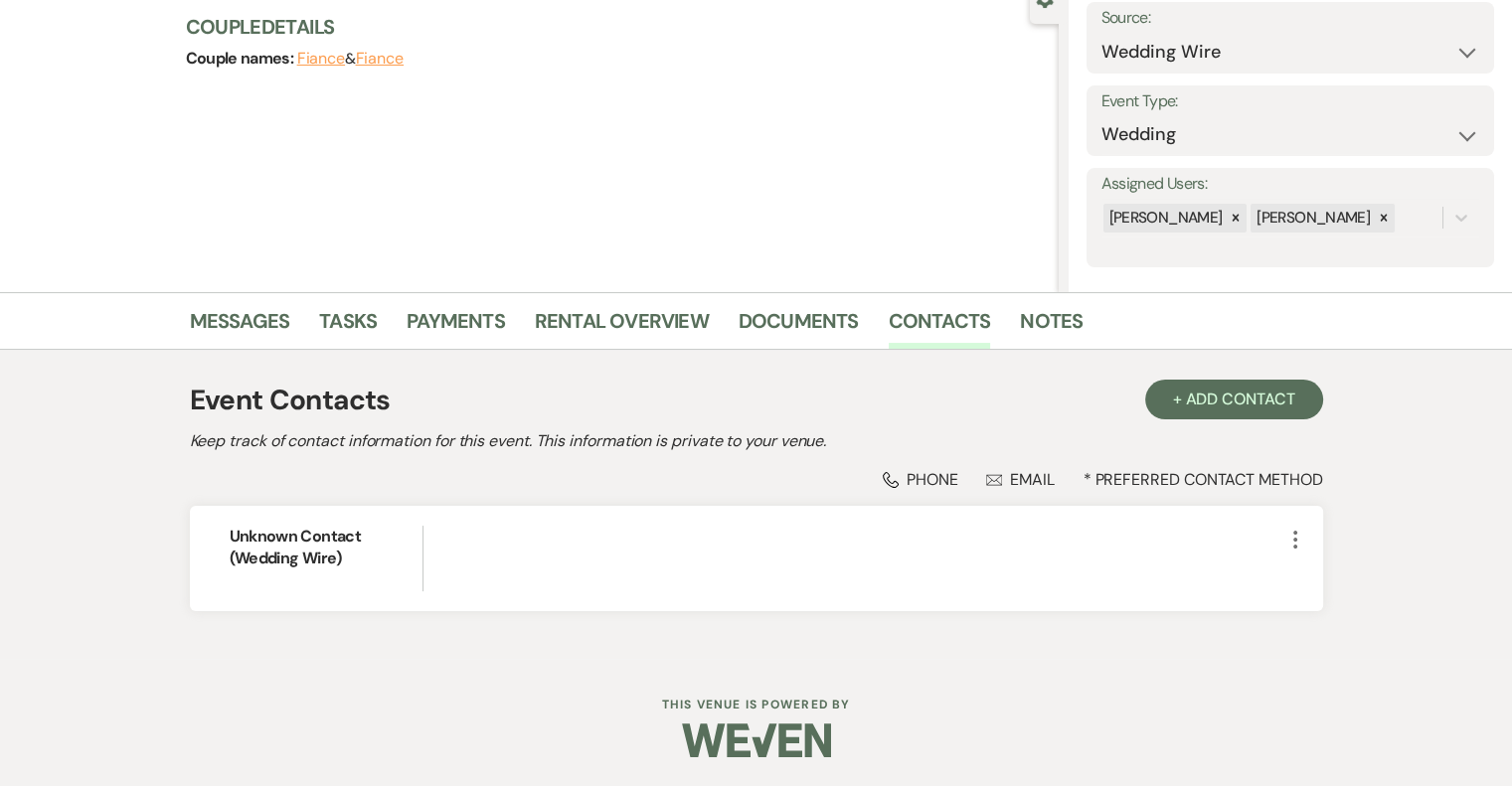 click on "Envelope Email" at bounding box center [1020, 479] 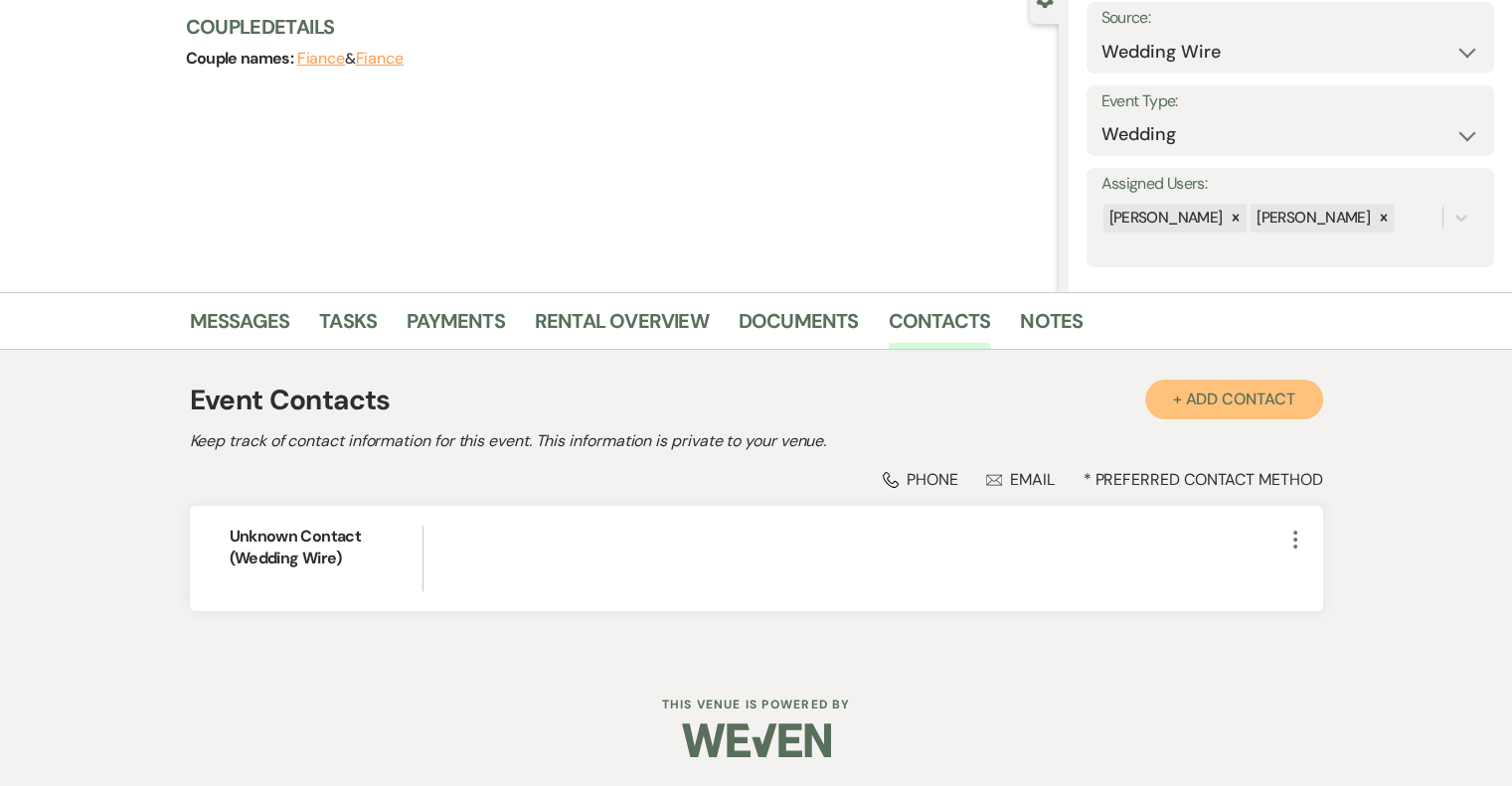 click on "+ Add Contact" at bounding box center [1234, 399] 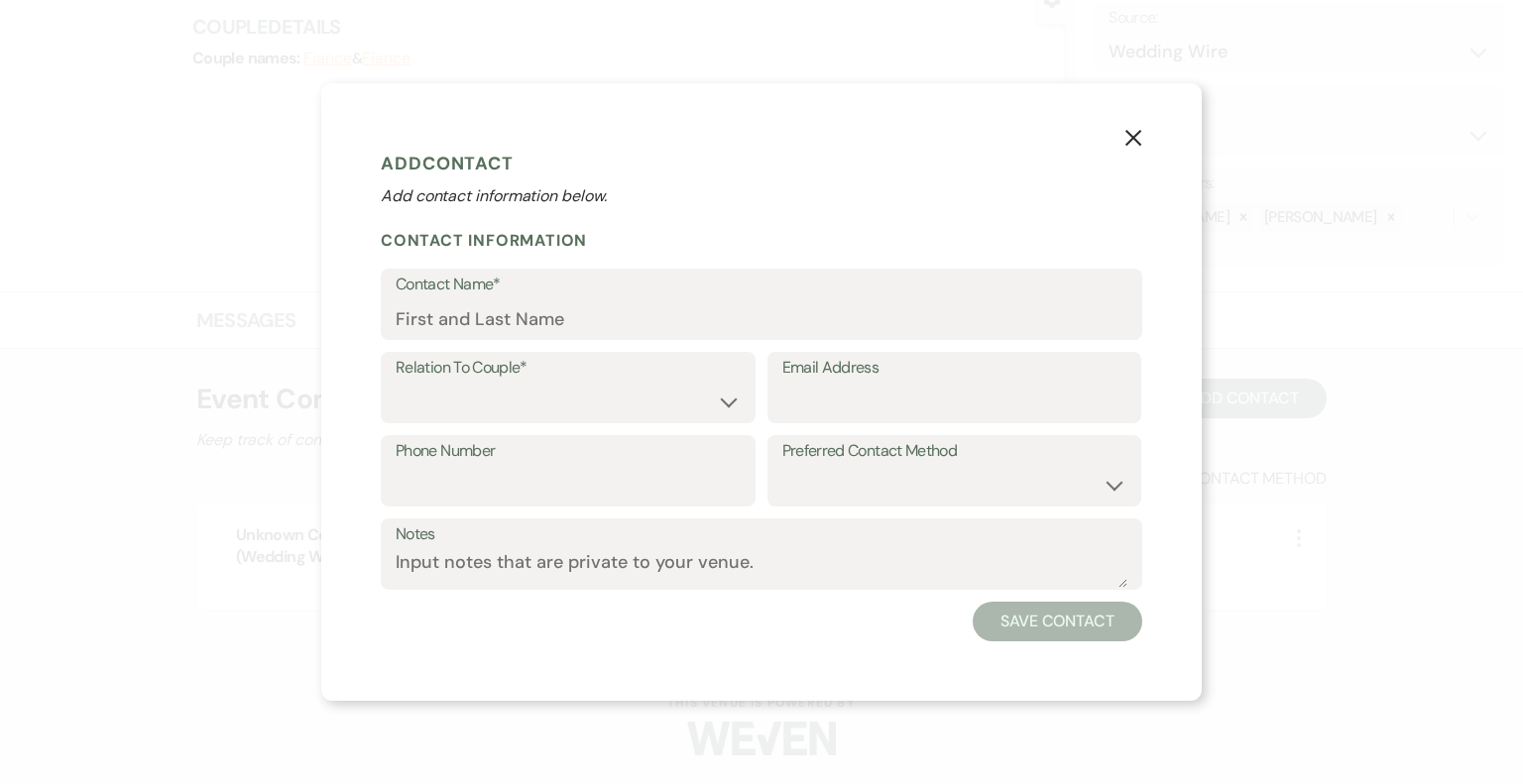 click on "Relation To Couple*" at bounding box center (568, 368) 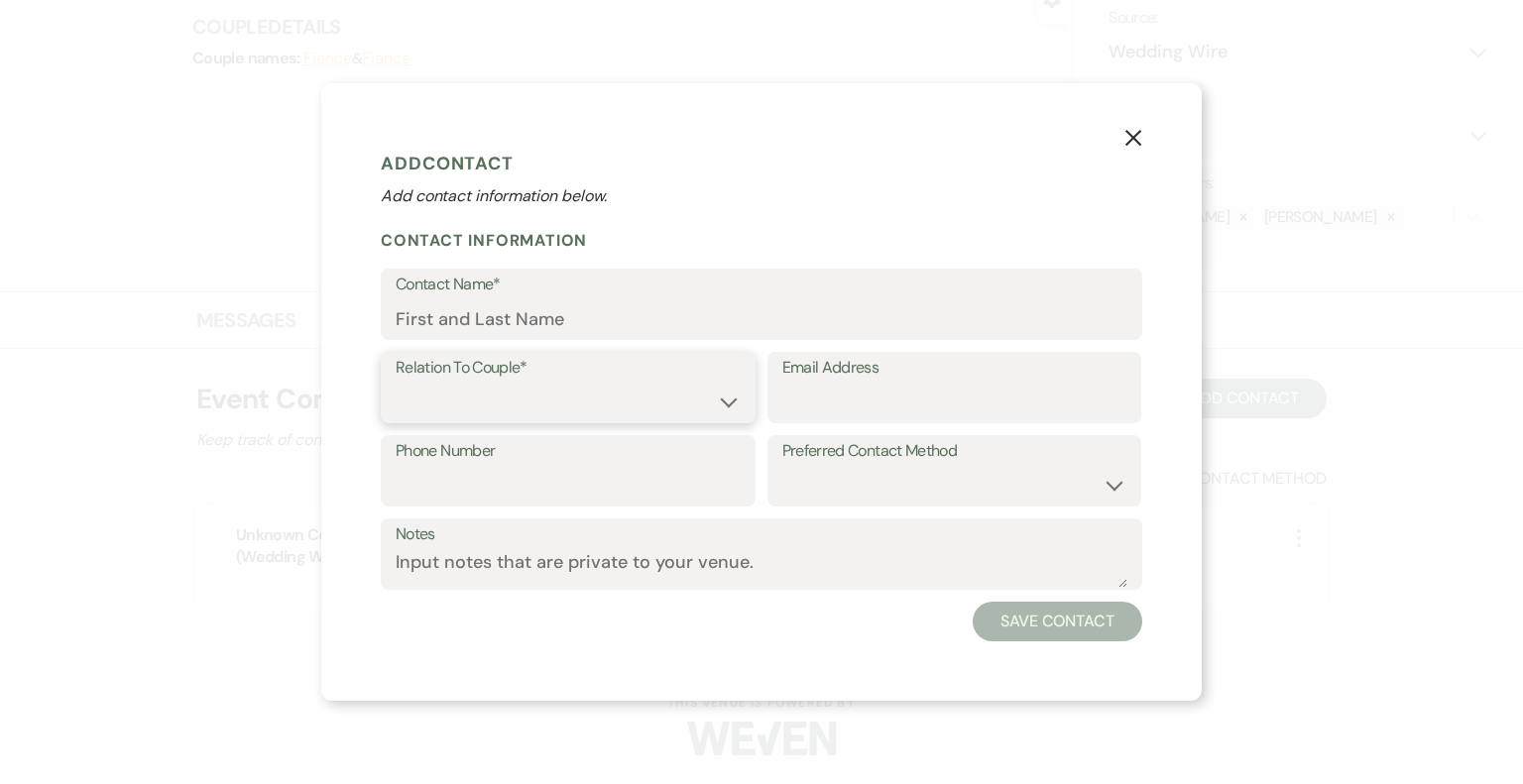 click on "Couple Planner Parent of Couple Family Member Friend Other" at bounding box center (568, 401) 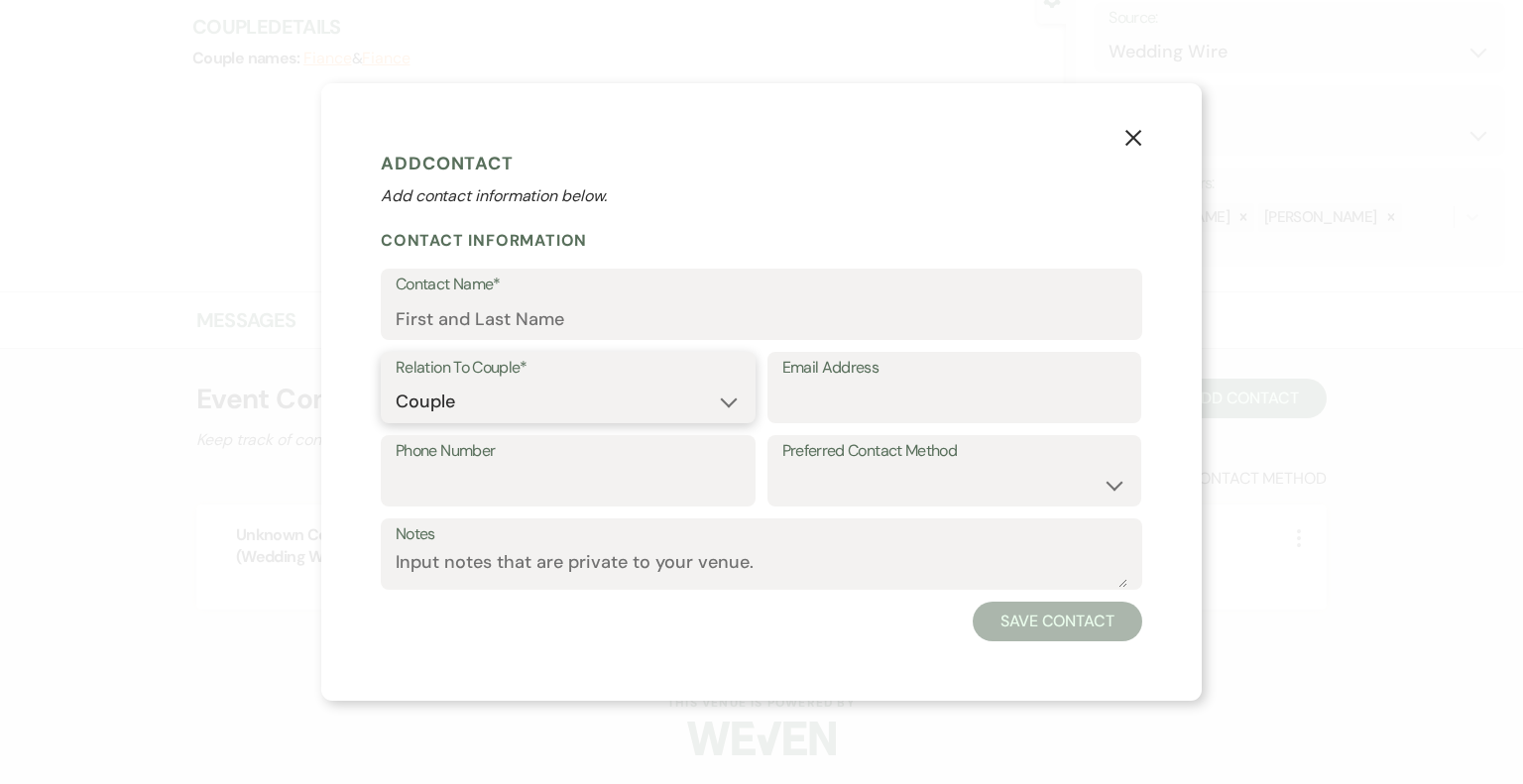 click on "Couple Planner Parent of Couple Family Member Friend Other" at bounding box center (568, 401) 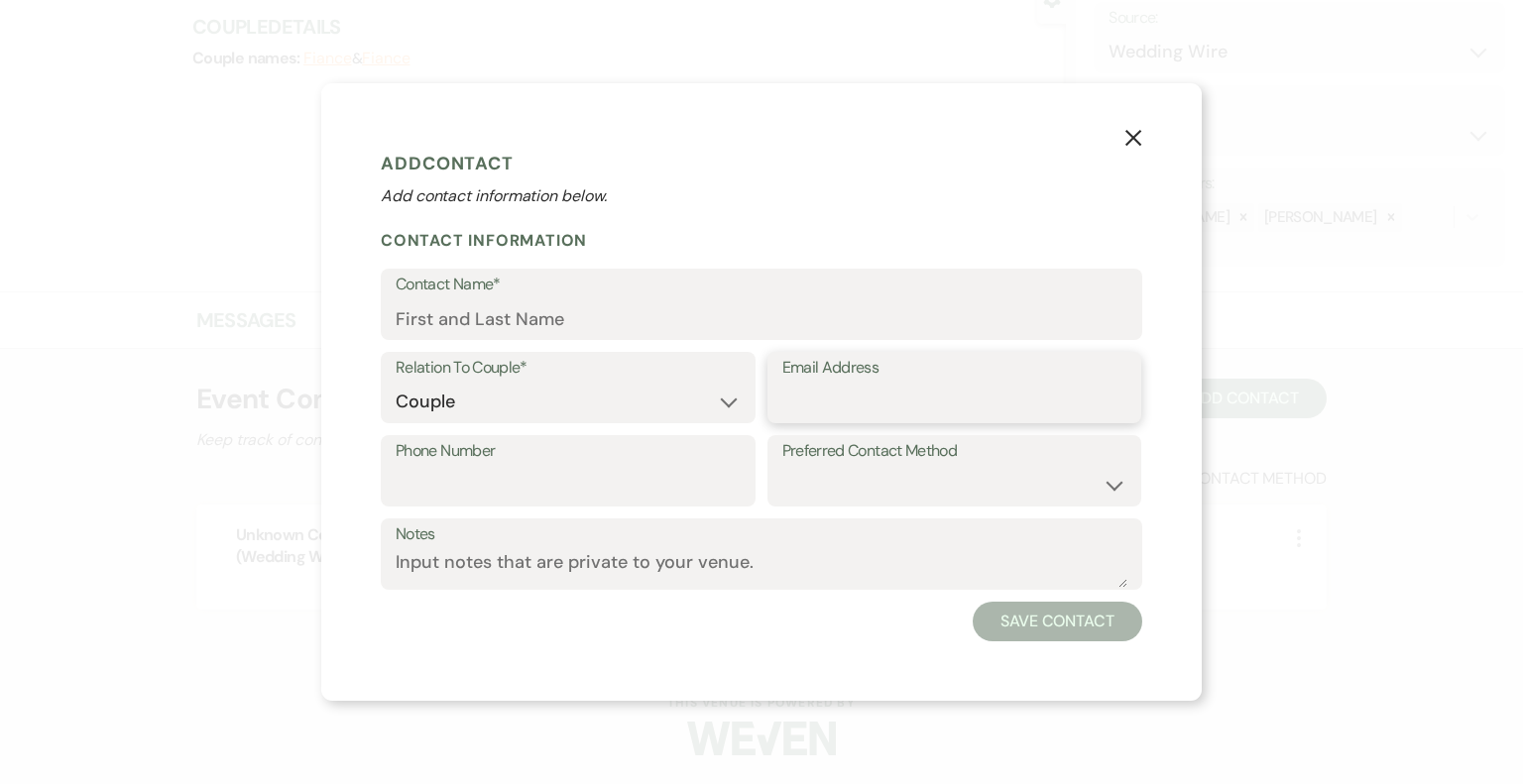 click on "Email Address" at bounding box center (955, 401) 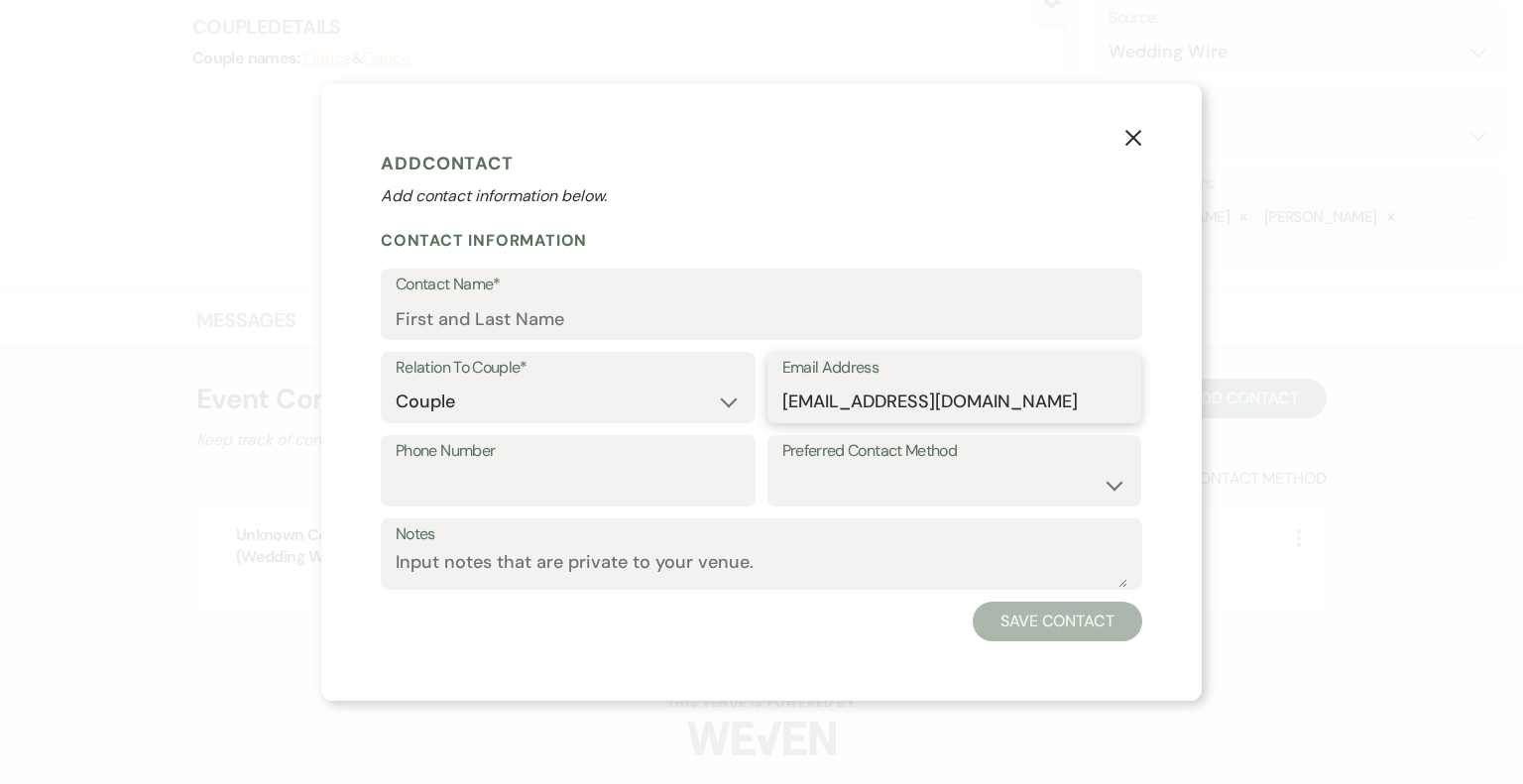 type on "[EMAIL_ADDRESS][DOMAIN_NAME]" 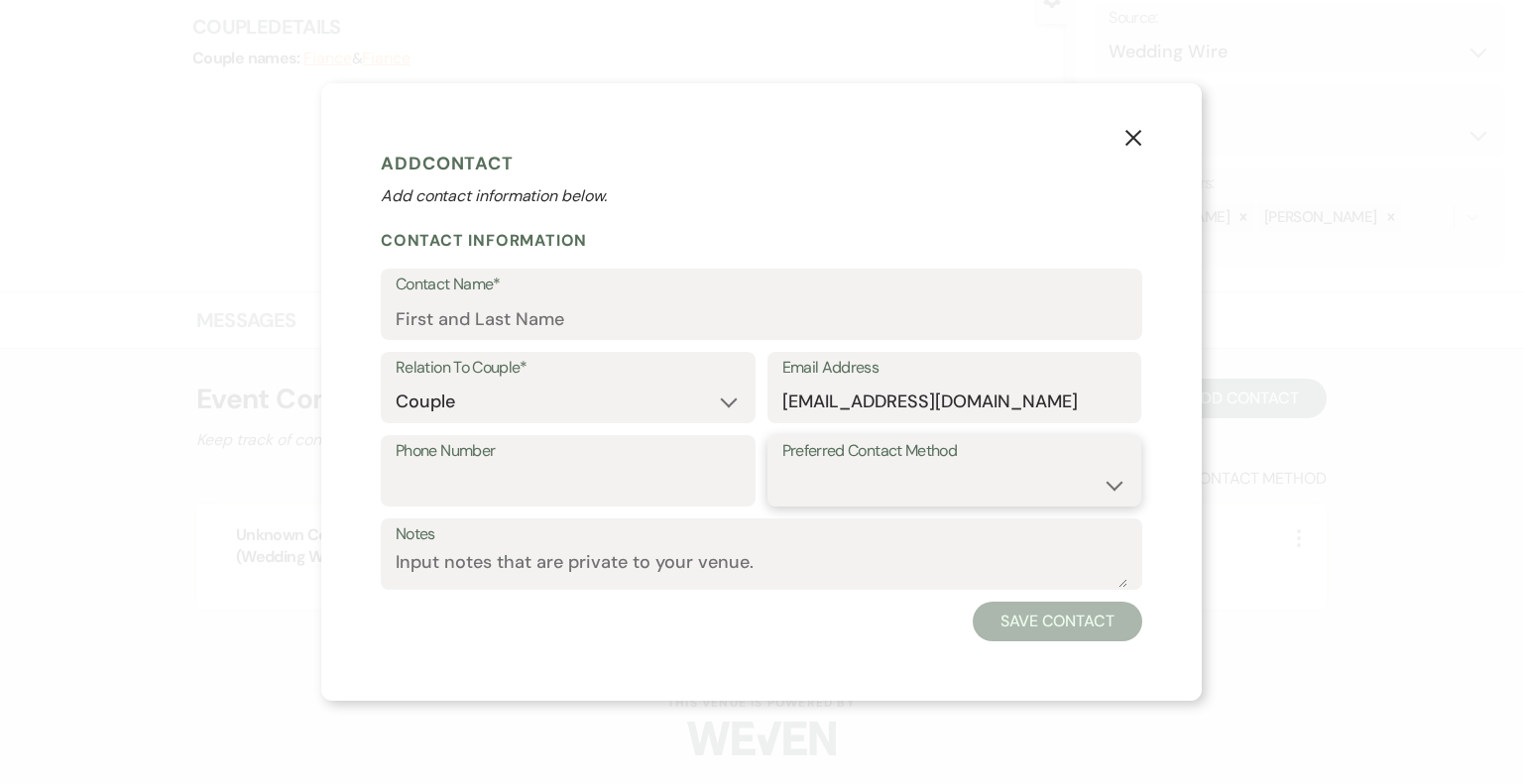 click on "Email Phone Text" at bounding box center (955, 485) 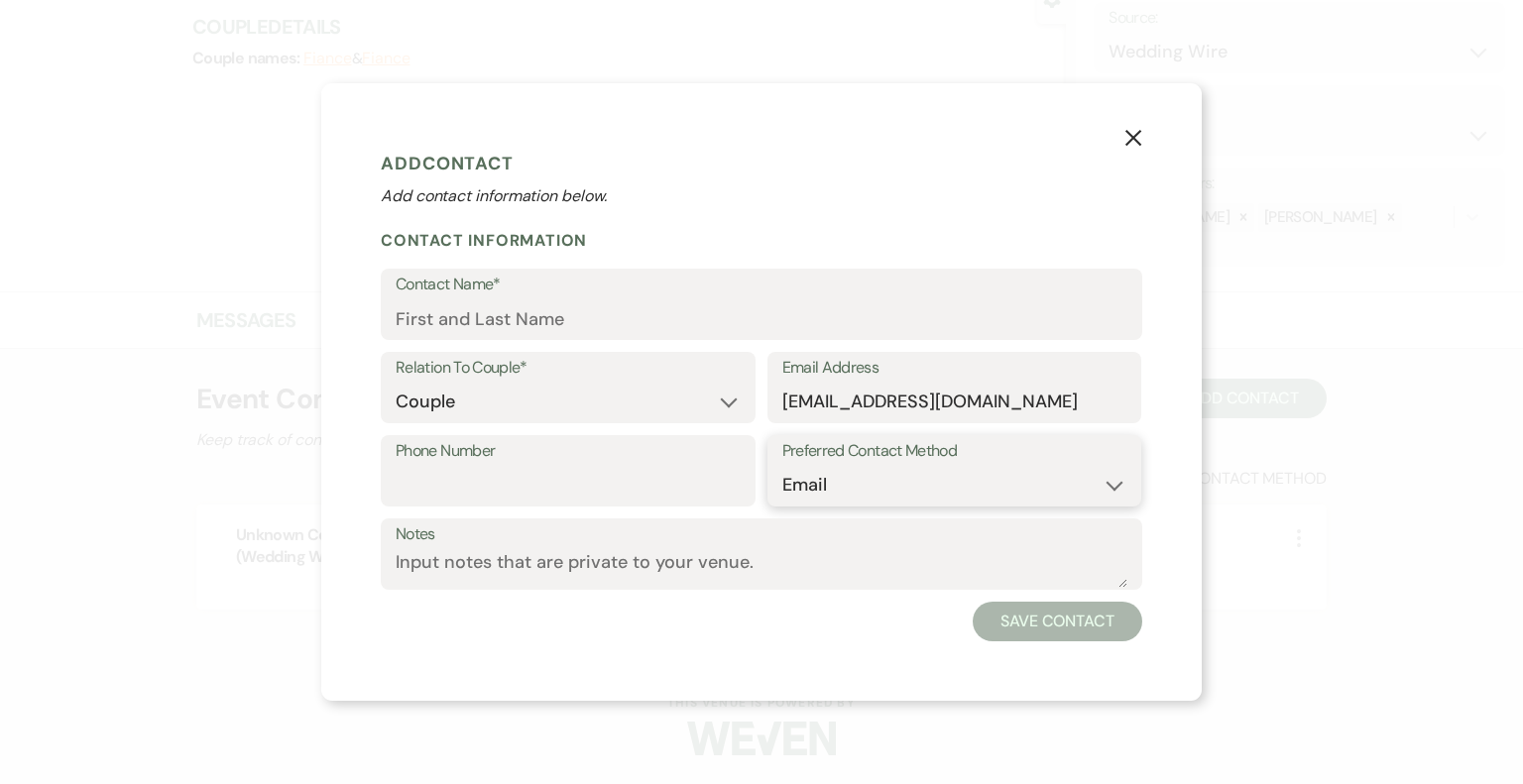 click on "Email Phone Text" at bounding box center (955, 485) 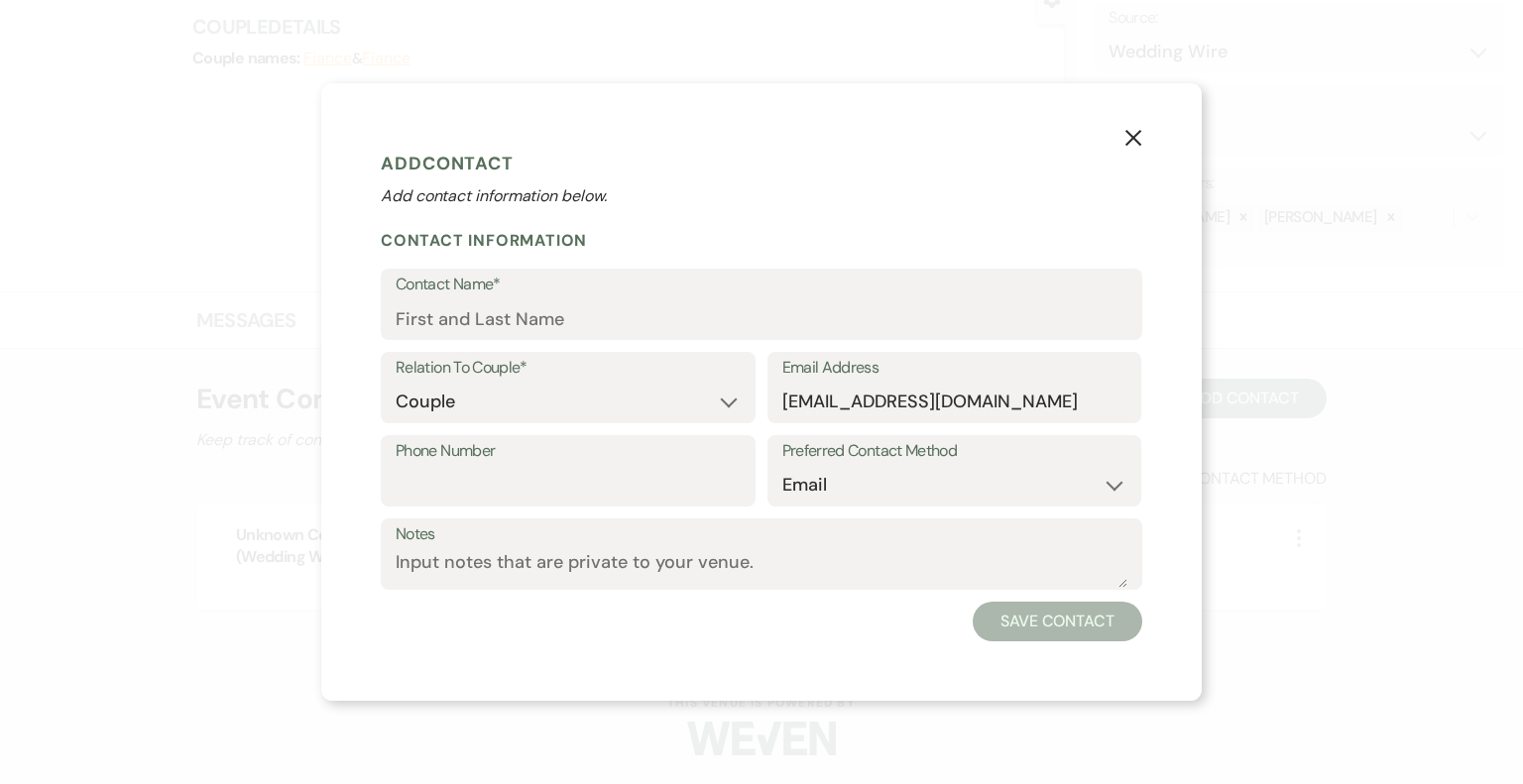 click on "Save Contact" at bounding box center (1057, 621) 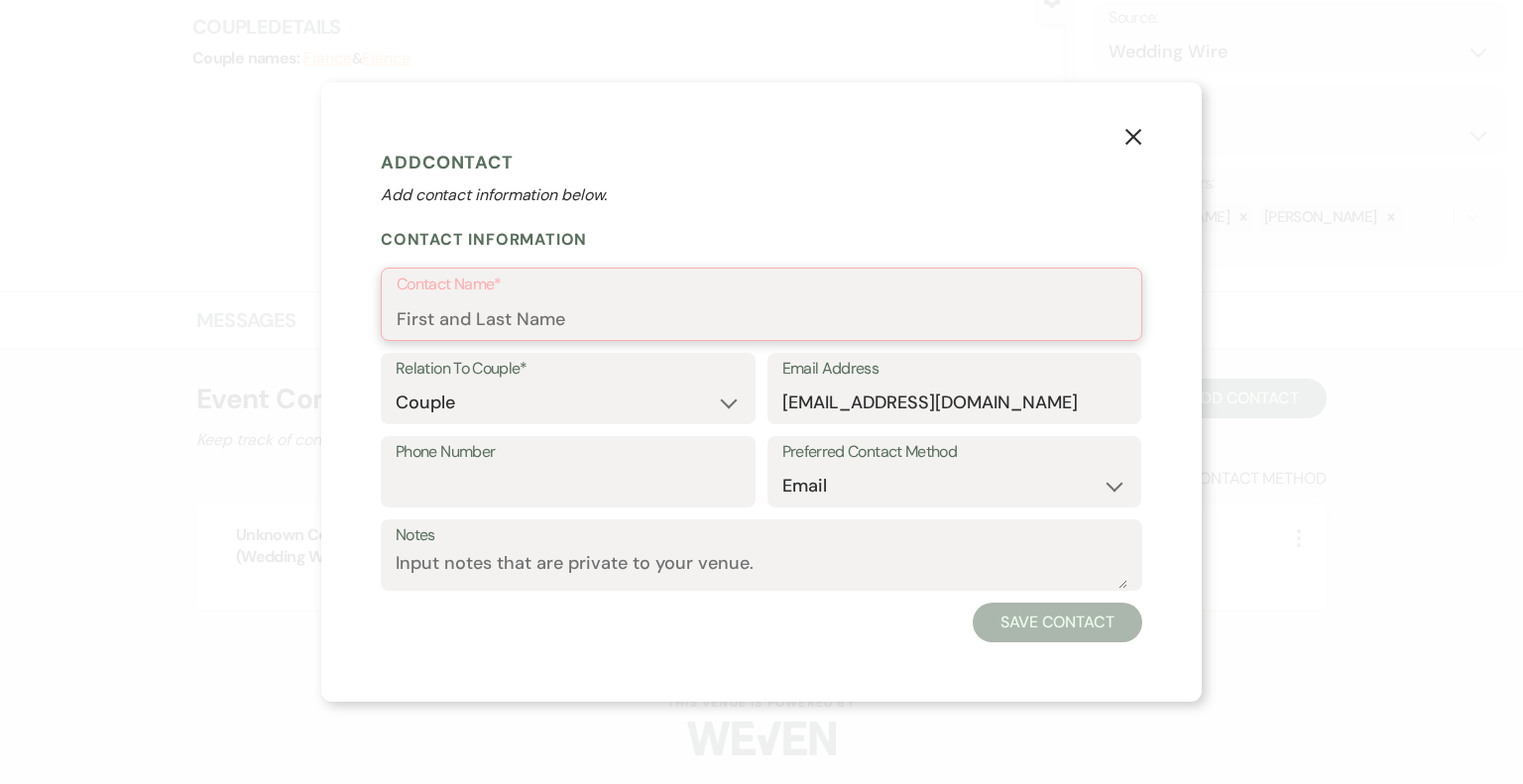 click on "Contact Name*" at bounding box center (762, 318) 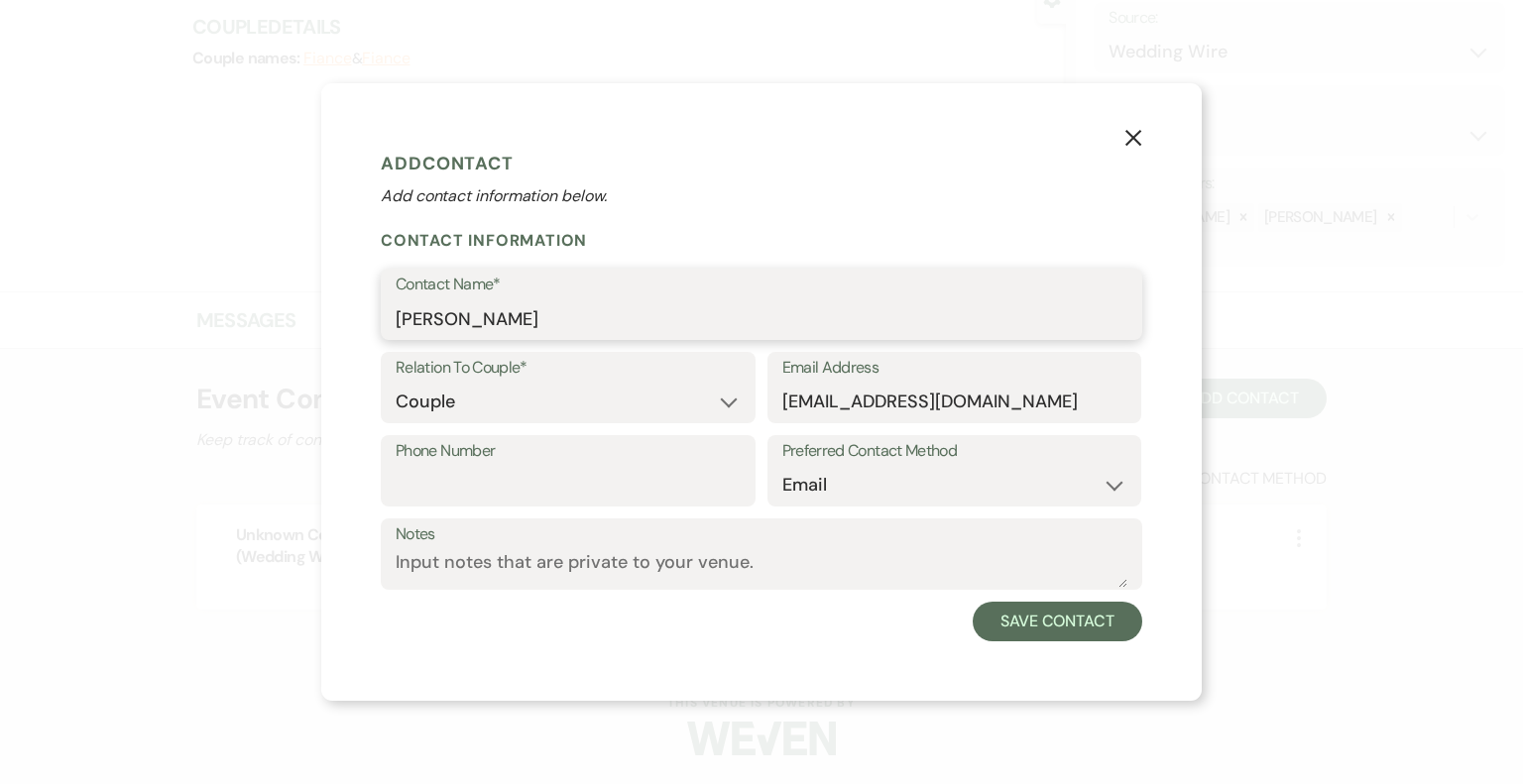 type on "[PERSON_NAME]" 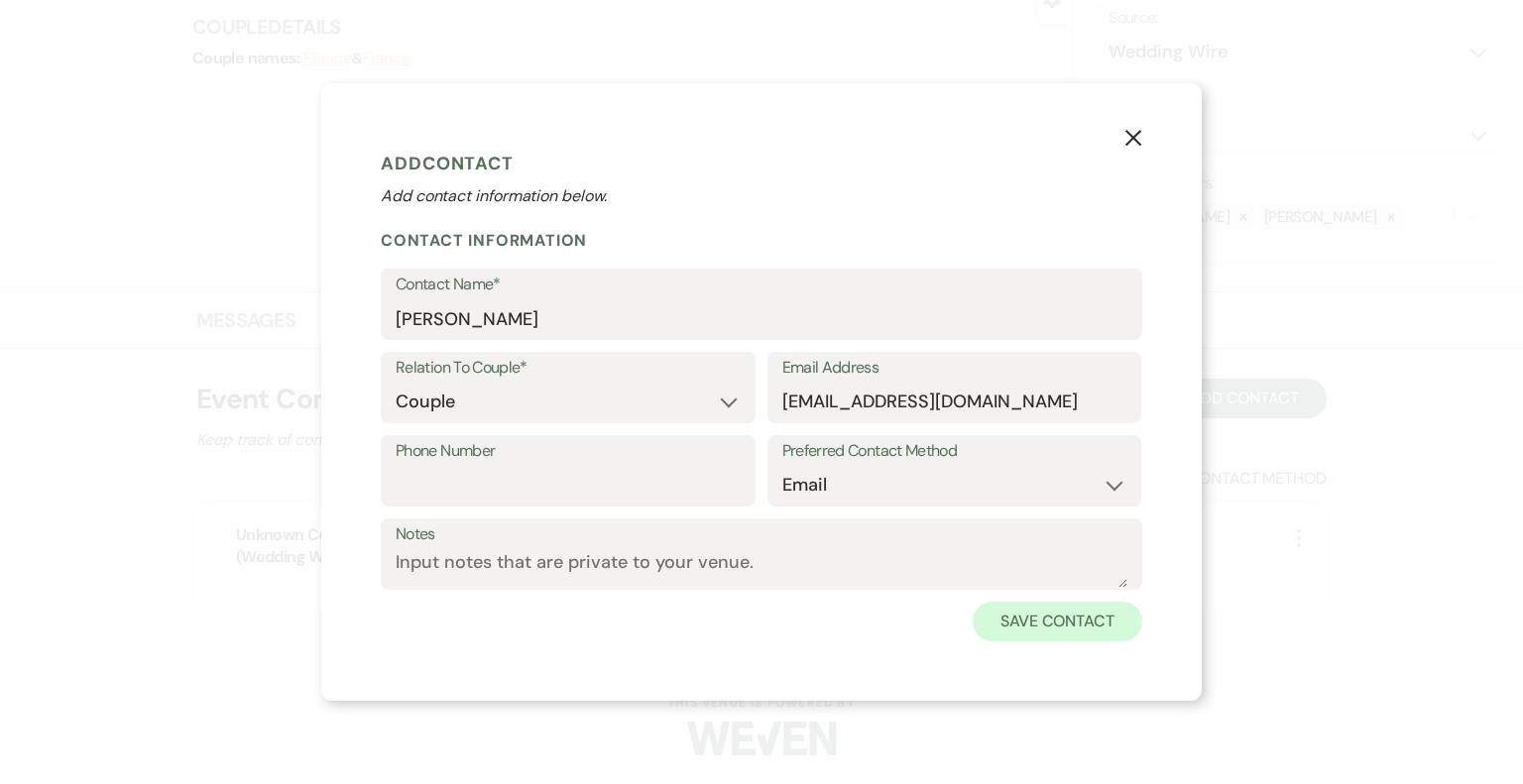 click on "Save Contact" at bounding box center [1057, 621] 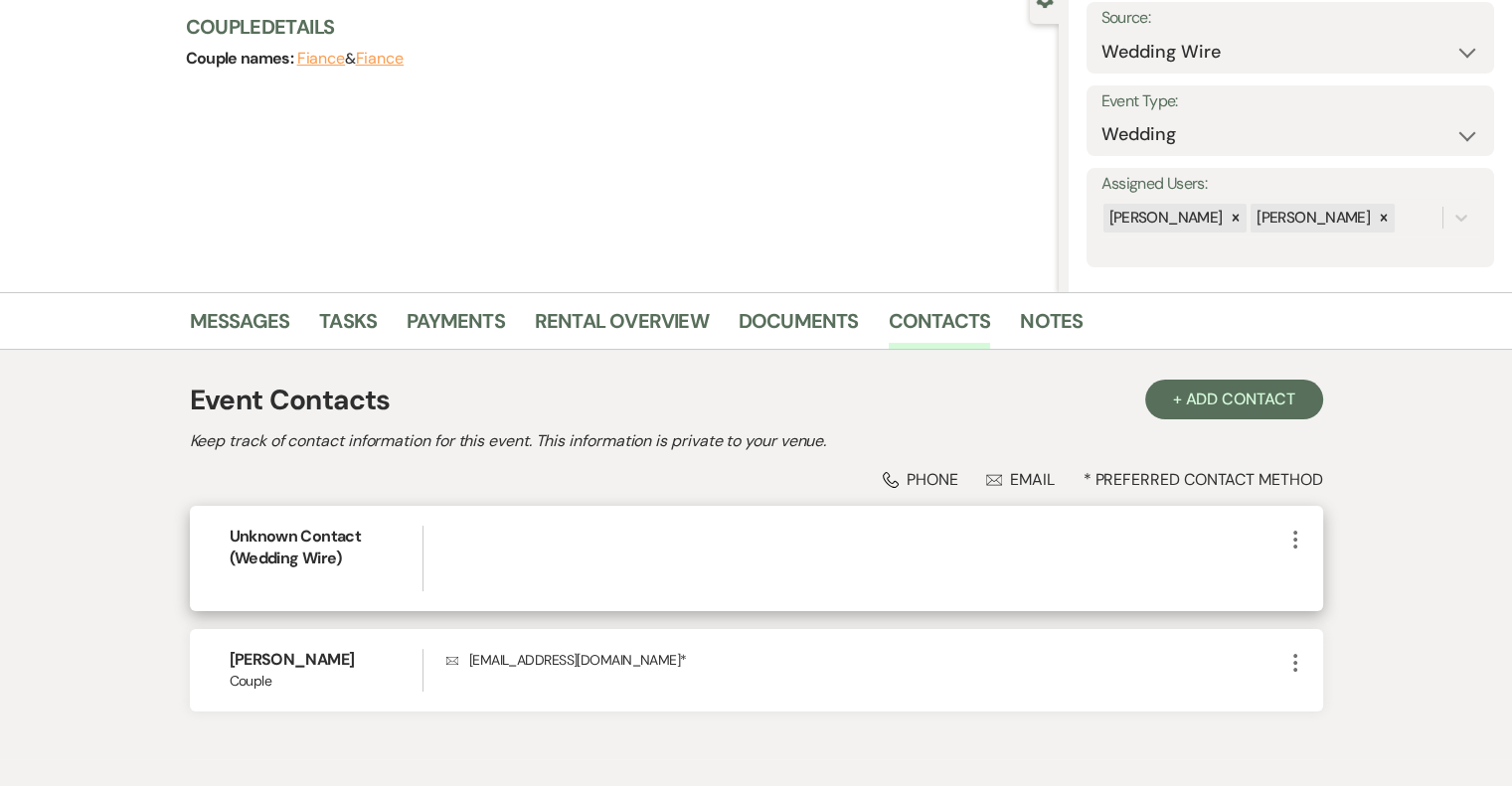 click on "More" 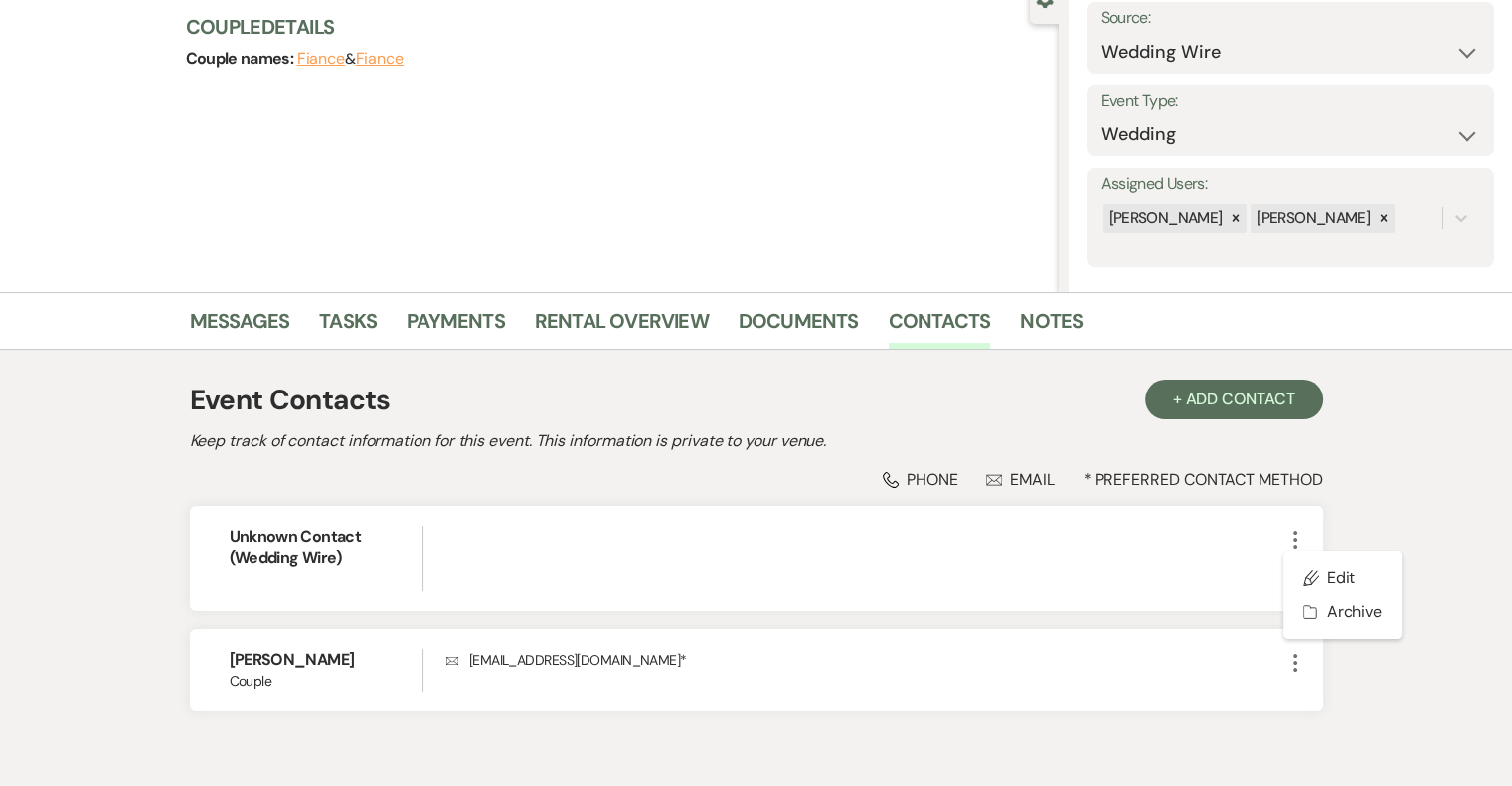 click on "Messages Tasks Payments Rental Overview Documents Contacts Notes Event Contacts + Add Contact Keep track of contact information for this event. This information is private to your venue.   Phone Phone Envelope Email * Preferred Contact Method Unknown Contact (Wedding Wire)     More Pencil Edit Archive Archive [PERSON_NAME] Couple   Envelope [EMAIL_ADDRESS][DOMAIN_NAME] * More" at bounding box center (756, 526) 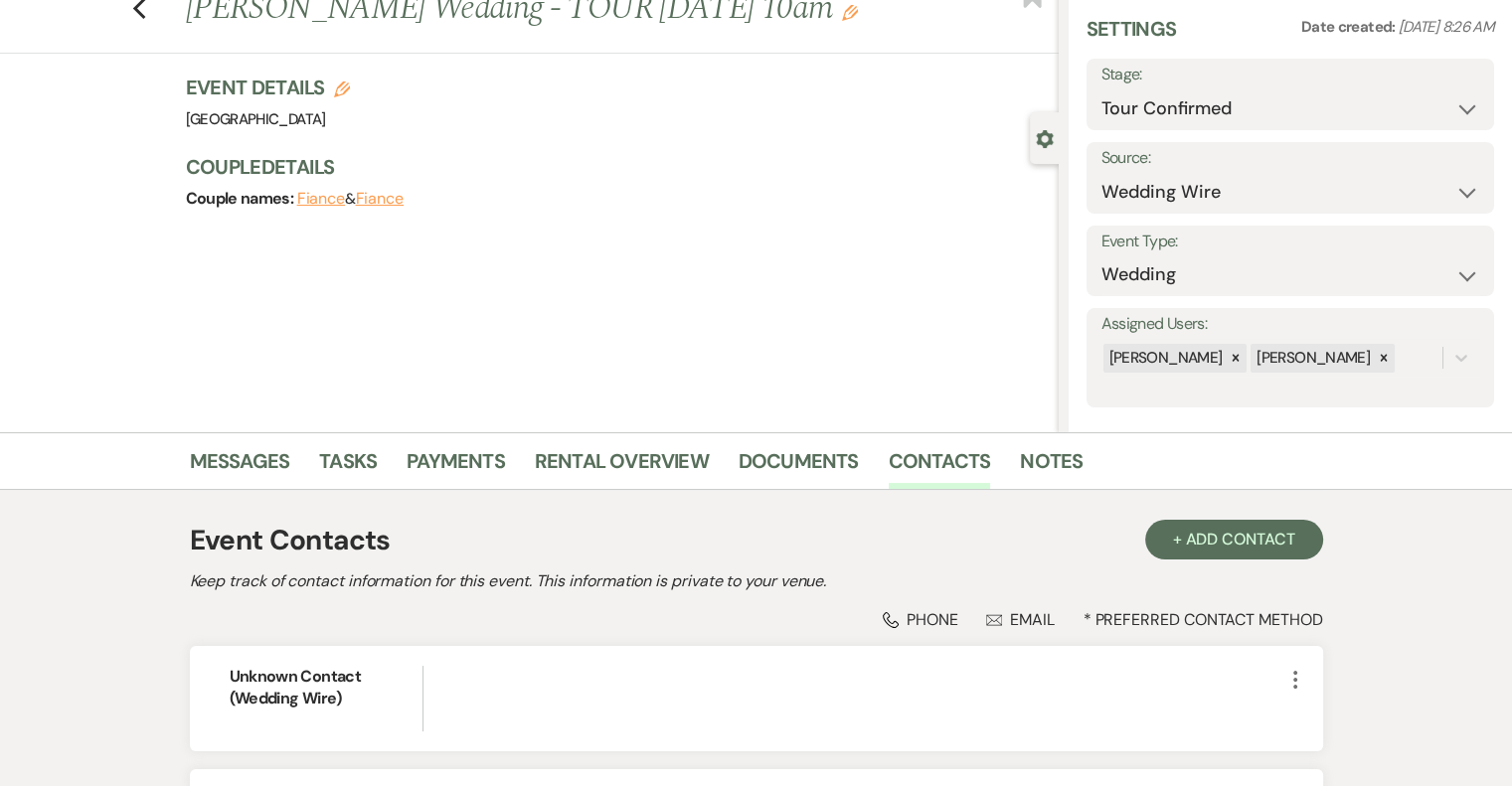 scroll, scrollTop: 0, scrollLeft: 0, axis: both 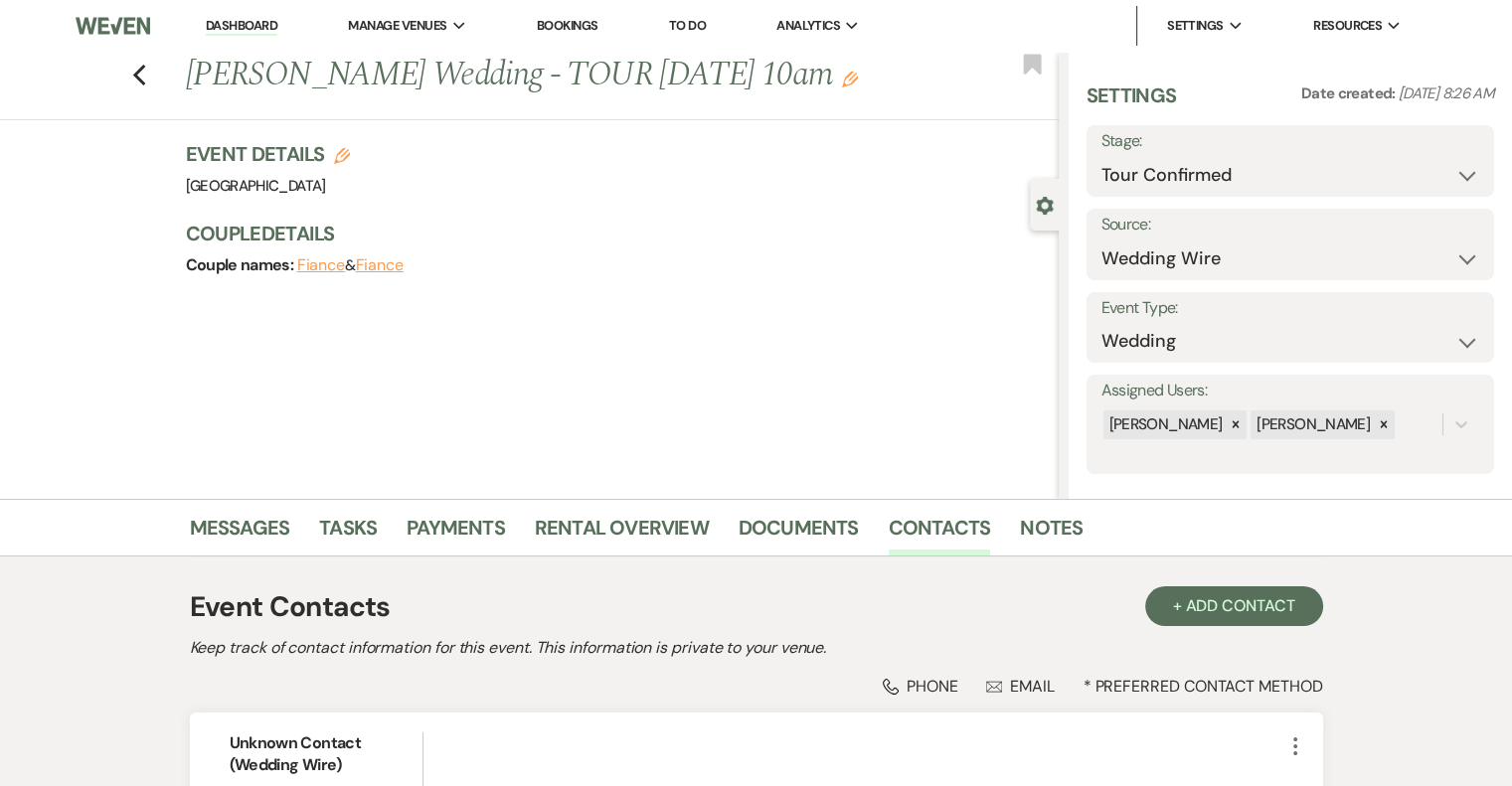 click on "Fiance" at bounding box center [321, 265] 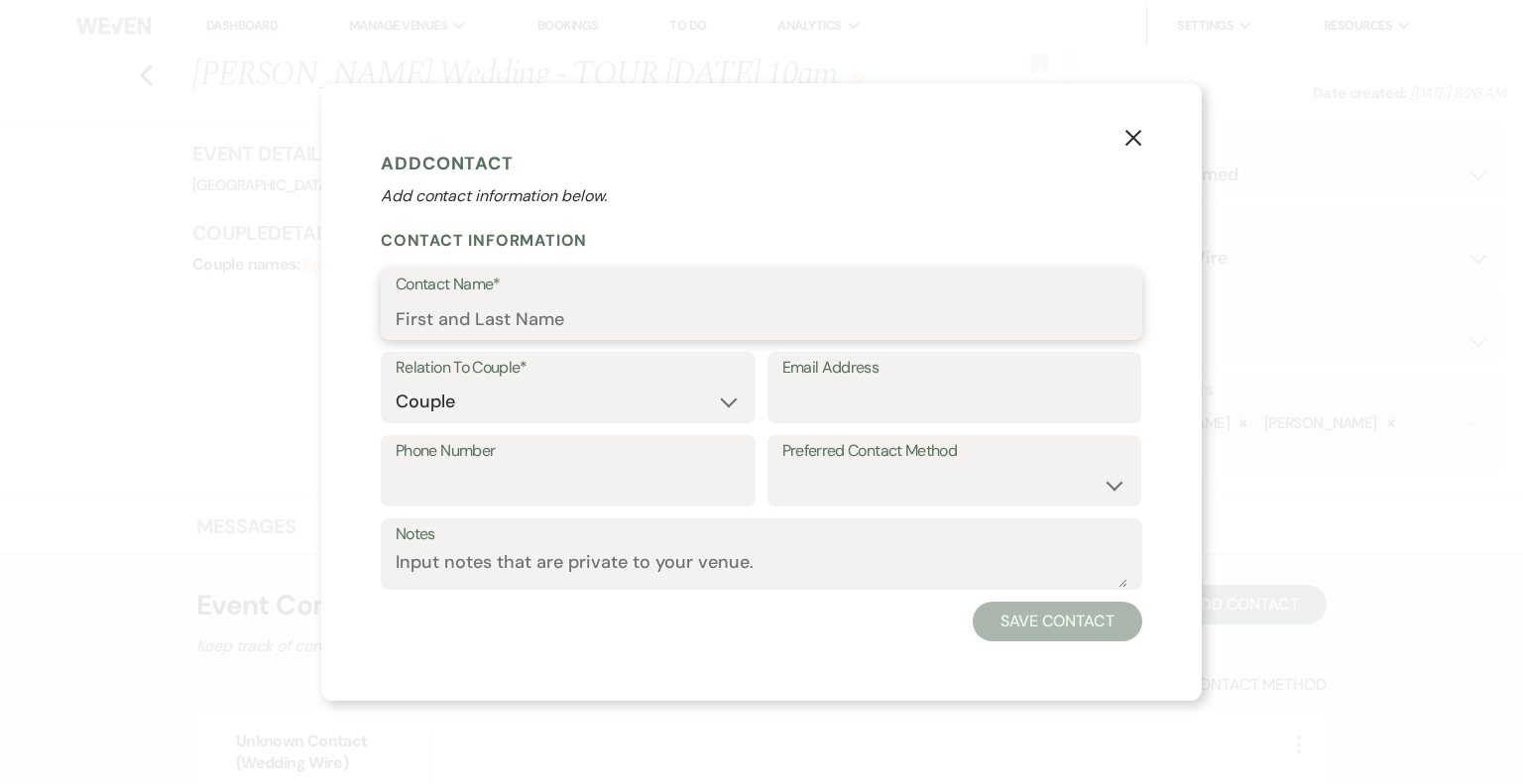 click on "Contact Name*" at bounding box center [762, 318] 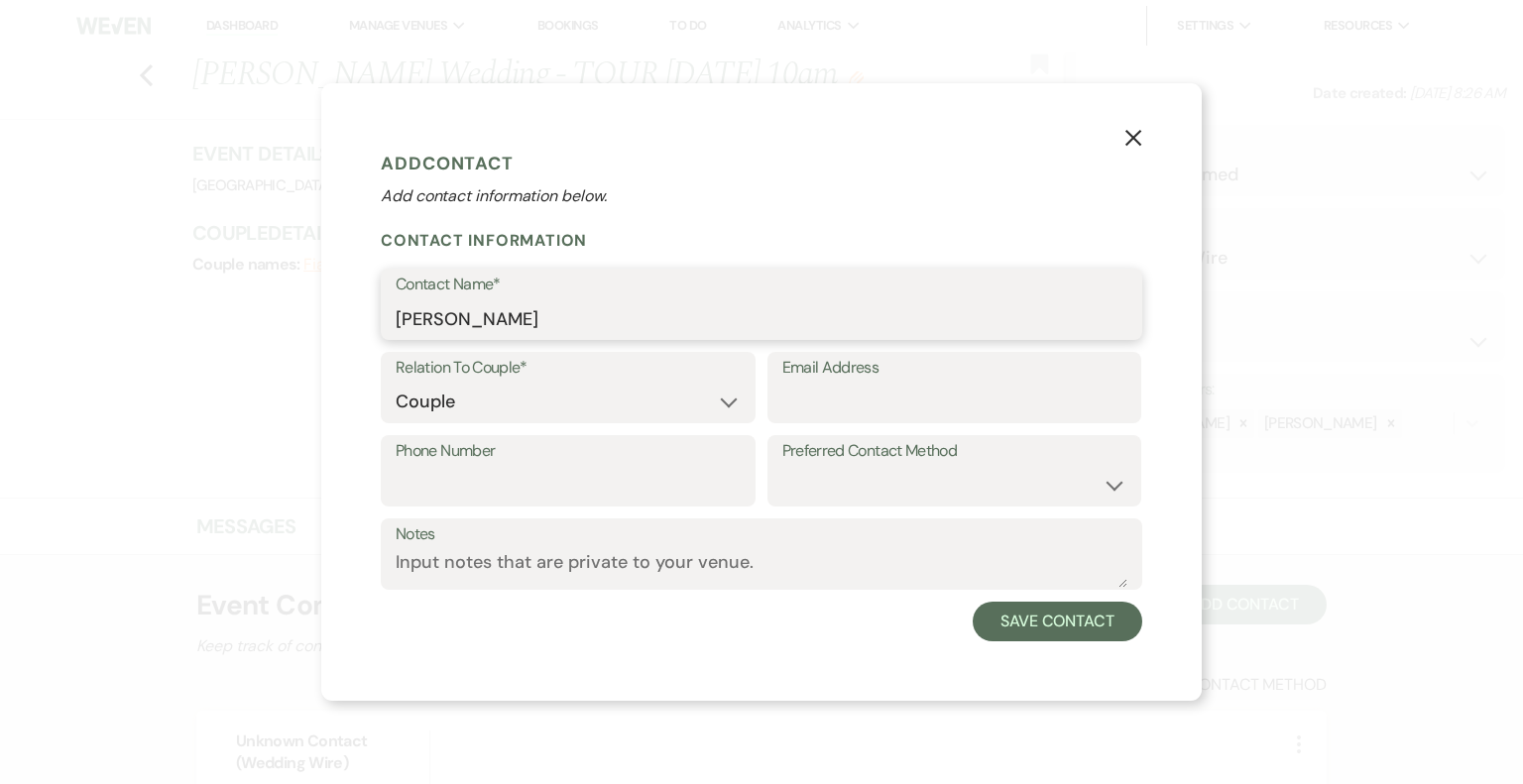 type on "[PERSON_NAME]" 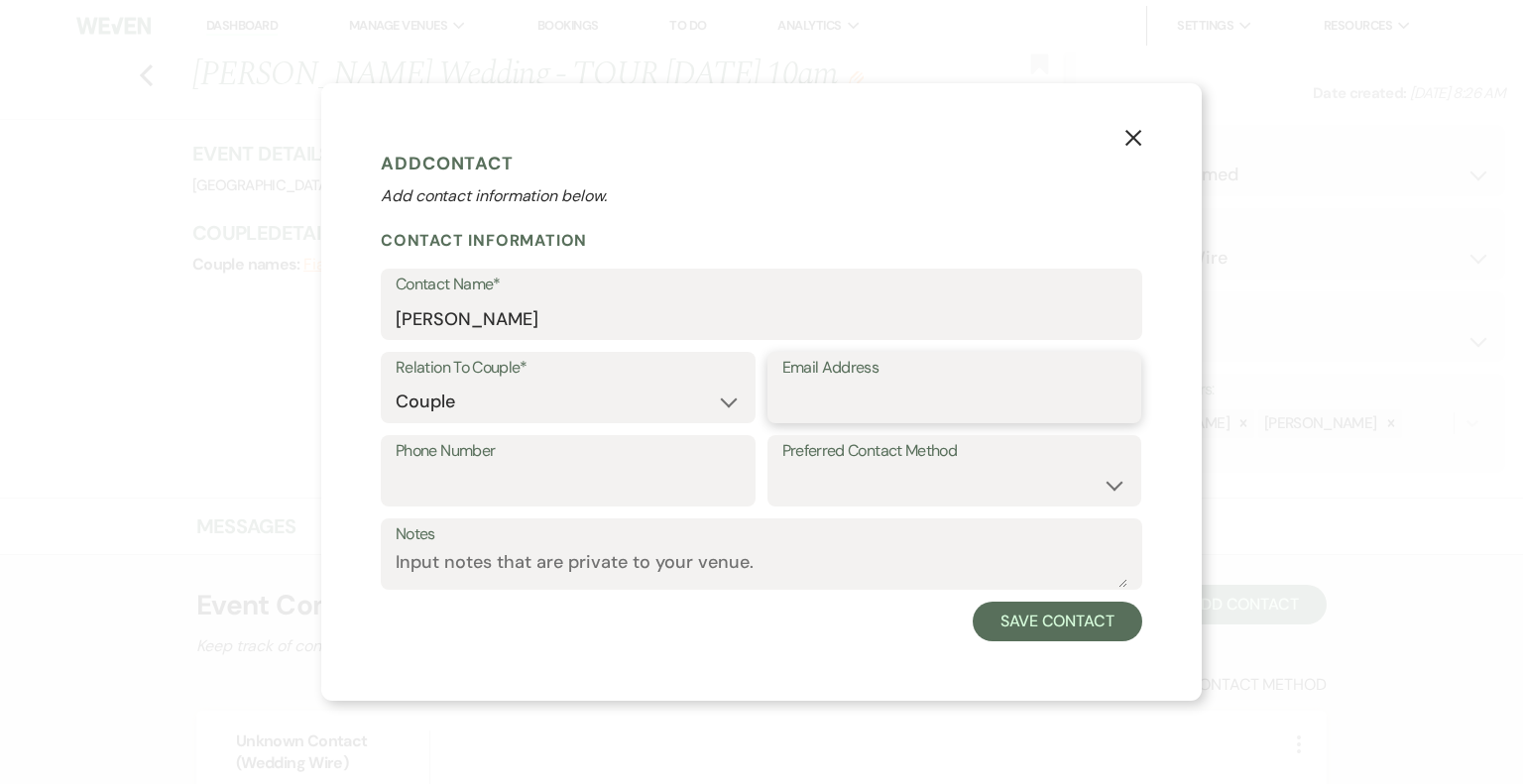 paste on "[EMAIL_ADDRESS][DOMAIN_NAME]" 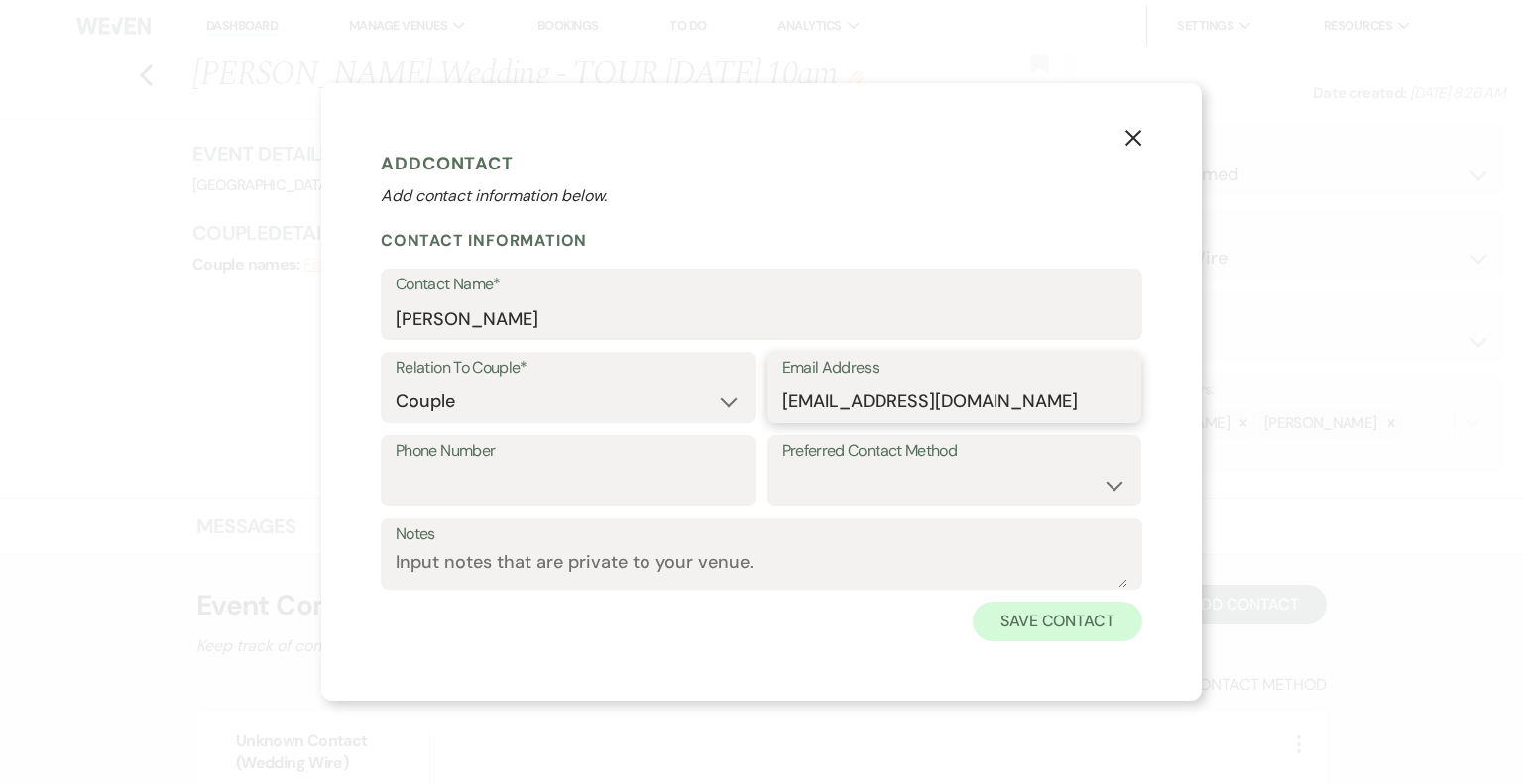 type on "[EMAIL_ADDRESS][DOMAIN_NAME]" 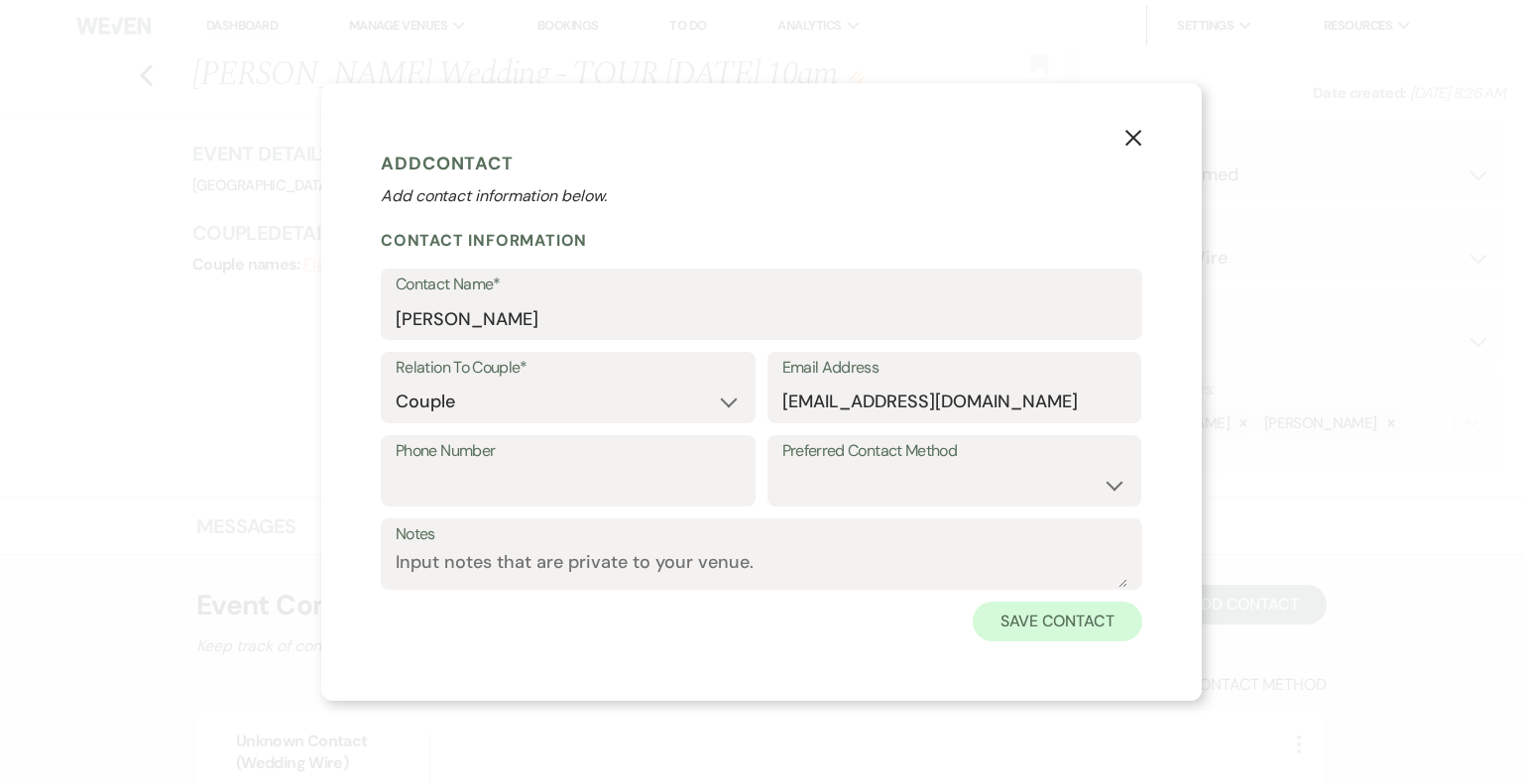 click on "Save Contact" at bounding box center (1057, 621) 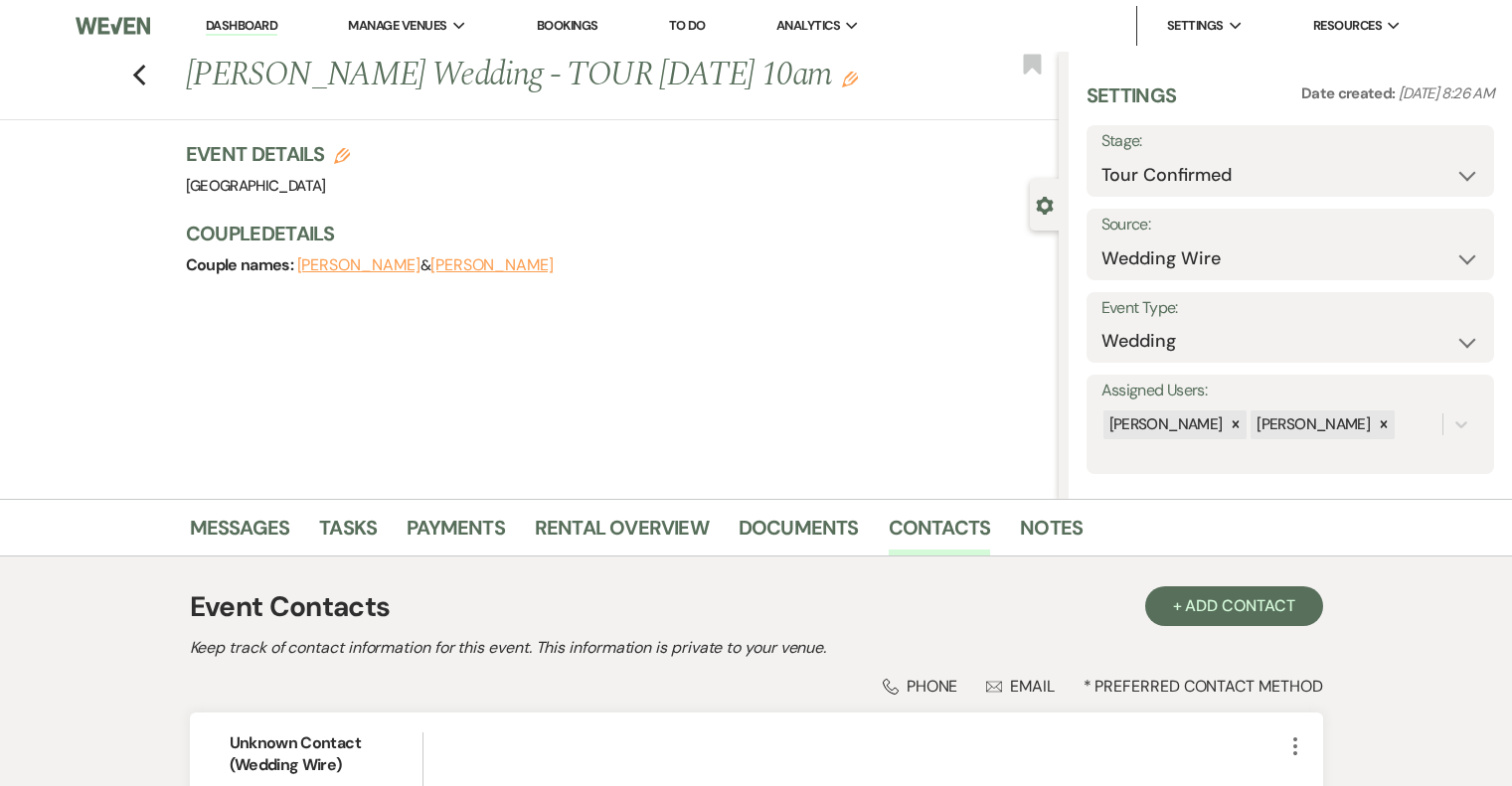 scroll, scrollTop: 0, scrollLeft: 0, axis: both 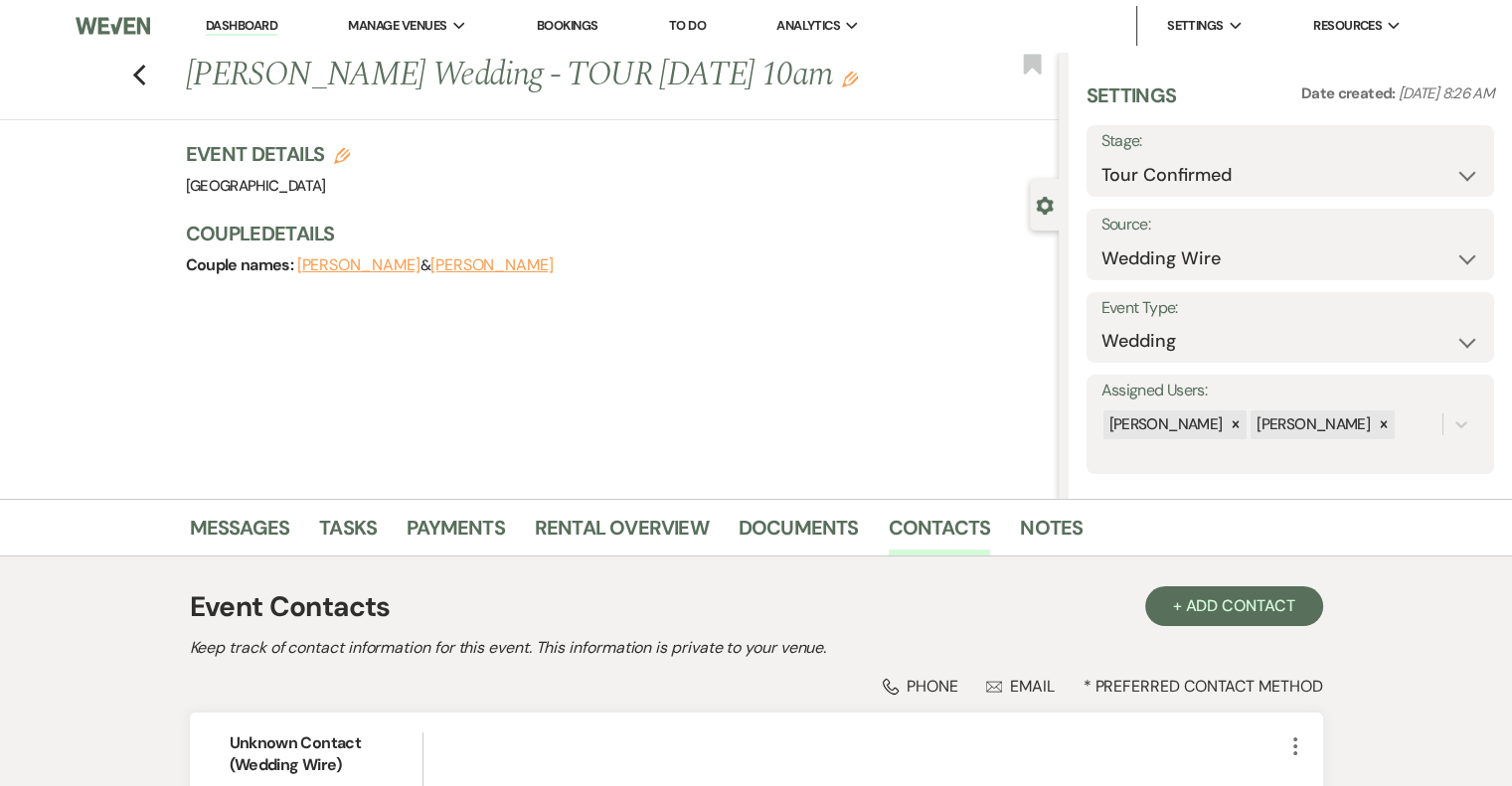 click on "Dashboard" at bounding box center (242, 26) 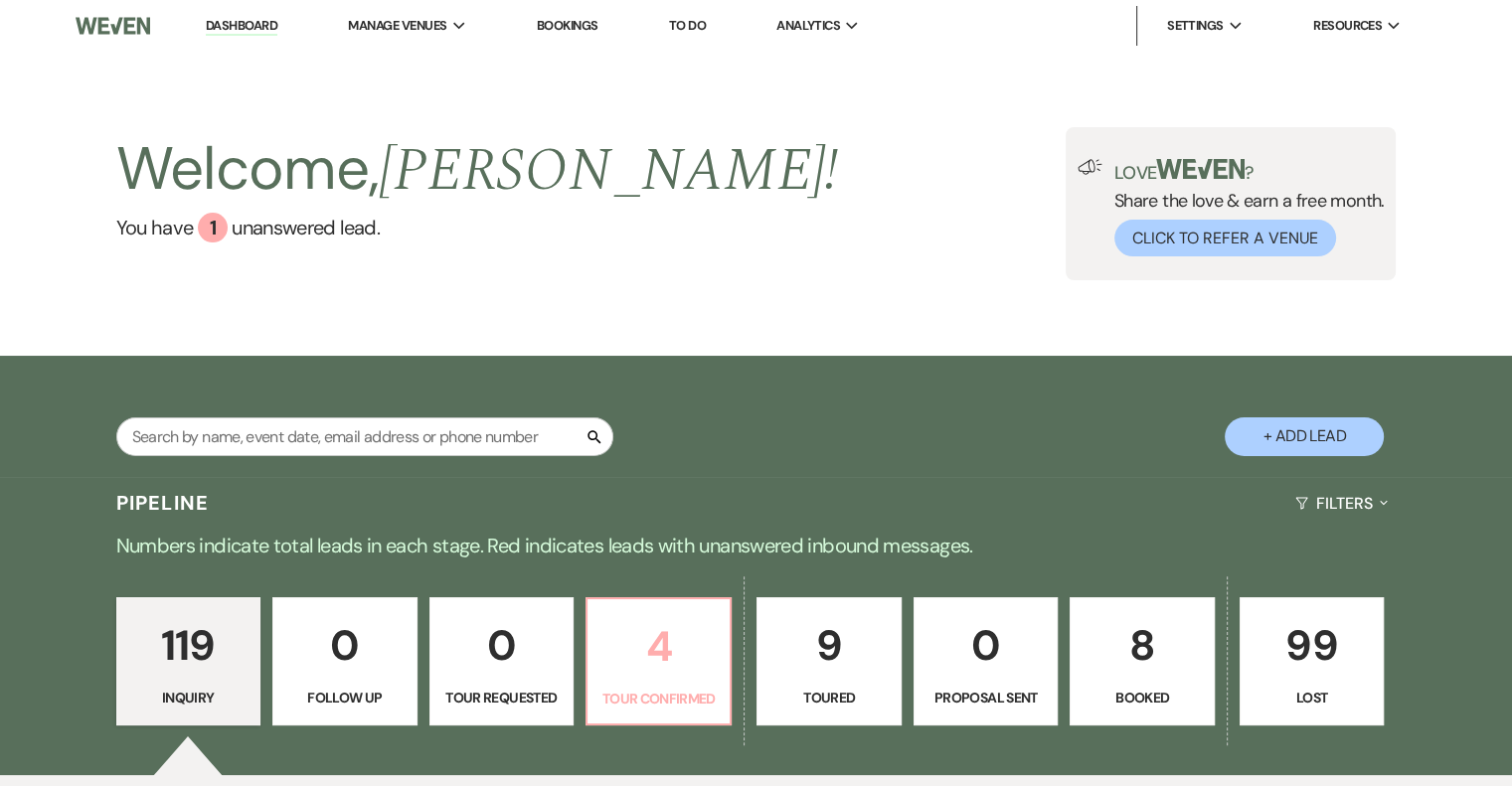 click on "4" at bounding box center (658, 646) 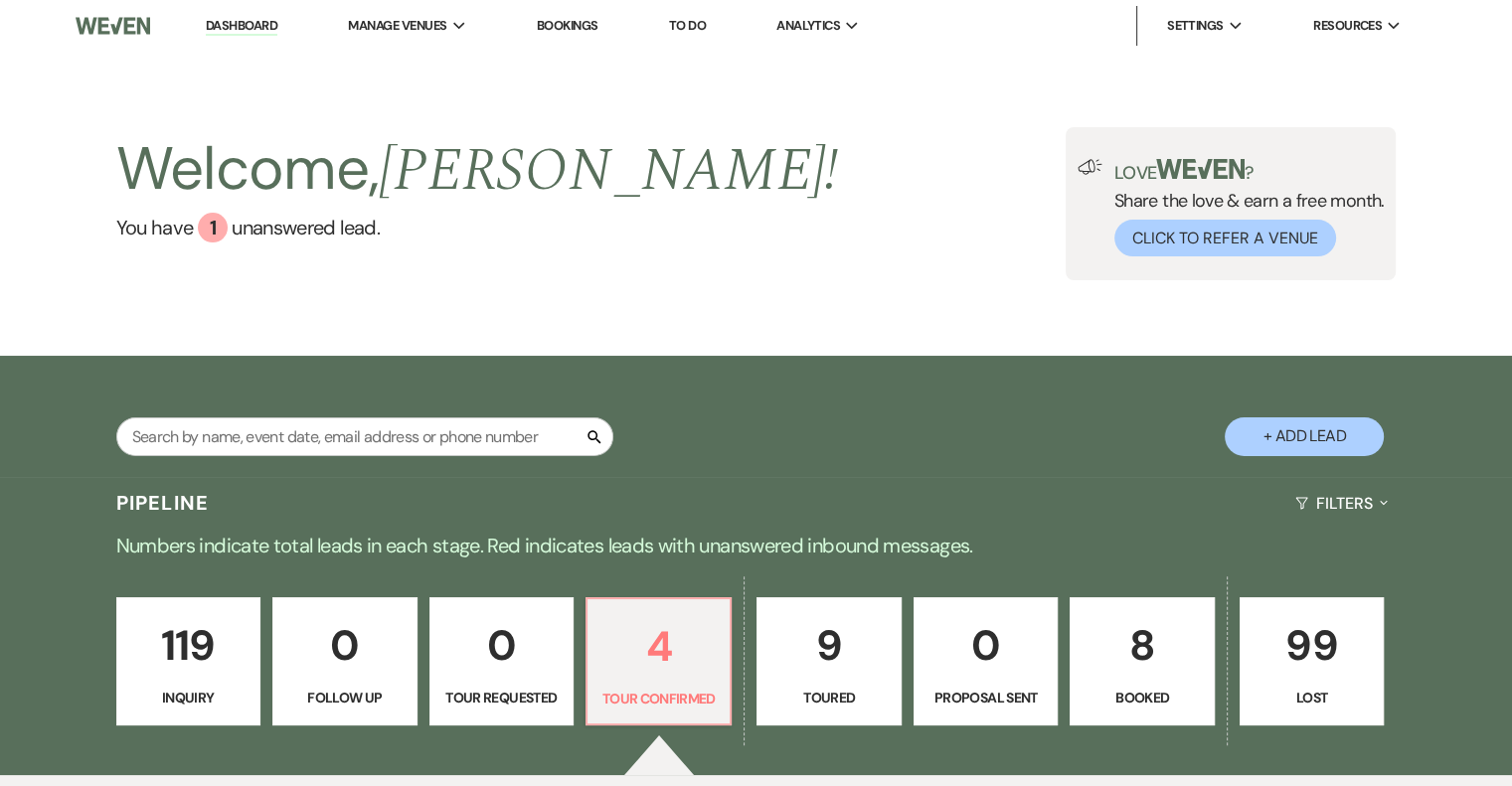 select on "4" 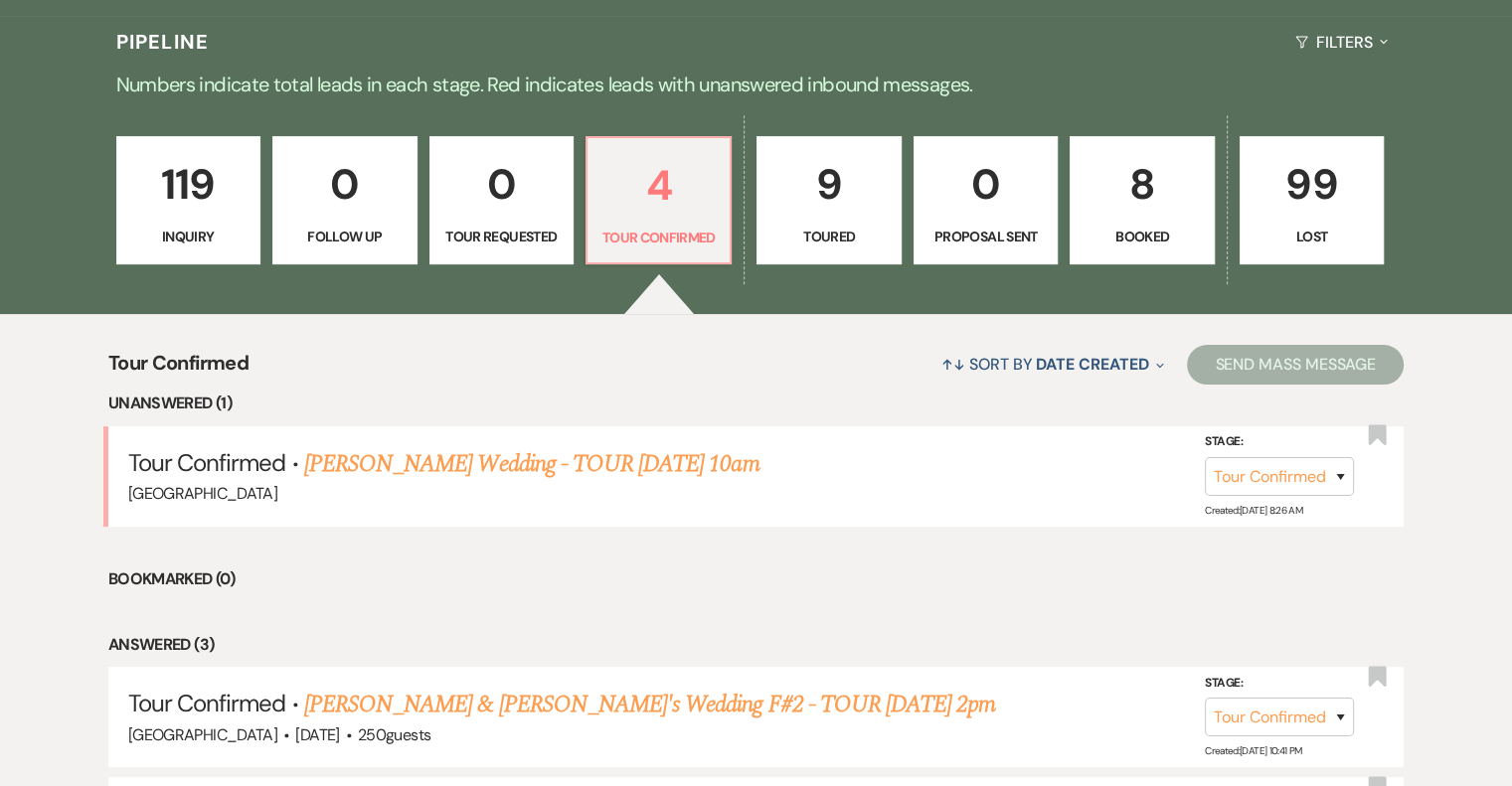 scroll, scrollTop: 463, scrollLeft: 0, axis: vertical 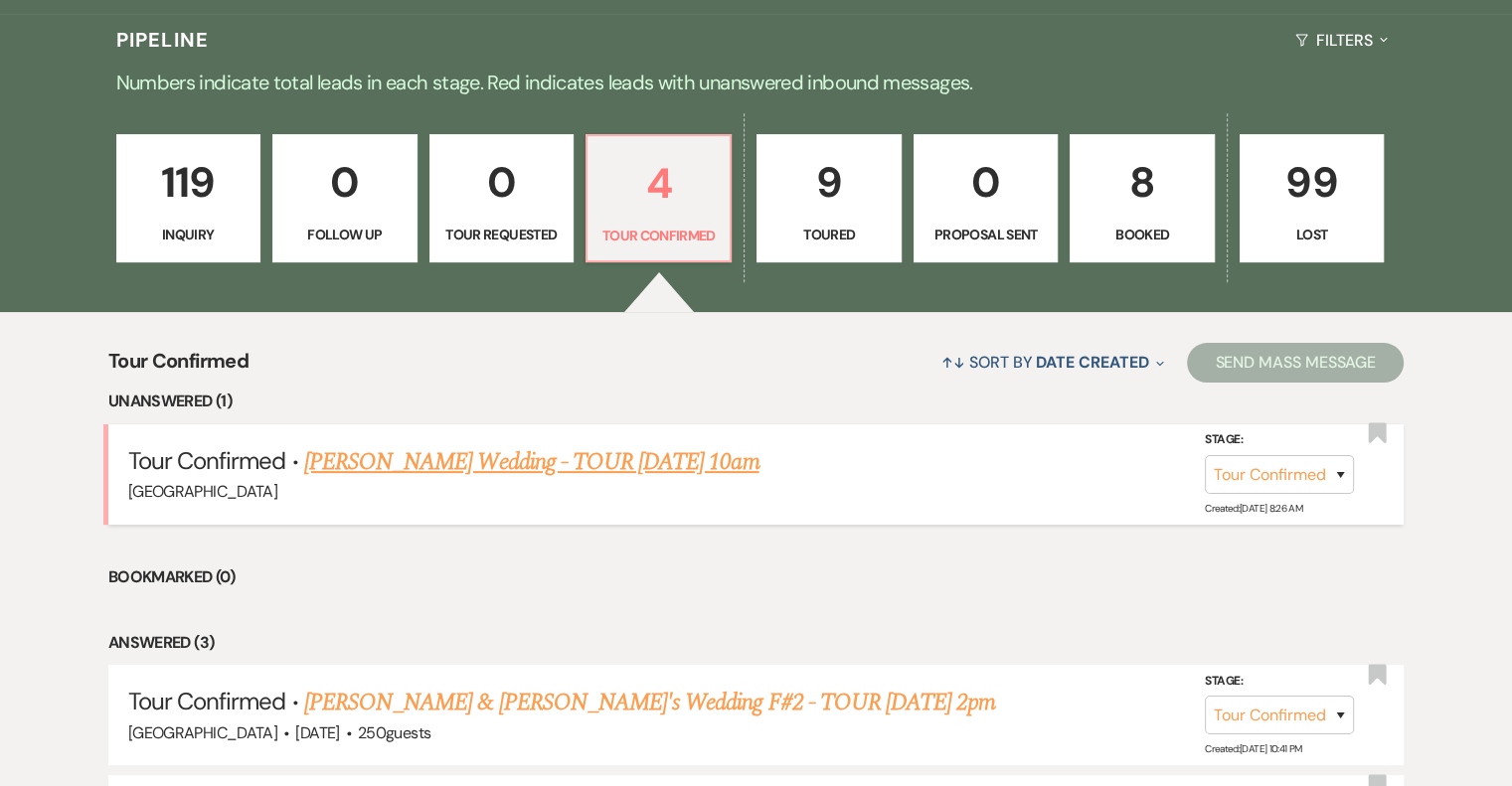 click on "[PERSON_NAME] Wedding - TOUR [DATE] 10am" at bounding box center [532, 462] 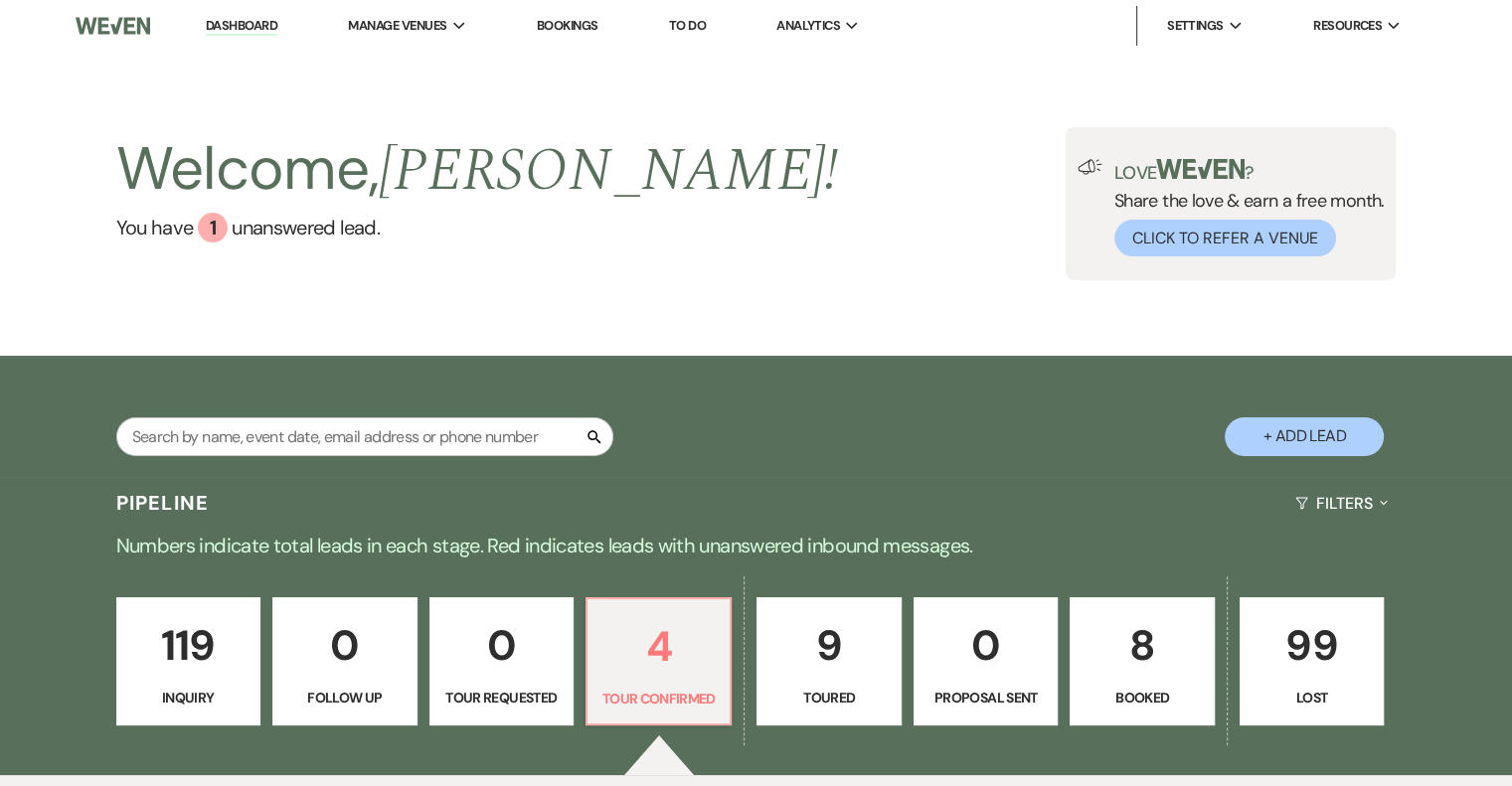 select on "4" 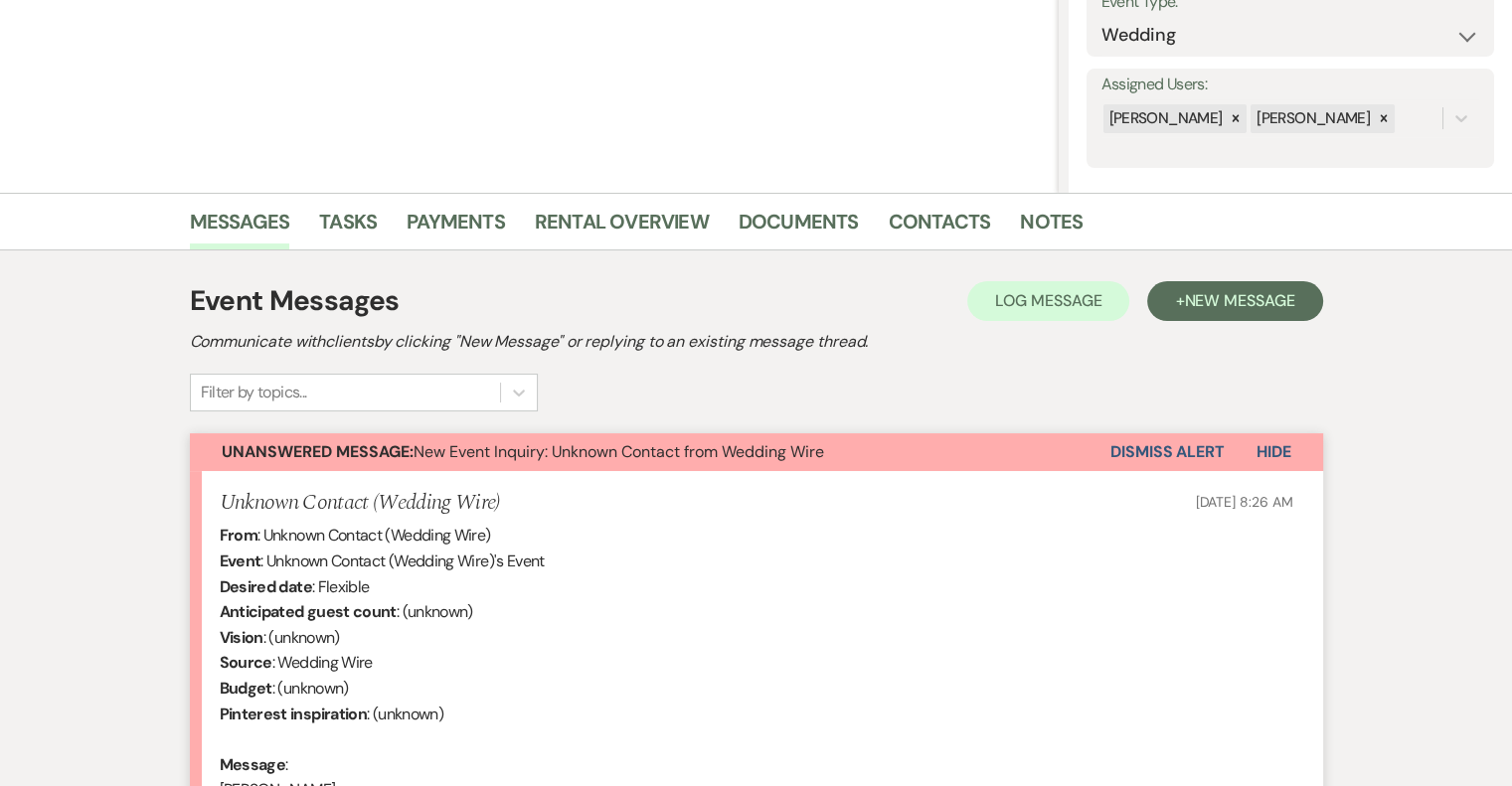 scroll, scrollTop: 911, scrollLeft: 0, axis: vertical 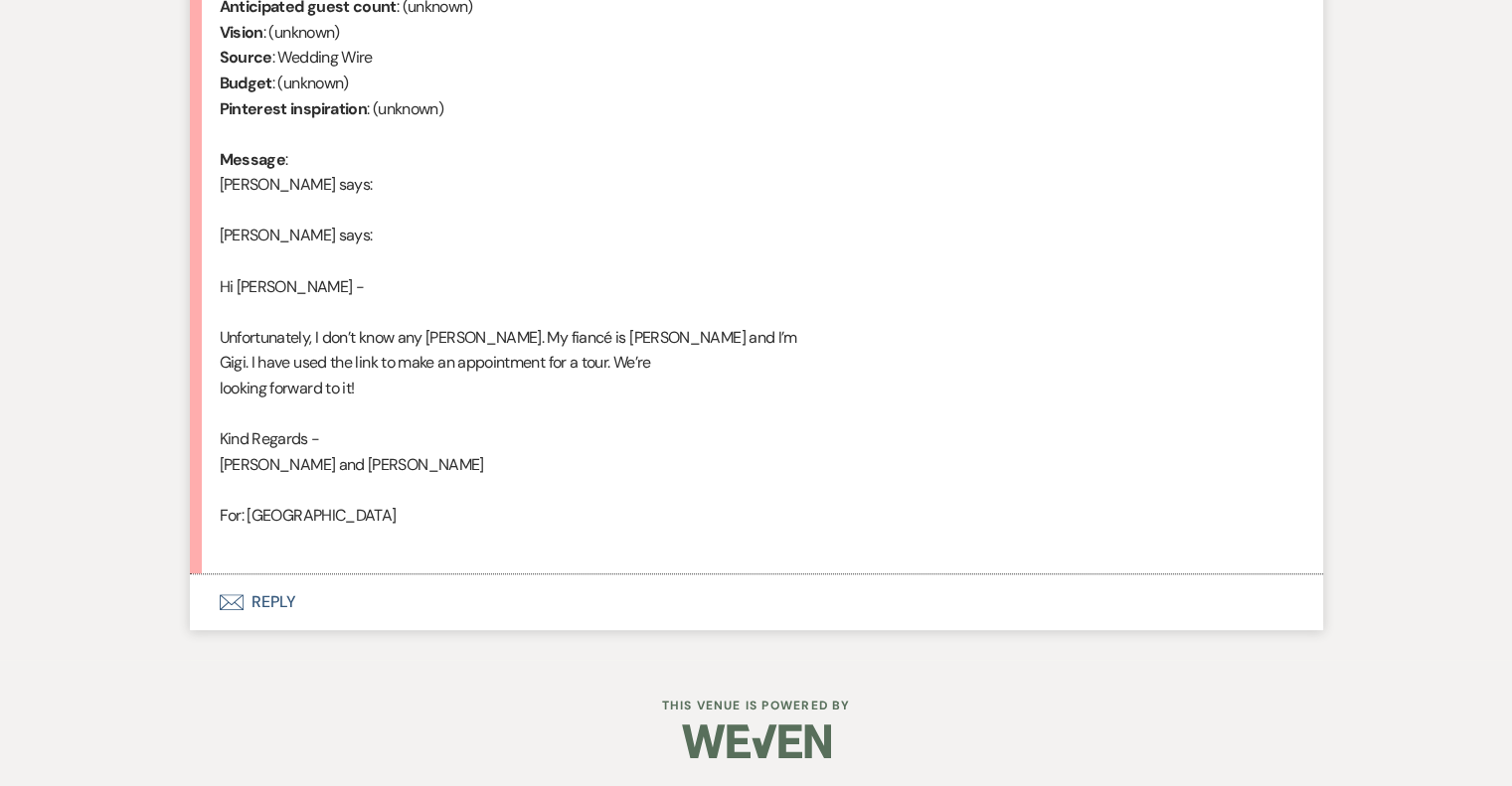 click on "Envelope Reply" at bounding box center [756, 602] 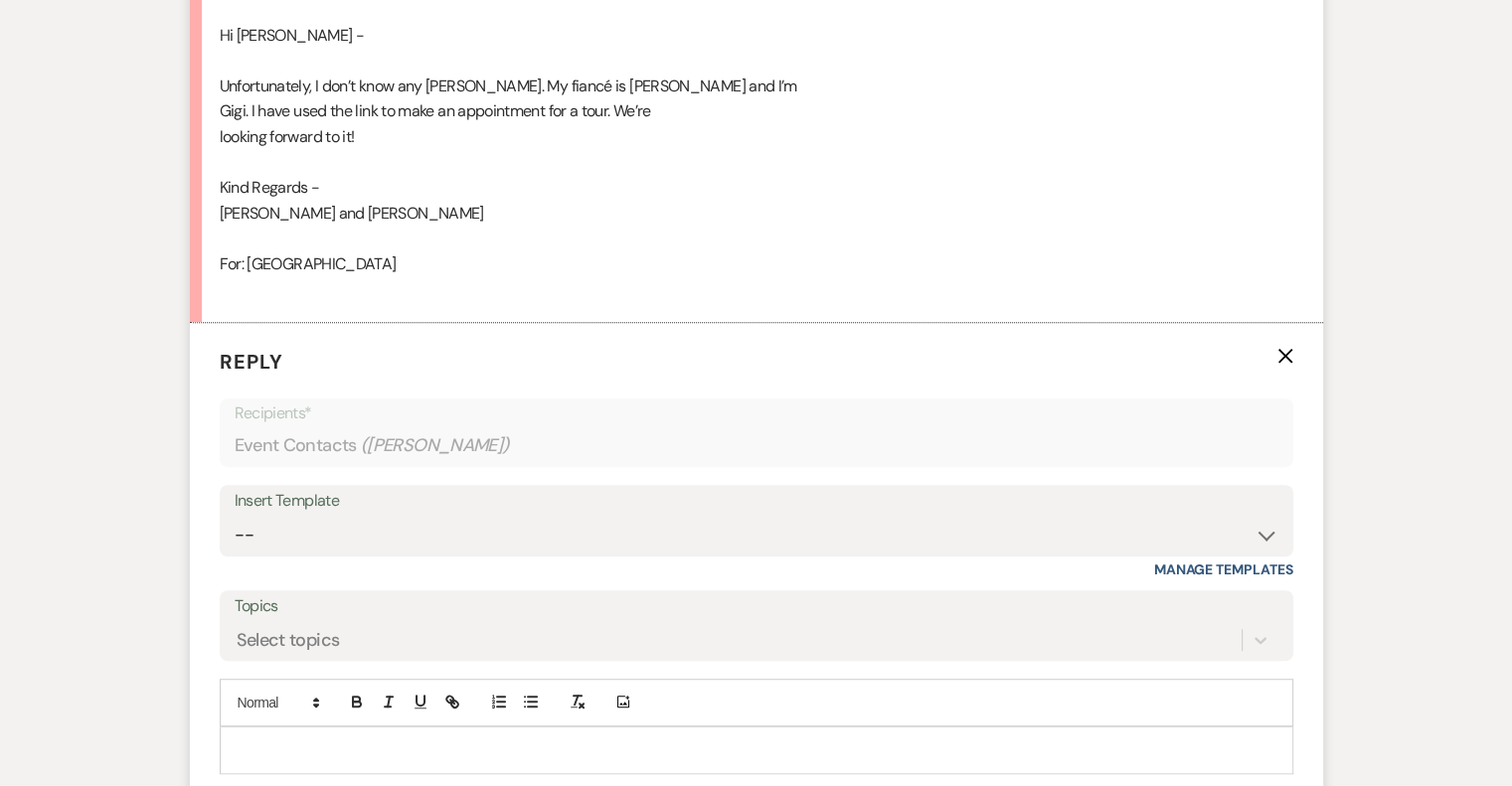 scroll, scrollTop: 1292, scrollLeft: 0, axis: vertical 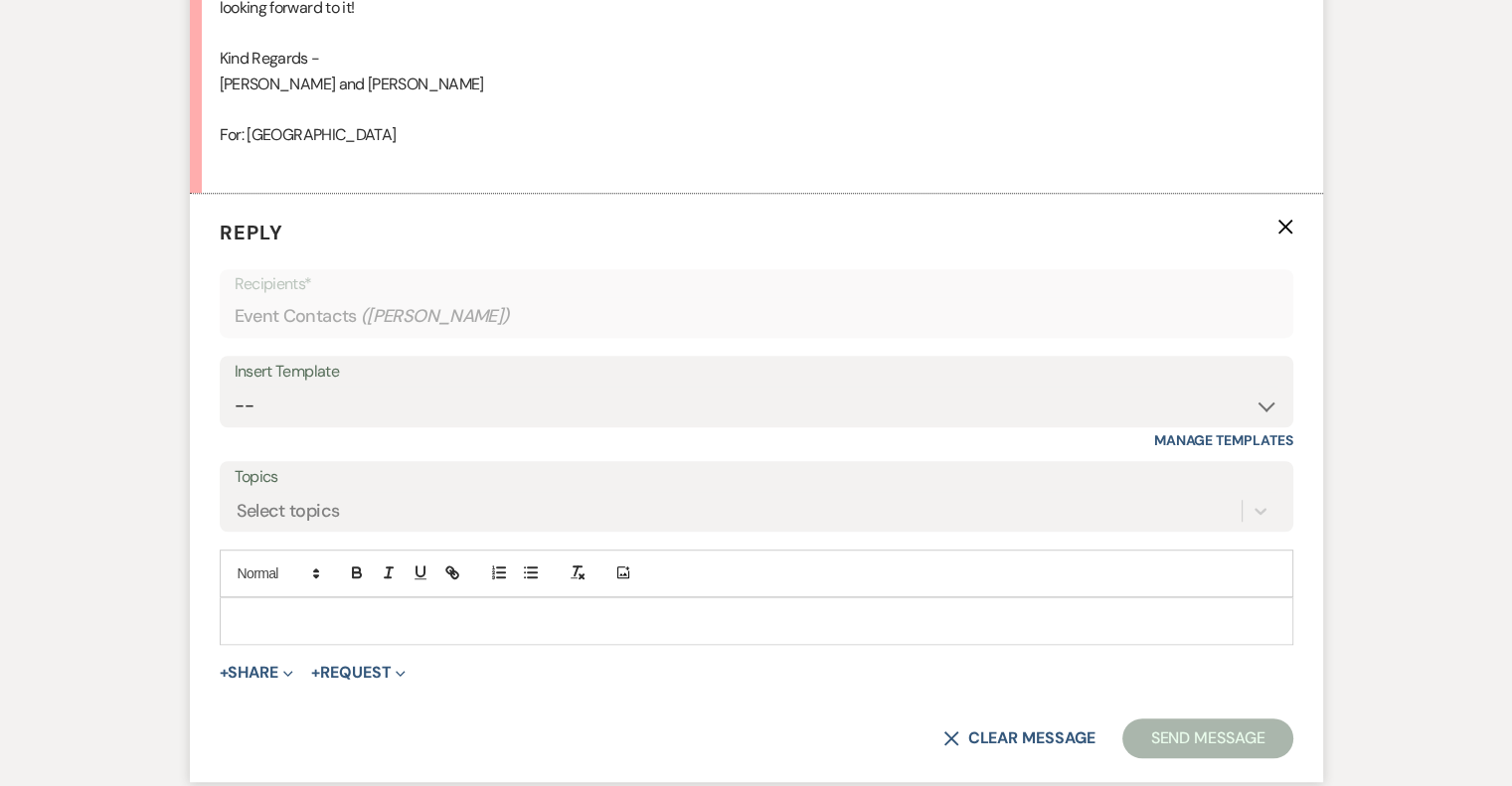 click at bounding box center (756, 621) 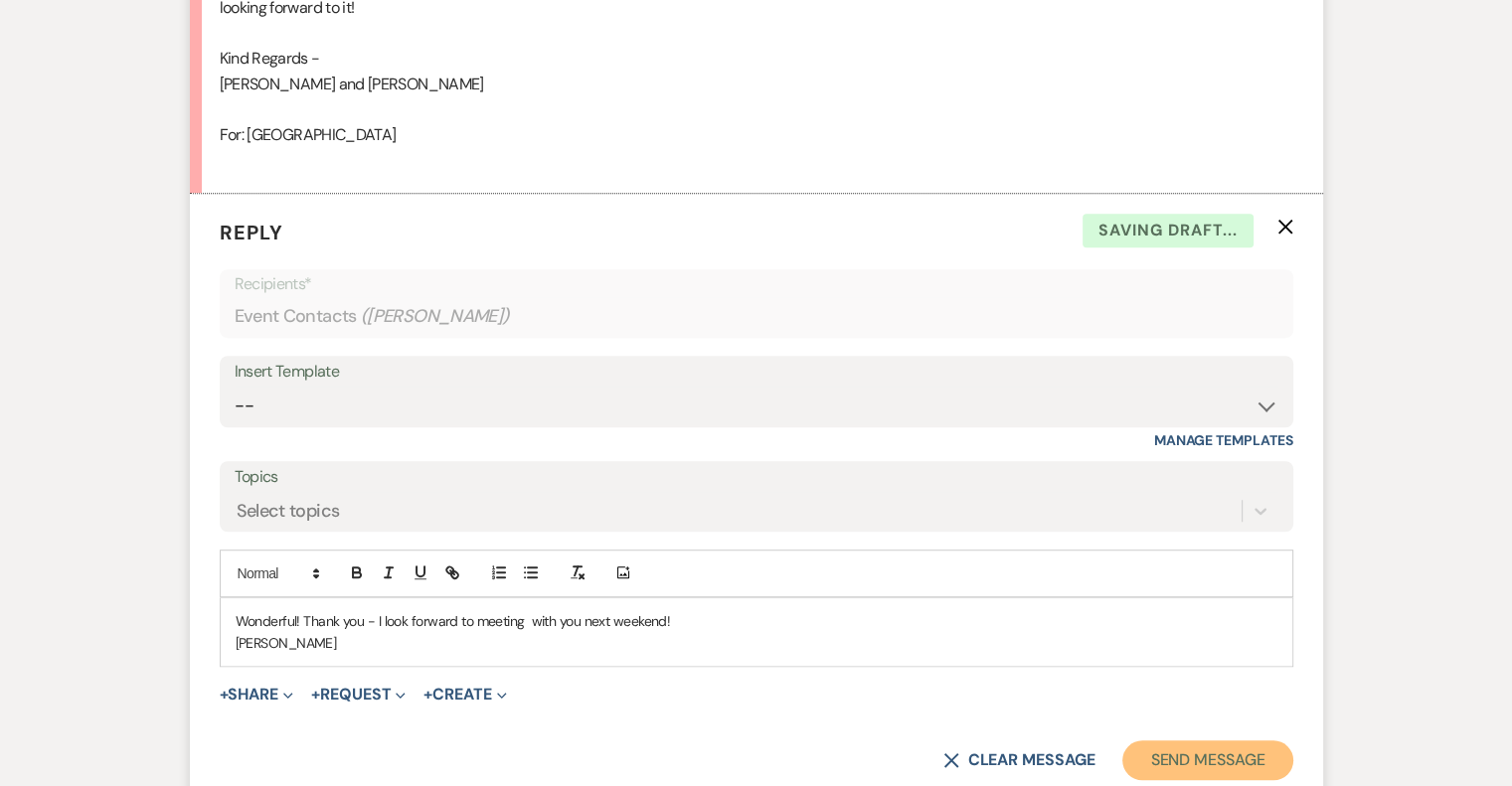 click on "Send Message" at bounding box center [1207, 760] 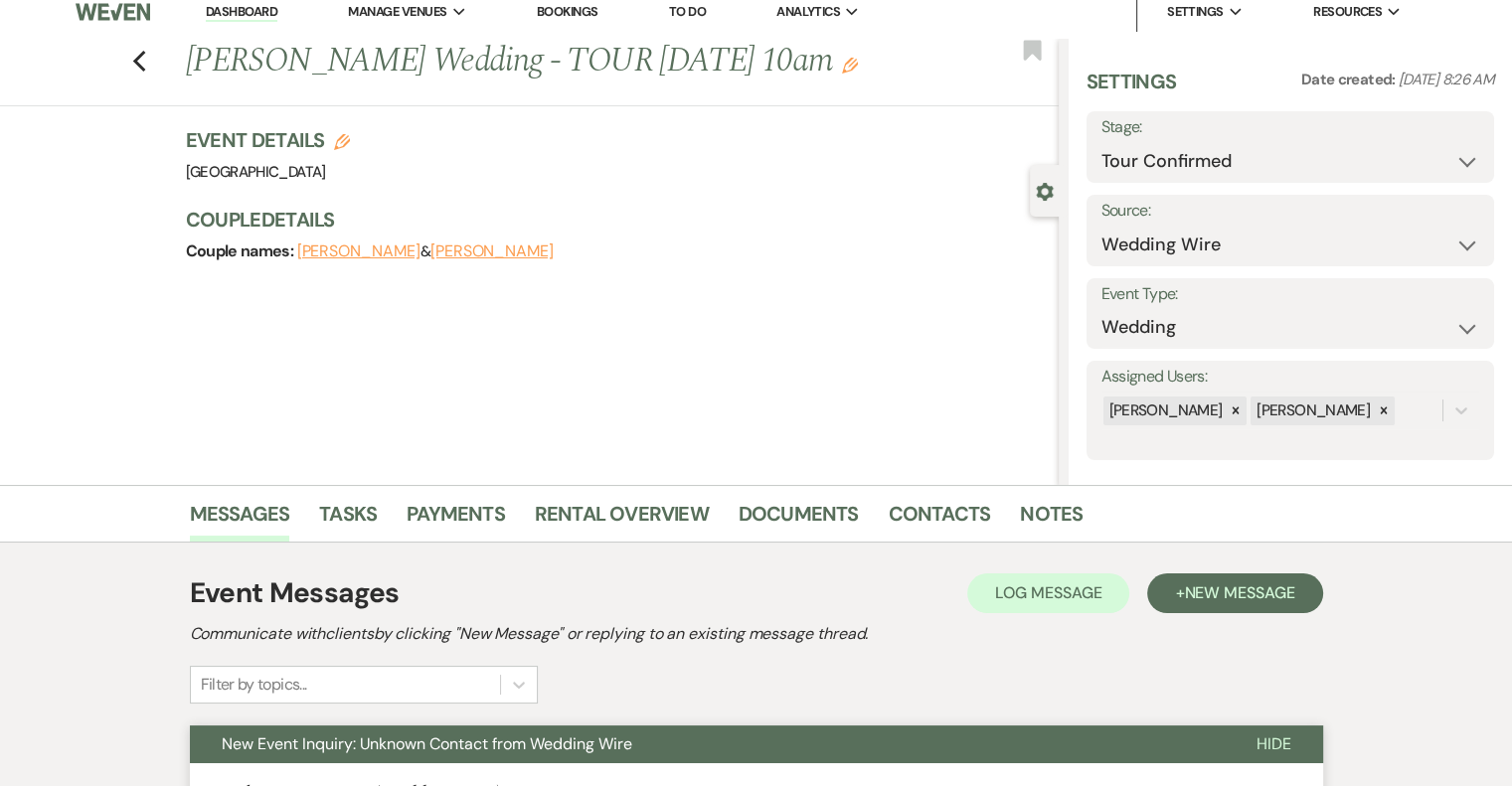 scroll, scrollTop: 0, scrollLeft: 0, axis: both 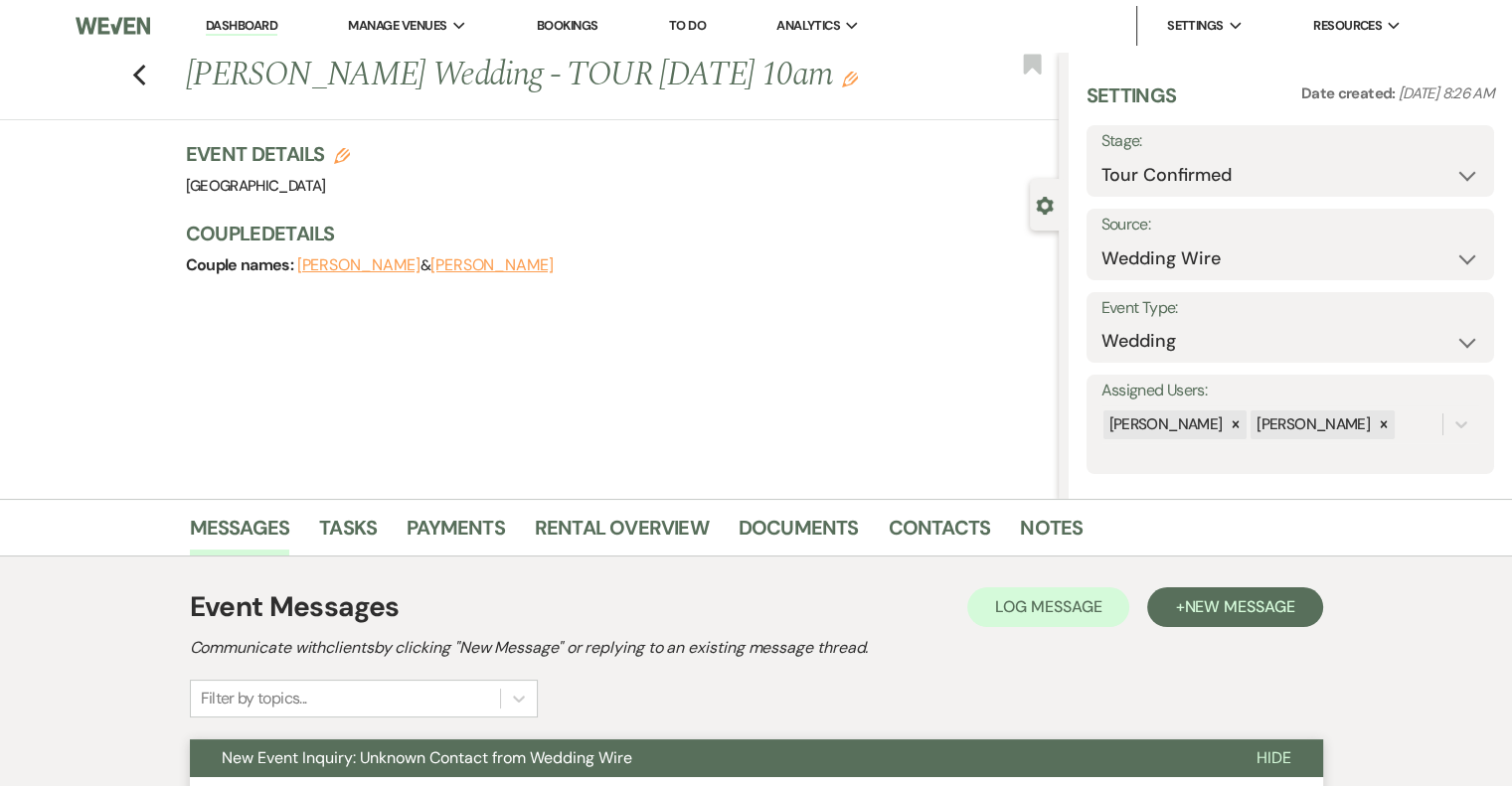 click on "[PERSON_NAME]" at bounding box center (492, 265) 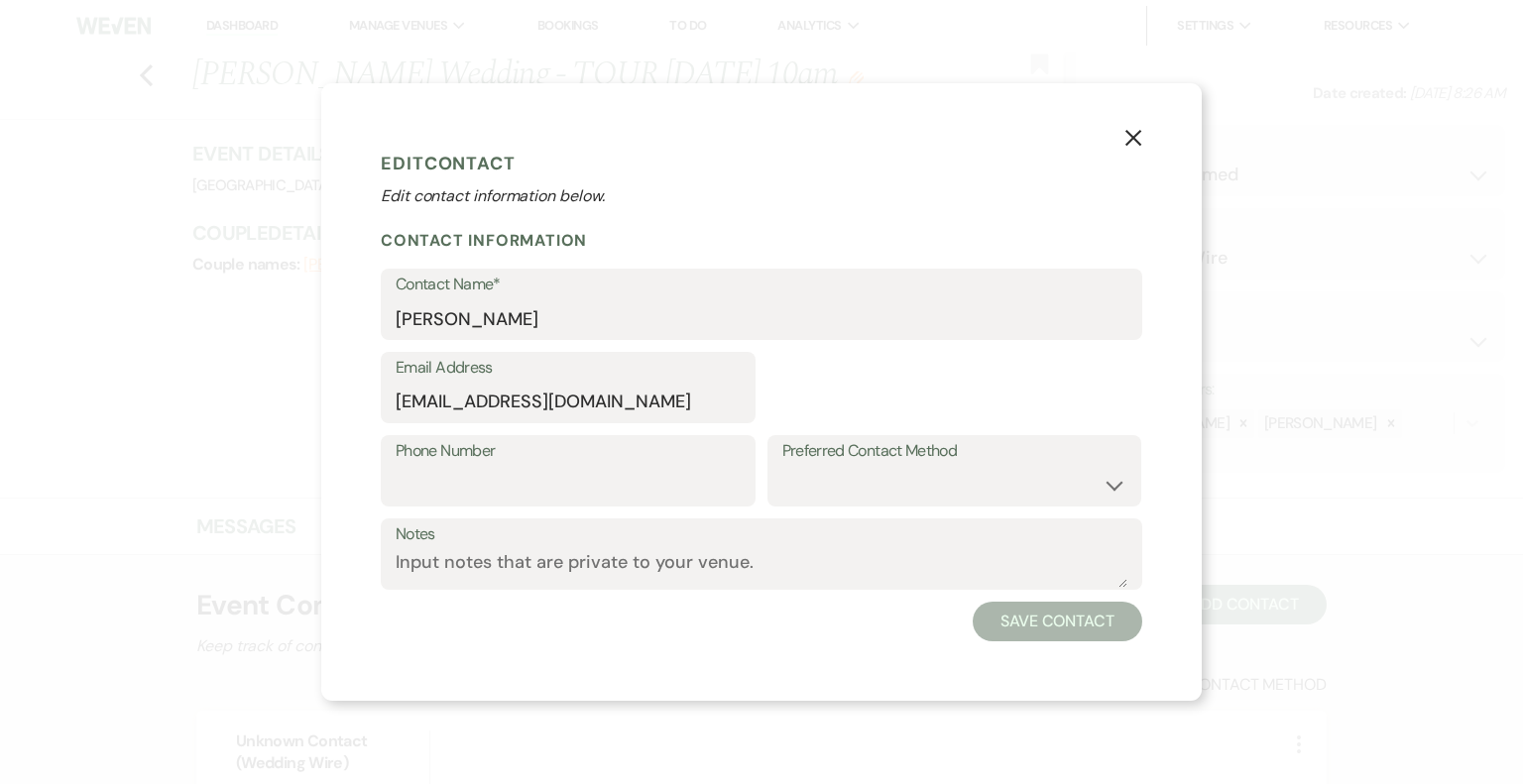 select on "1" 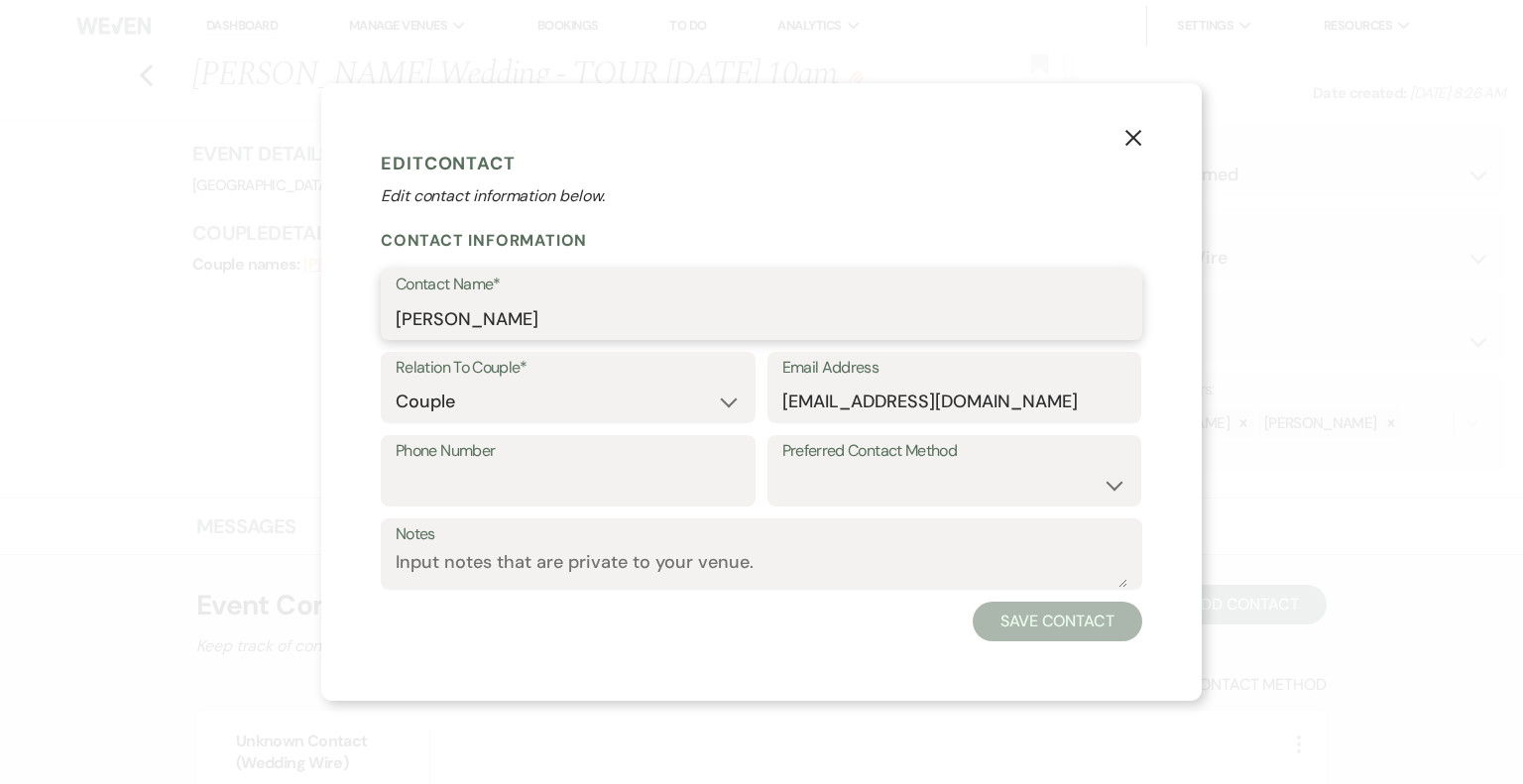 click on "[PERSON_NAME]" at bounding box center (762, 318) 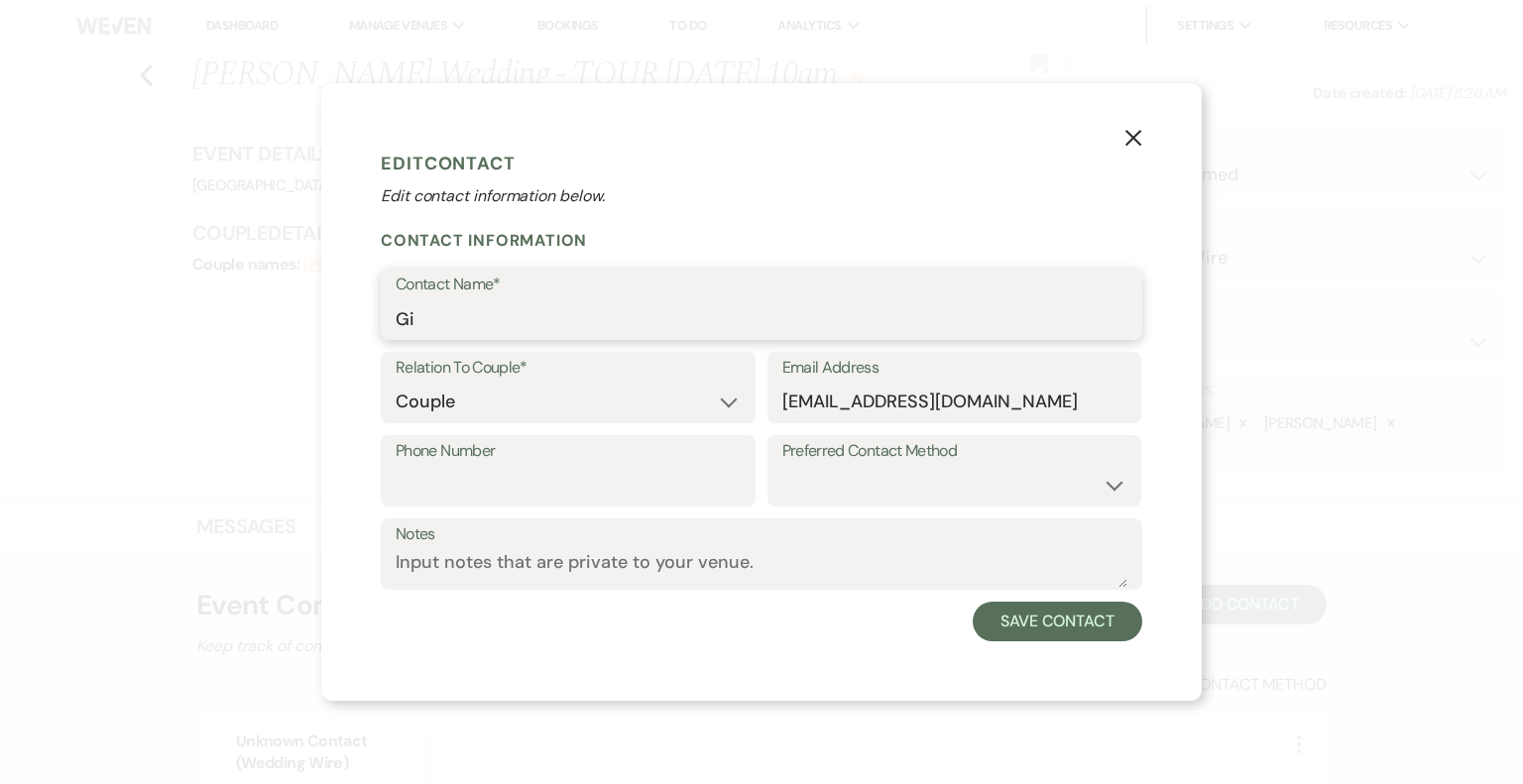 type on "G" 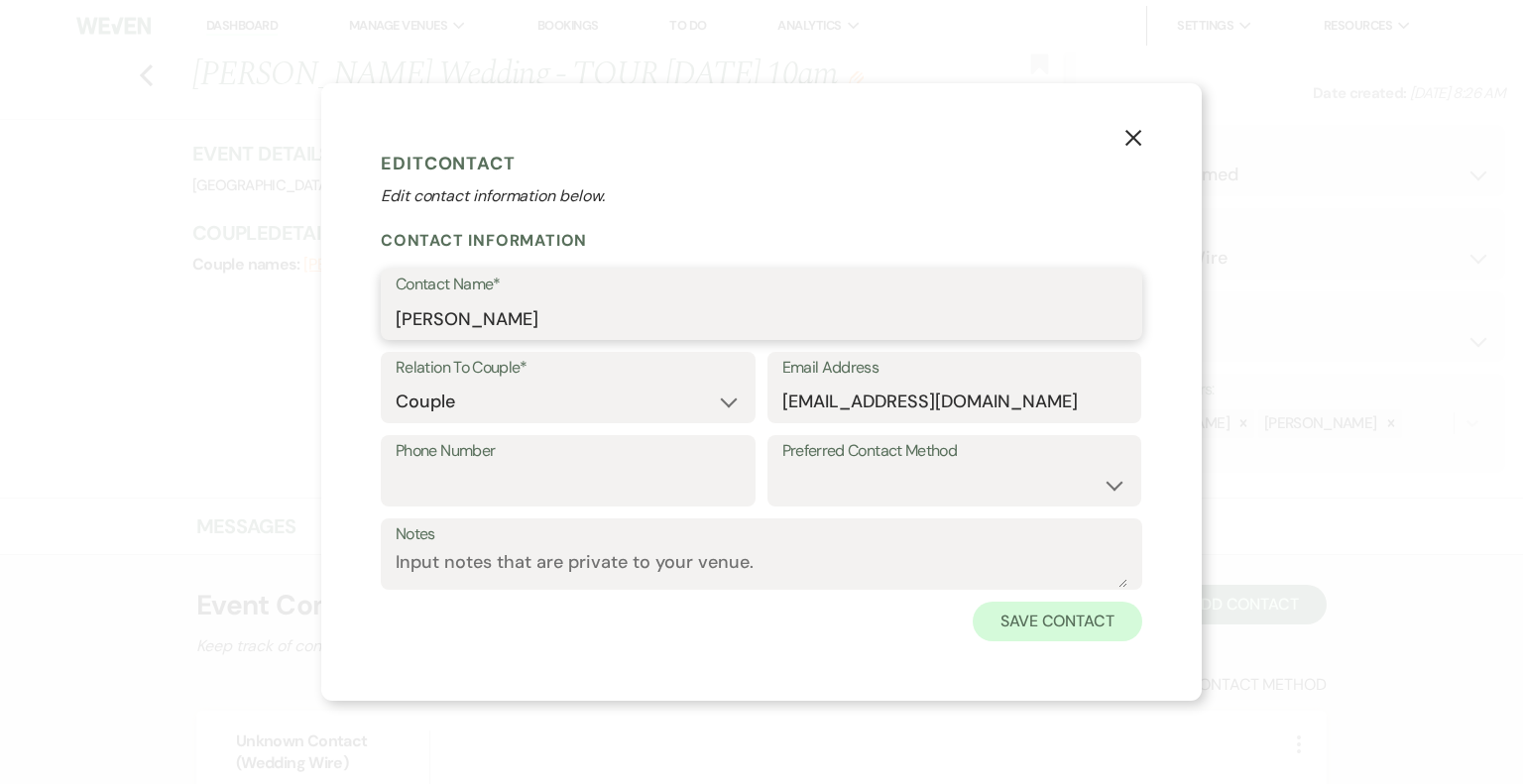 type on "Jay" 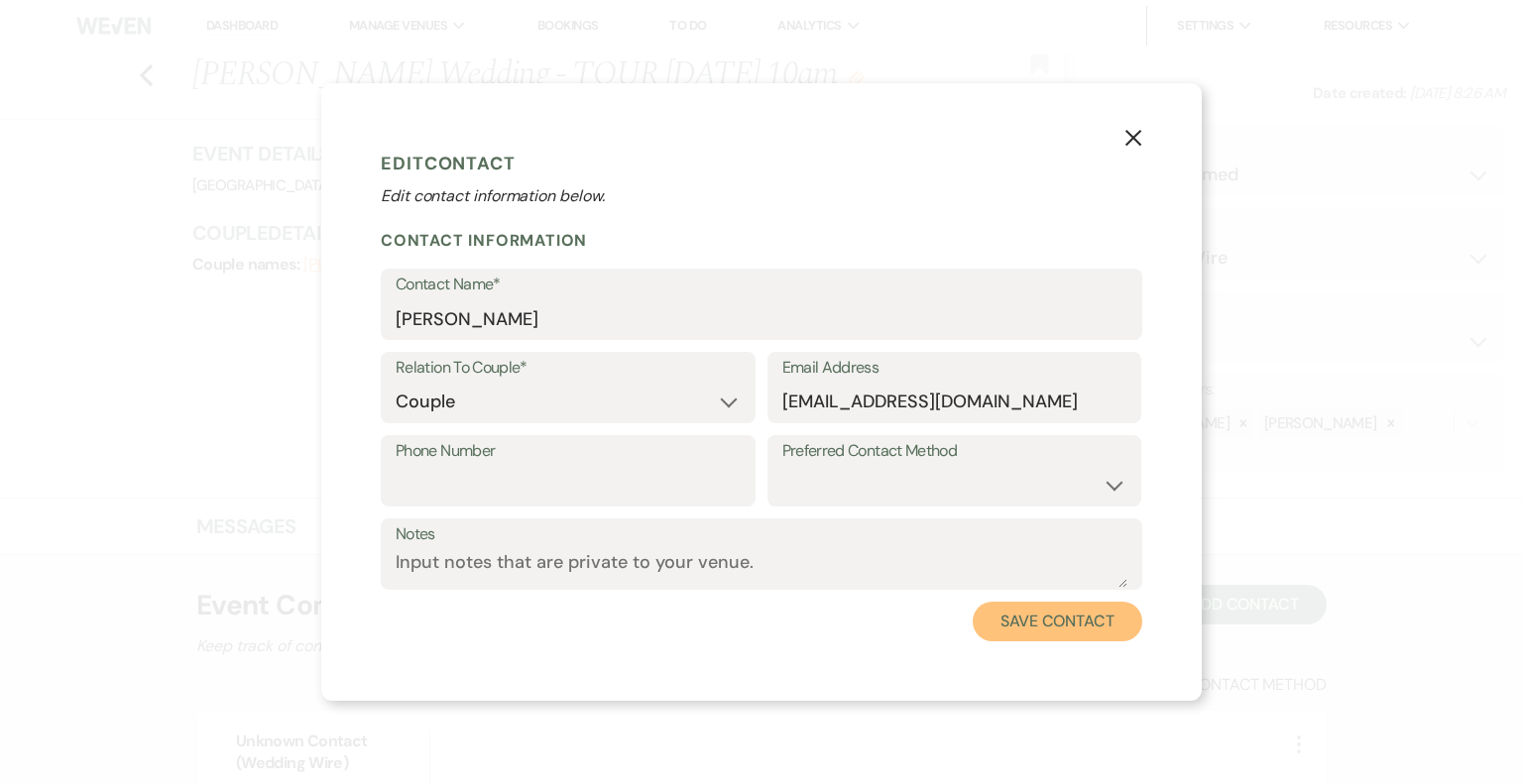 click on "Save Contact" at bounding box center [1057, 621] 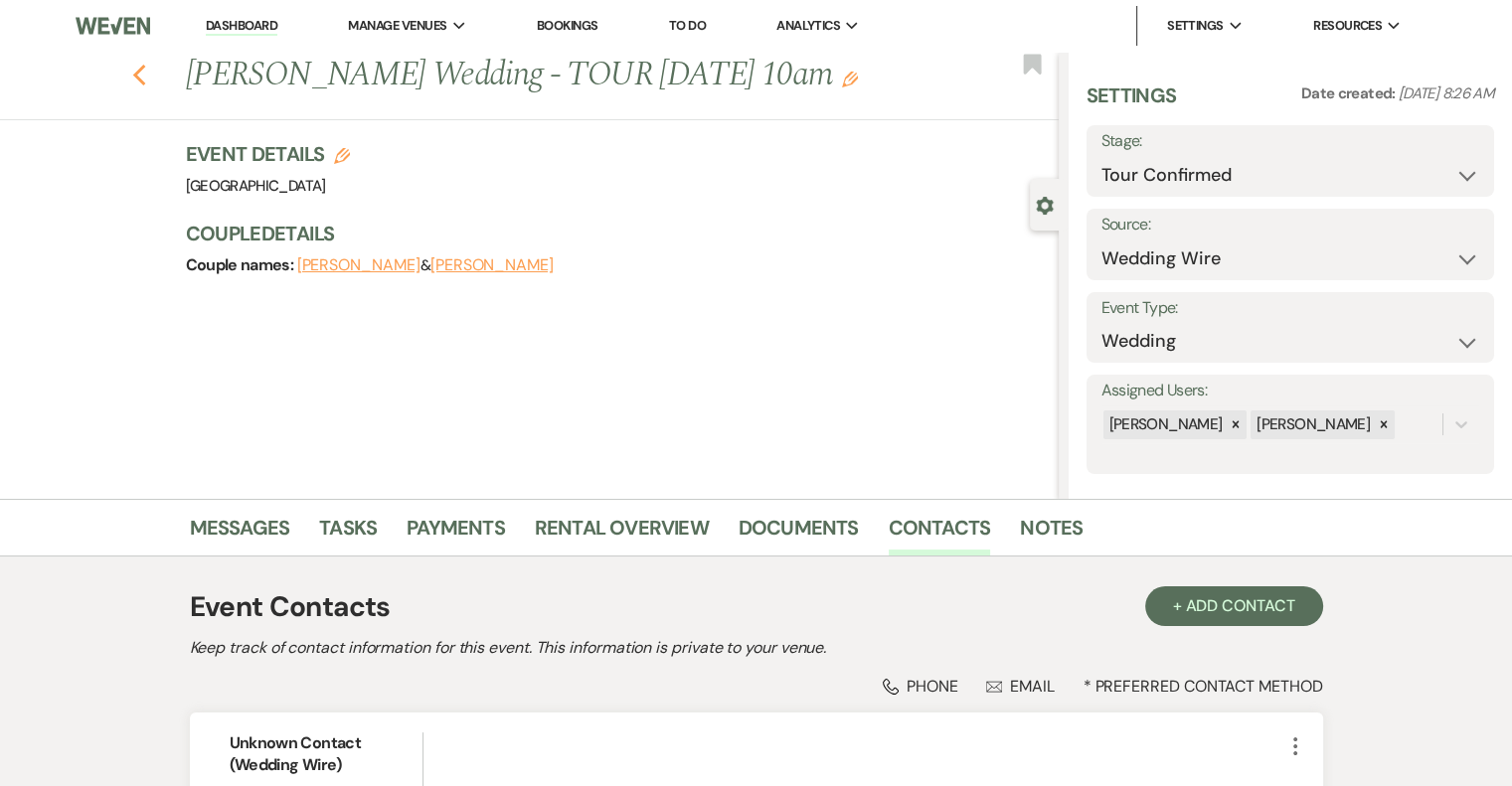 click on "Previous" 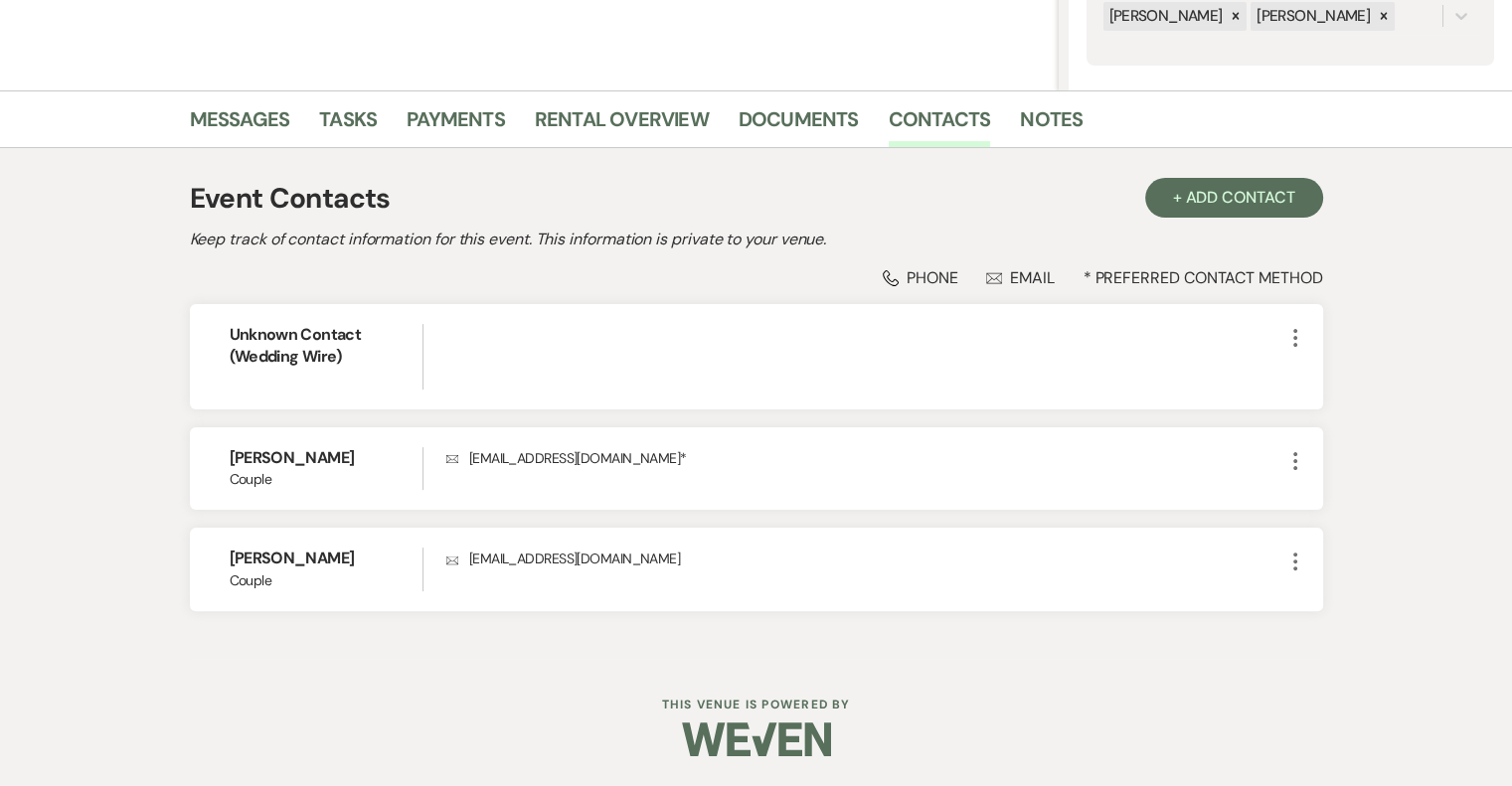 select on "4" 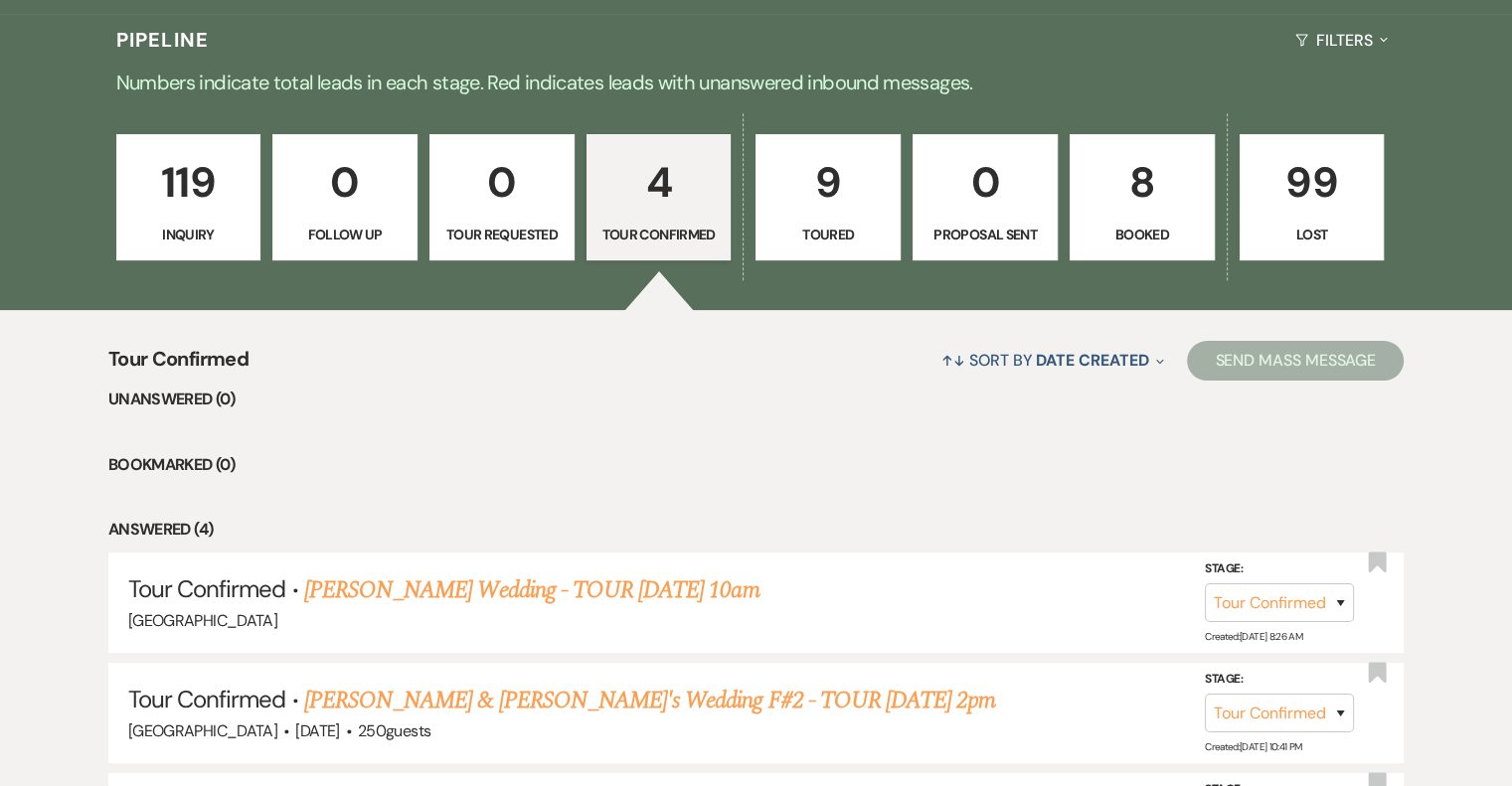 click on "8 Booked" at bounding box center [1142, 198] 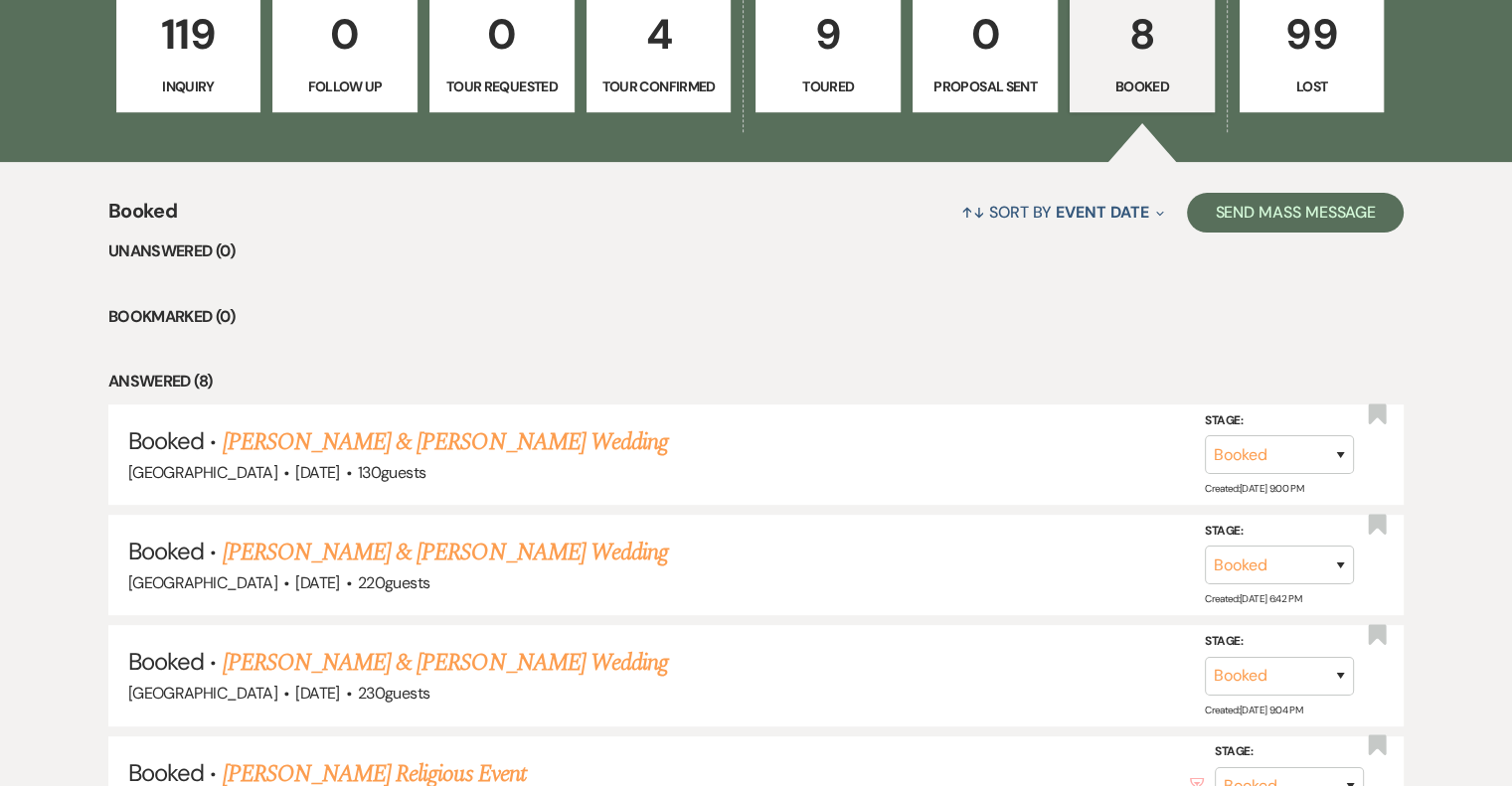 scroll, scrollTop: 634, scrollLeft: 0, axis: vertical 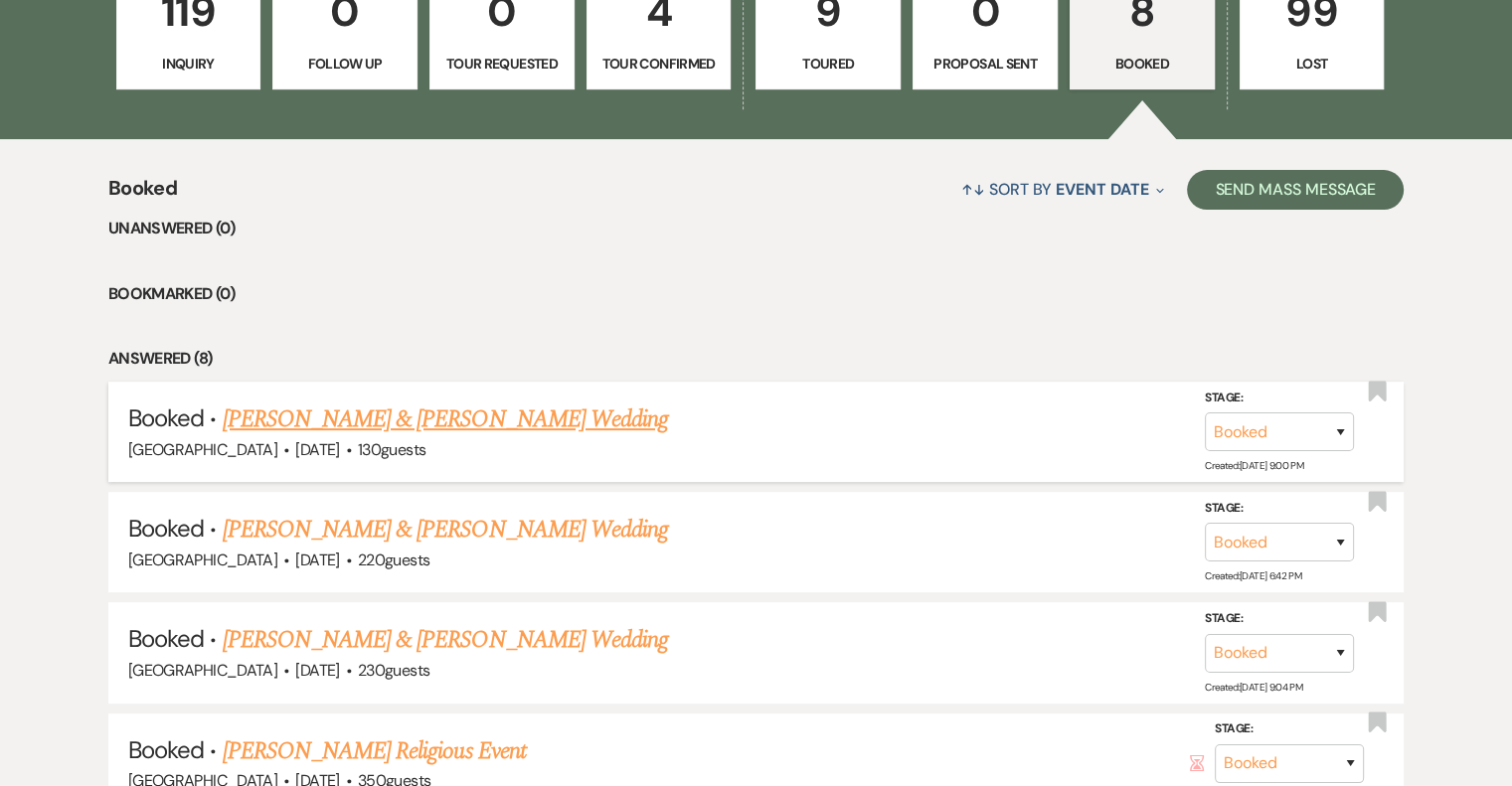 click on "[PERSON_NAME] & [PERSON_NAME] Wedding" at bounding box center (445, 419) 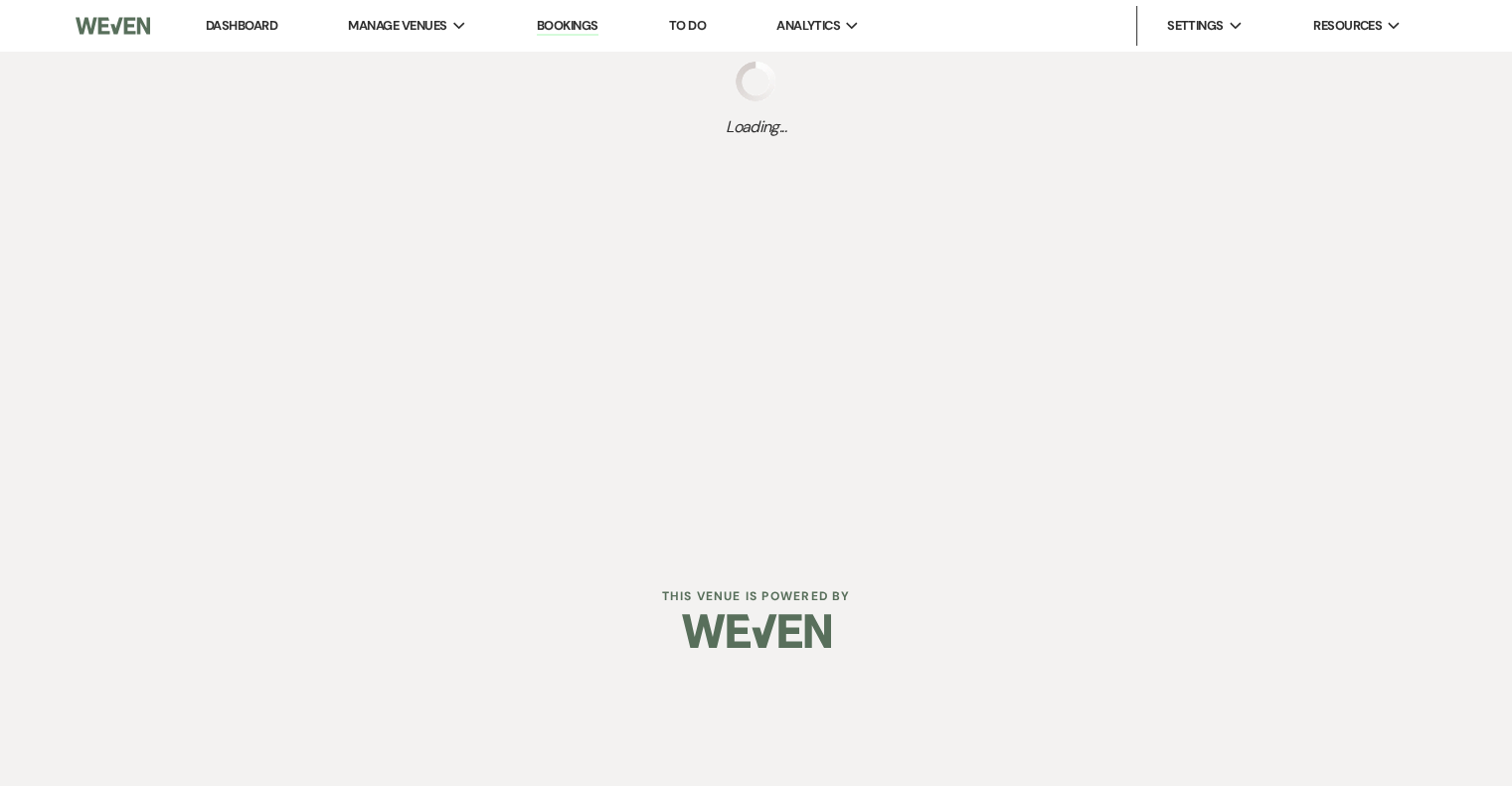 scroll, scrollTop: 0, scrollLeft: 0, axis: both 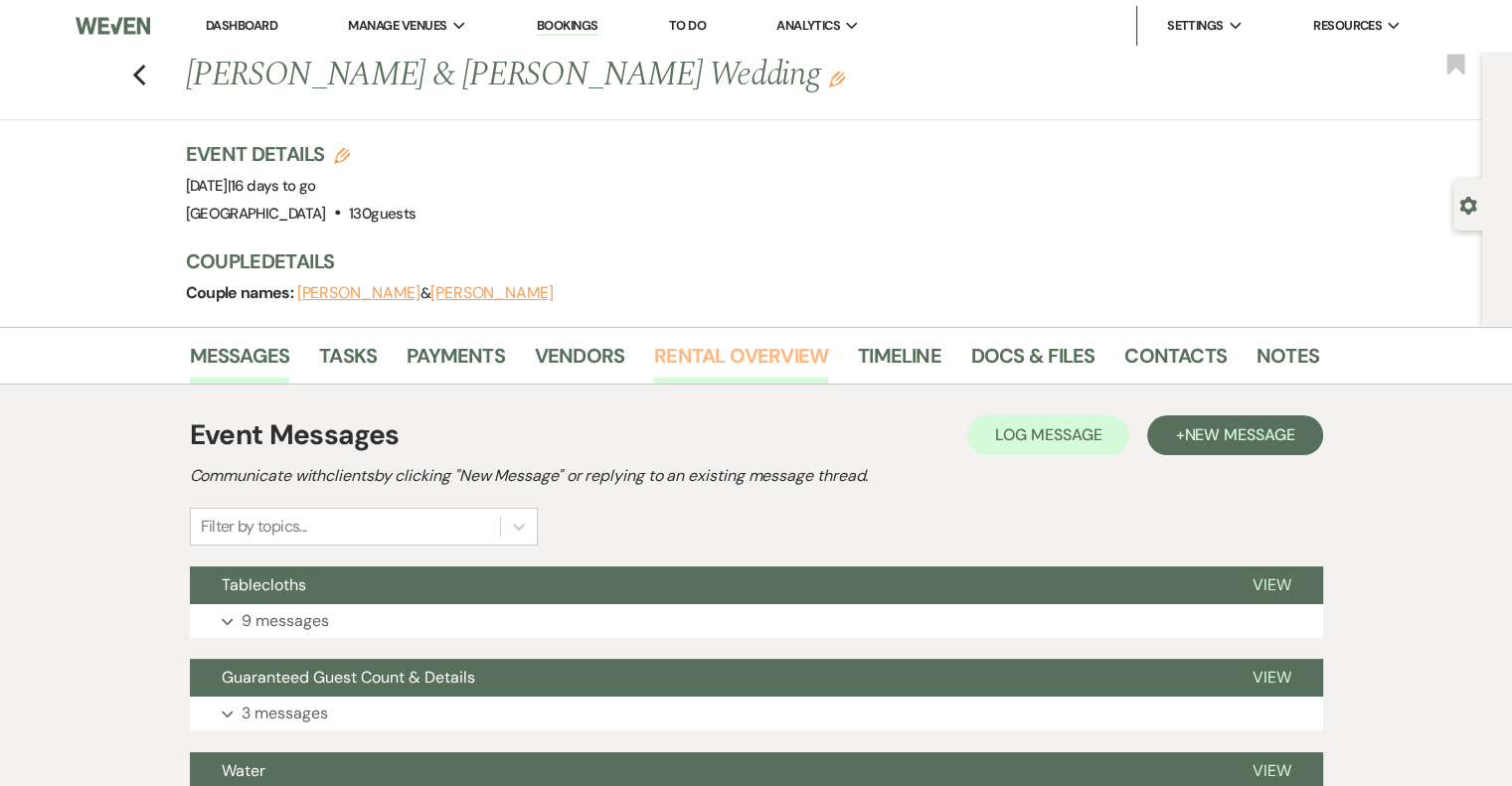 click on "Rental Overview" at bounding box center (741, 362) 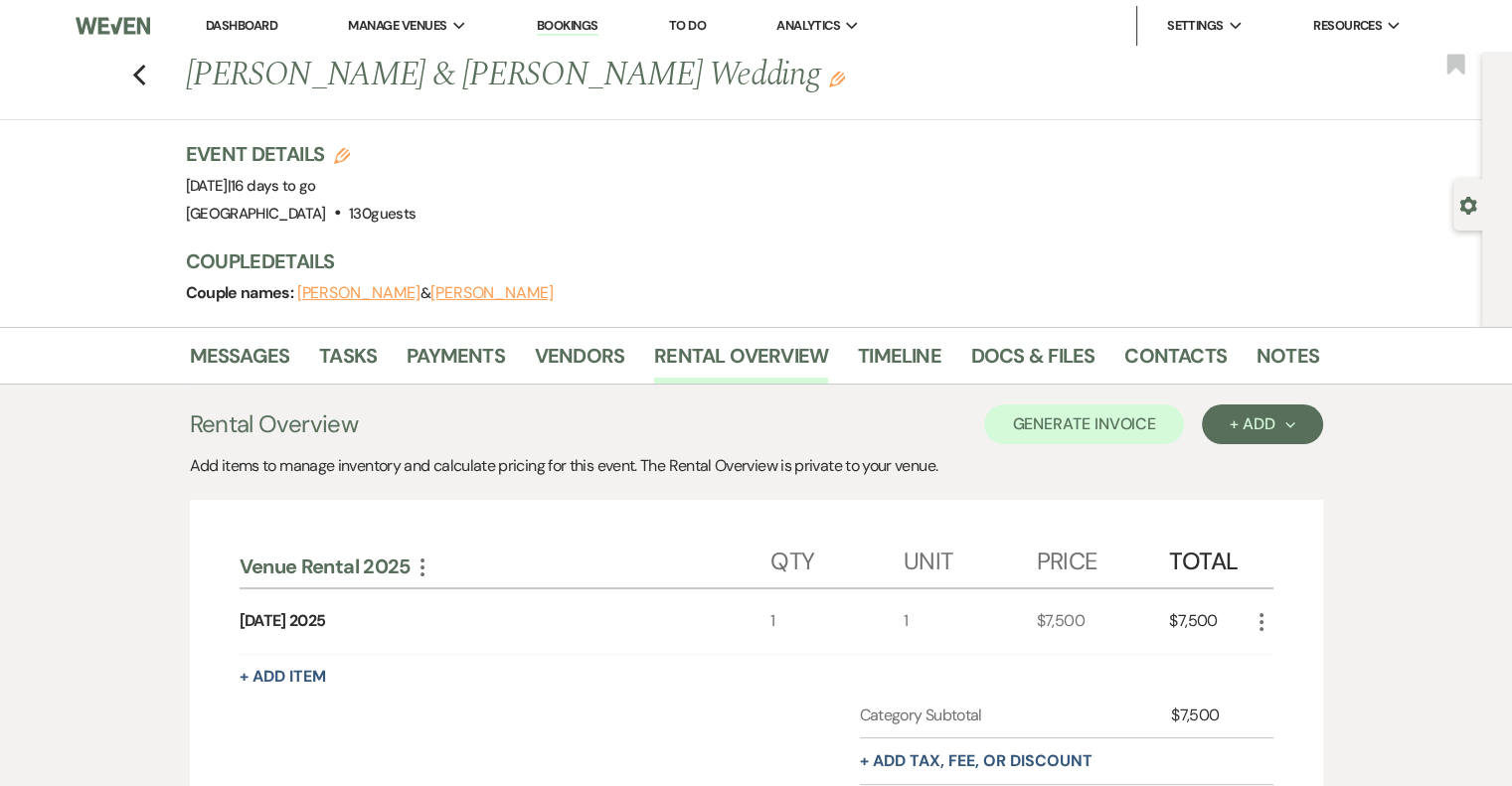 click on "Category Subtotal" at bounding box center [1016, 715] 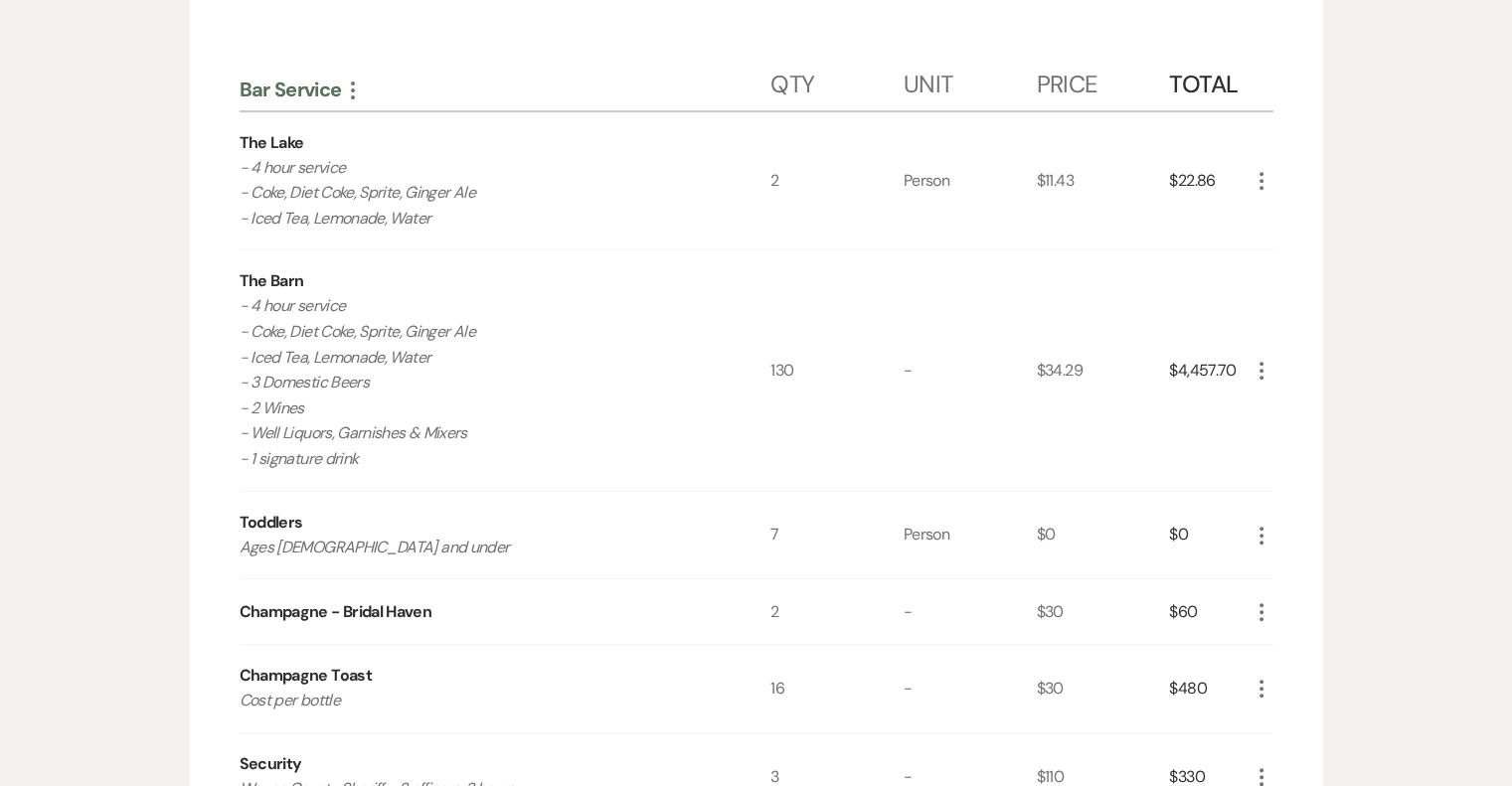 scroll, scrollTop: 822, scrollLeft: 0, axis: vertical 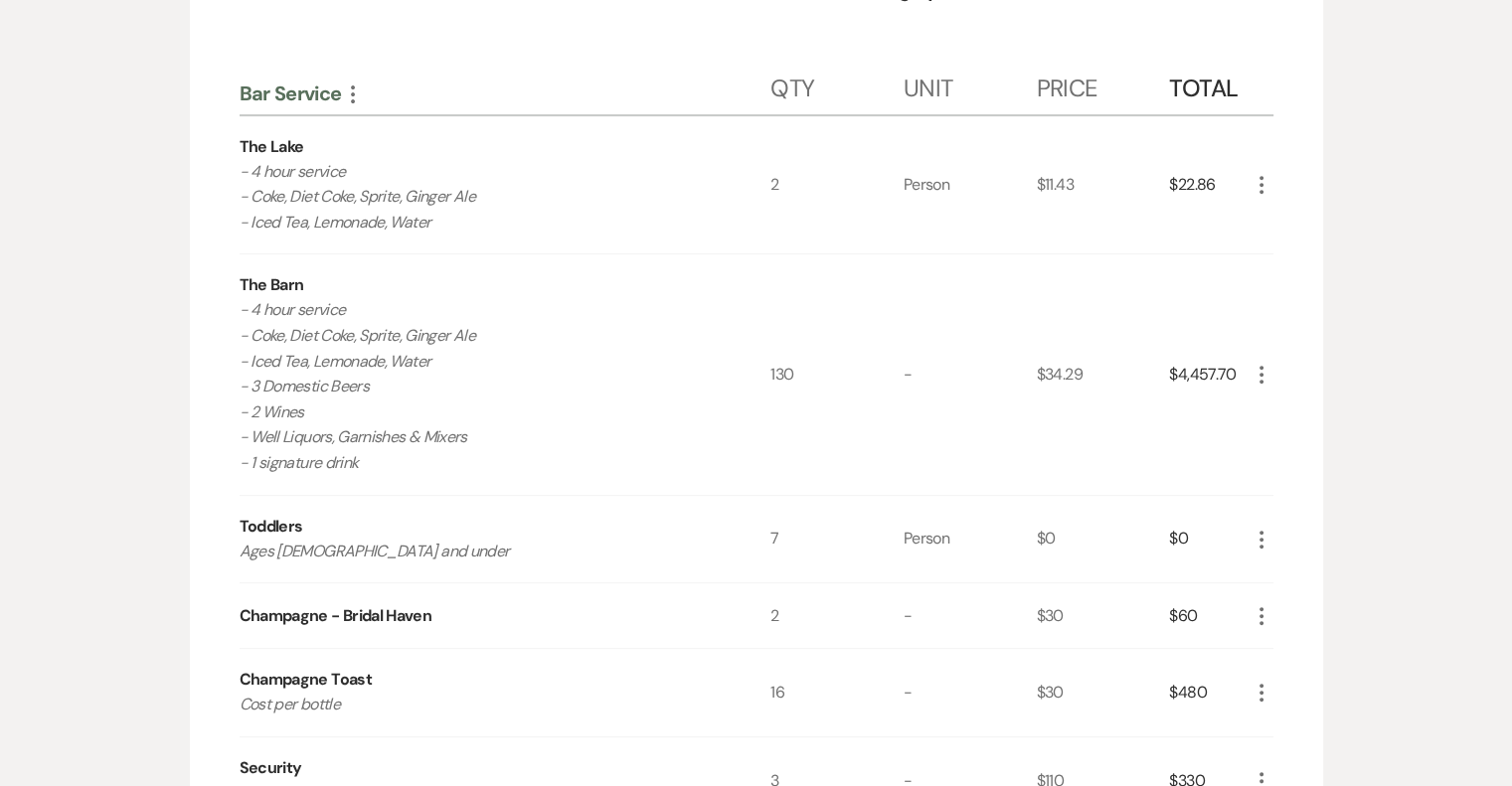 click 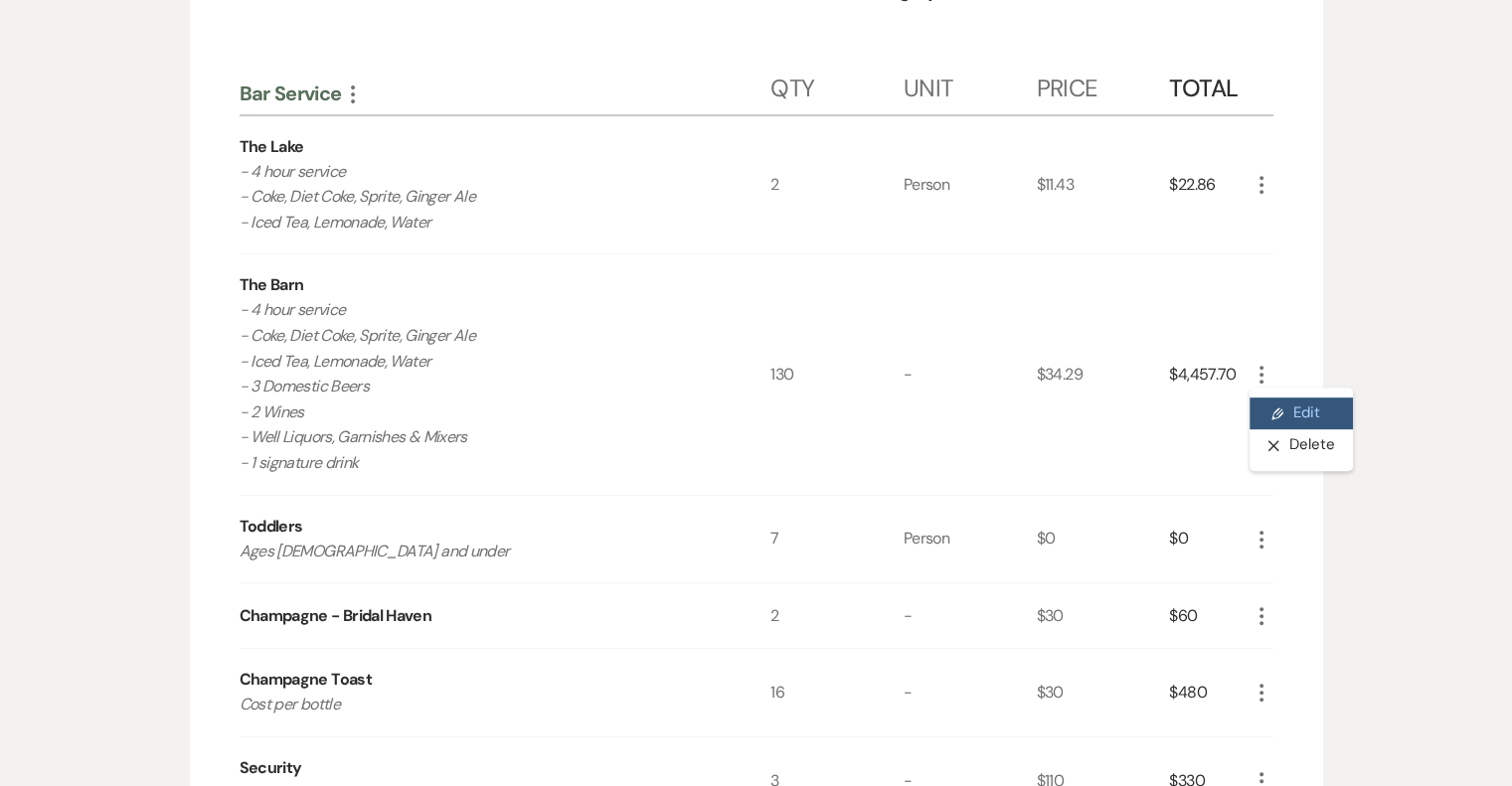 click on "Pencil Edit" at bounding box center (1301, 413) 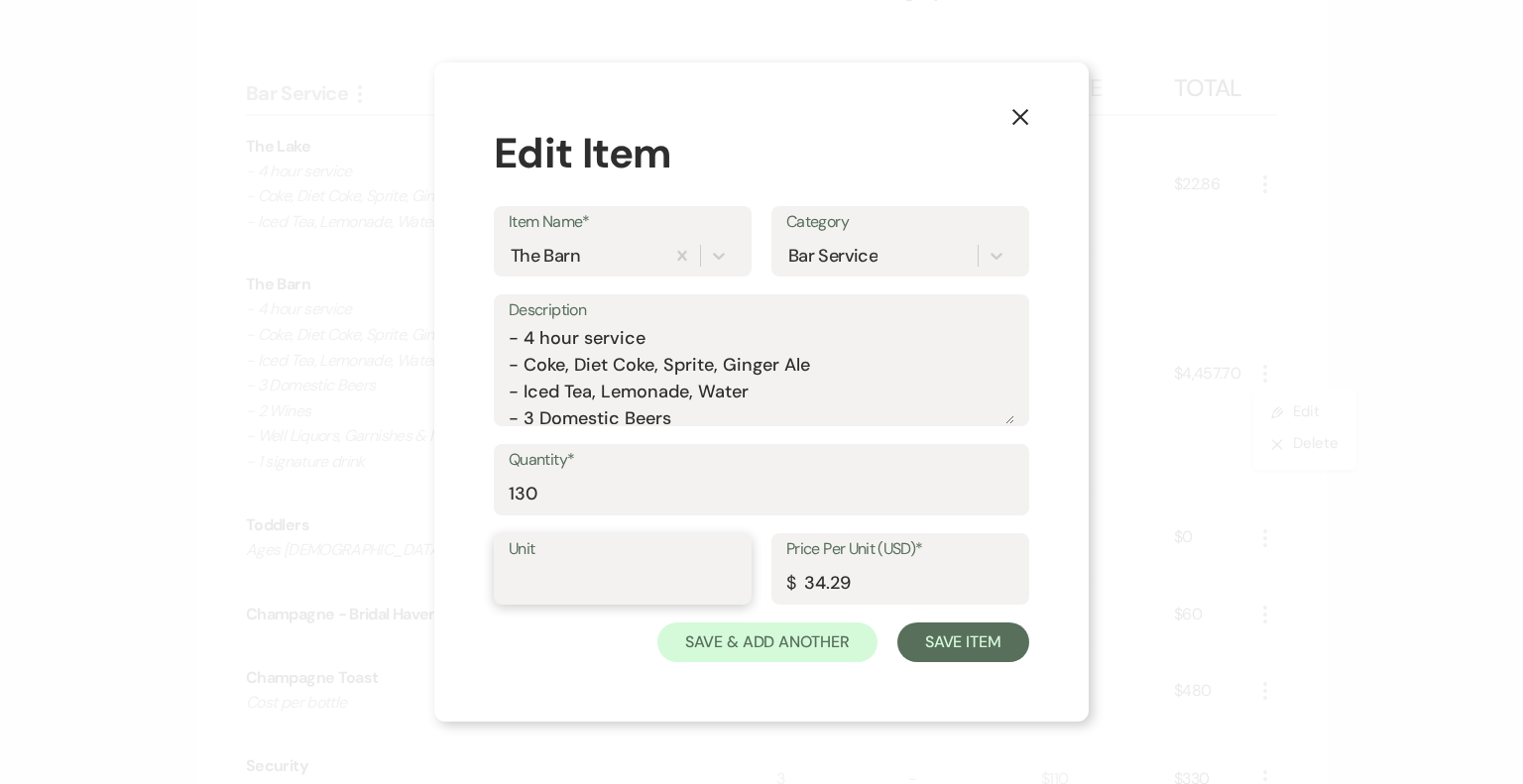 click on "Unit" at bounding box center [623, 583] 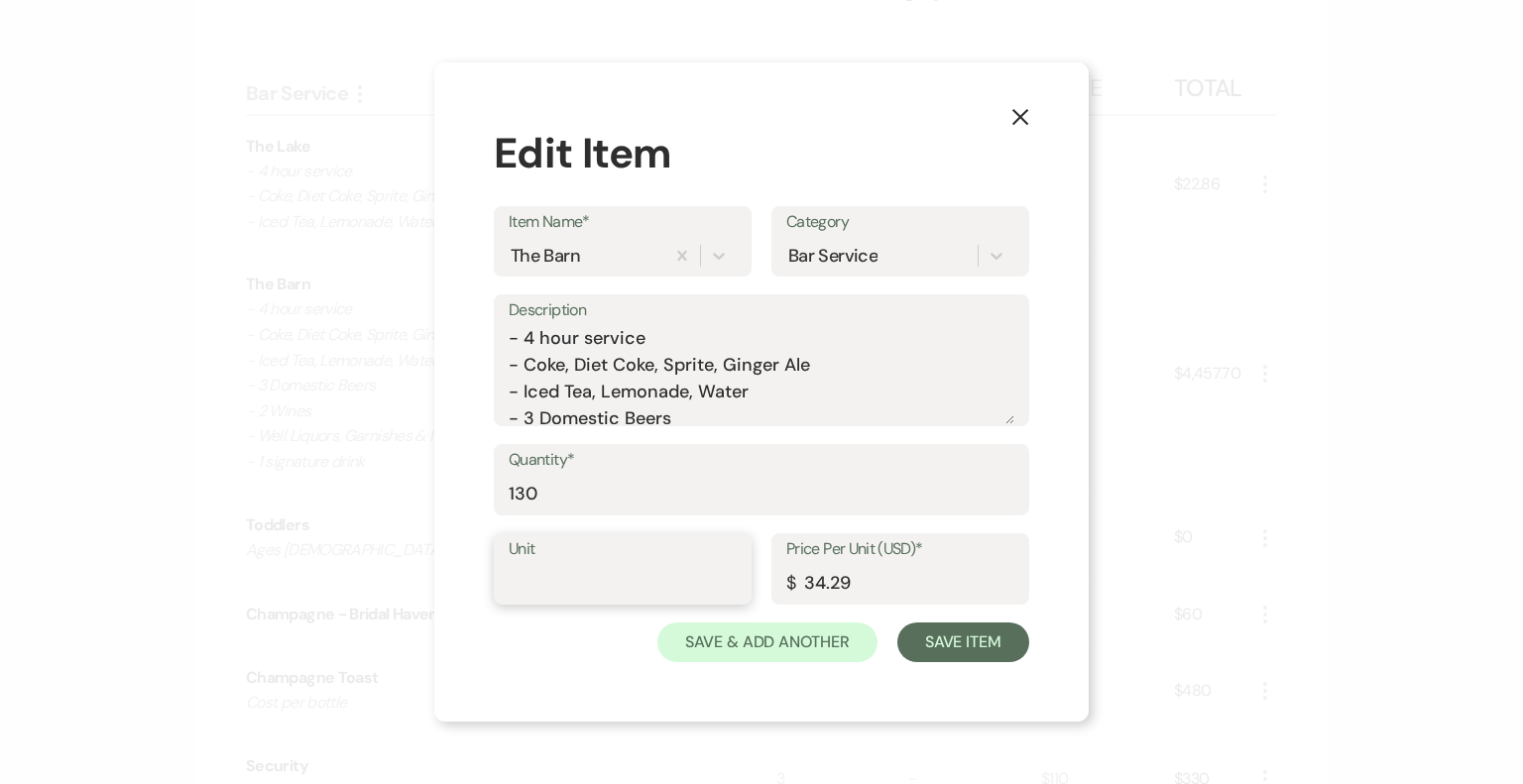 type on "Person" 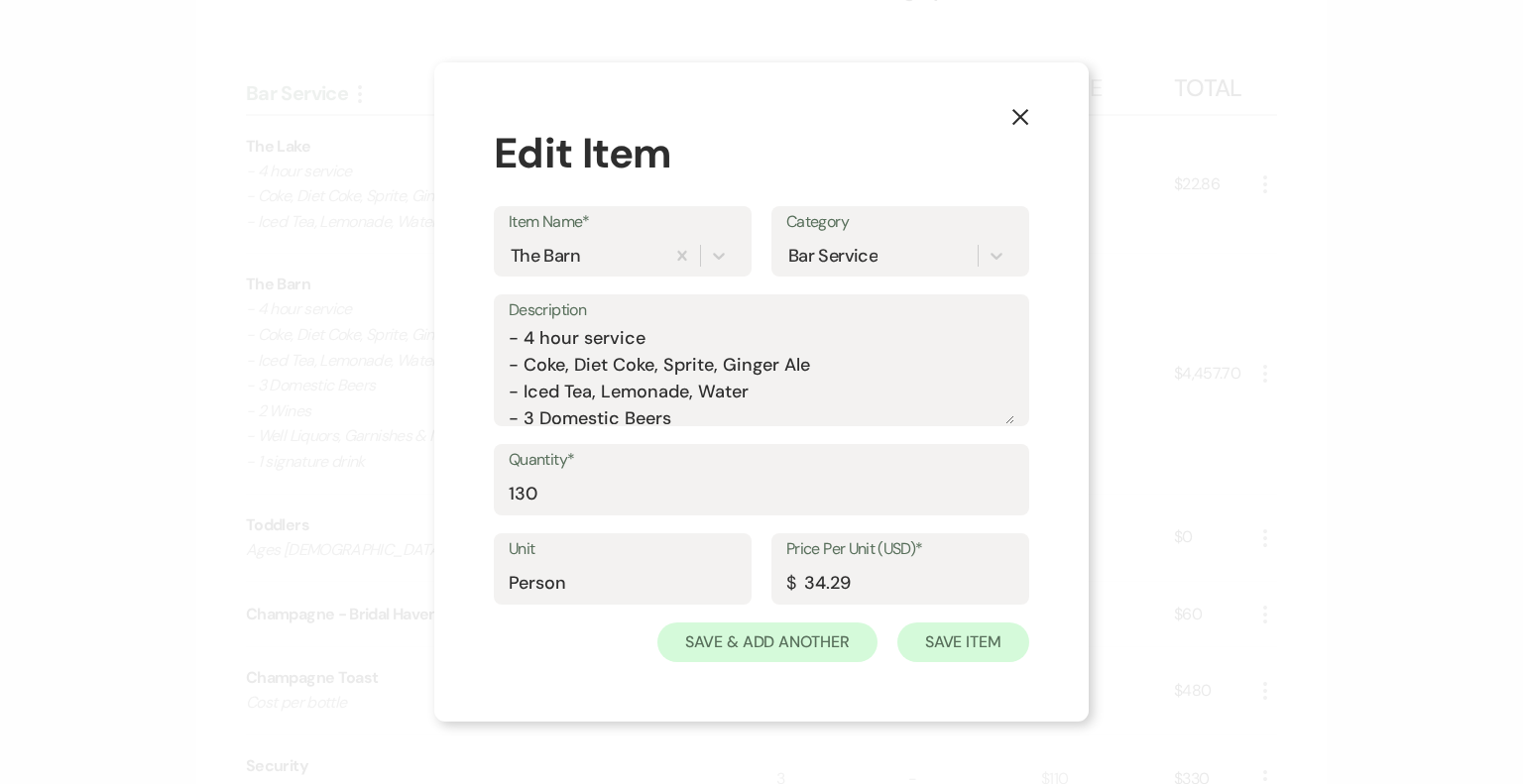 click on "Save Item" at bounding box center [963, 642] 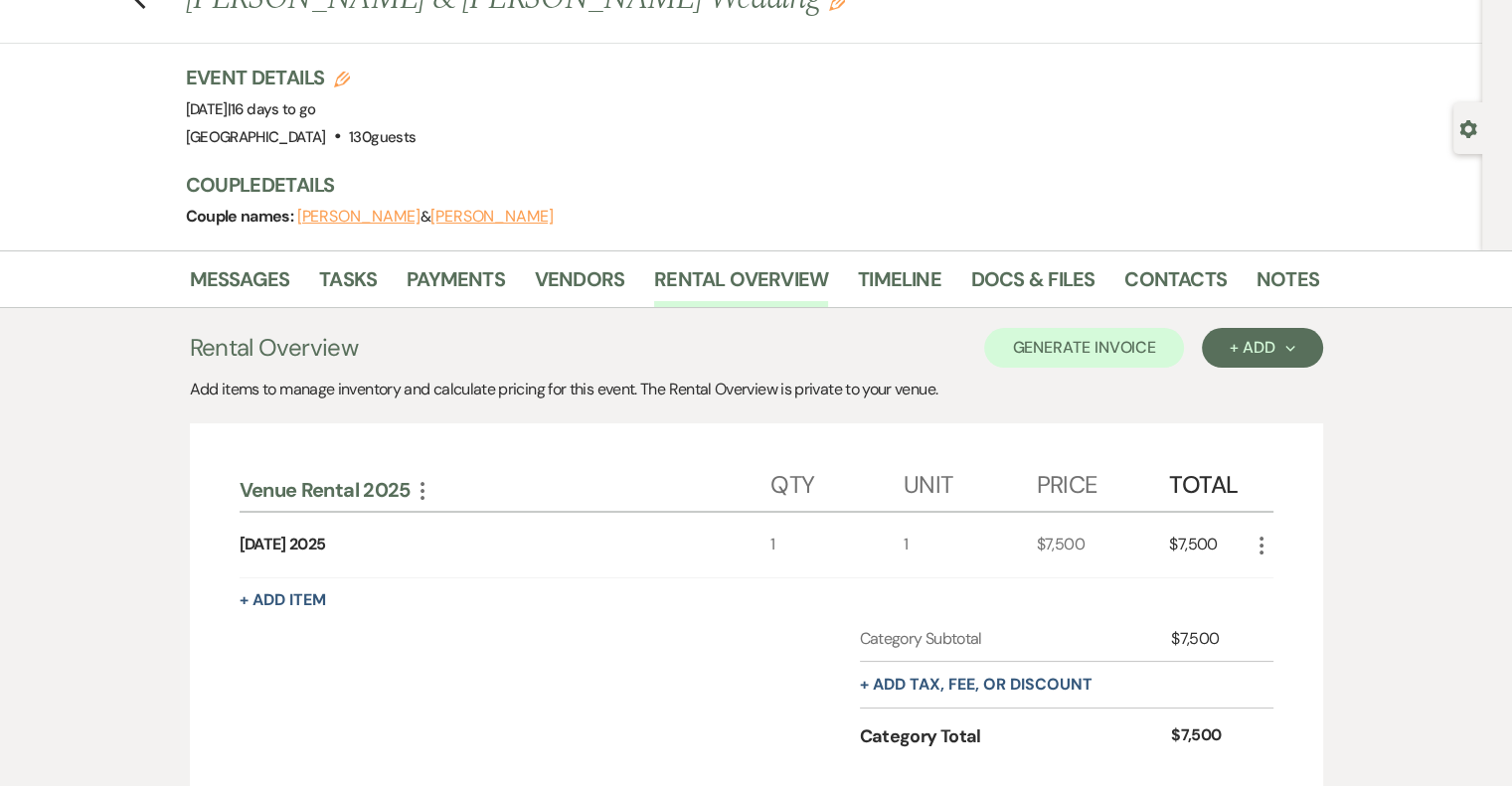 scroll, scrollTop: 0, scrollLeft: 0, axis: both 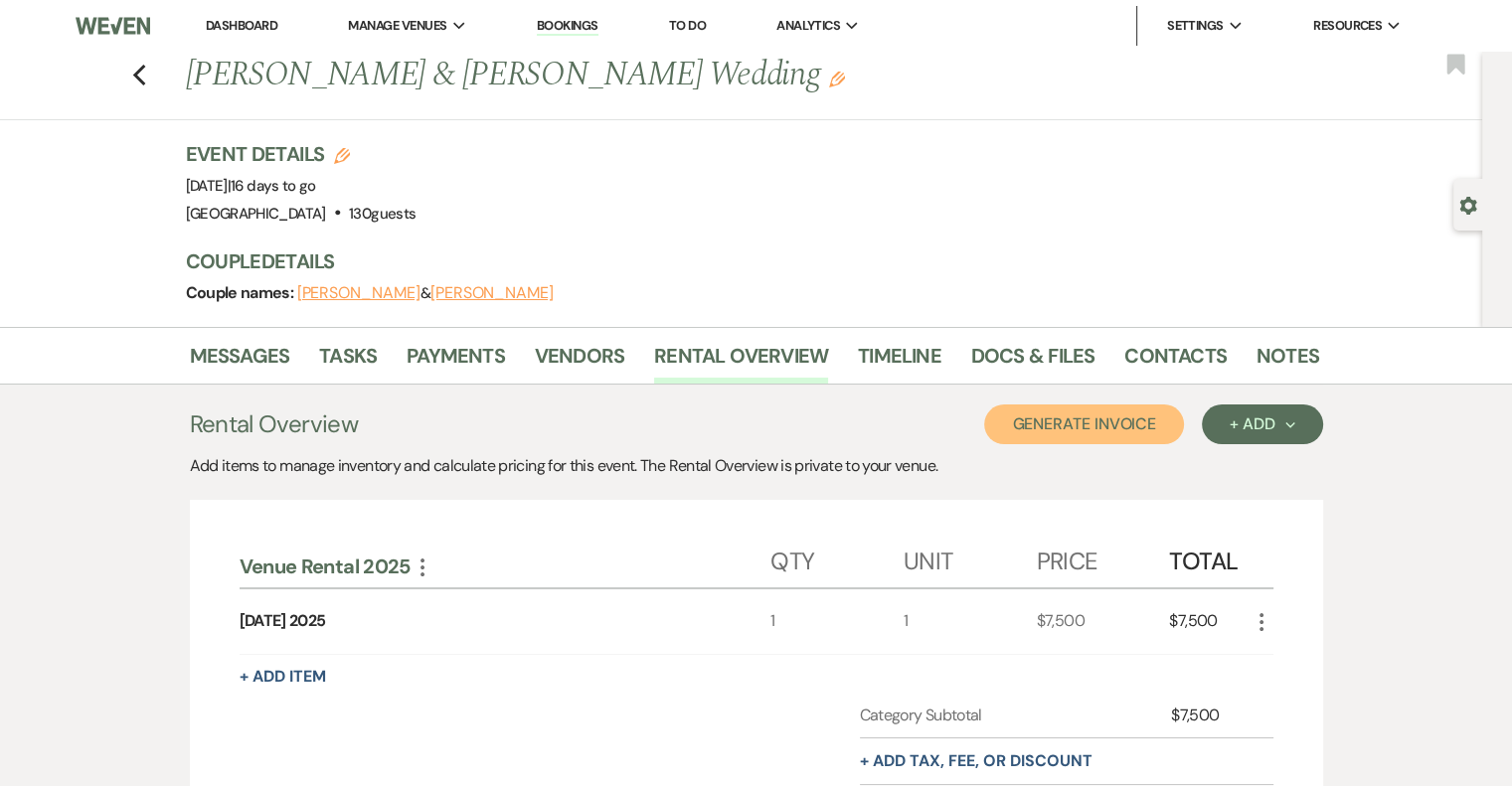 click on "Generate Invoice" at bounding box center (1084, 424) 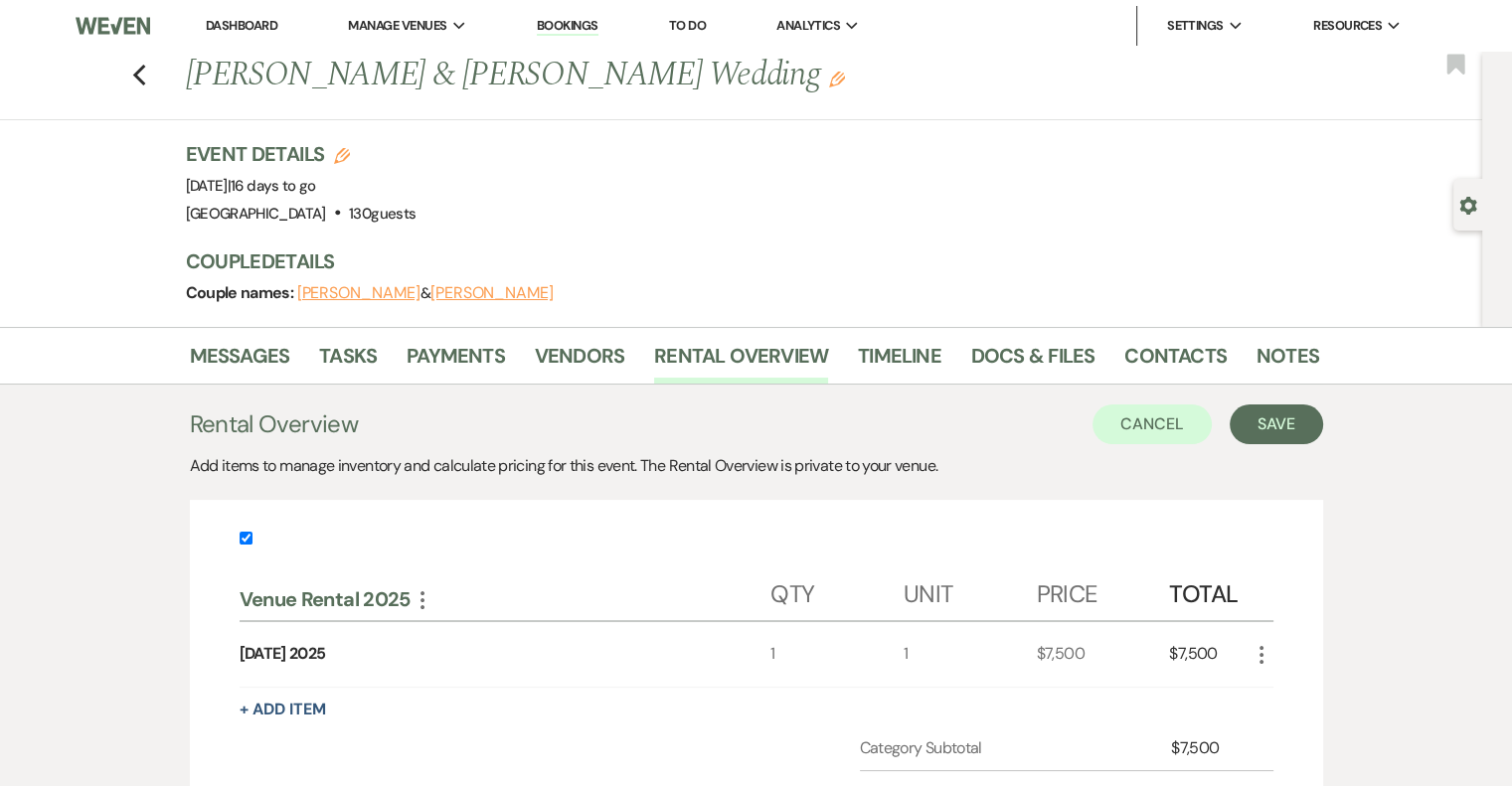 click at bounding box center (246, 538) 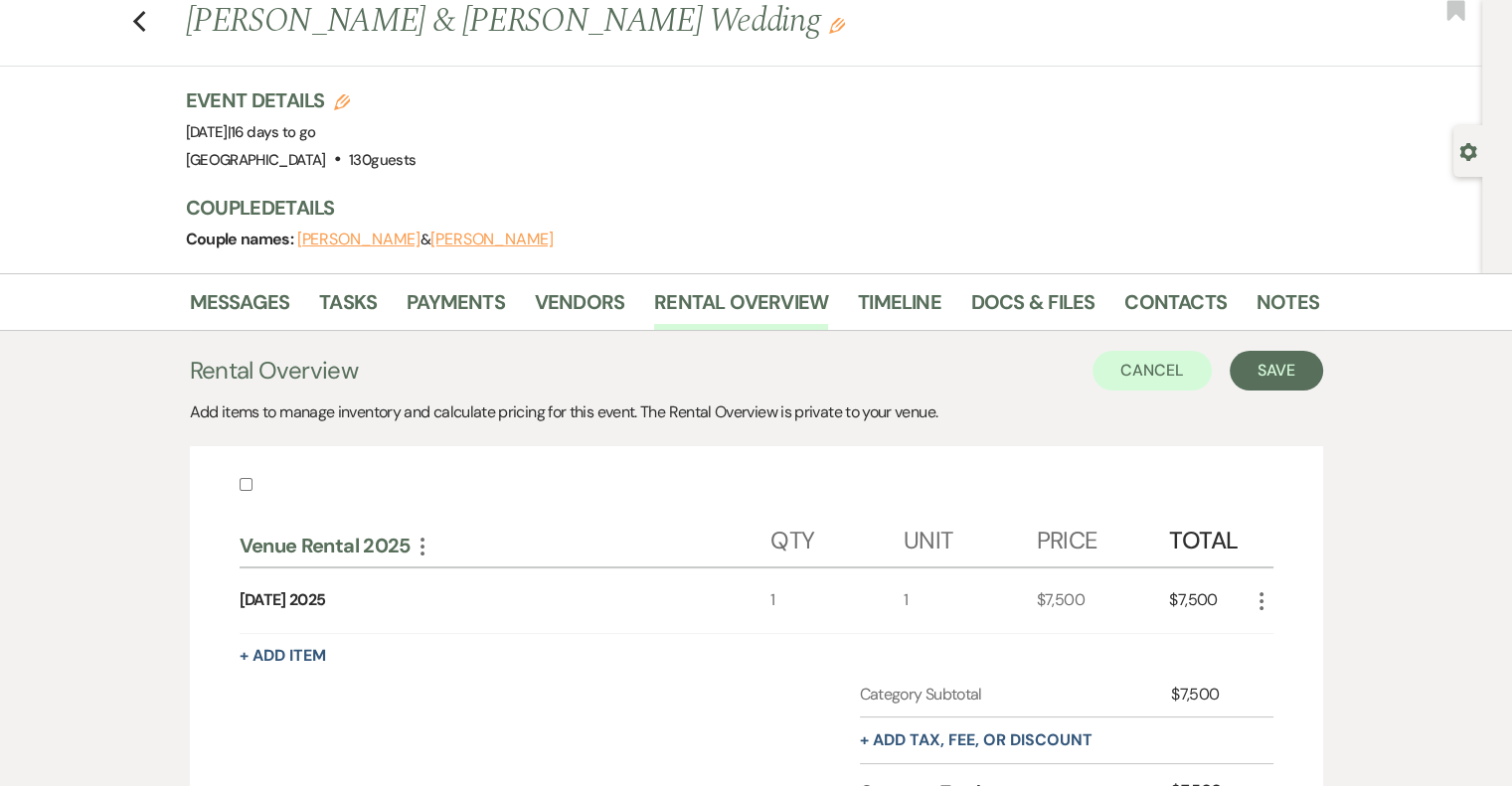 scroll, scrollTop: 52, scrollLeft: 0, axis: vertical 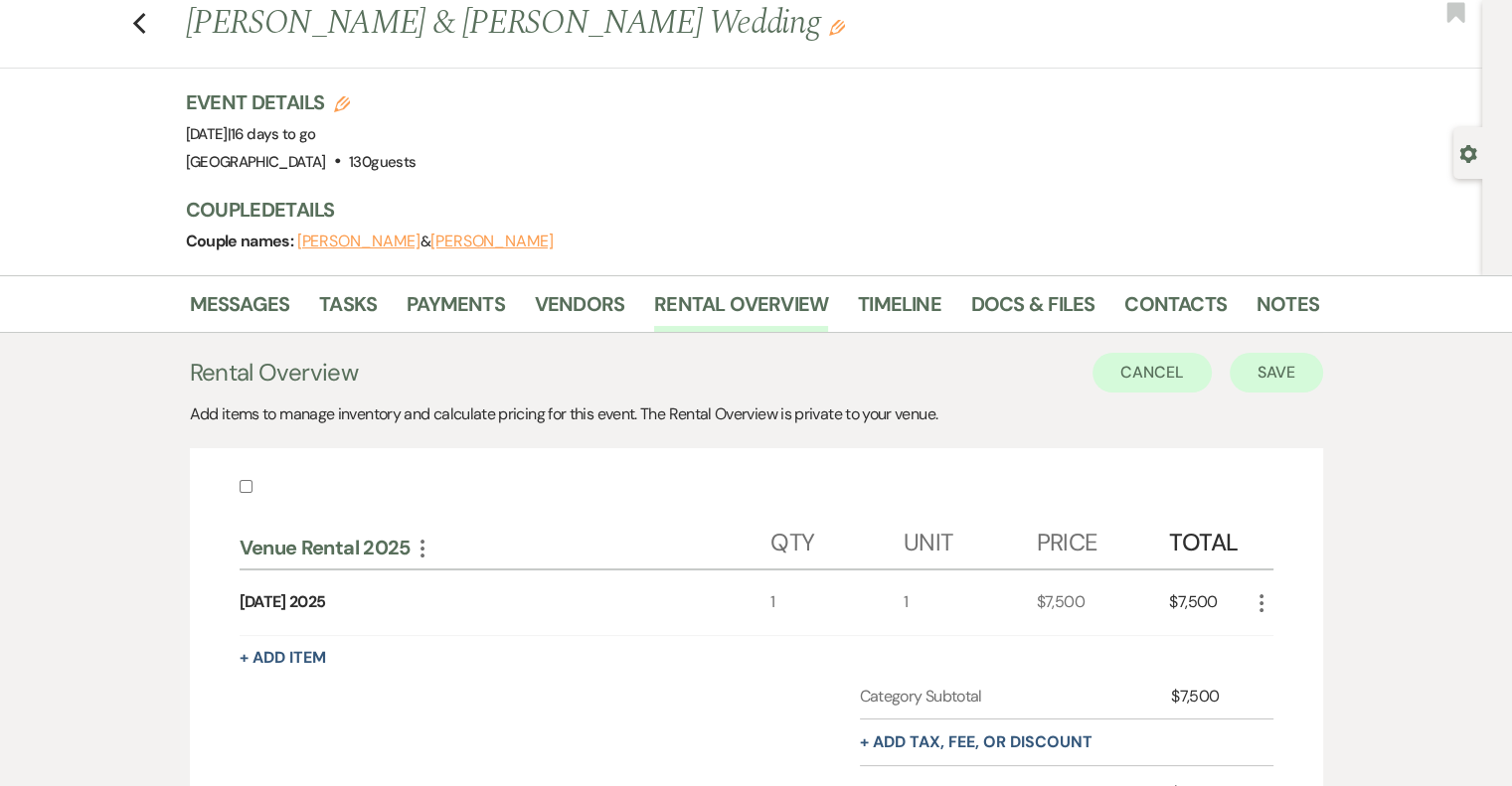click on "Save" at bounding box center (1276, 373) 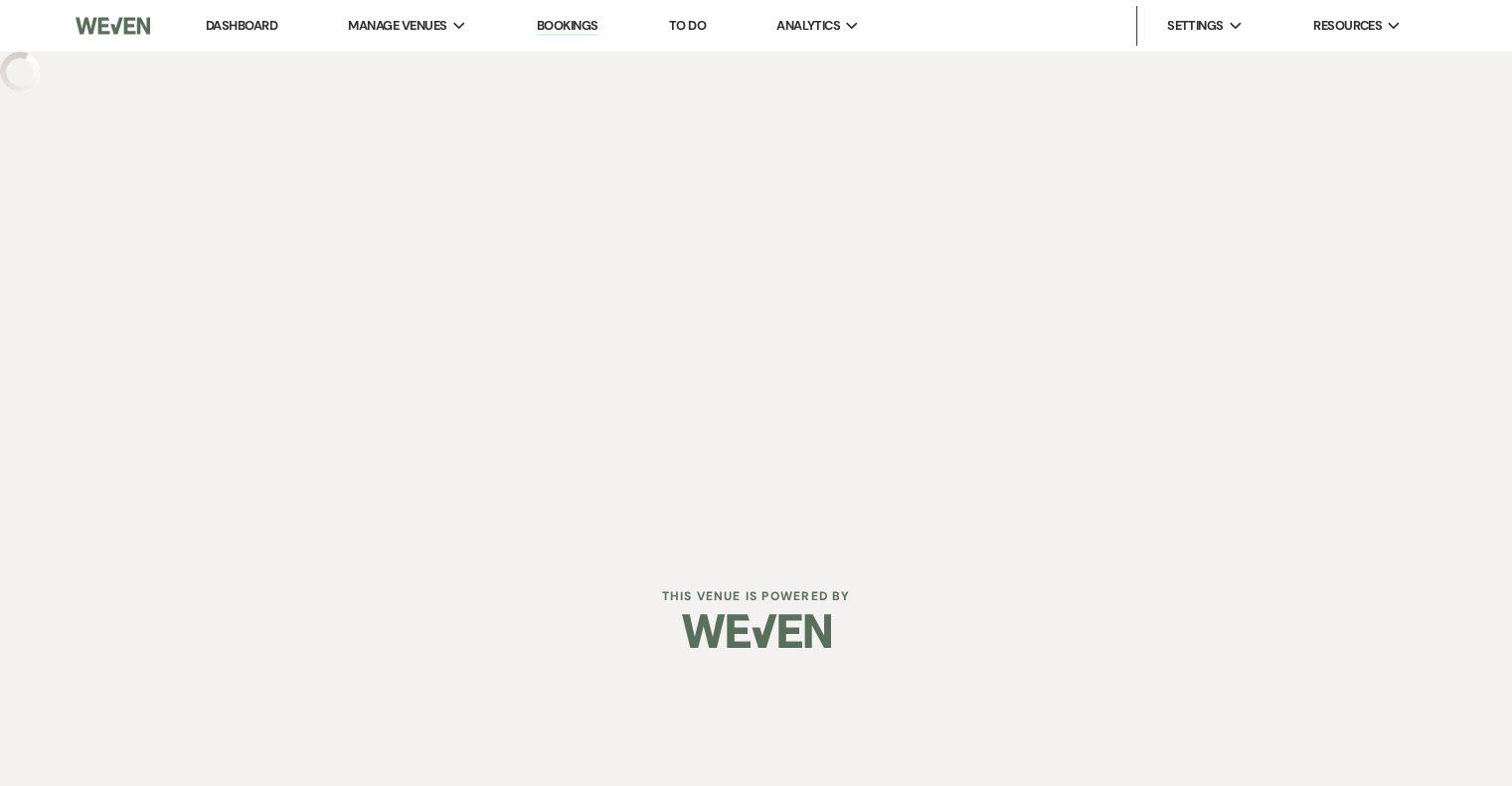 scroll, scrollTop: 0, scrollLeft: 0, axis: both 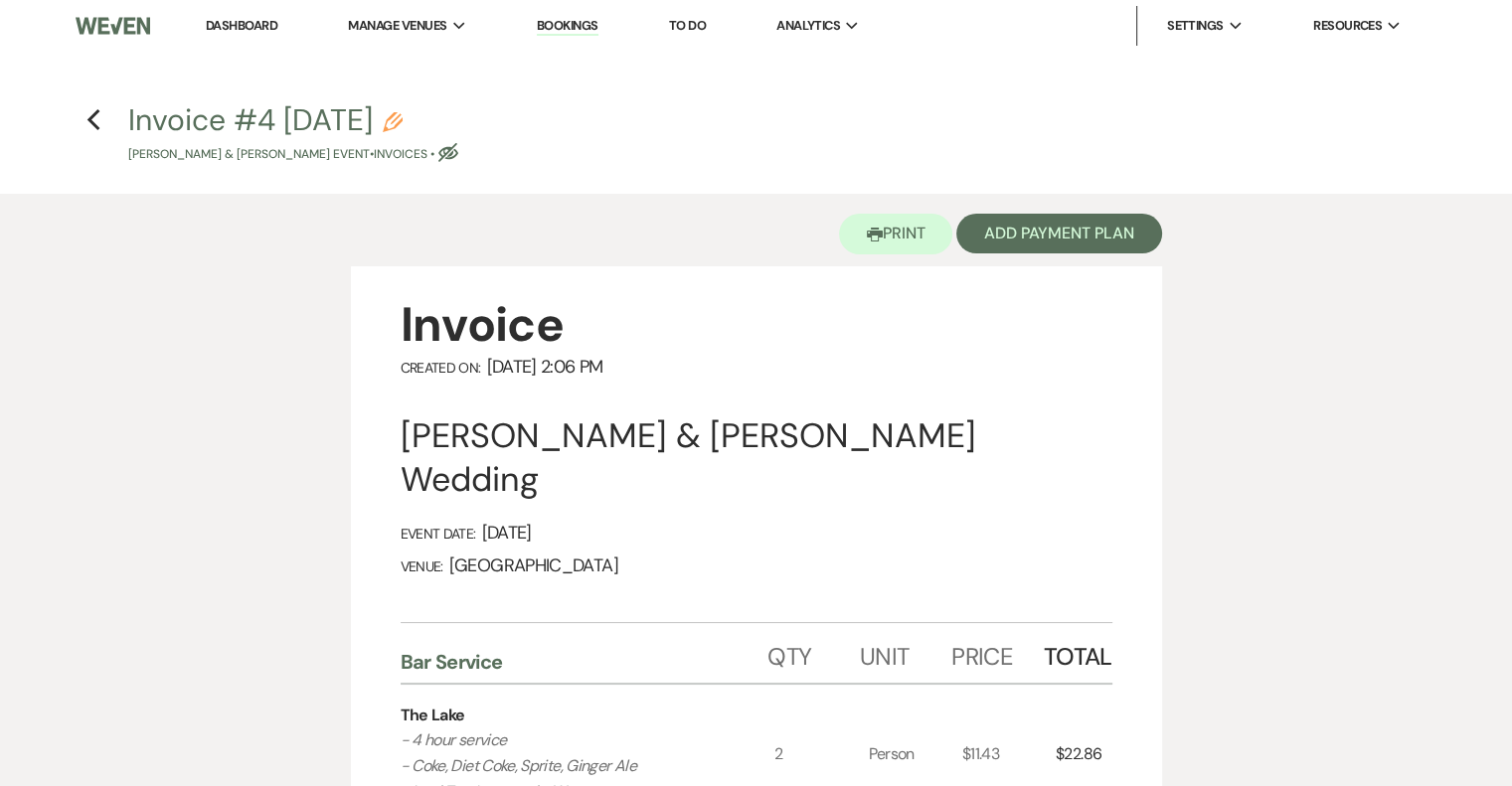 click 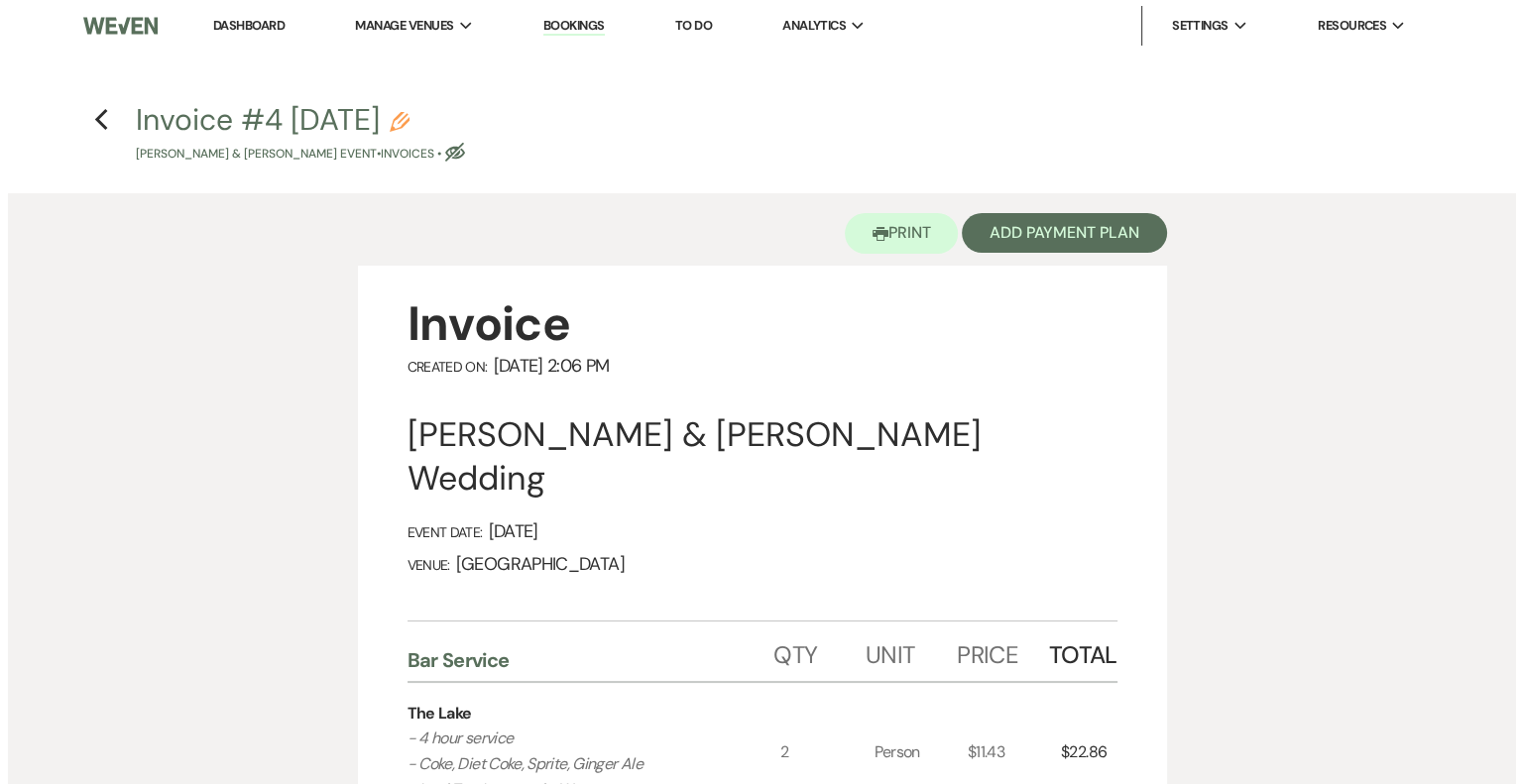 select on "22" 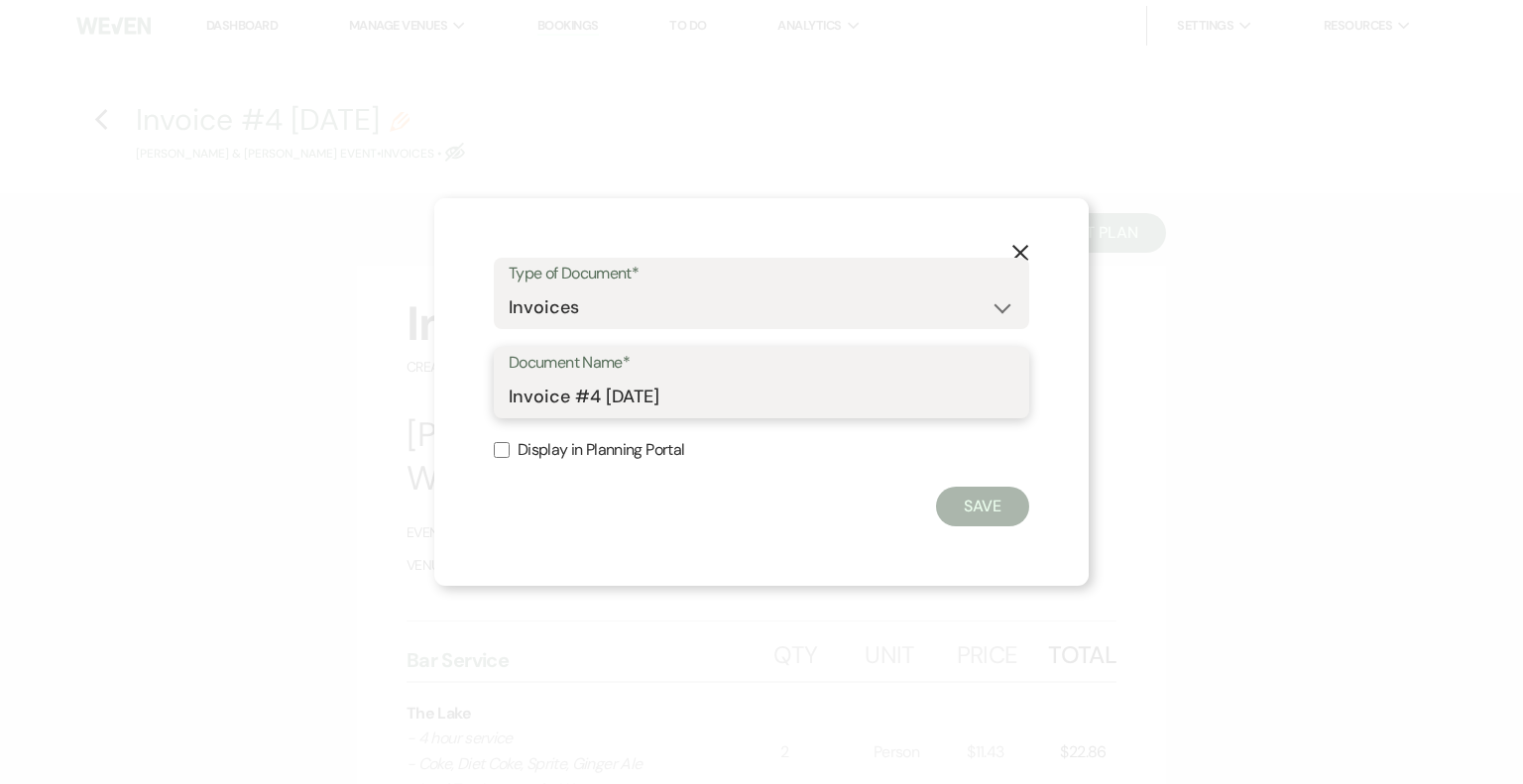 click on "Invoice #4 7-16-2025" at bounding box center (762, 396) 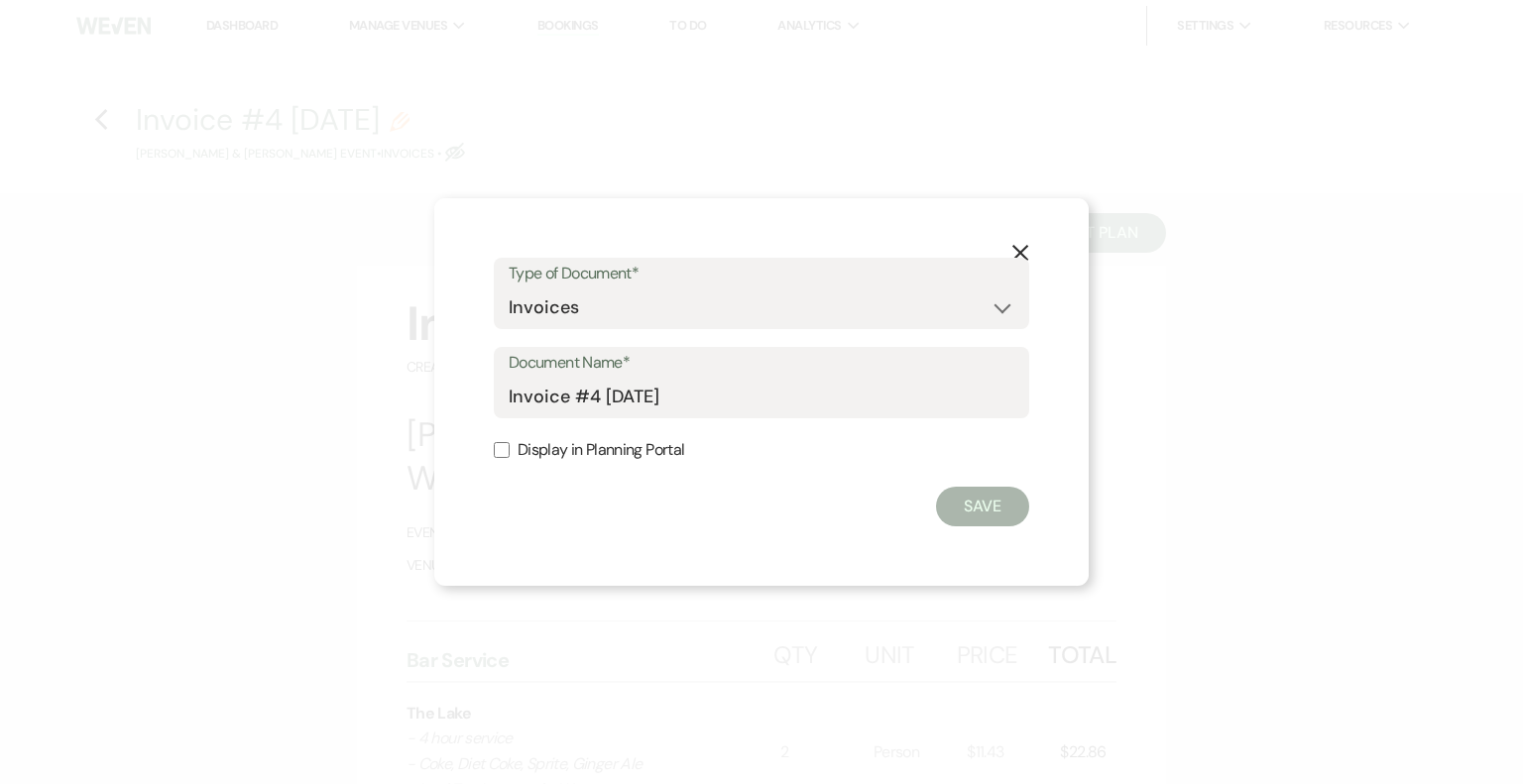 click on "Document Name* Invoice #4 7-16-2025" at bounding box center (762, 383) 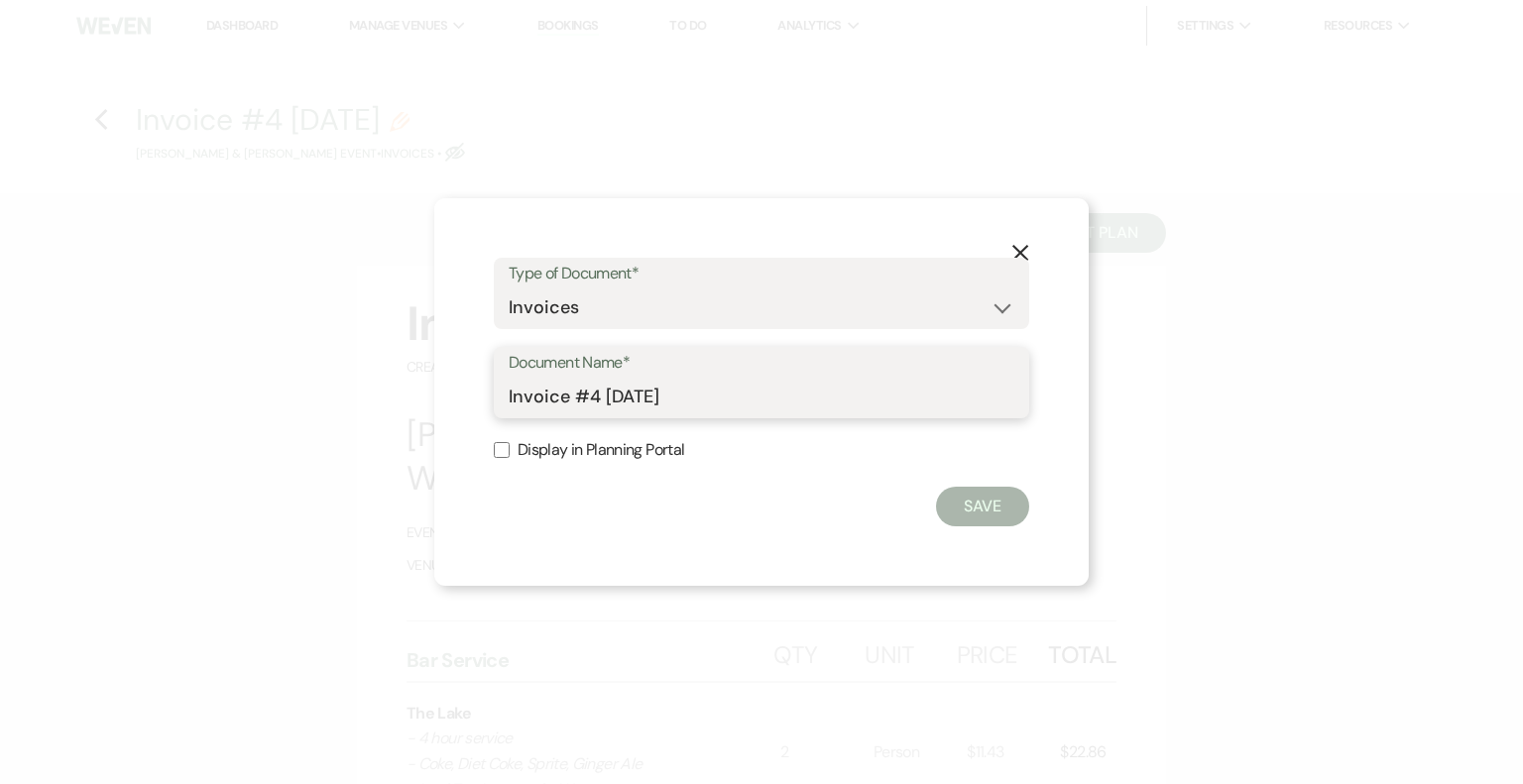 click on "Invoice #4 7-16-2025" at bounding box center [762, 396] 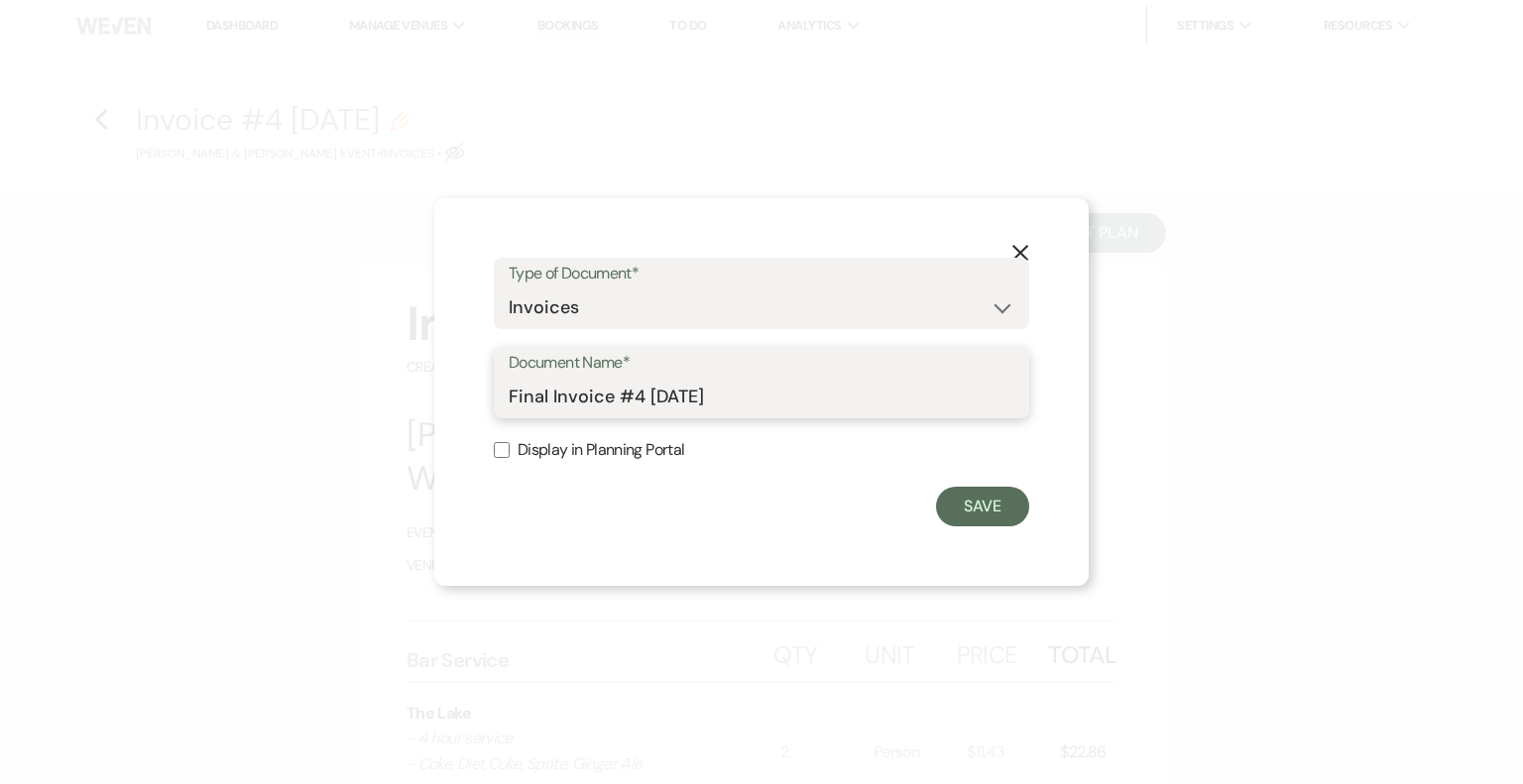 drag, startPoint x: 647, startPoint y: 396, endPoint x: 913, endPoint y: 392, distance: 266.03007 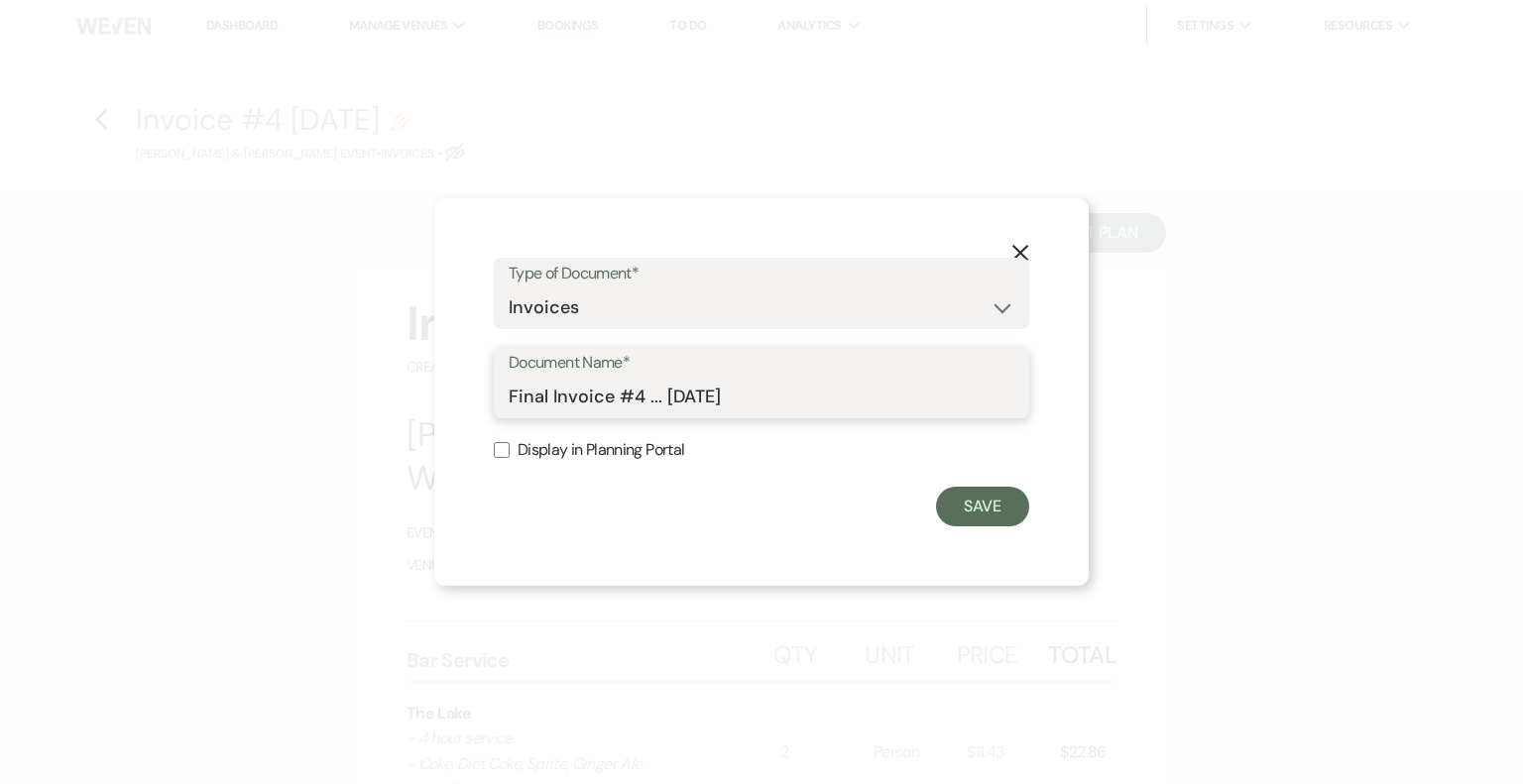 type on "Final Invoice #4 ... 7-16-2025" 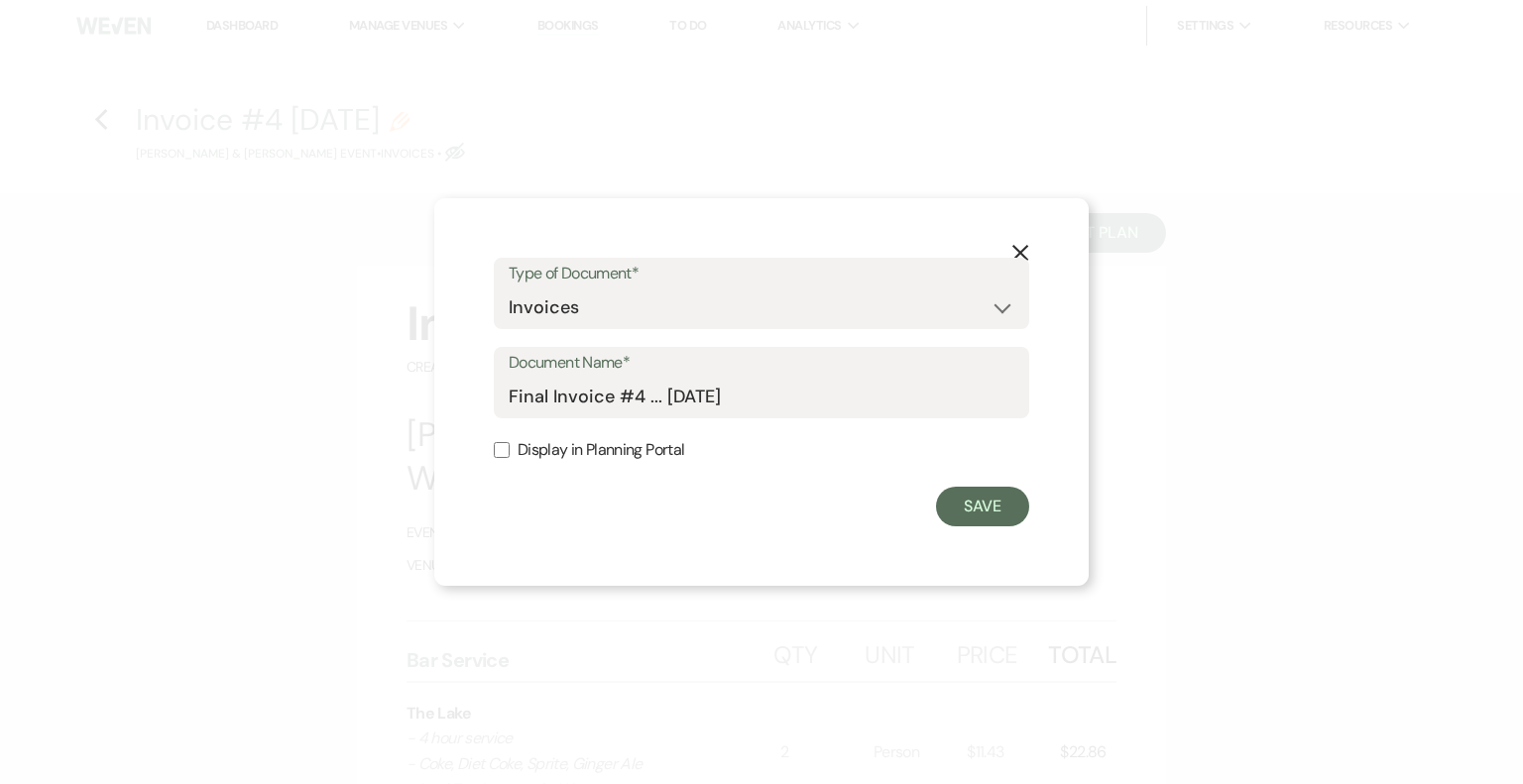 click on "Display in Planning Portal" at bounding box center [762, 450] 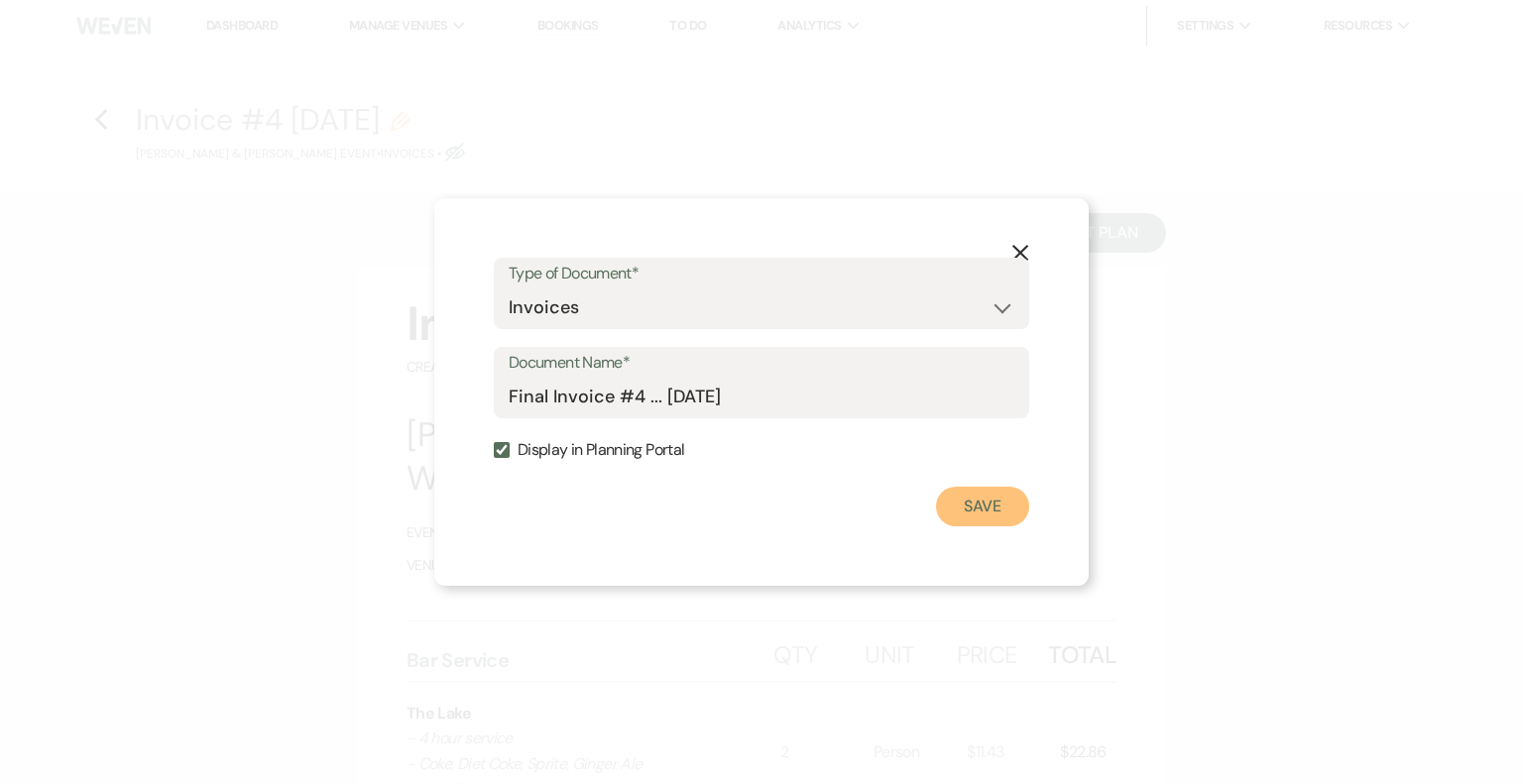 click on "Save" at bounding box center (983, 506) 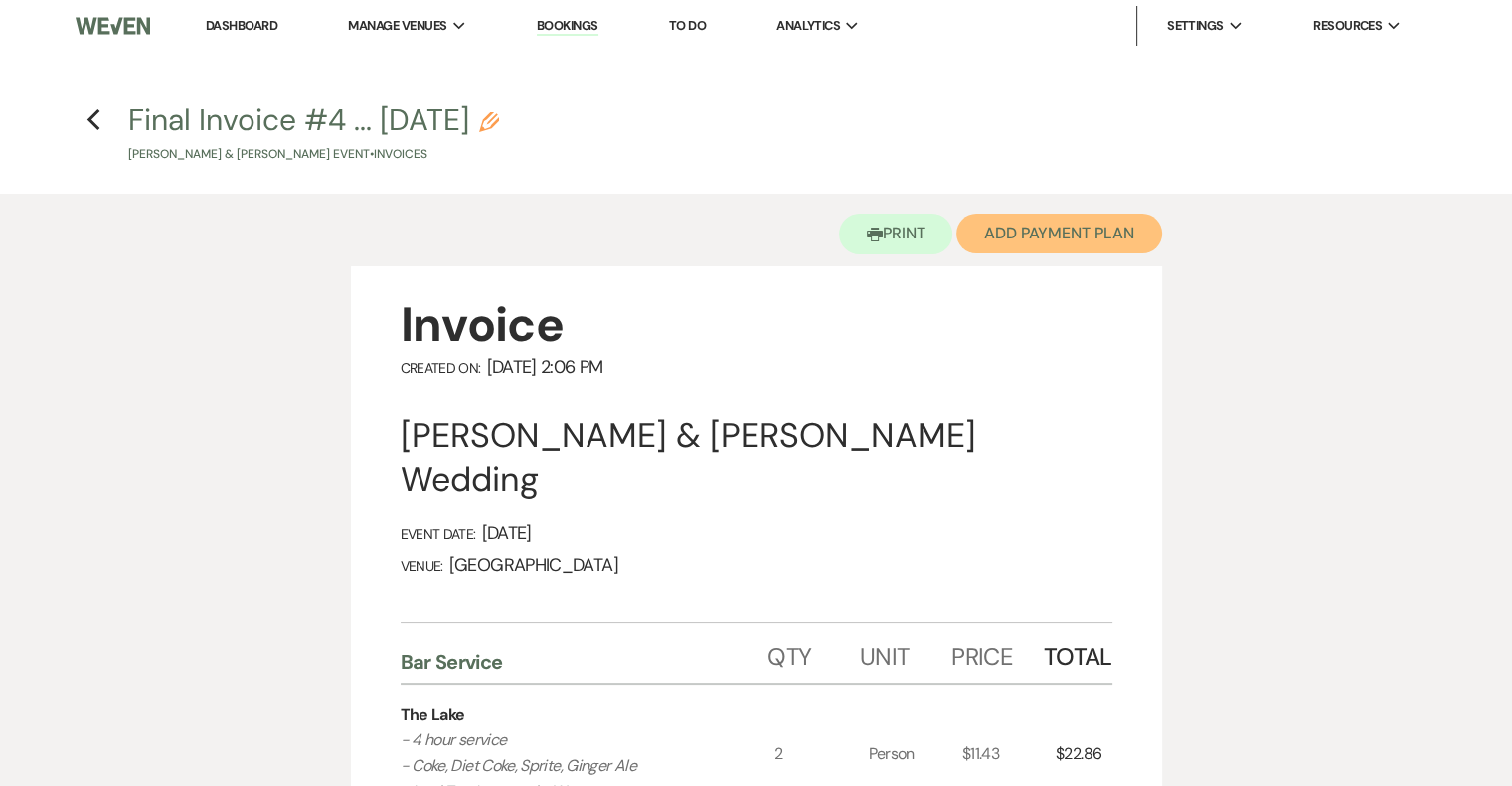 click on "Add Payment Plan" at bounding box center [1059, 234] 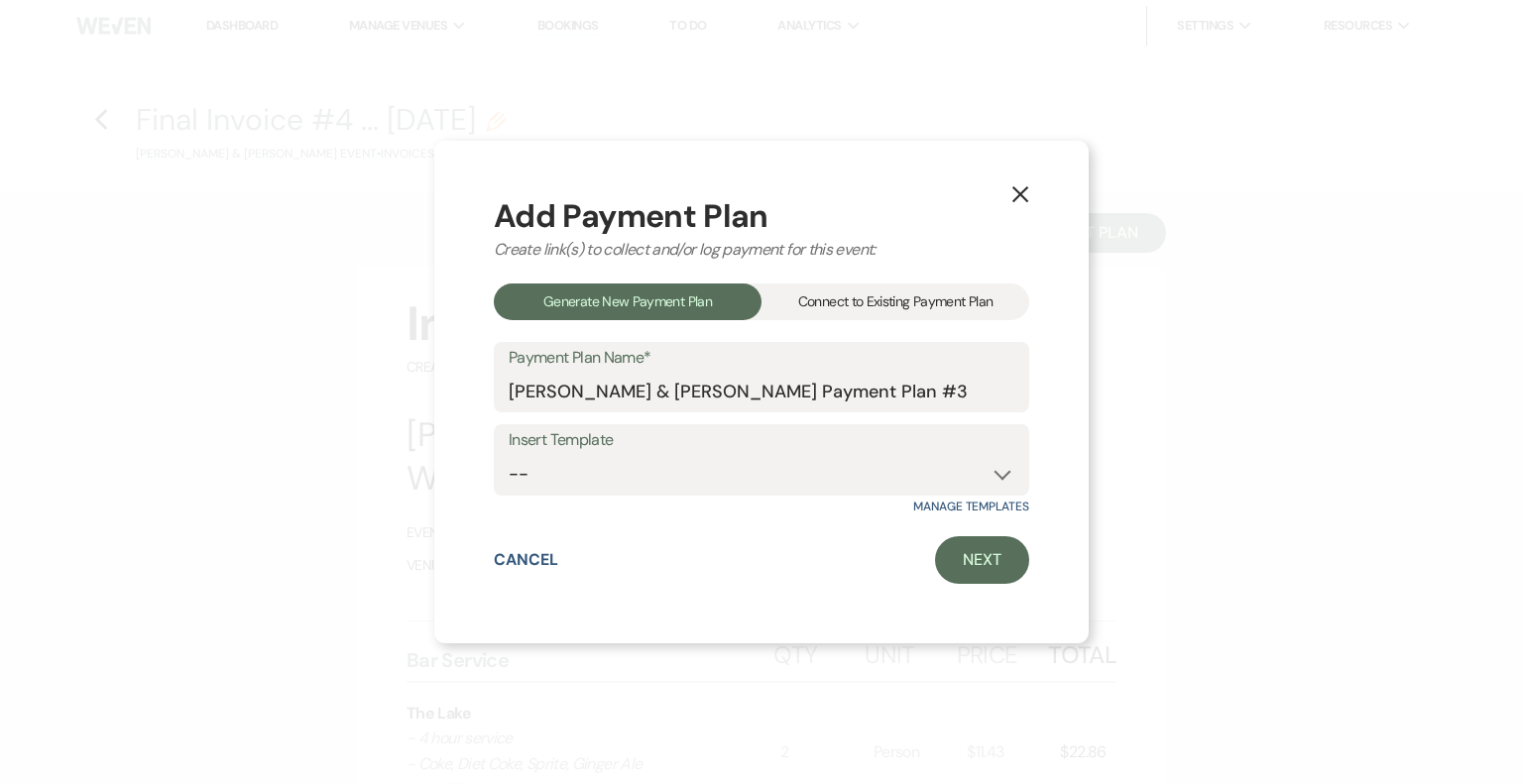 click on "Connect to Existing Payment Plan" at bounding box center [895, 301] 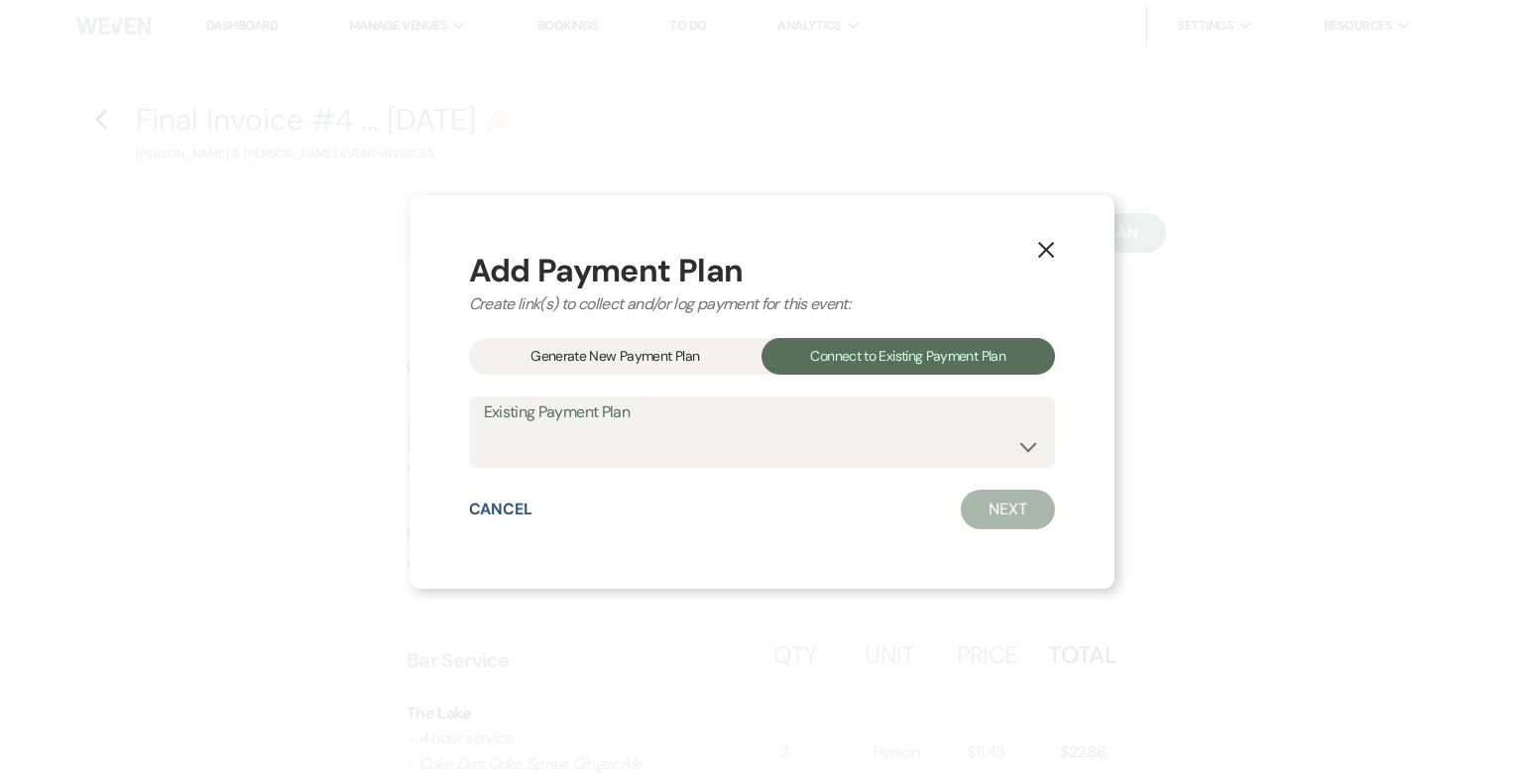 click on "Existing Payment Plan" at bounding box center [762, 412] 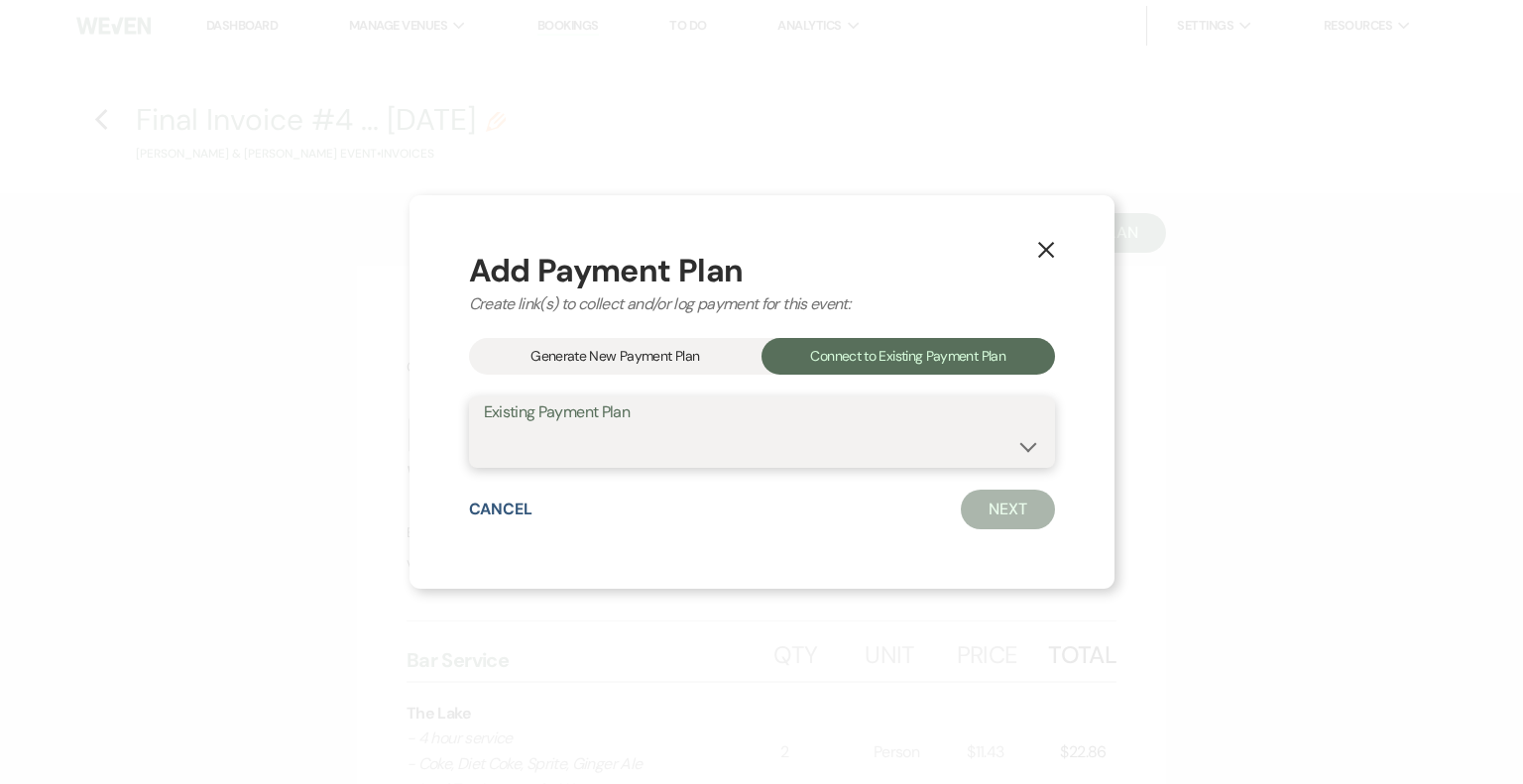 click on "Audrey Funk & Mark Dickerhoof's Payment Plan - BAR INVOICE Audrey Funk & Mark Dickerhoof's Payment Plan #1" at bounding box center [762, 446] 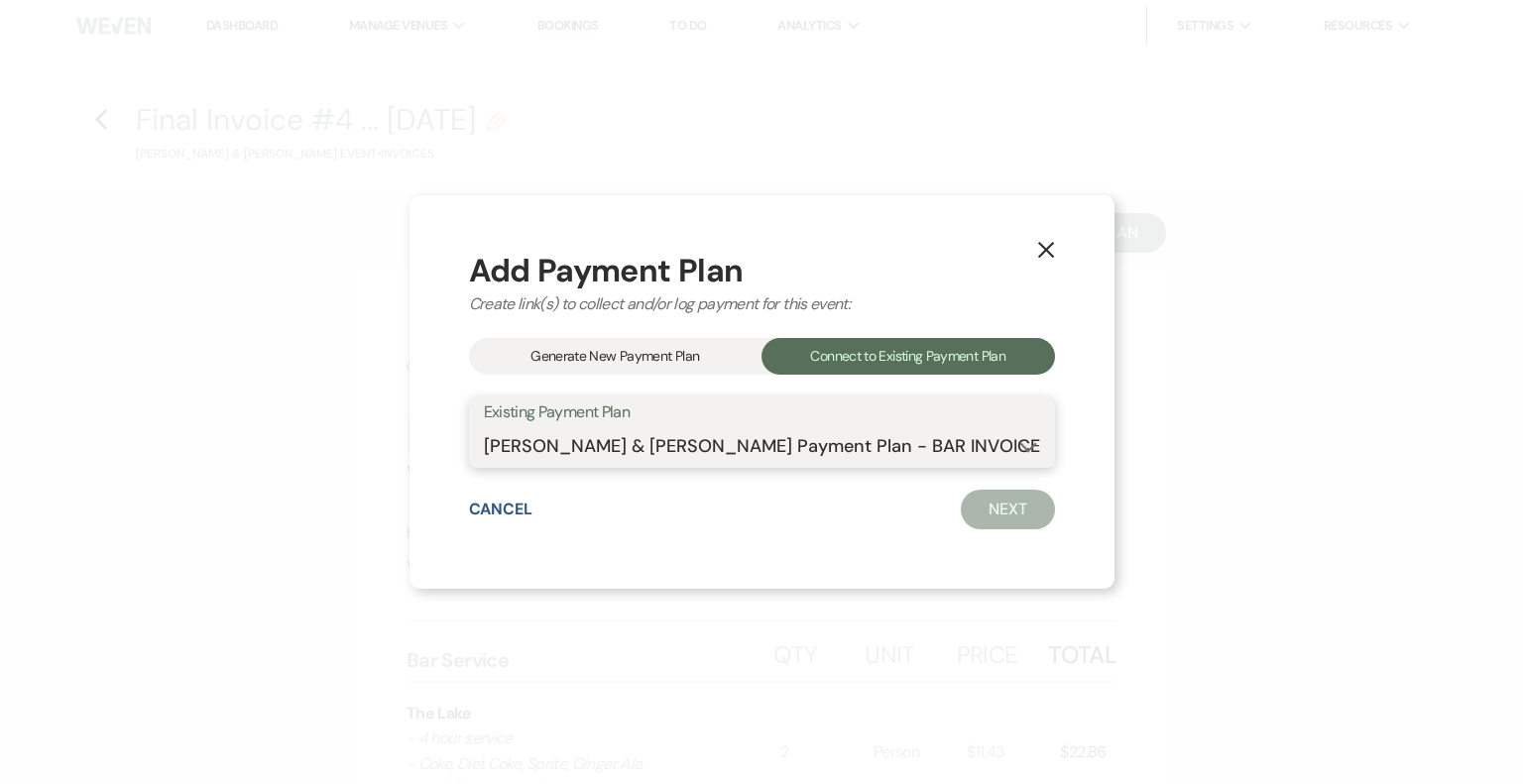 click on "Audrey Funk & Mark Dickerhoof's Payment Plan - BAR INVOICE Audrey Funk & Mark Dickerhoof's Payment Plan #1" at bounding box center (762, 446) 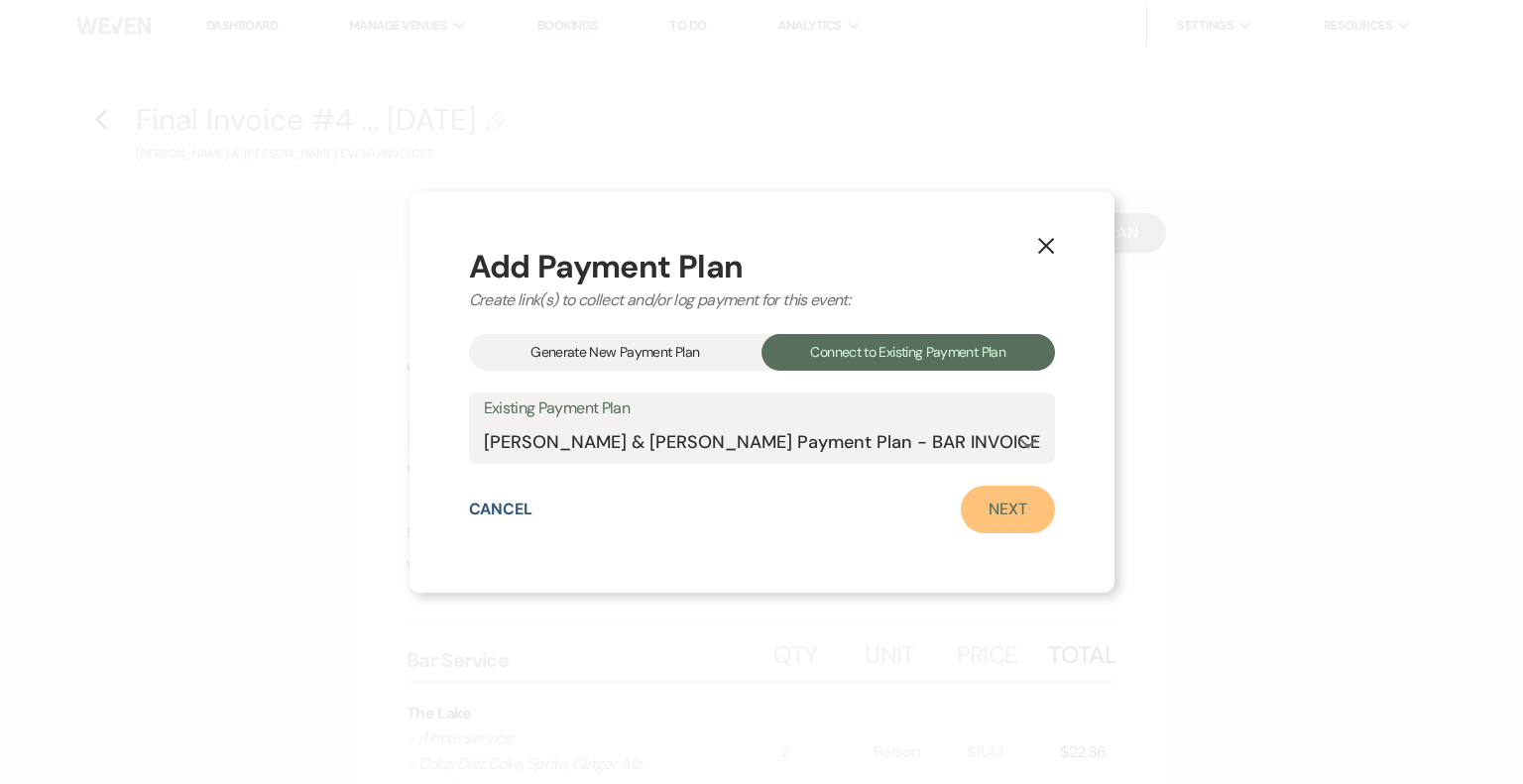 click on "Next" at bounding box center [1007, 509] 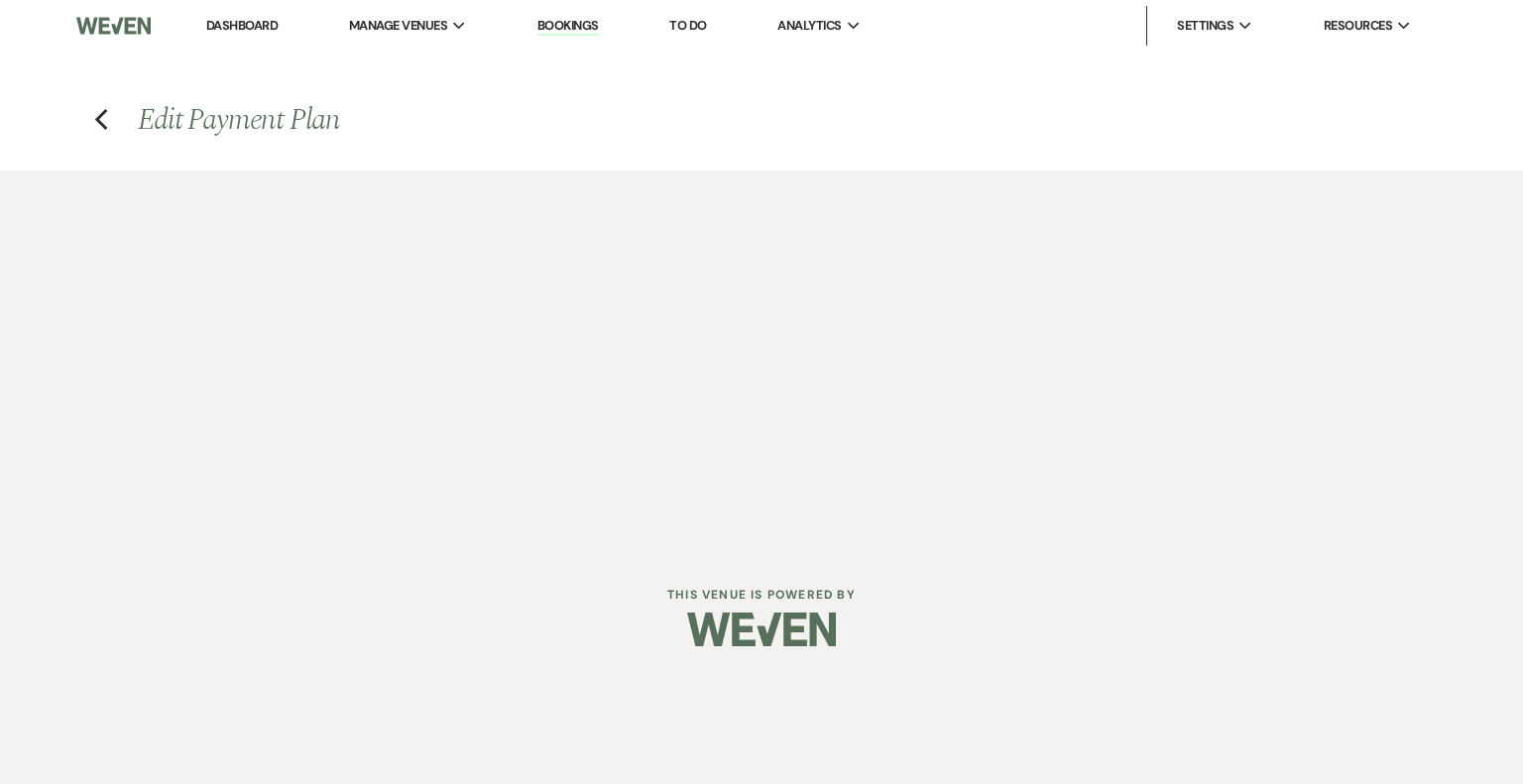 select on "25964" 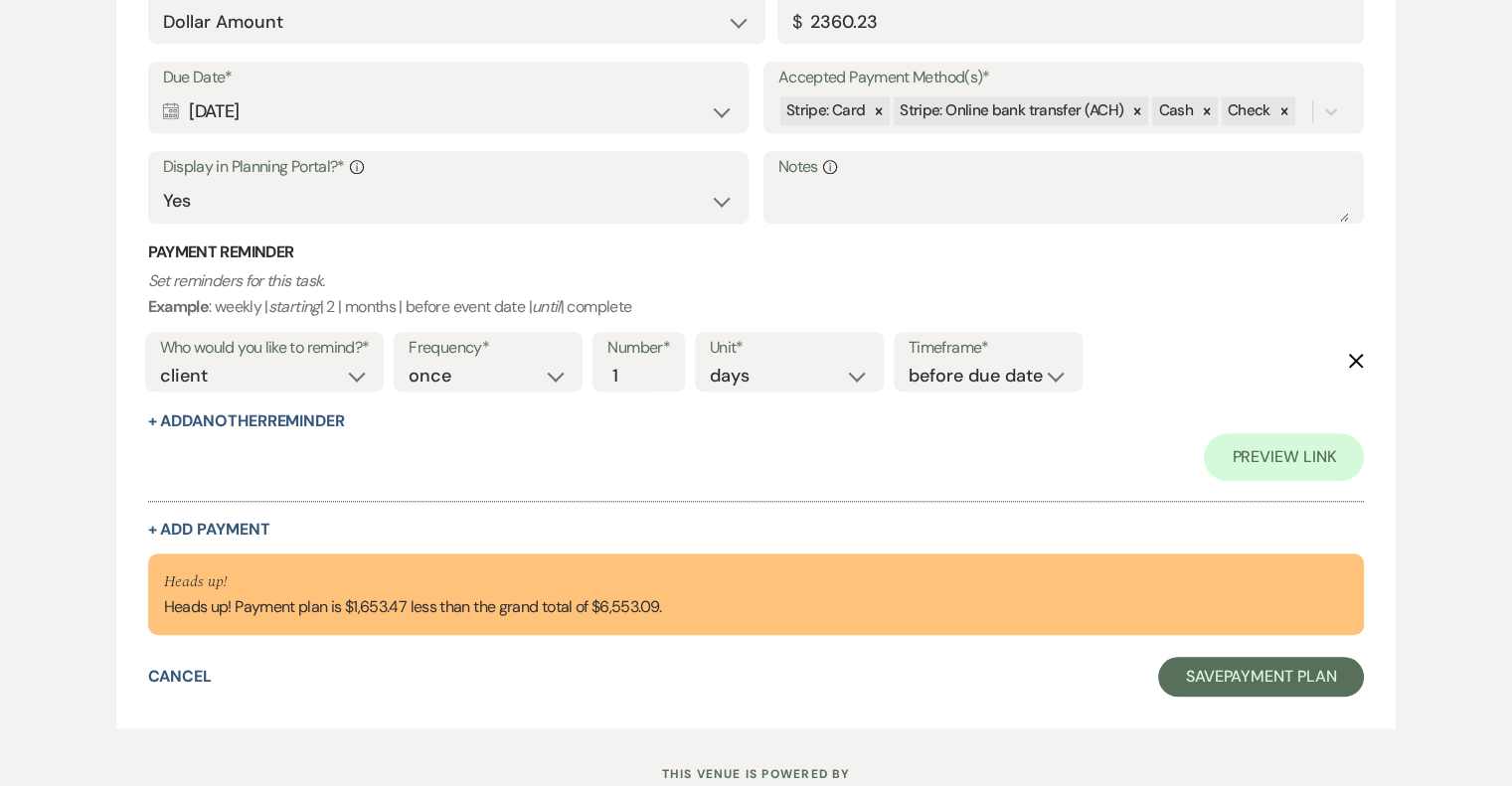 scroll, scrollTop: 1583, scrollLeft: 0, axis: vertical 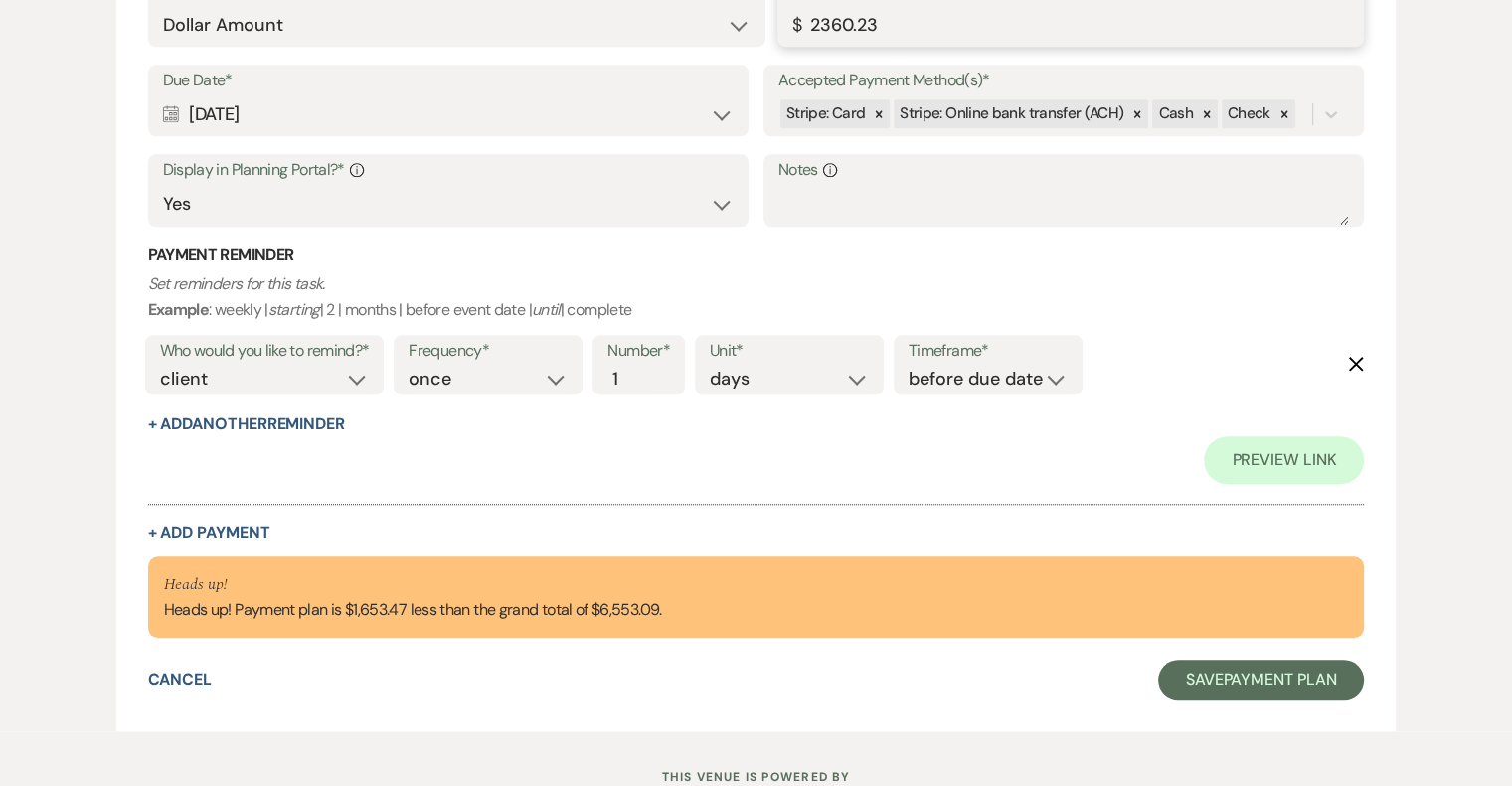 click on "2360.23" at bounding box center [1071, 25] 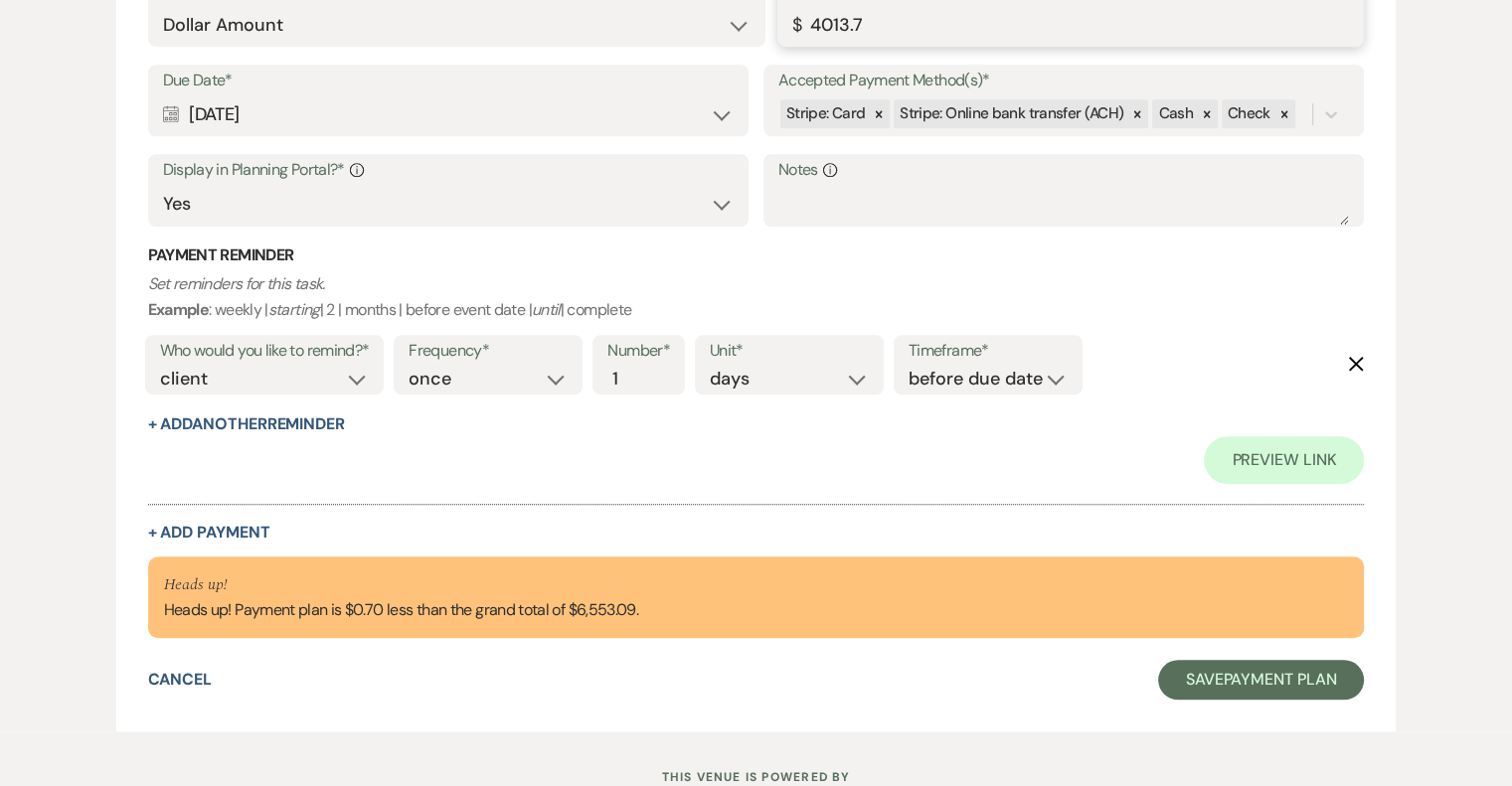 scroll, scrollTop: 1542, scrollLeft: 0, axis: vertical 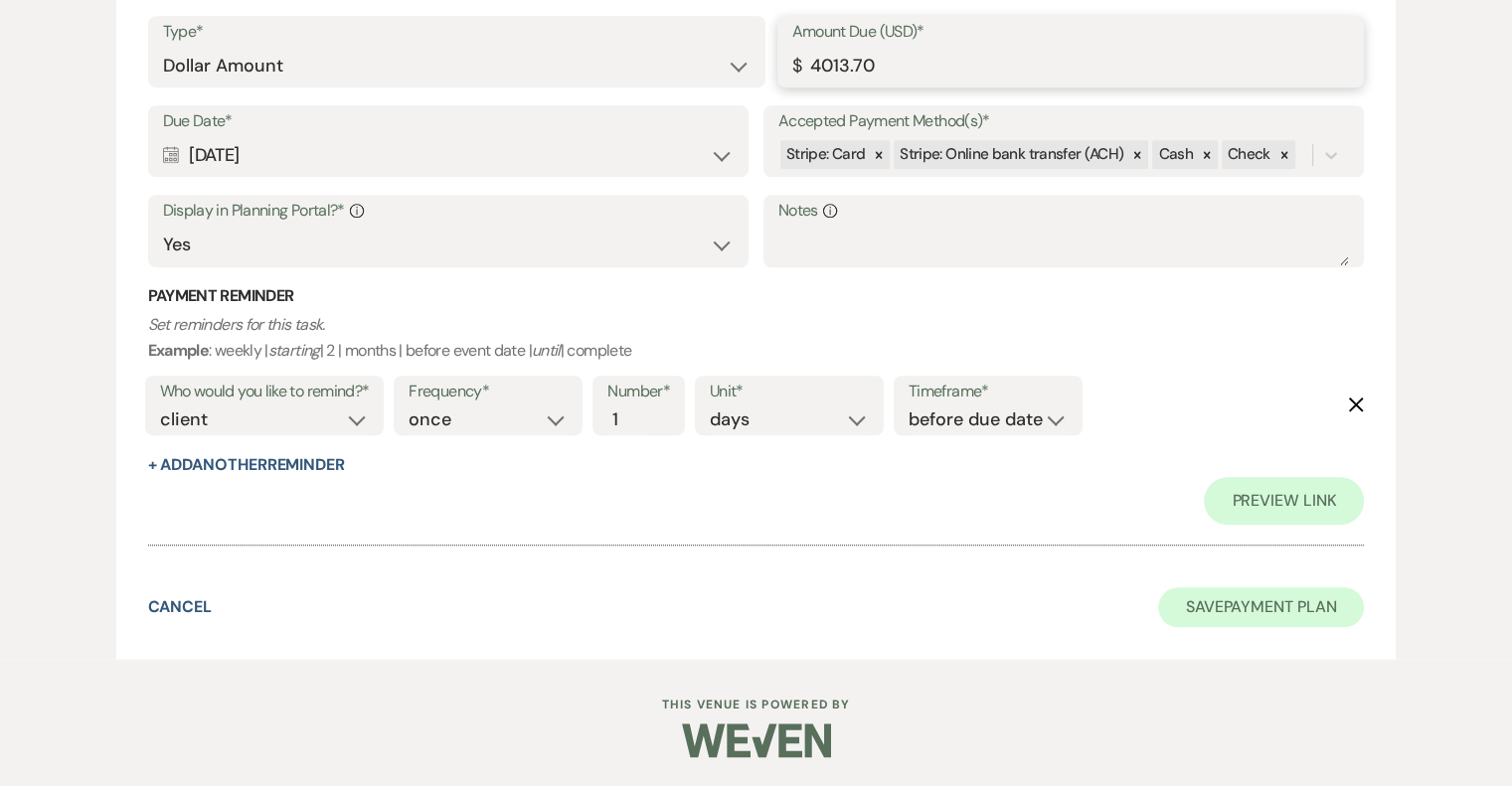 type on "4013.70" 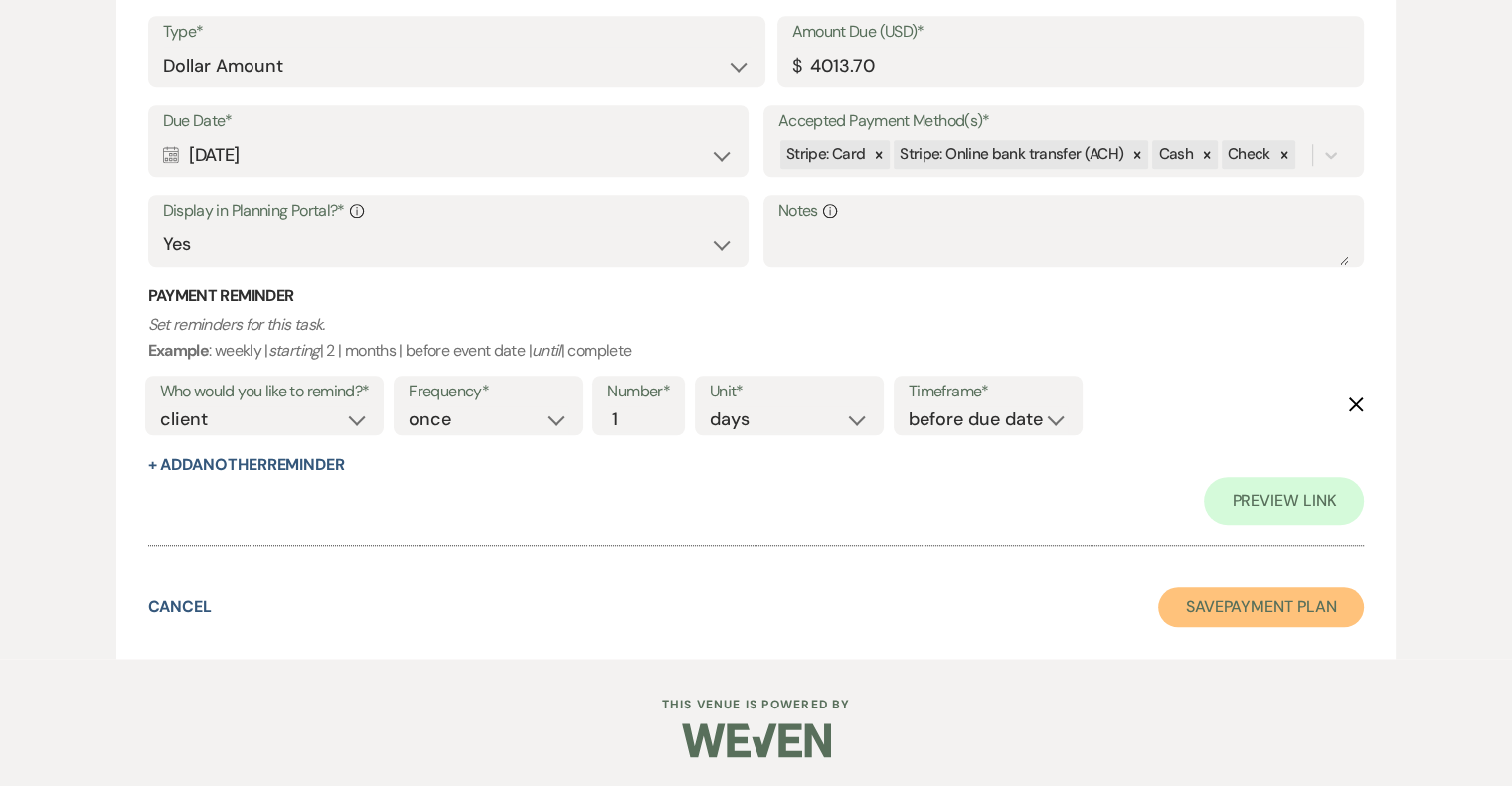 click on "Save  Payment Plan" at bounding box center [1261, 607] 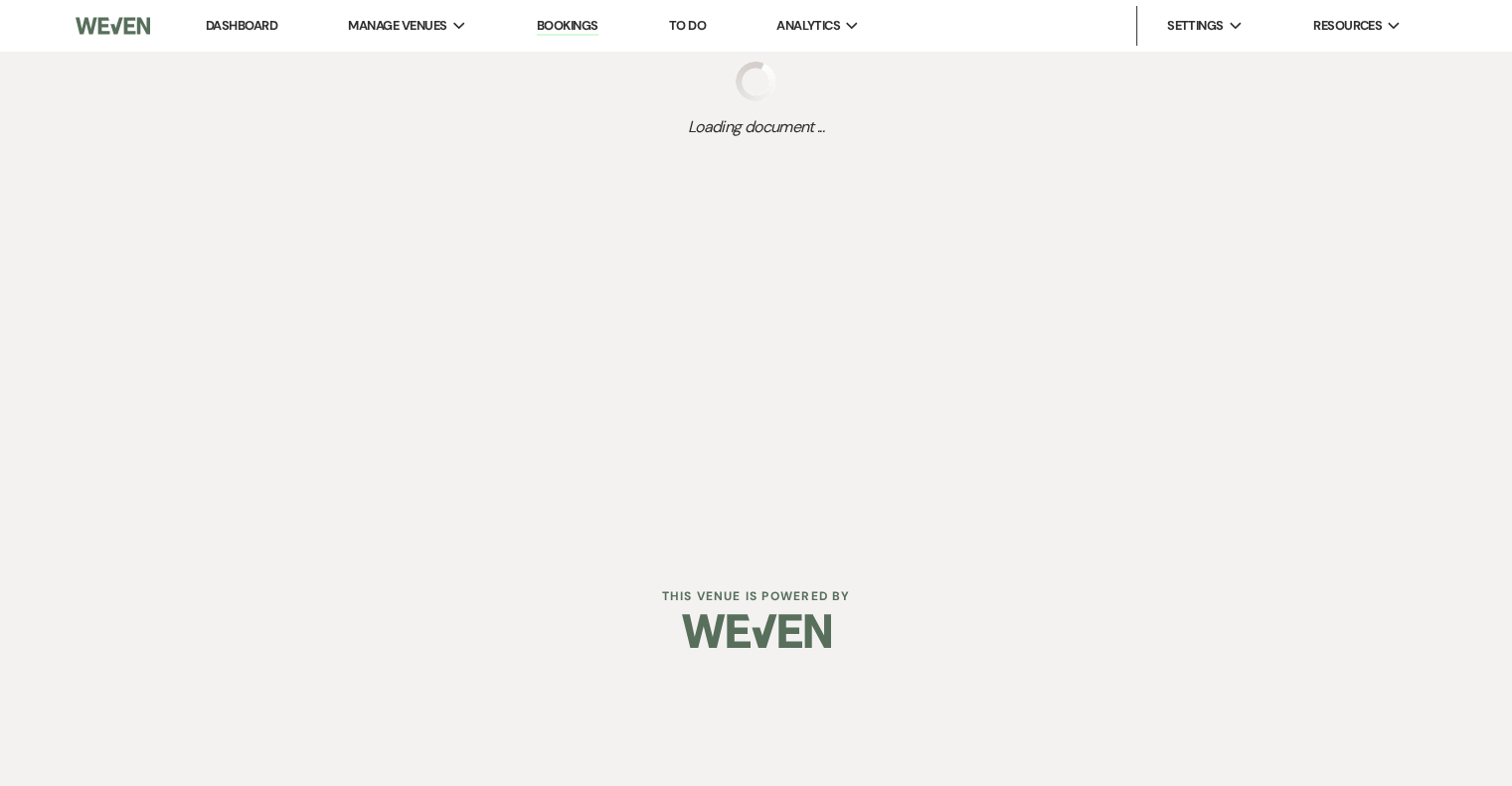scroll, scrollTop: 0, scrollLeft: 0, axis: both 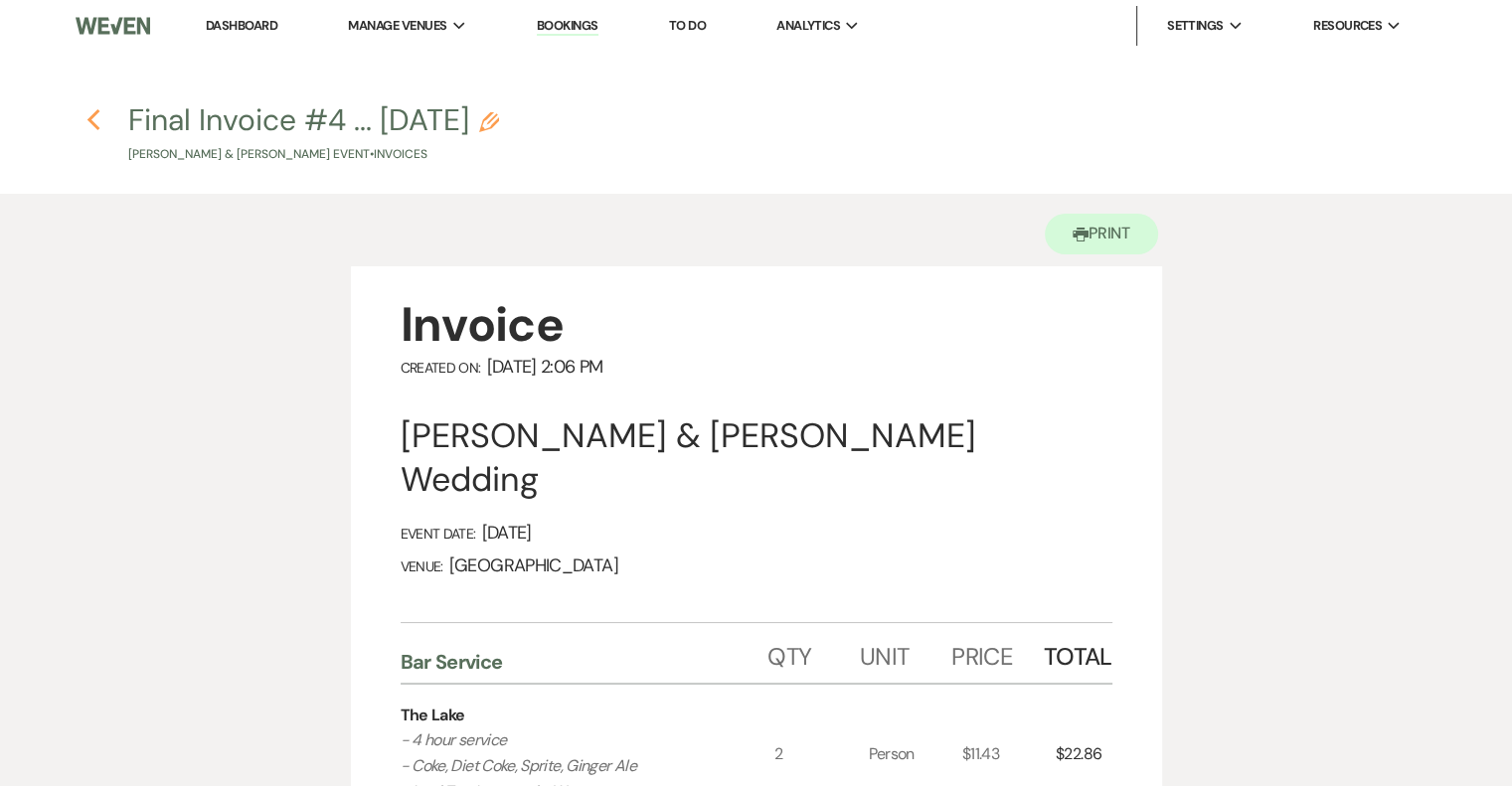 click on "Previous" 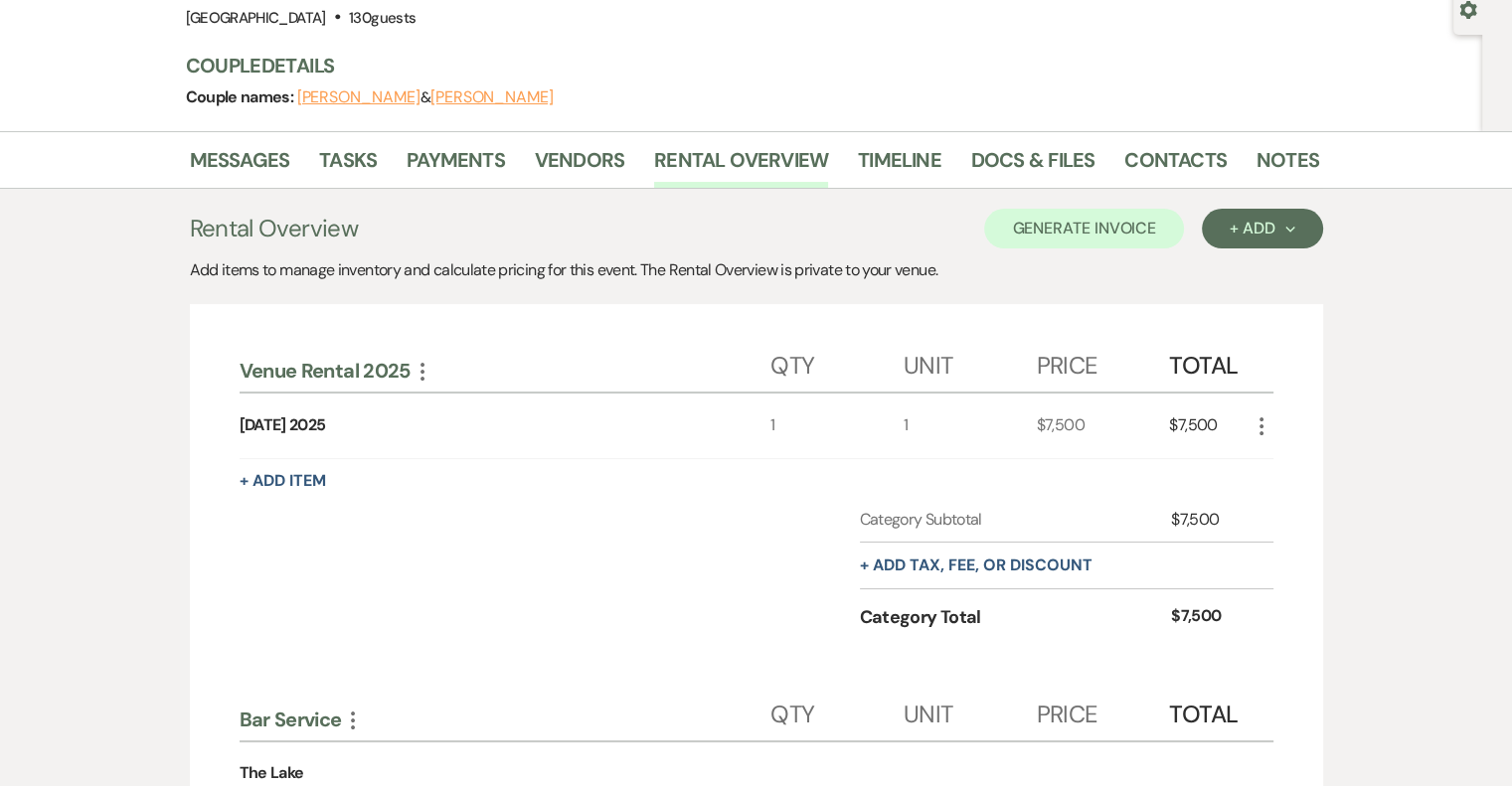 scroll, scrollTop: 201, scrollLeft: 0, axis: vertical 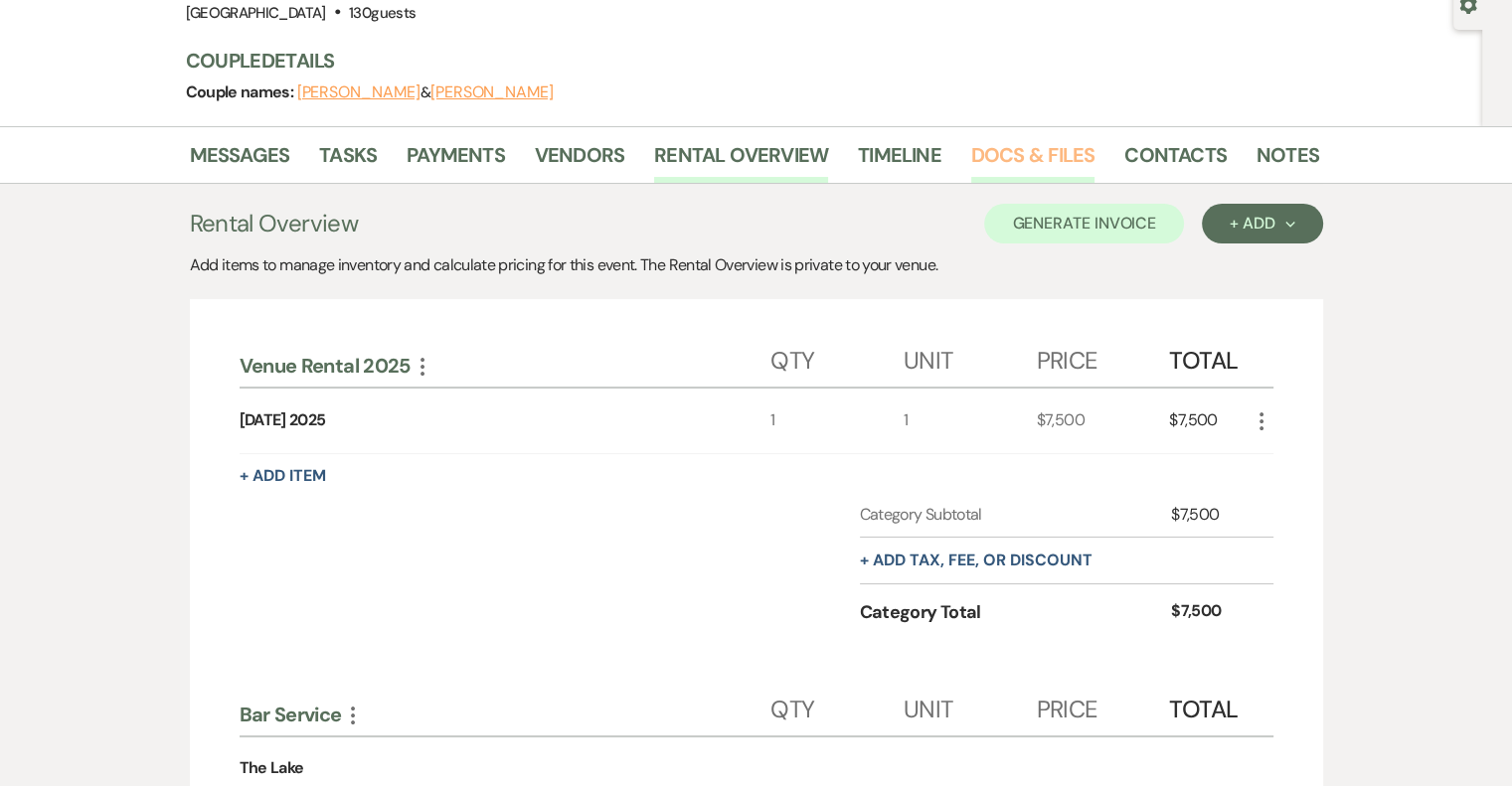 click on "Docs & Files" at bounding box center [1033, 161] 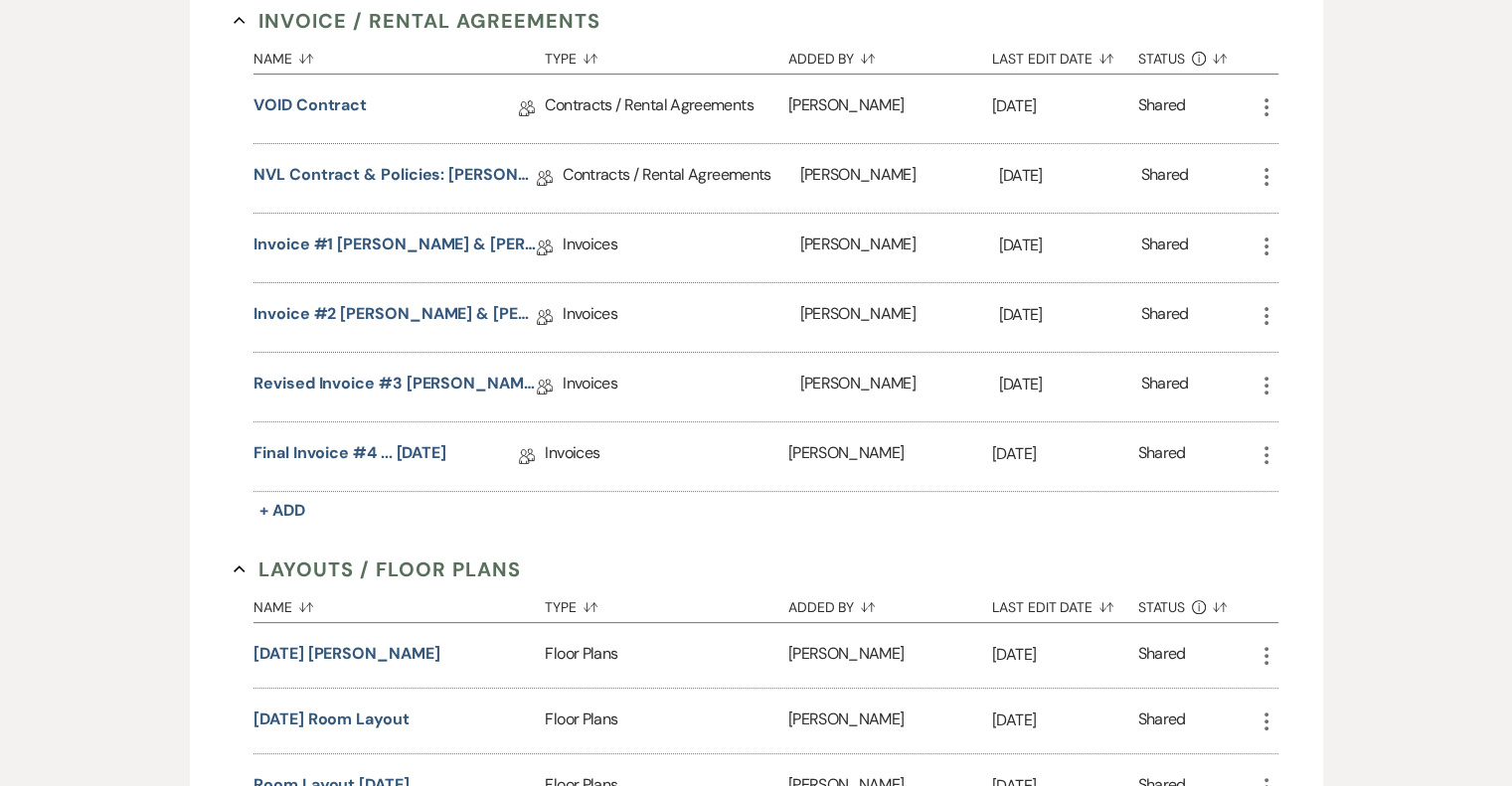 scroll, scrollTop: 579, scrollLeft: 0, axis: vertical 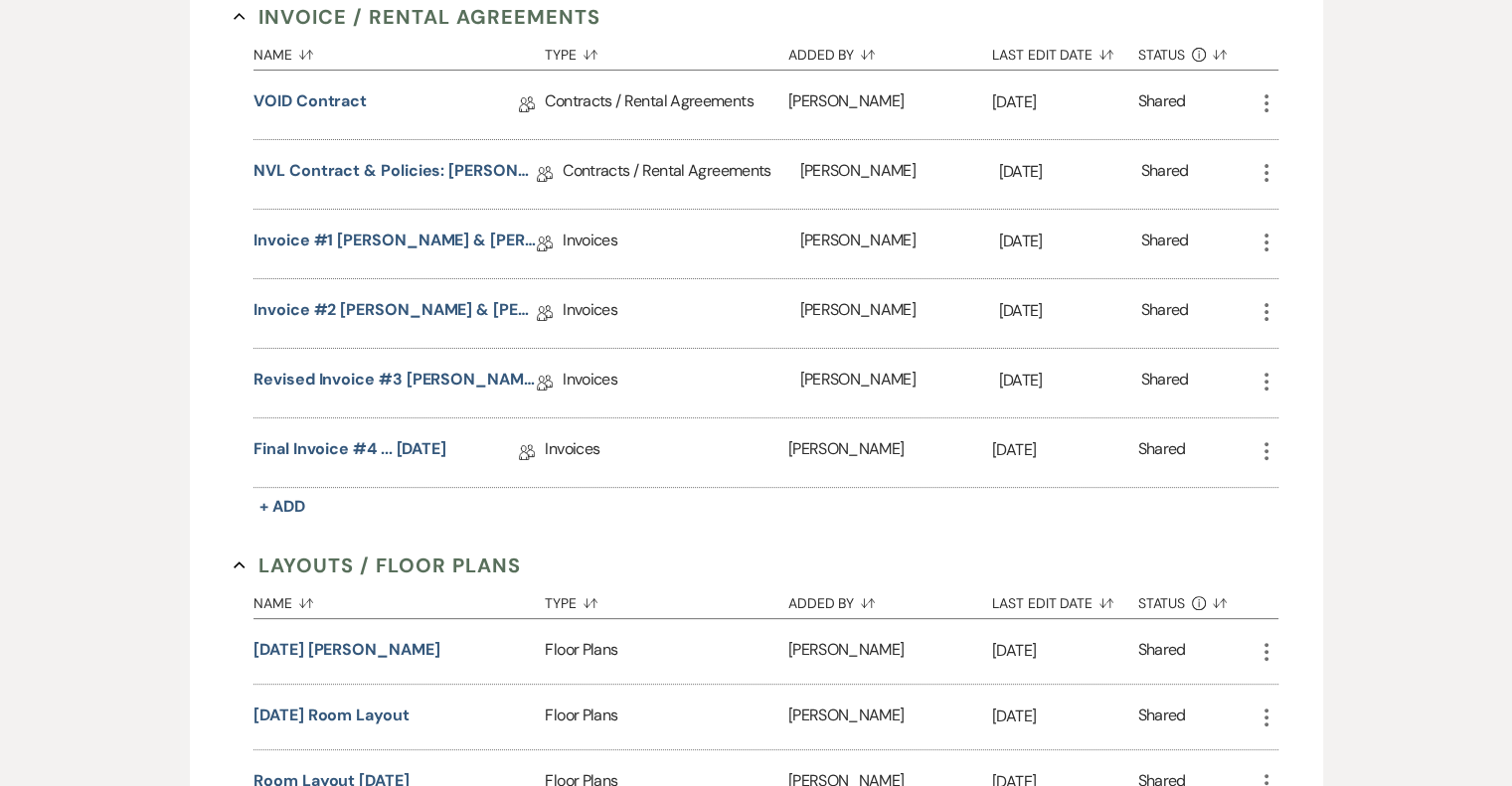 click on "Messages Tasks Payments Vendors Rental Overview Timeline Docs & Files Contacts Notes + Add Manage Documents & Files Add event–related files and documents for easy reference. Collab Doc   Collaborative document Invoice / Rental Agreements Collapse Name   Sort Default Type   Sort Default Added By   Sort Default Last Edit Date   Sort Default Status Info   Sort Default VOID Contract  Collab Doc Contracts / Rental Agreements Deanna Townsend Apr 17, 2025   Shared More NVL Contract & Policies: AUDREY & MARK Aug 2025 Collab Doc Contracts / Rental Agreements Deanna Townsend Apr 17, 2025   Shared More Invoice #1 Audrey & Mark's Wedding 08/02/25 - VENUE RENTAL Collab Doc Invoices Deanna Townsend Apr 16, 2025   Shared More Invoice #2 Audrey & Mark's Wedding 08/02/25 - BAR INVOICE Collab Doc Invoices Deanna Townsend Apr 16, 2025   Shared More Revised Invoice #3 Mark & Audrey Wedding - BAR Collab Doc Invoices Deanna Townsend Jul 1, 2025   Shared More Final Invoice #4 ... 7-16-2025 Collab Doc Invoices Deanna Townsend" at bounding box center [756, 522] 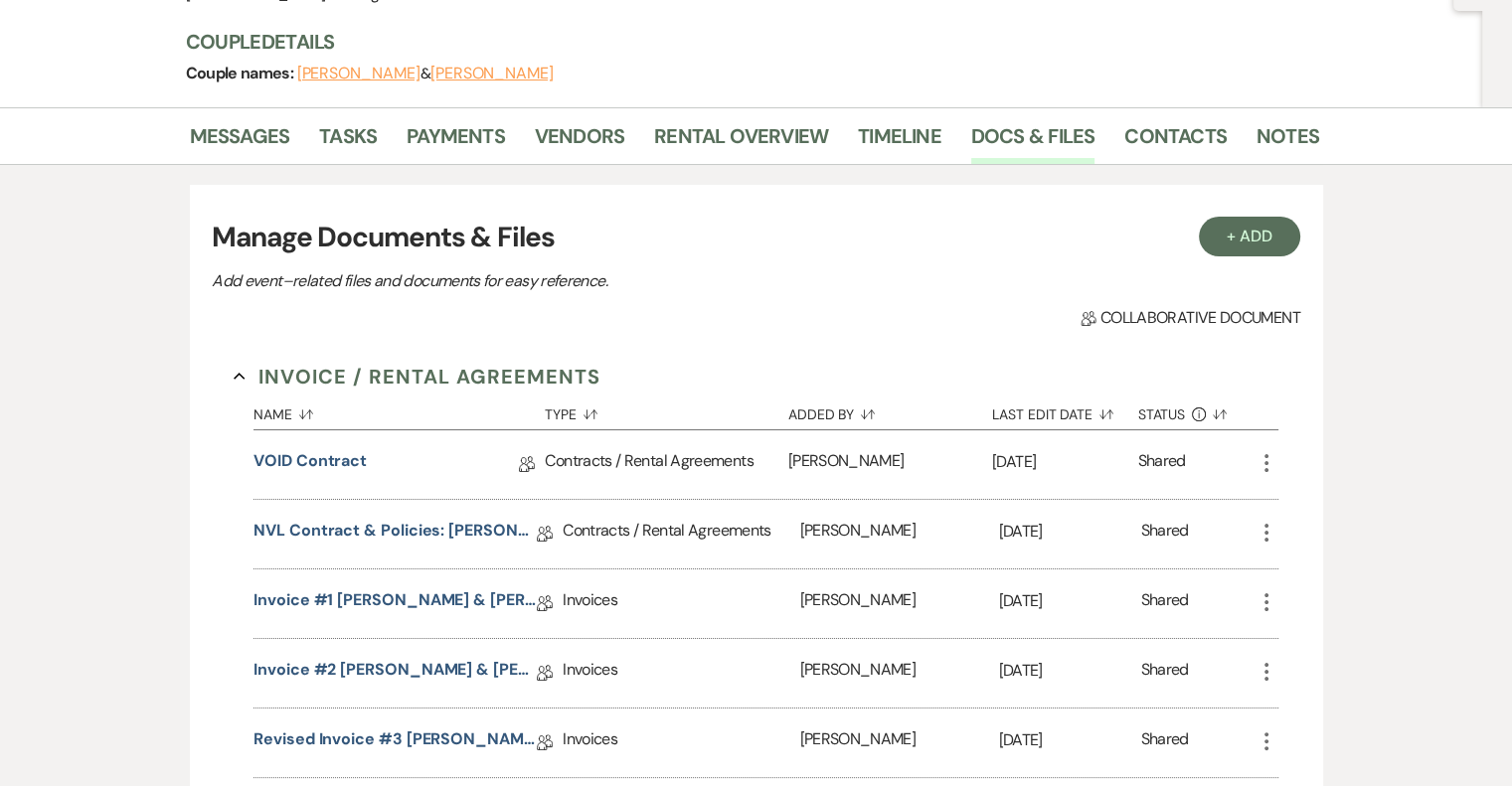 scroll, scrollTop: 0, scrollLeft: 0, axis: both 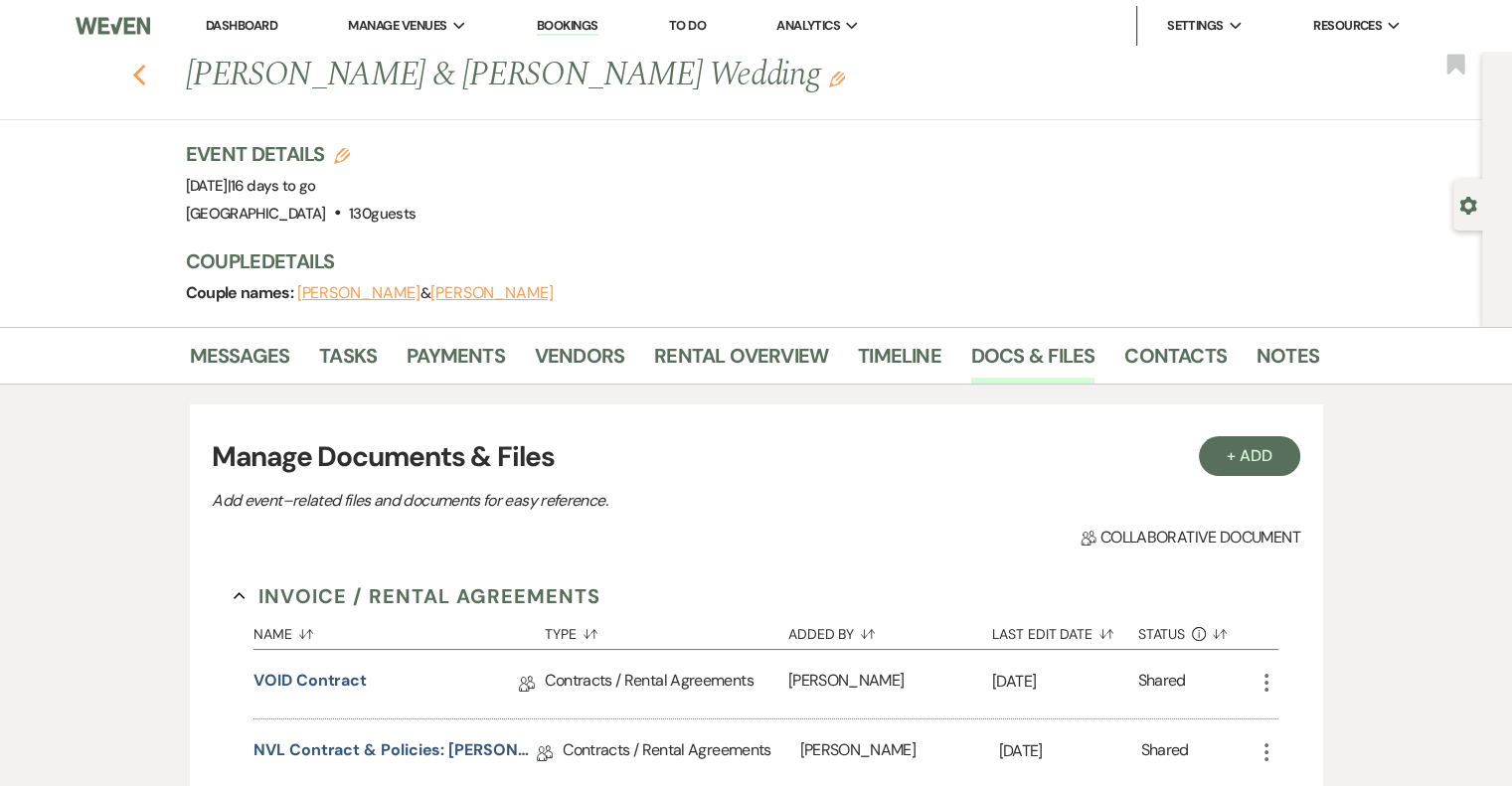 click on "Previous" 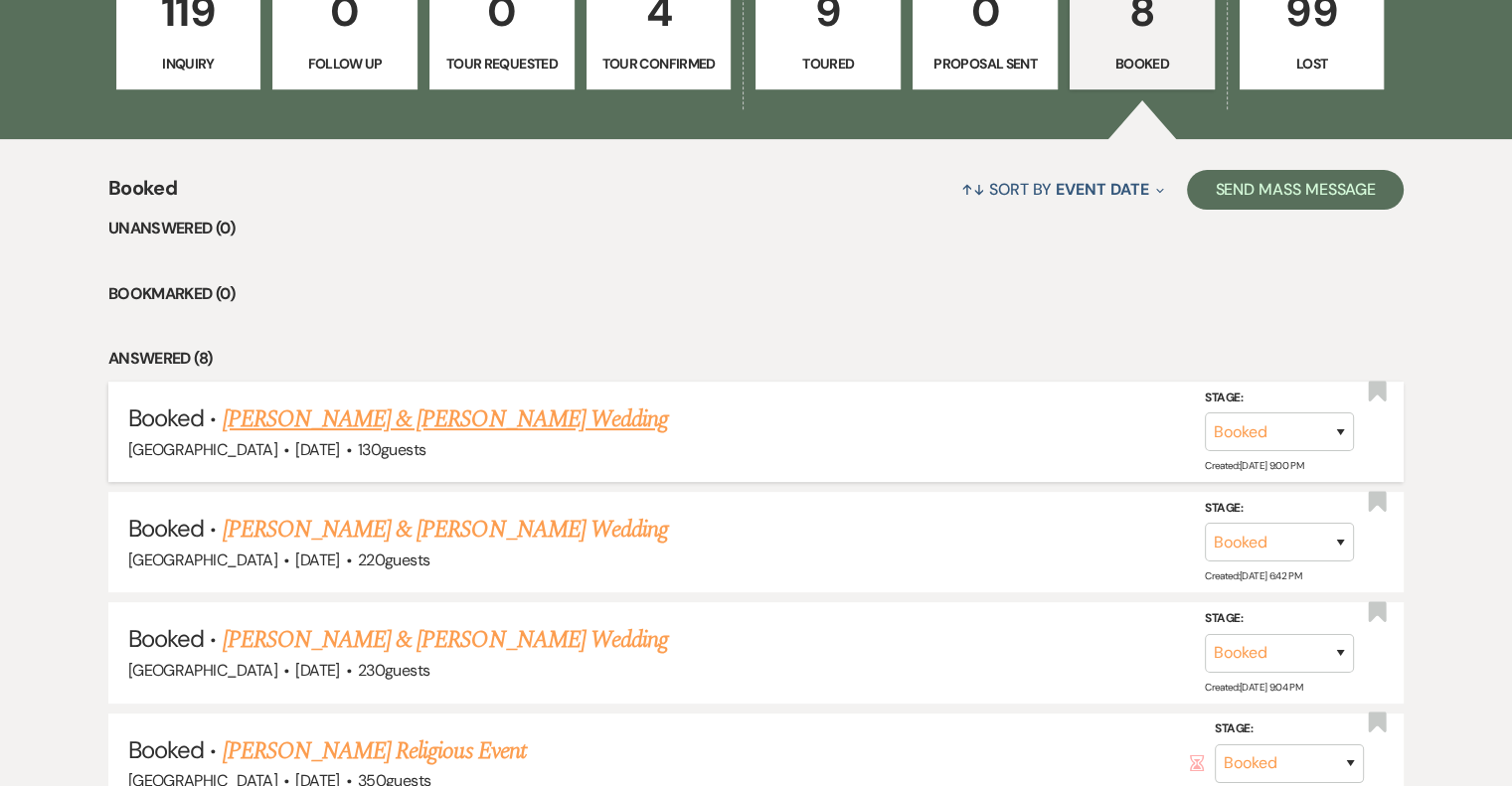 click on "[PERSON_NAME] & [PERSON_NAME] Wedding" at bounding box center [445, 419] 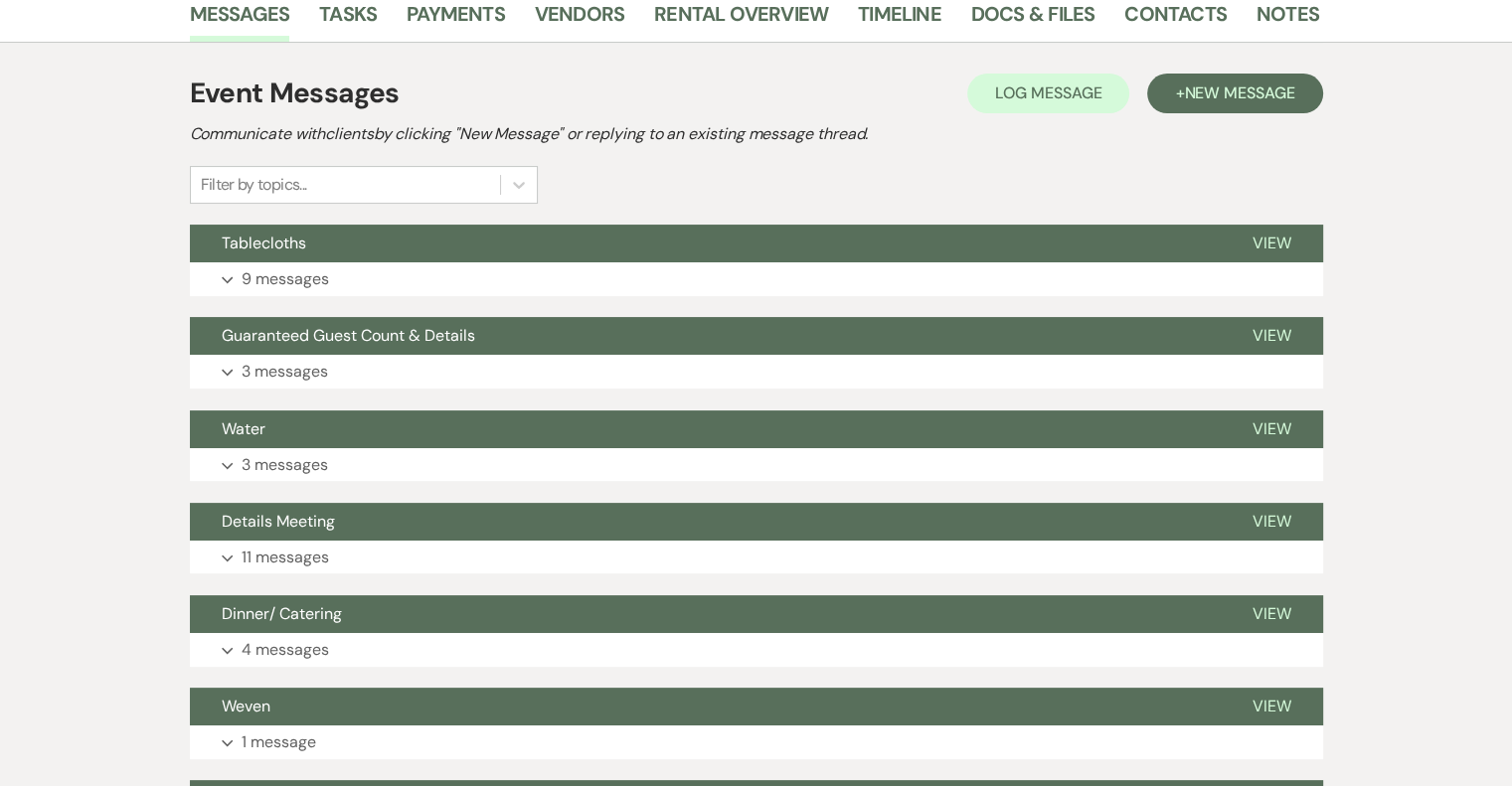 scroll, scrollTop: 342, scrollLeft: 0, axis: vertical 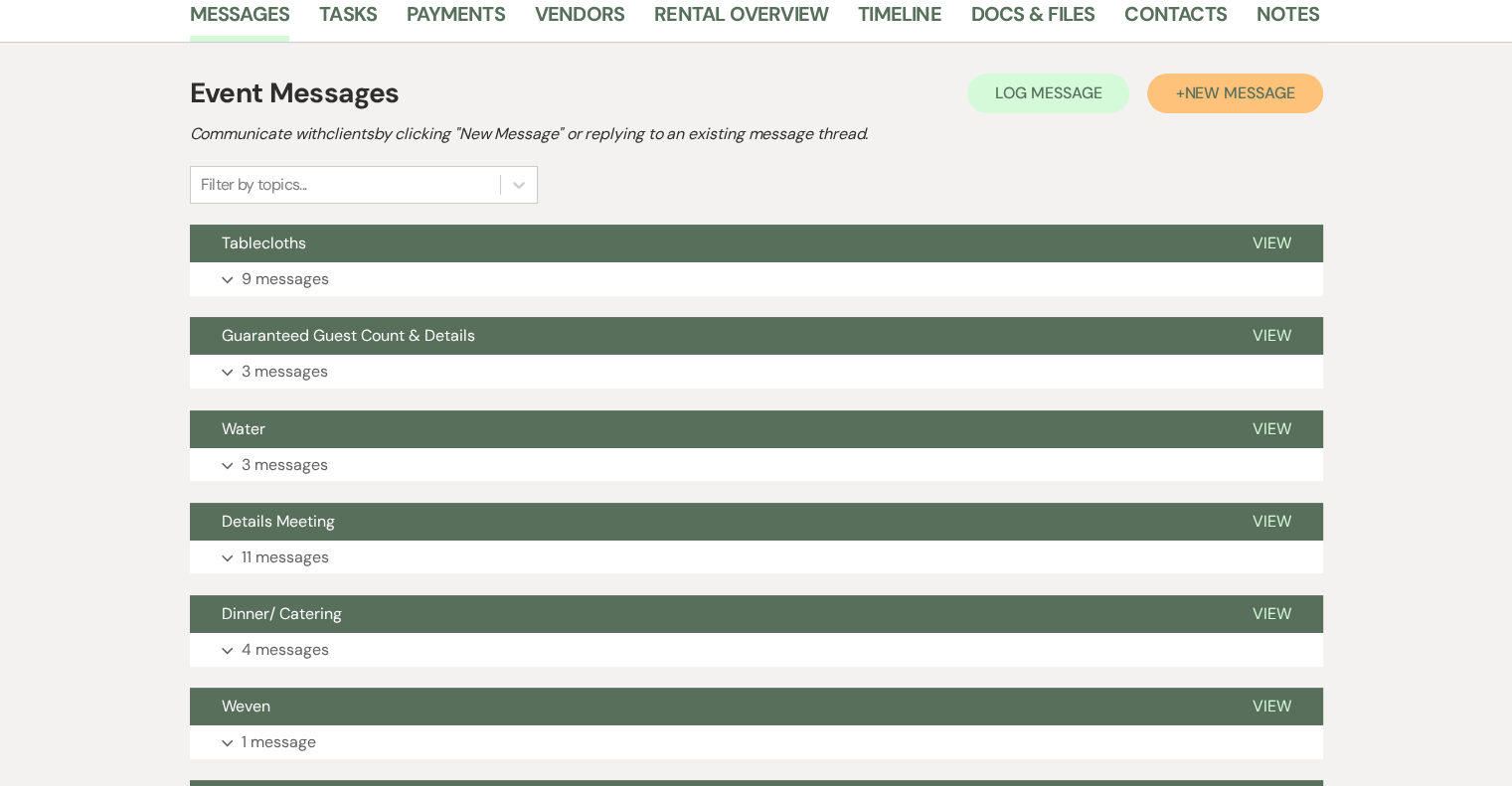 click on "+  New Message" at bounding box center (1235, 93) 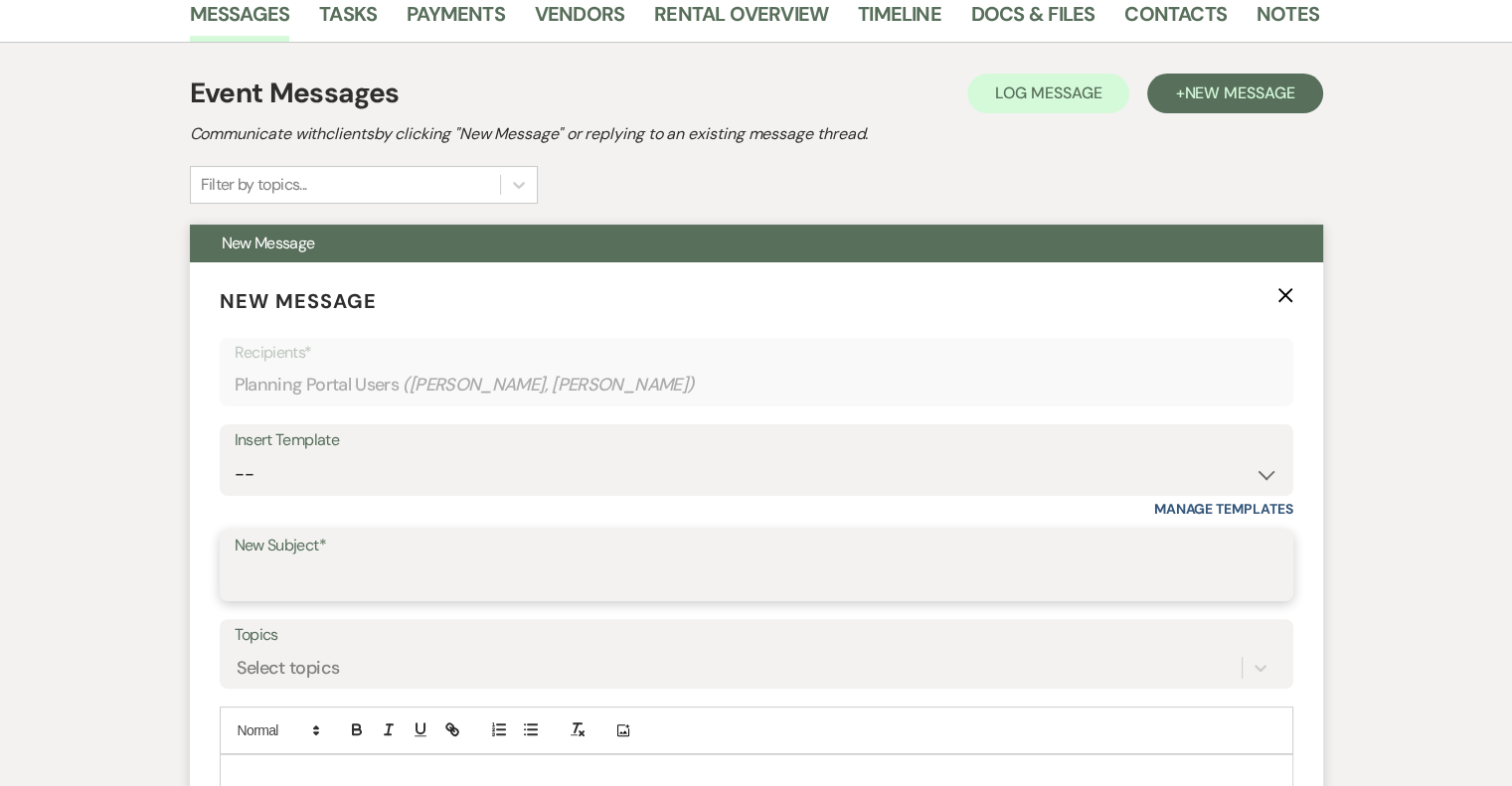 click on "New Subject*" at bounding box center [756, 579] 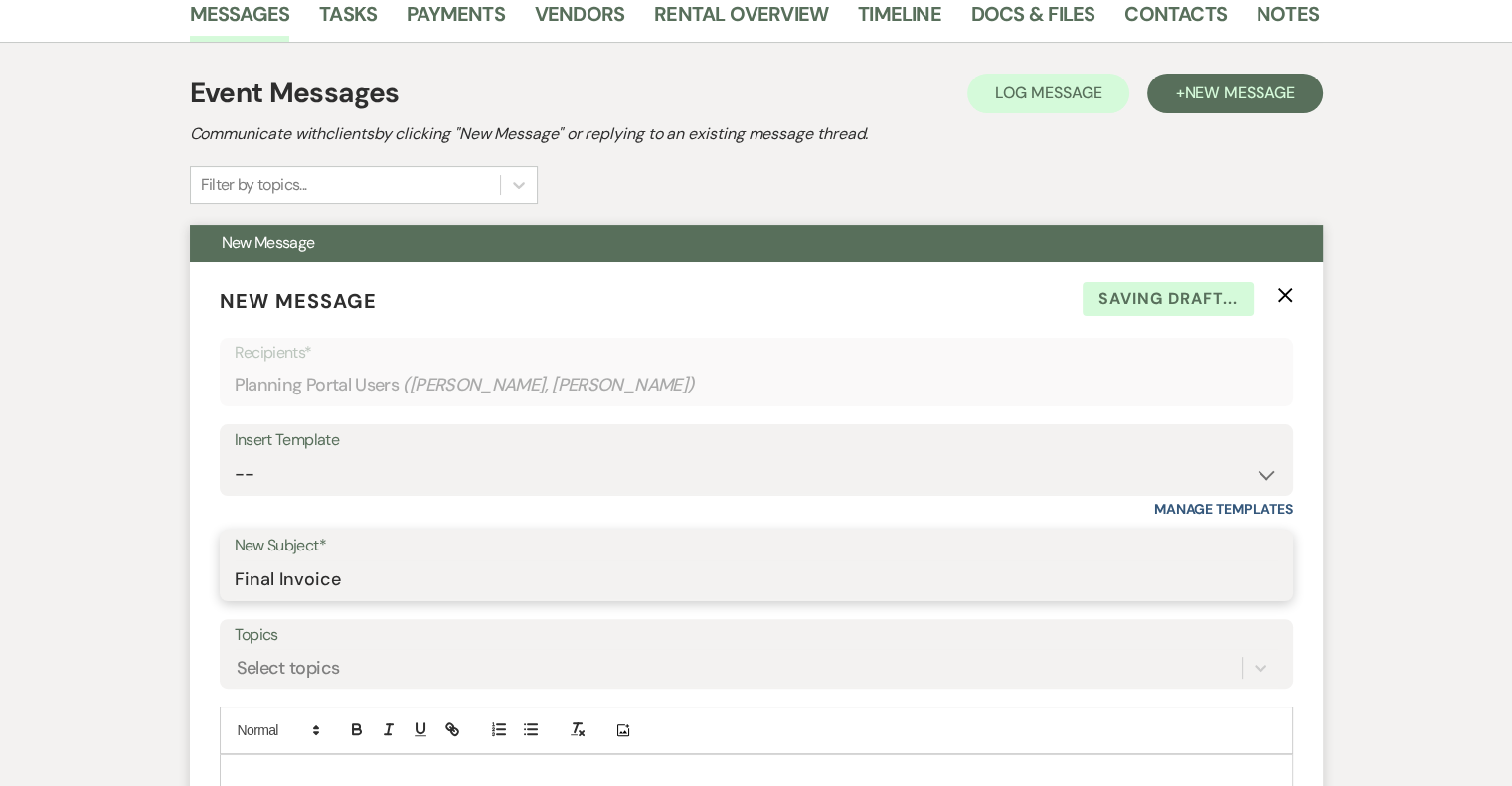 type on "Final Invoice" 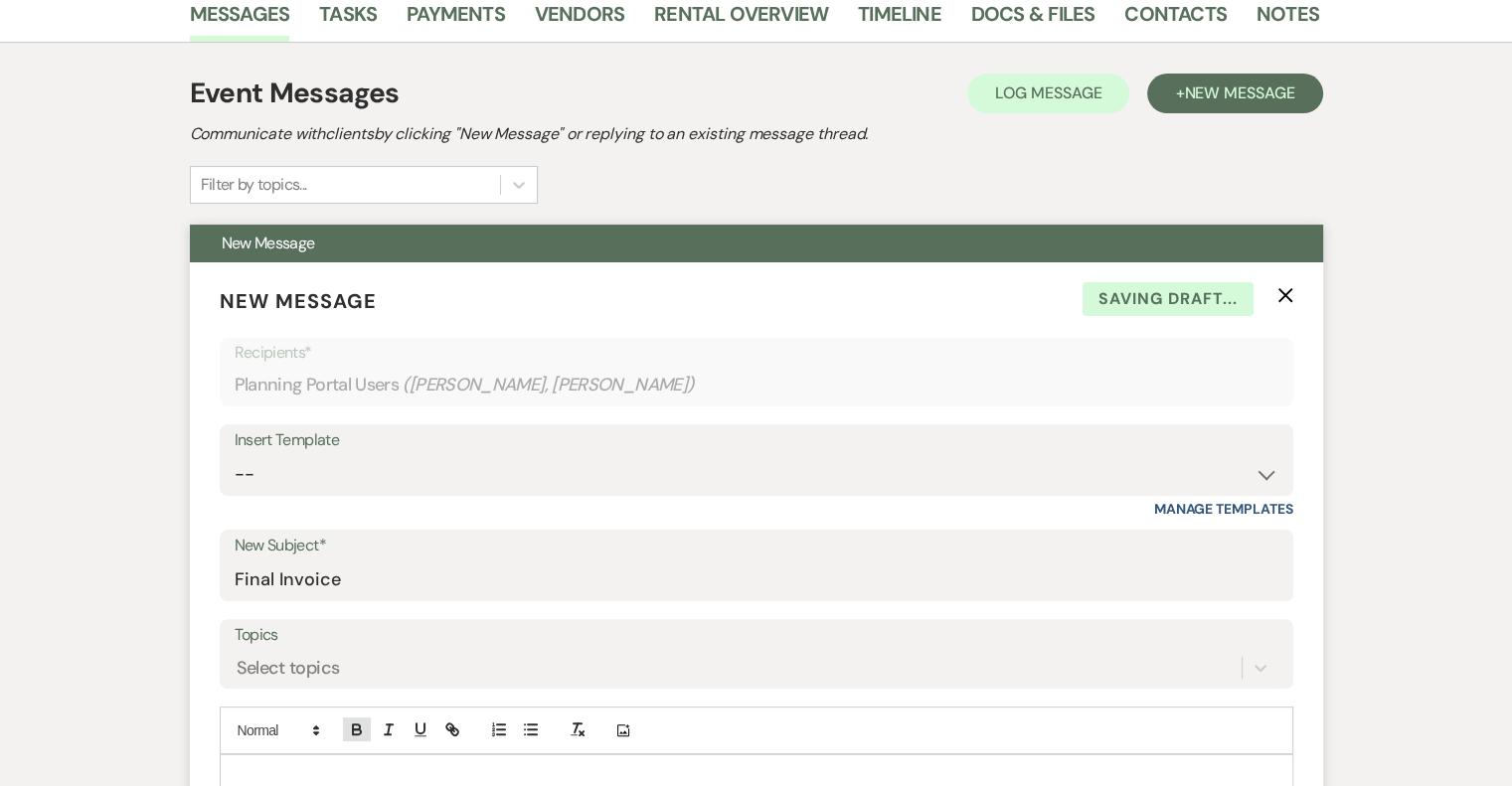 type 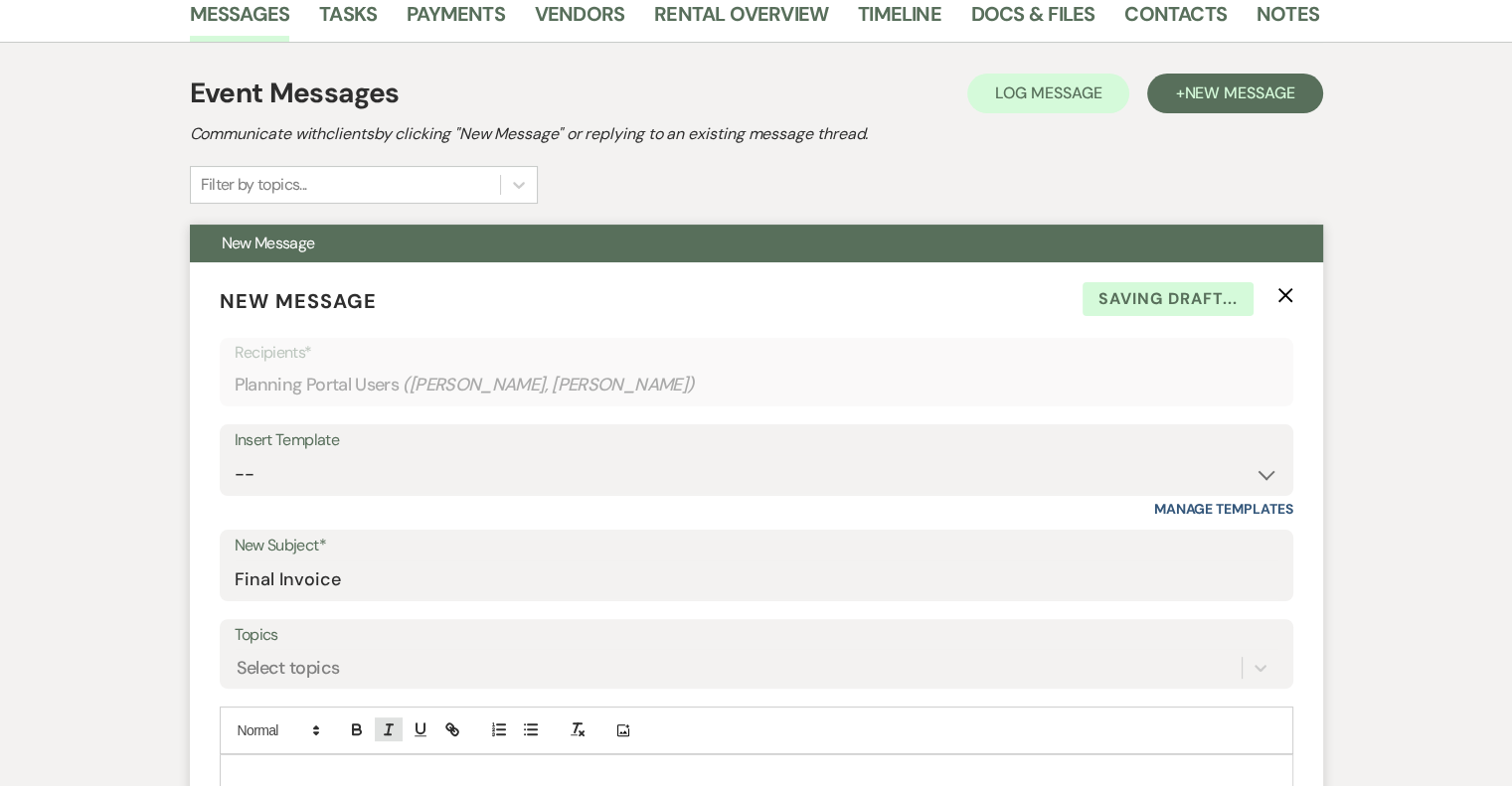 type 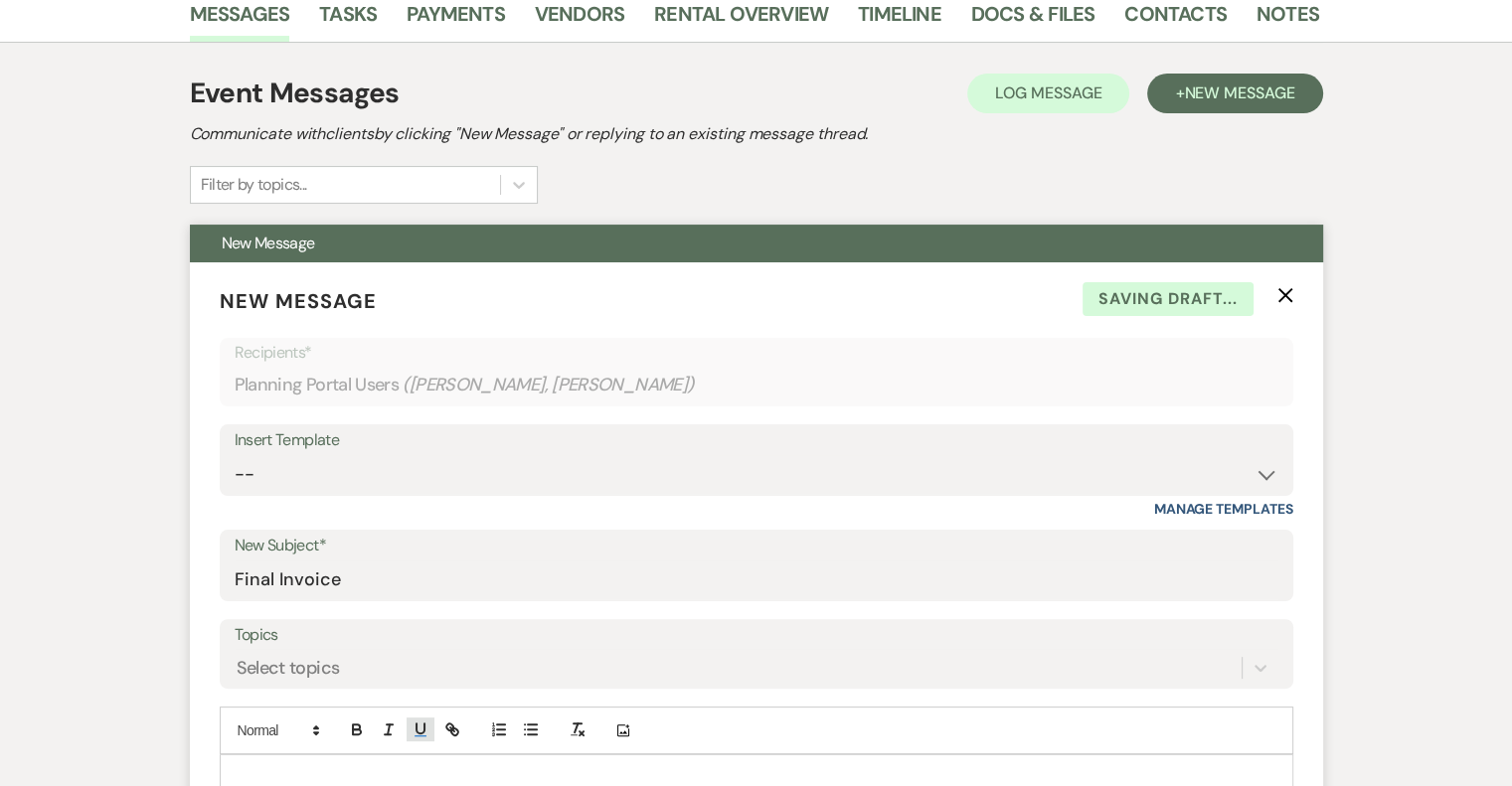 type 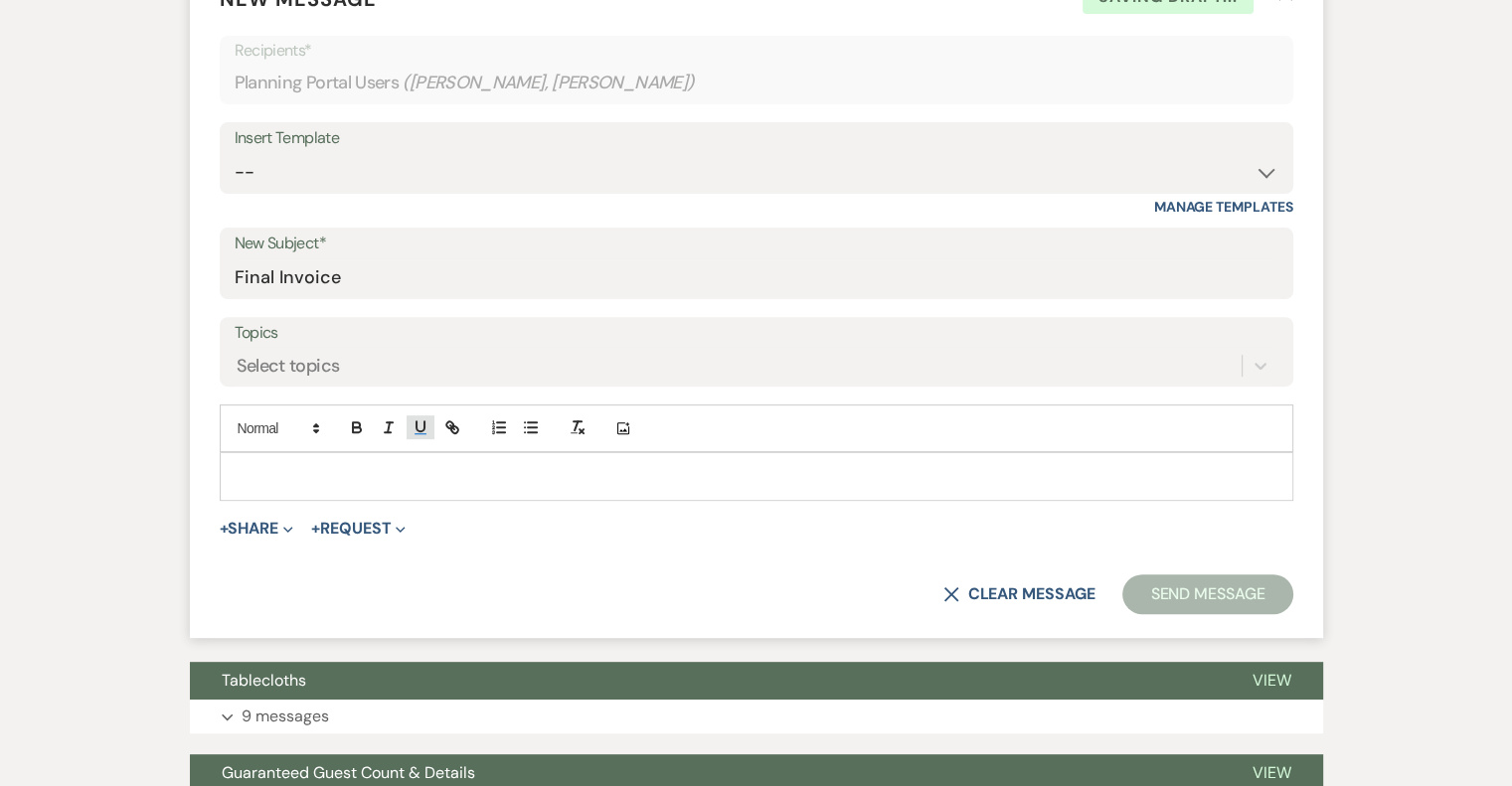 scroll, scrollTop: 663, scrollLeft: 0, axis: vertical 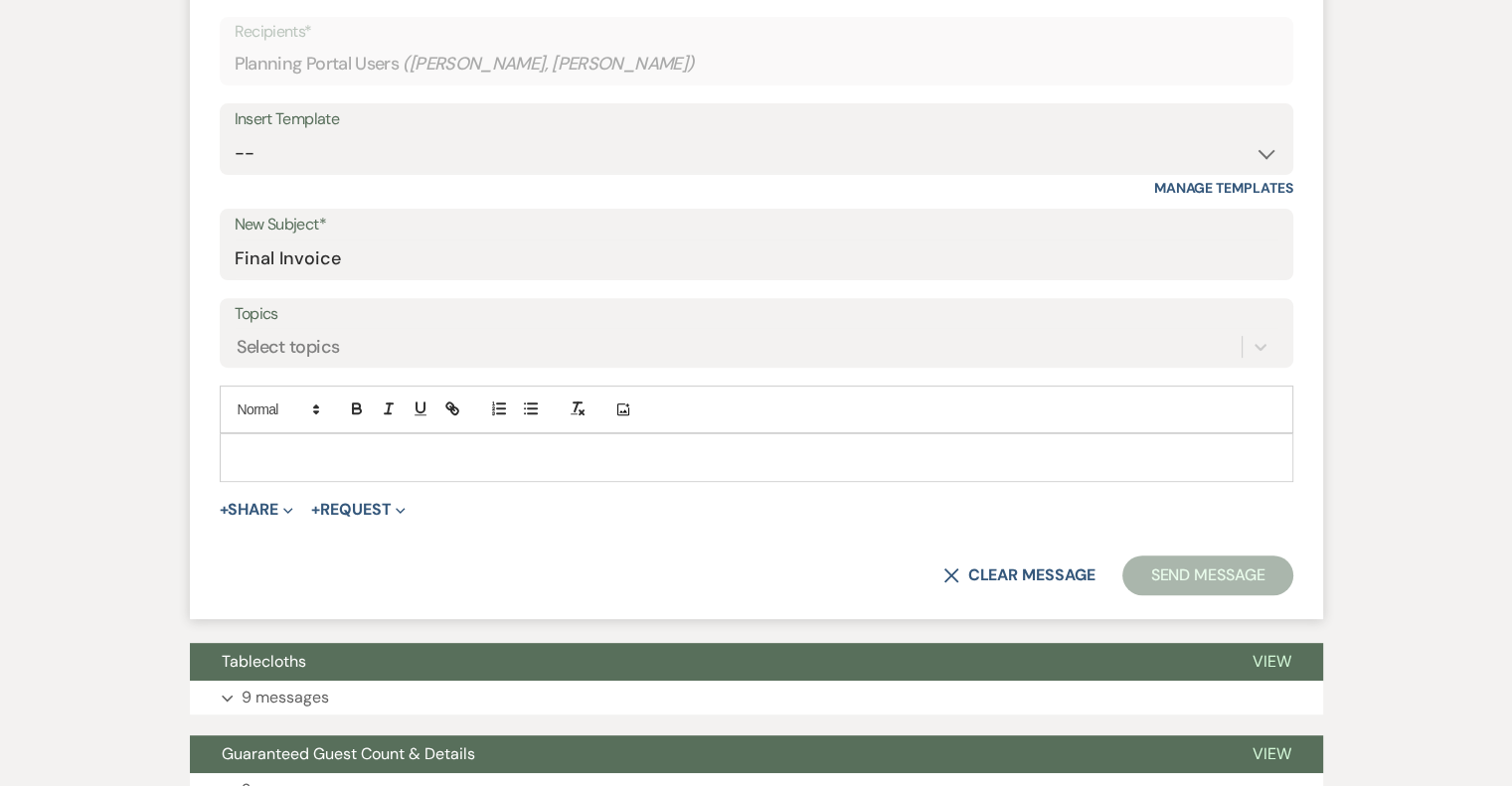 click at bounding box center [756, 457] 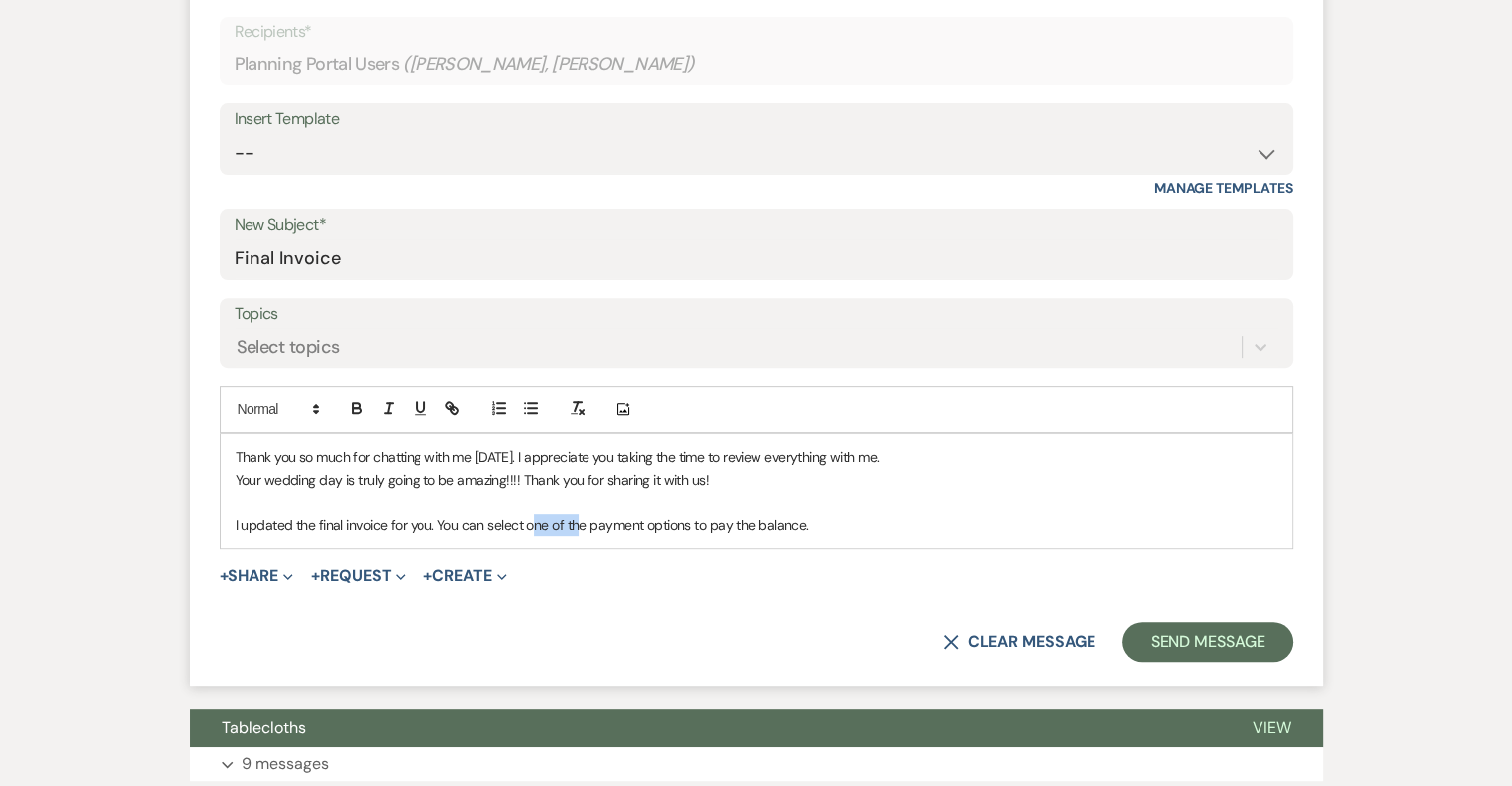 drag, startPoint x: 529, startPoint y: 523, endPoint x: 579, endPoint y: 525, distance: 50.039984 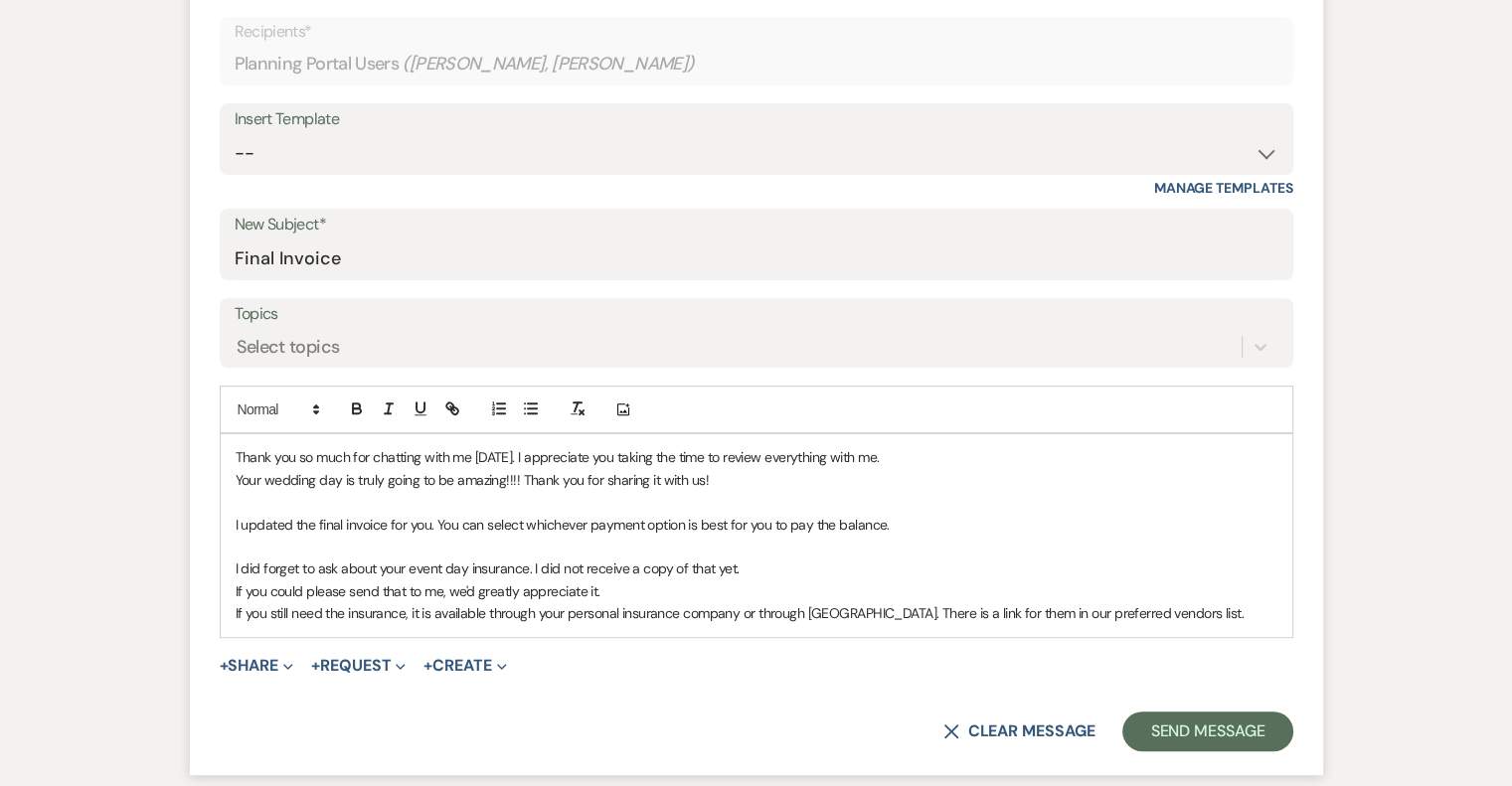 click on "I did forget to ask about your event day insurance. I did not receive a copy of that yet." at bounding box center [756, 568] 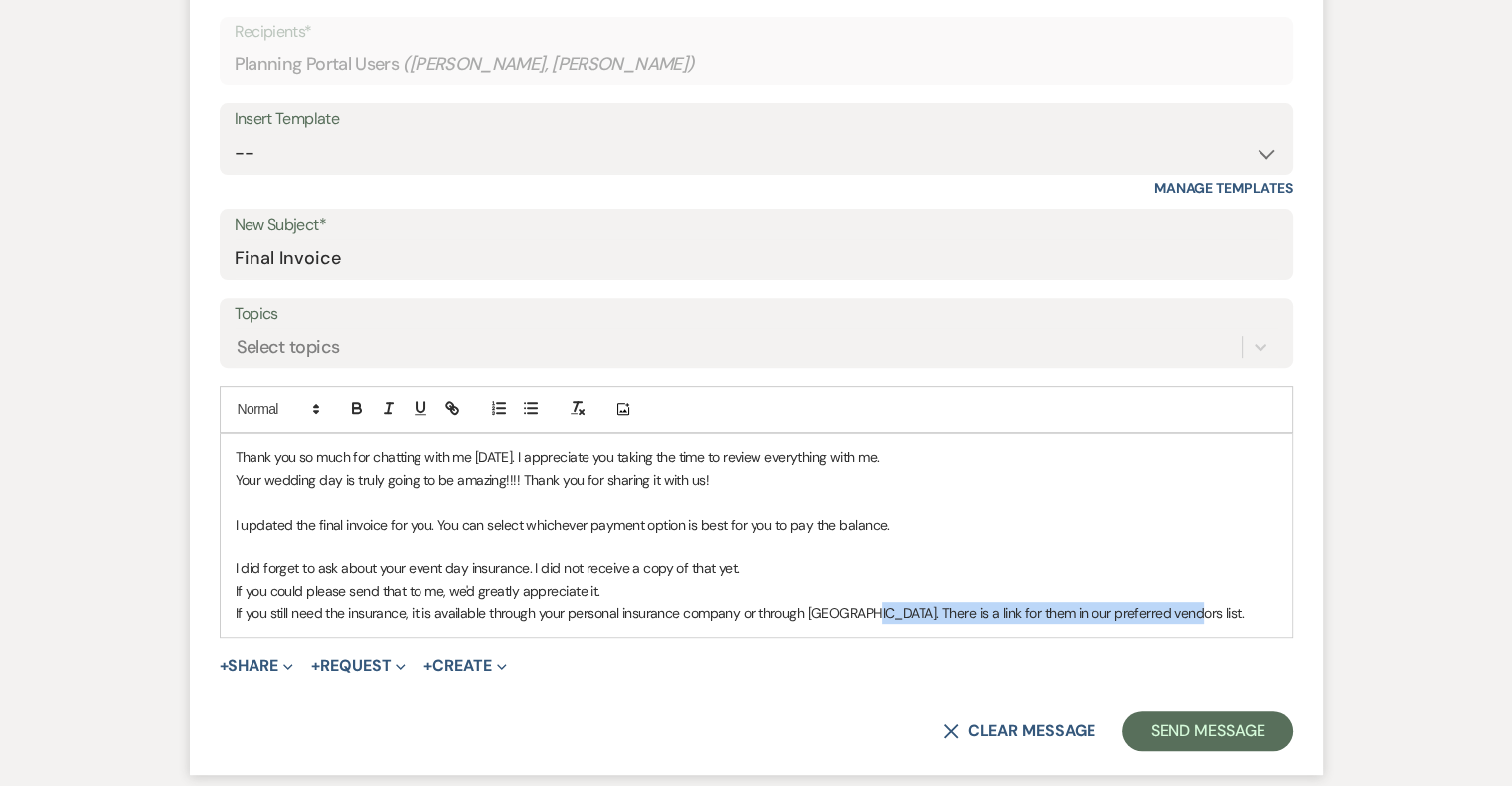 drag, startPoint x: 1175, startPoint y: 612, endPoint x: 862, endPoint y: 610, distance: 313.00639 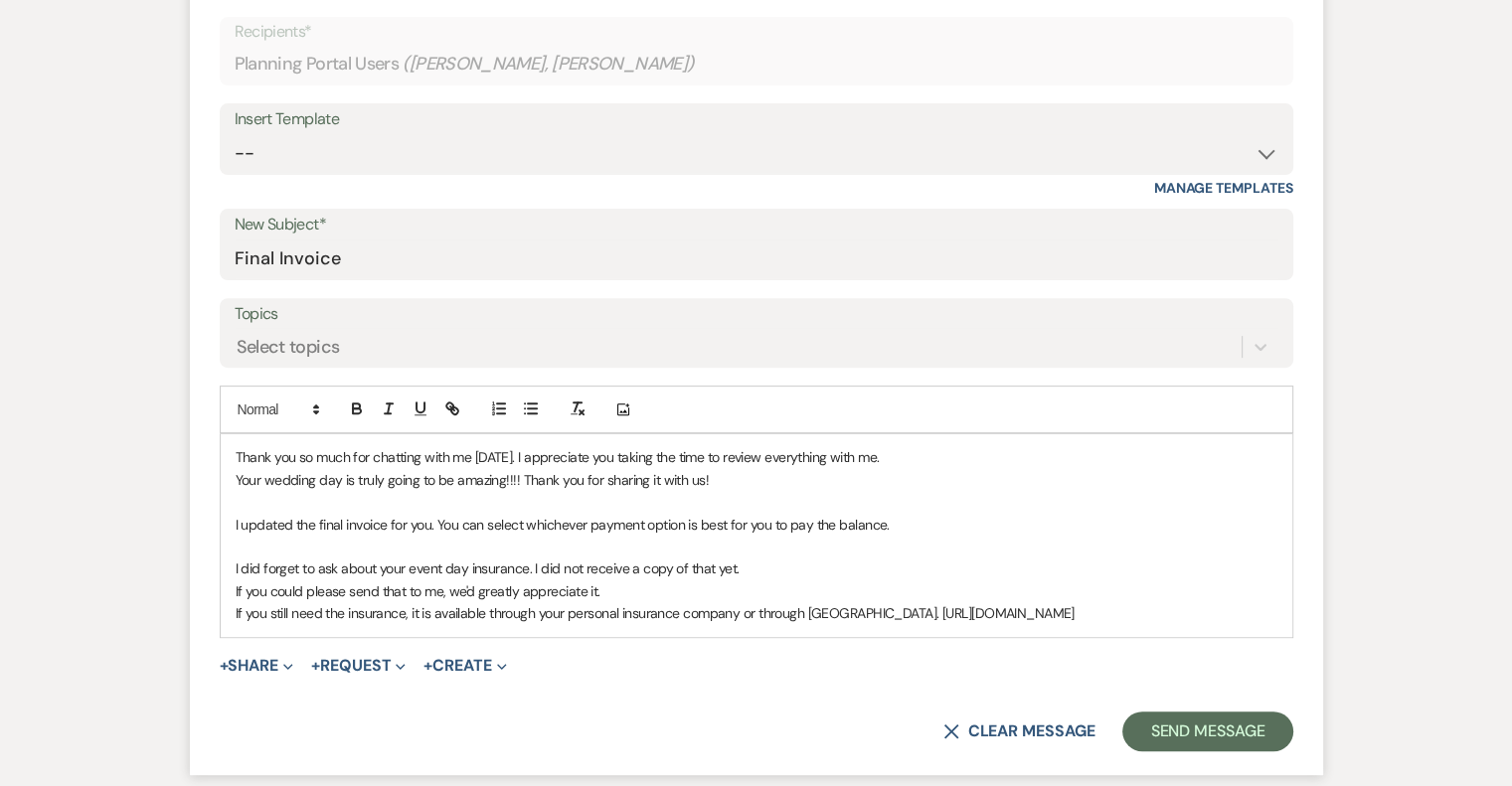 click on "If you still need the insurance, it is available through your personal insurance company or through Vensura. https://www.vensura.co/venues/nature-valley-lodge" at bounding box center [756, 613] 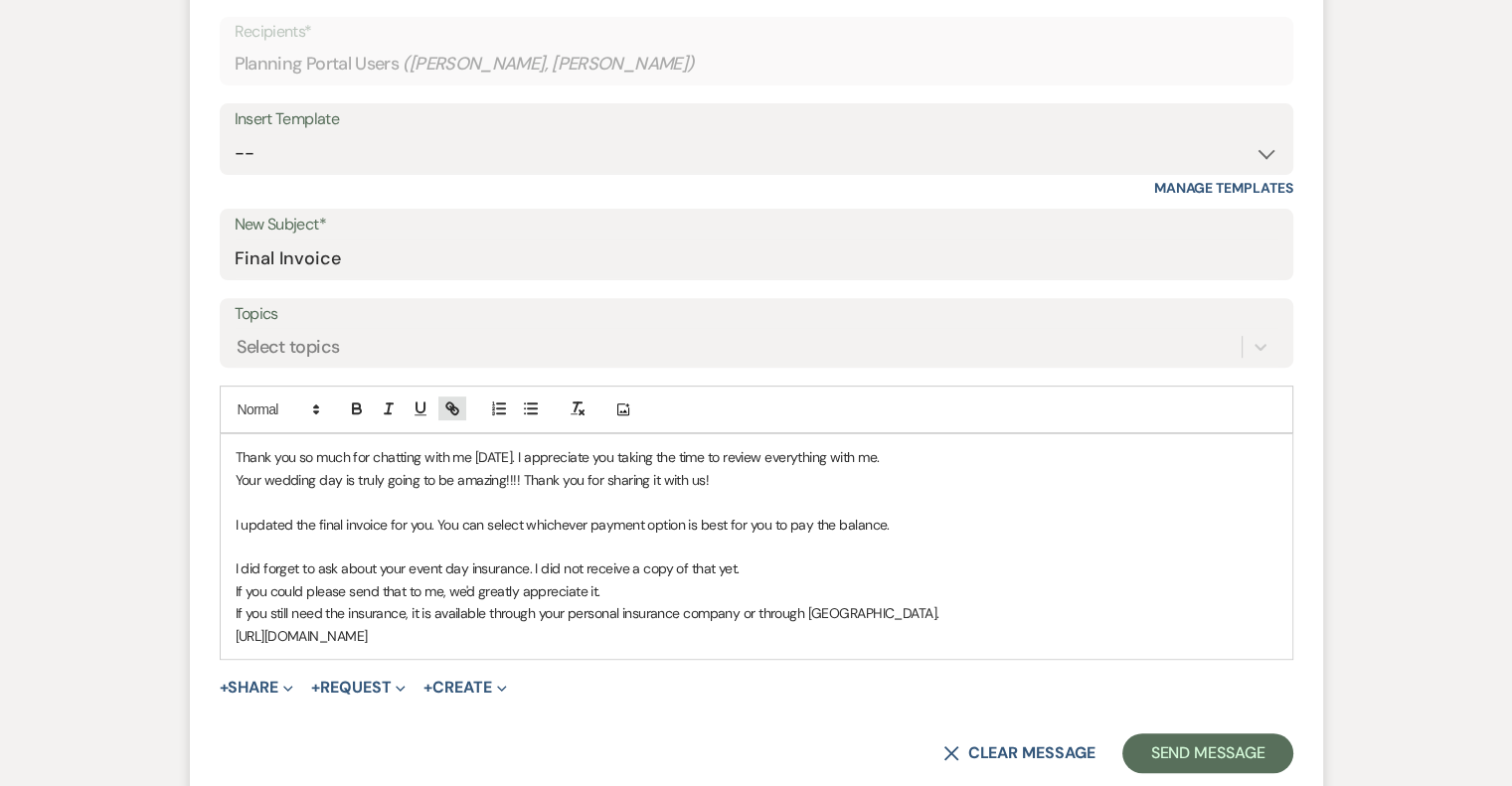 click 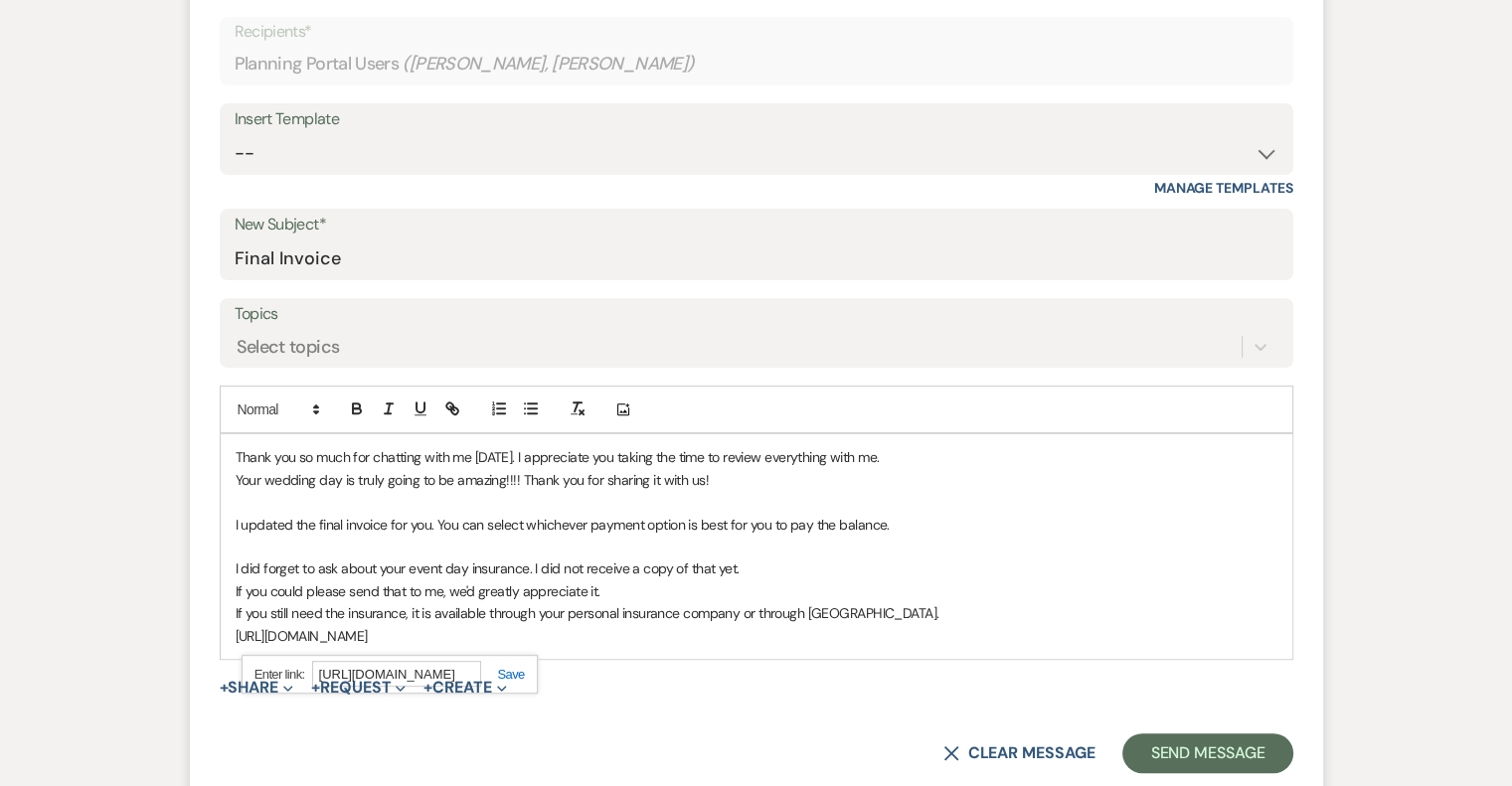 click at bounding box center (502, 674) 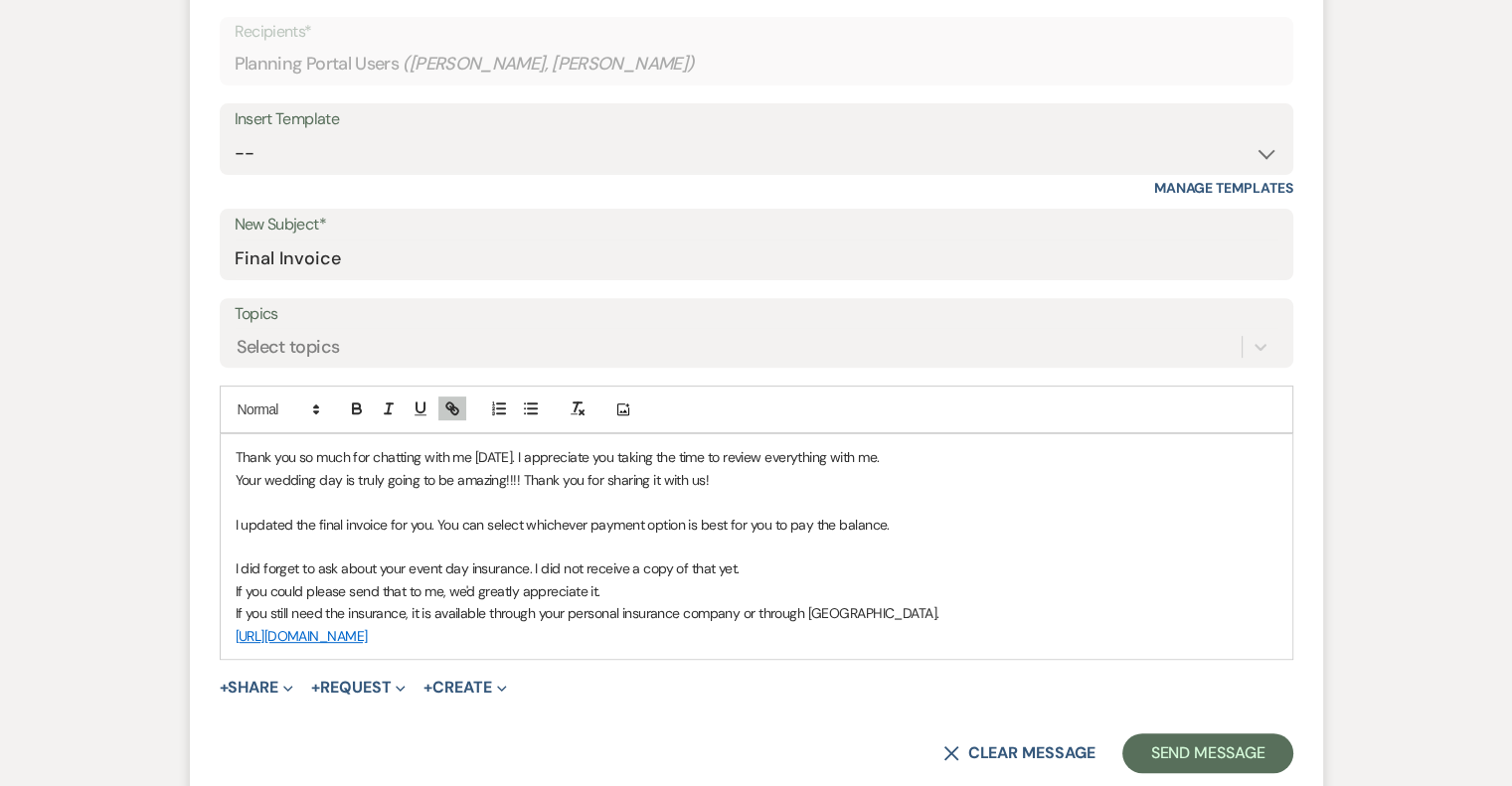 click on "https://www.vensura.co/venues/nature-valley-lodge" at bounding box center (756, 636) 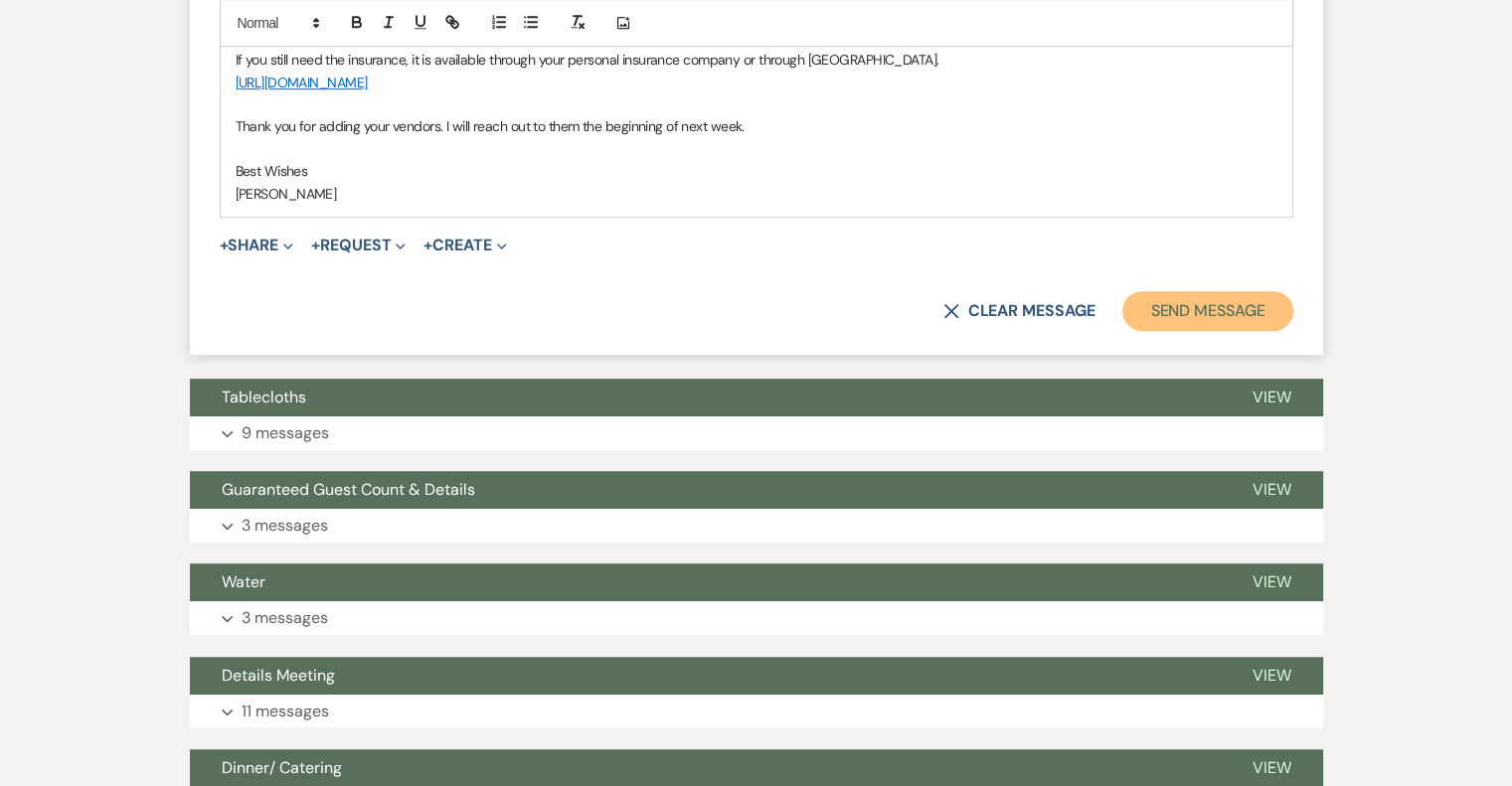 click on "Send Message" at bounding box center [1207, 311] 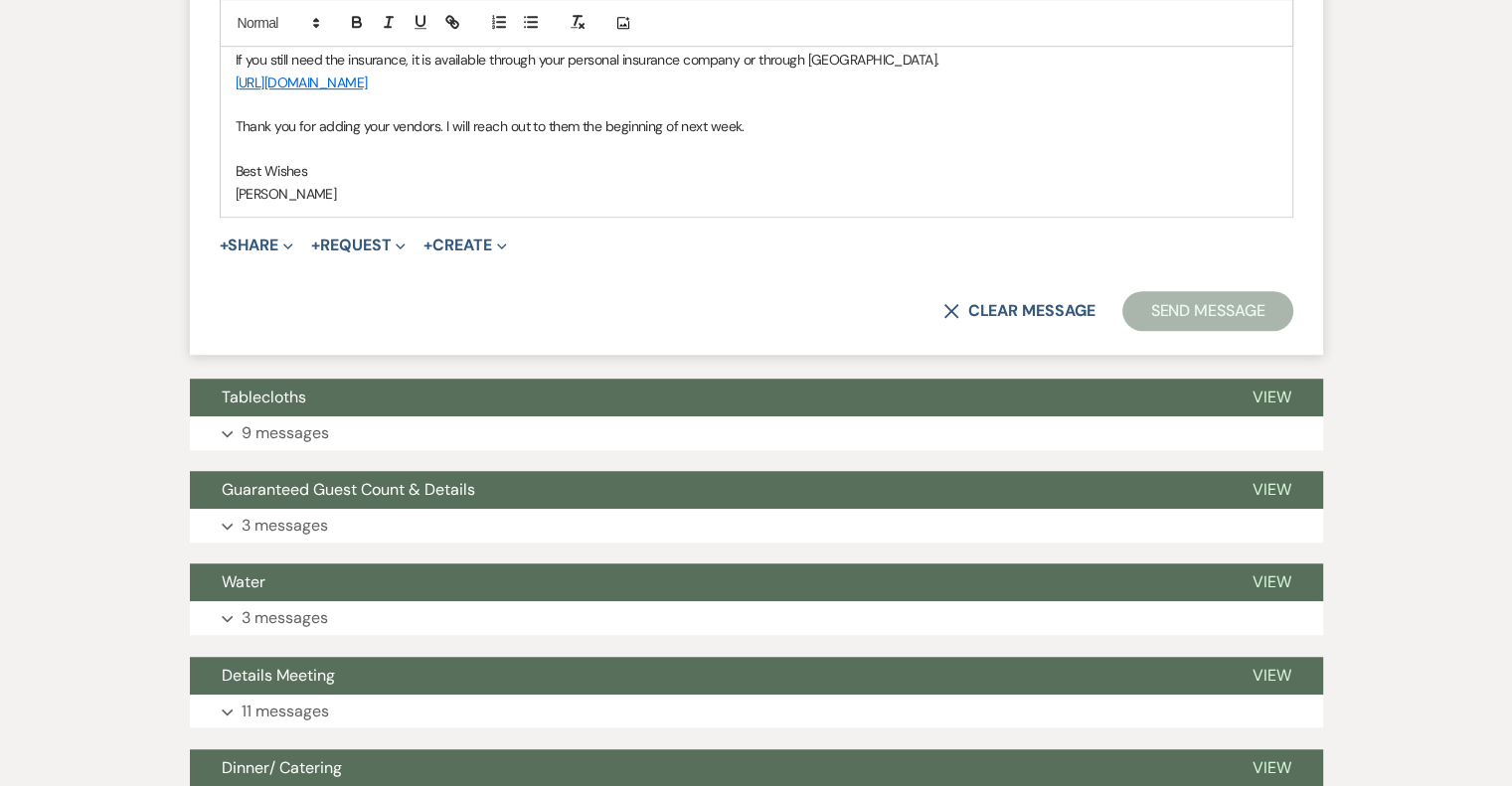 scroll, scrollTop: 479, scrollLeft: 0, axis: vertical 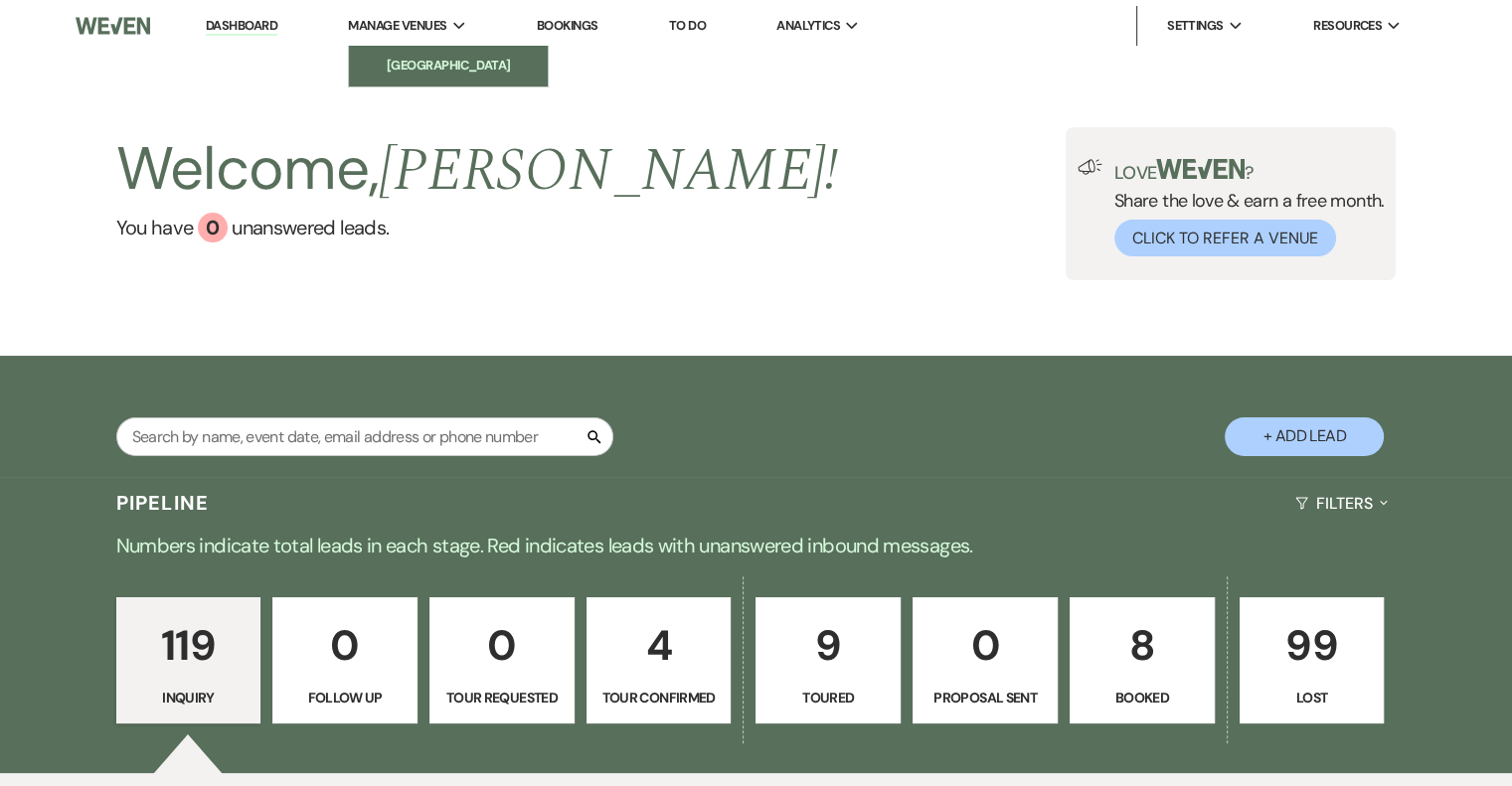 click on "[GEOGRAPHIC_DATA]" at bounding box center [448, 66] 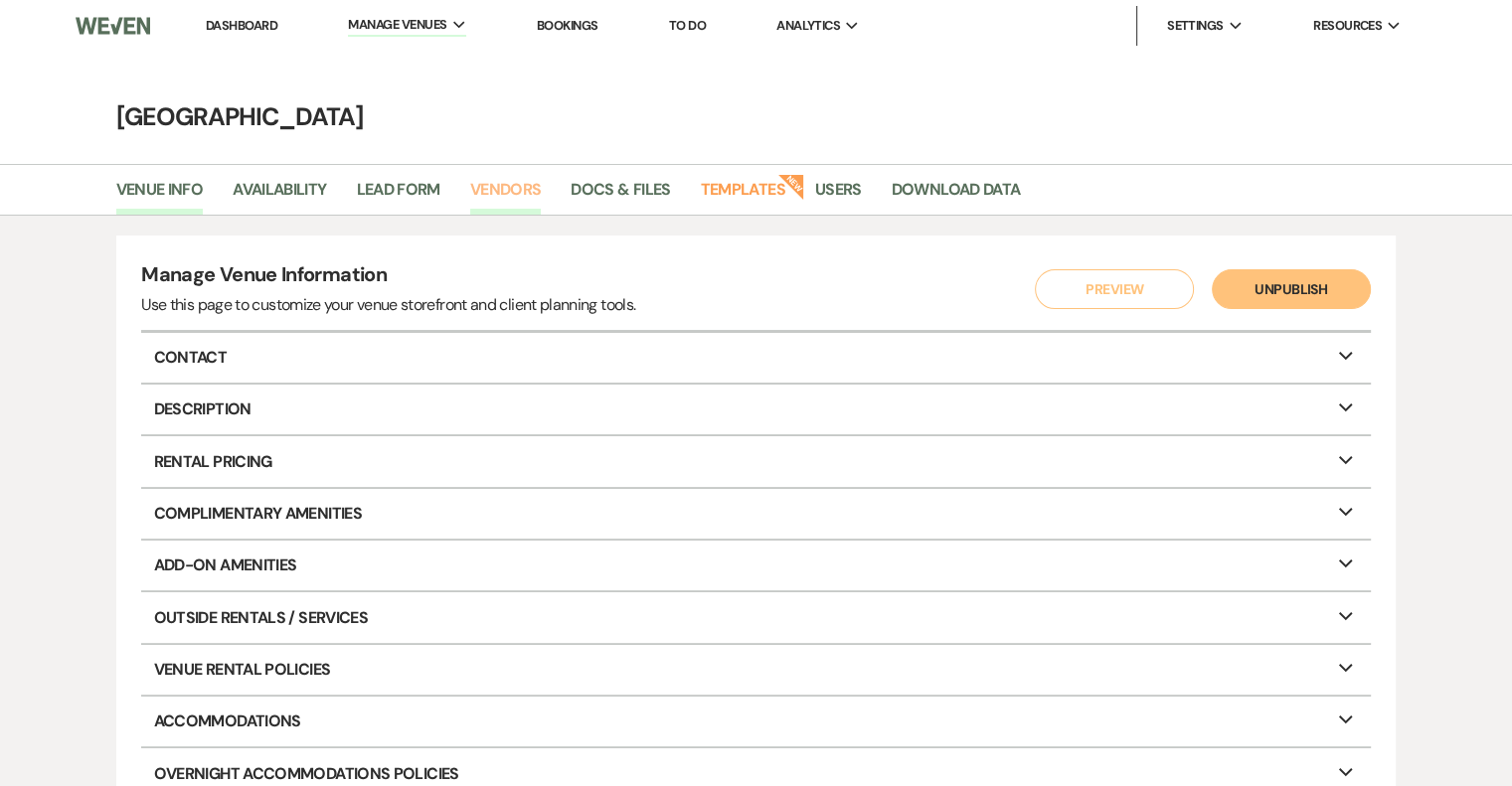 click on "Vendors" at bounding box center [506, 196] 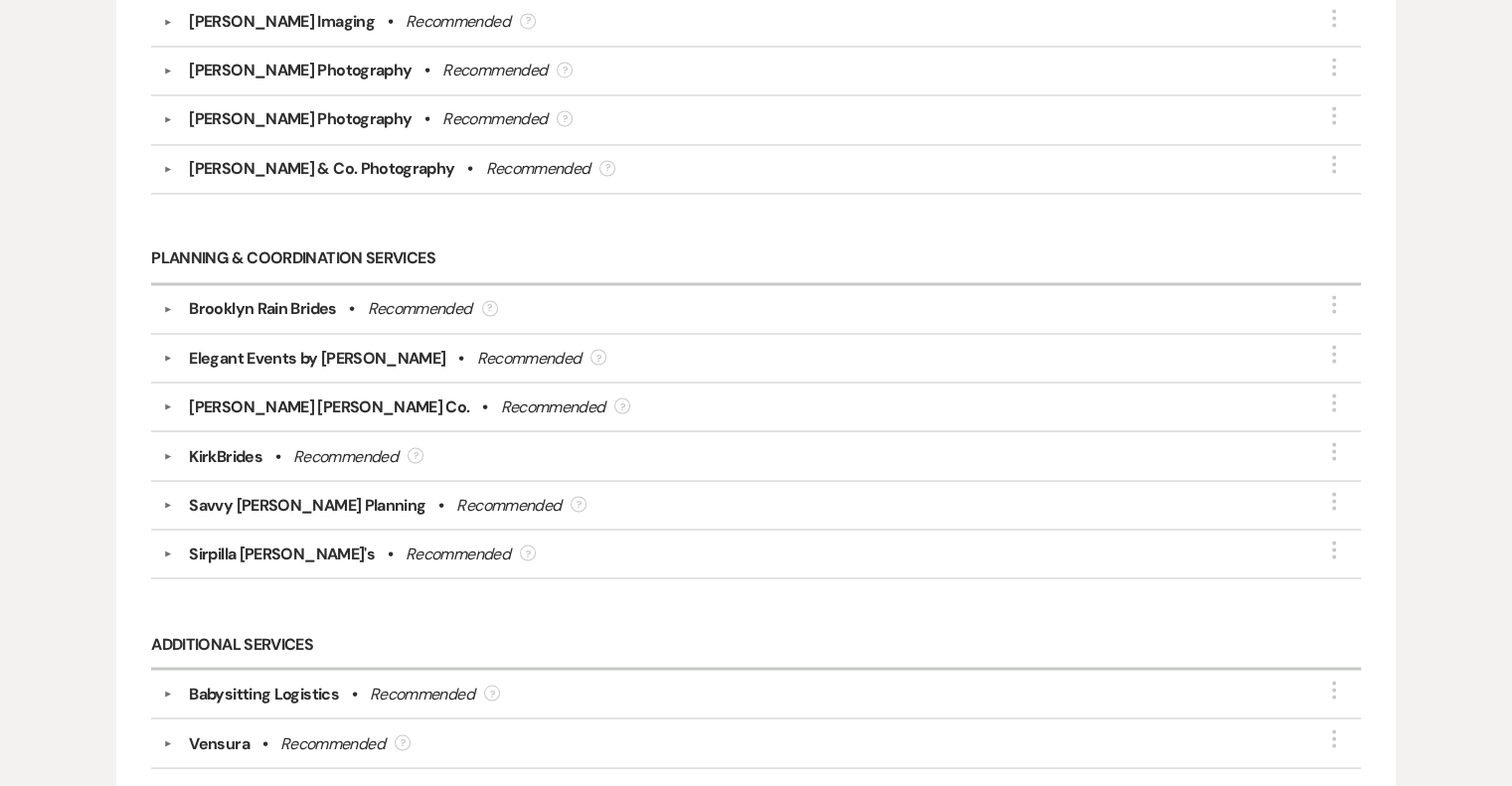 scroll, scrollTop: 3423, scrollLeft: 0, axis: vertical 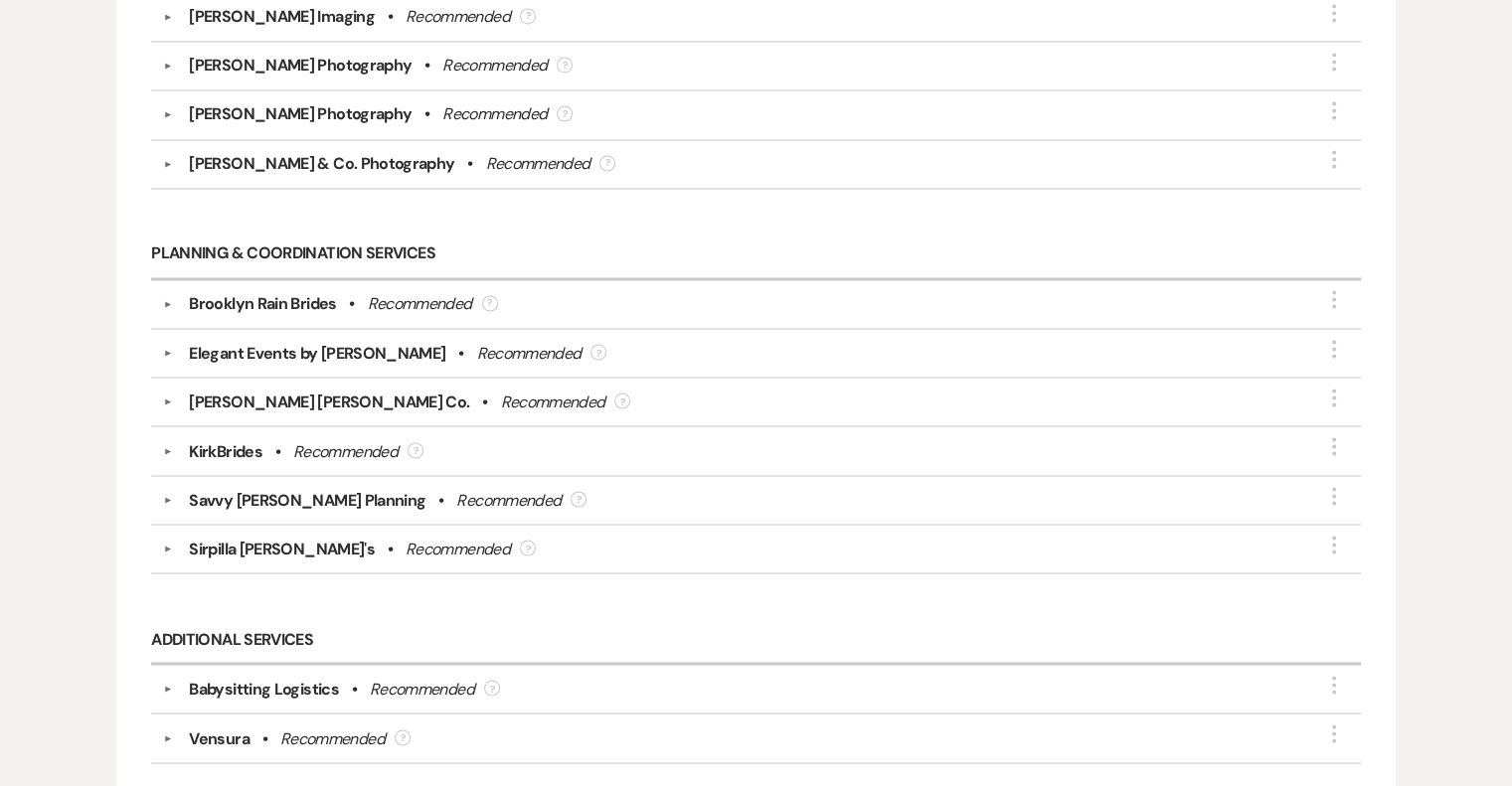 click on "Vensura" at bounding box center (219, 738) 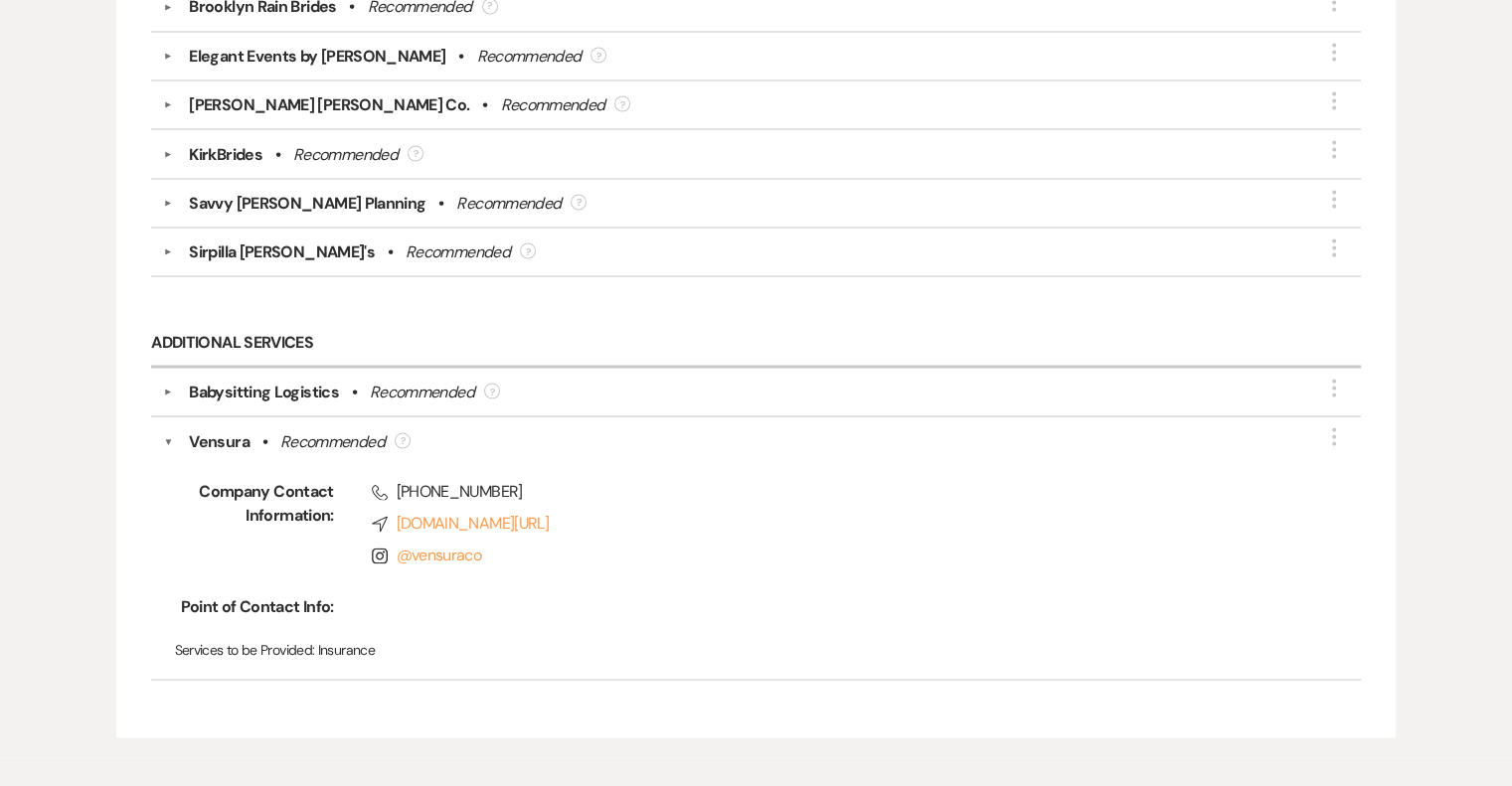 scroll, scrollTop: 3800, scrollLeft: 0, axis: vertical 